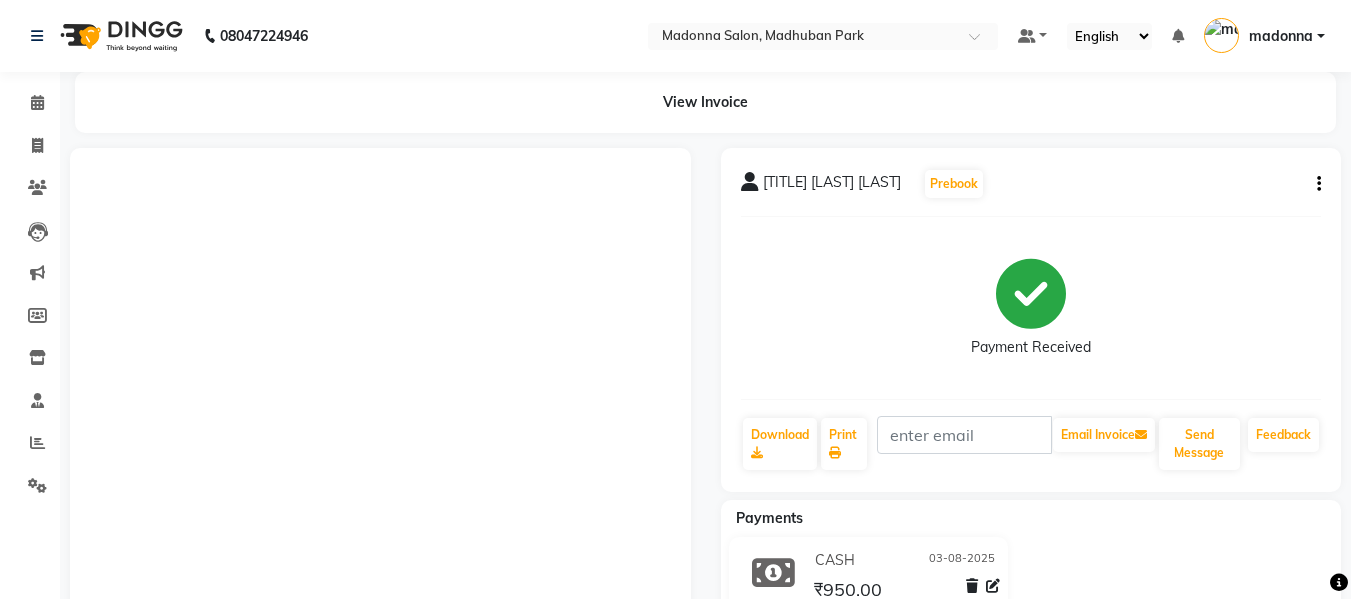 scroll, scrollTop: 0, scrollLeft: 0, axis: both 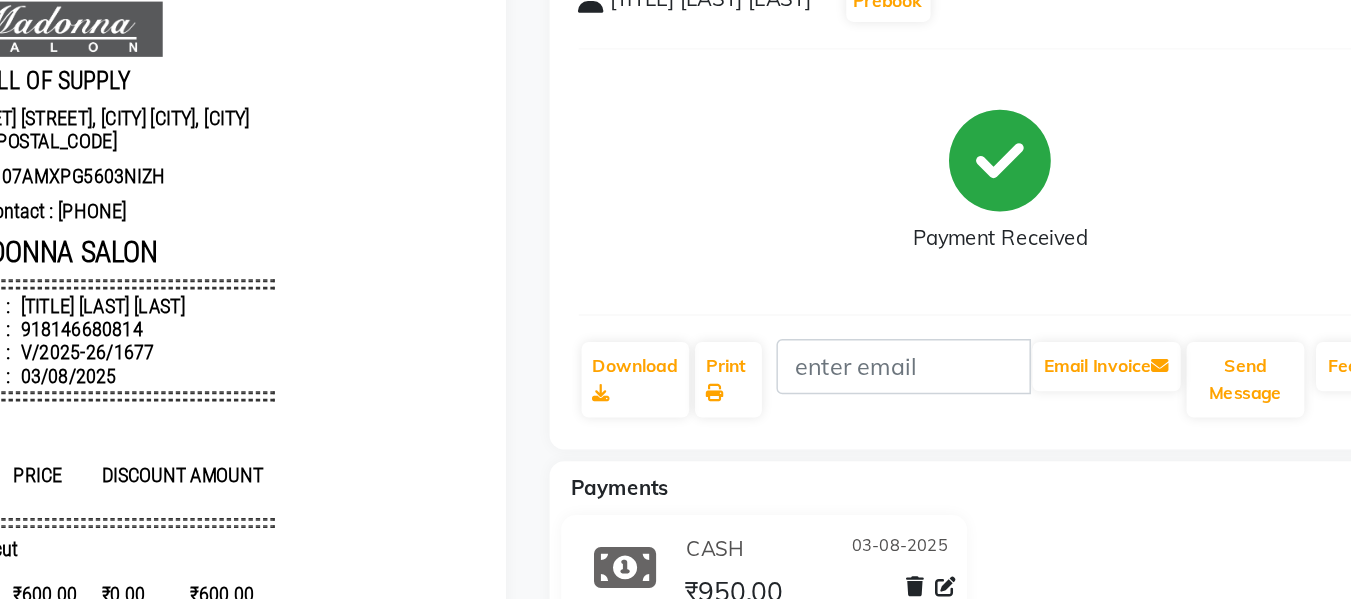 select on "service" 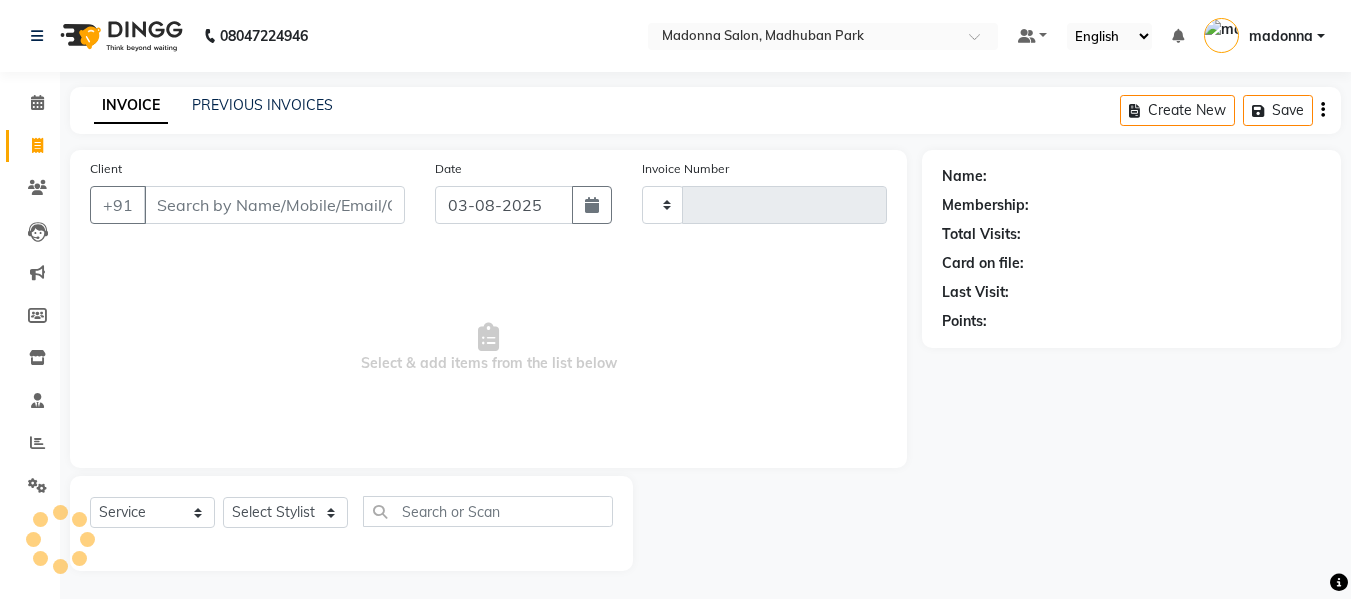 scroll, scrollTop: 2, scrollLeft: 0, axis: vertical 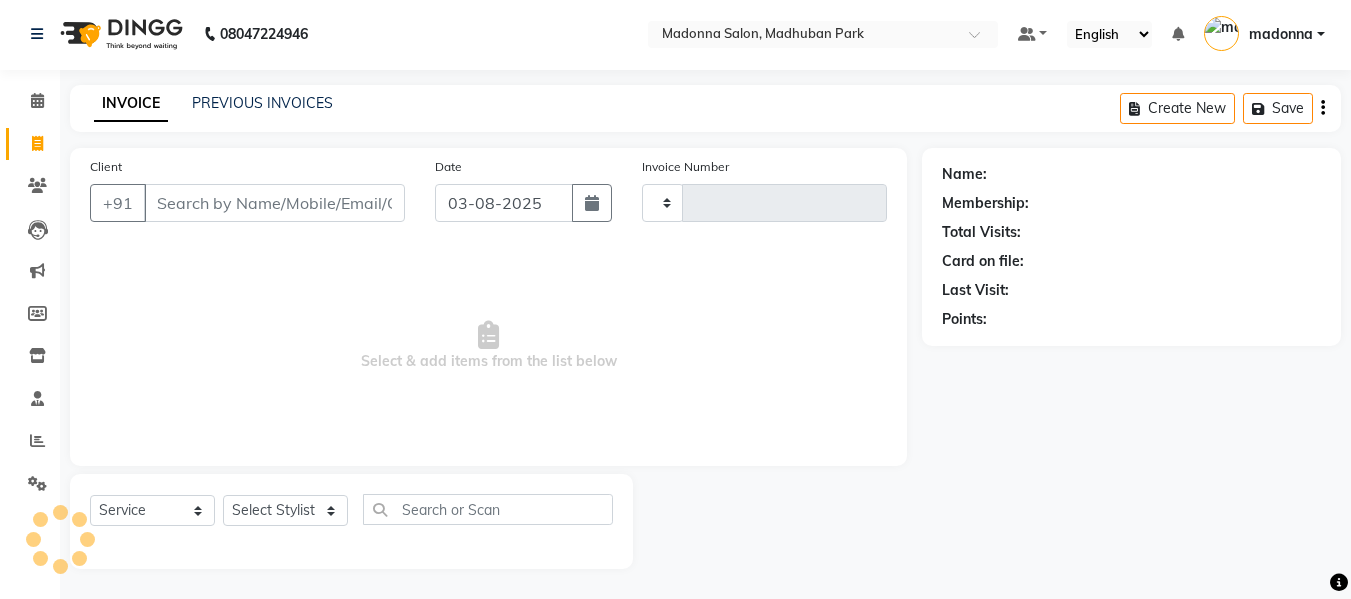 type on "1678" 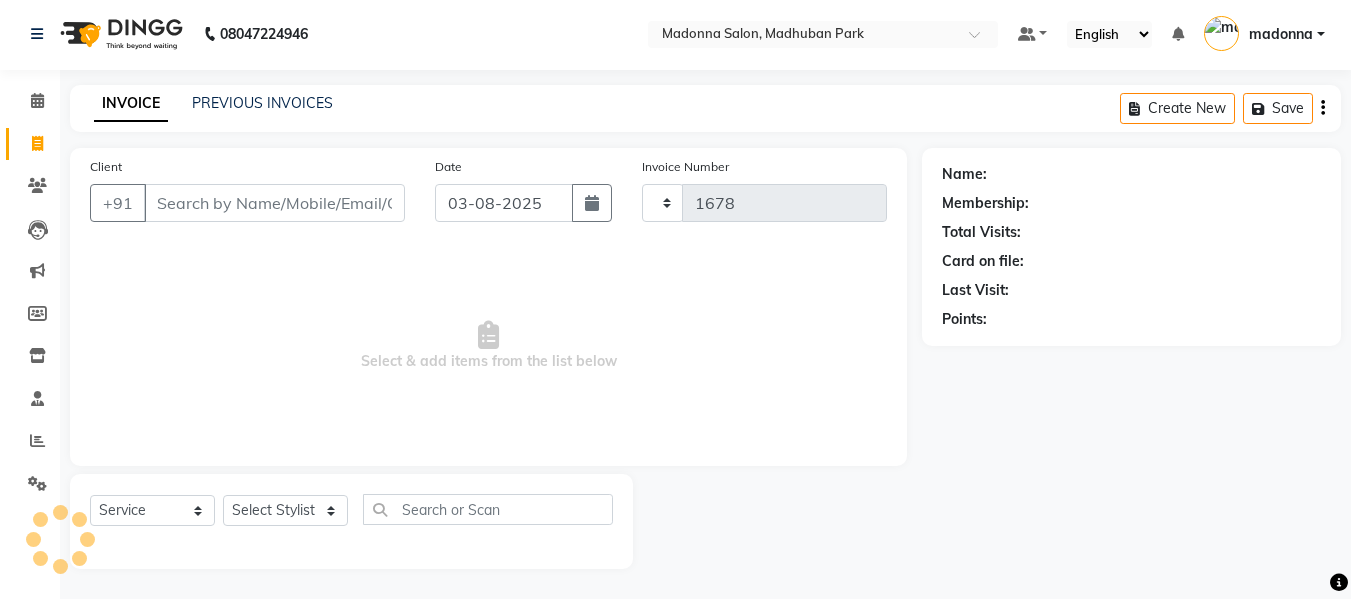 select on "6469" 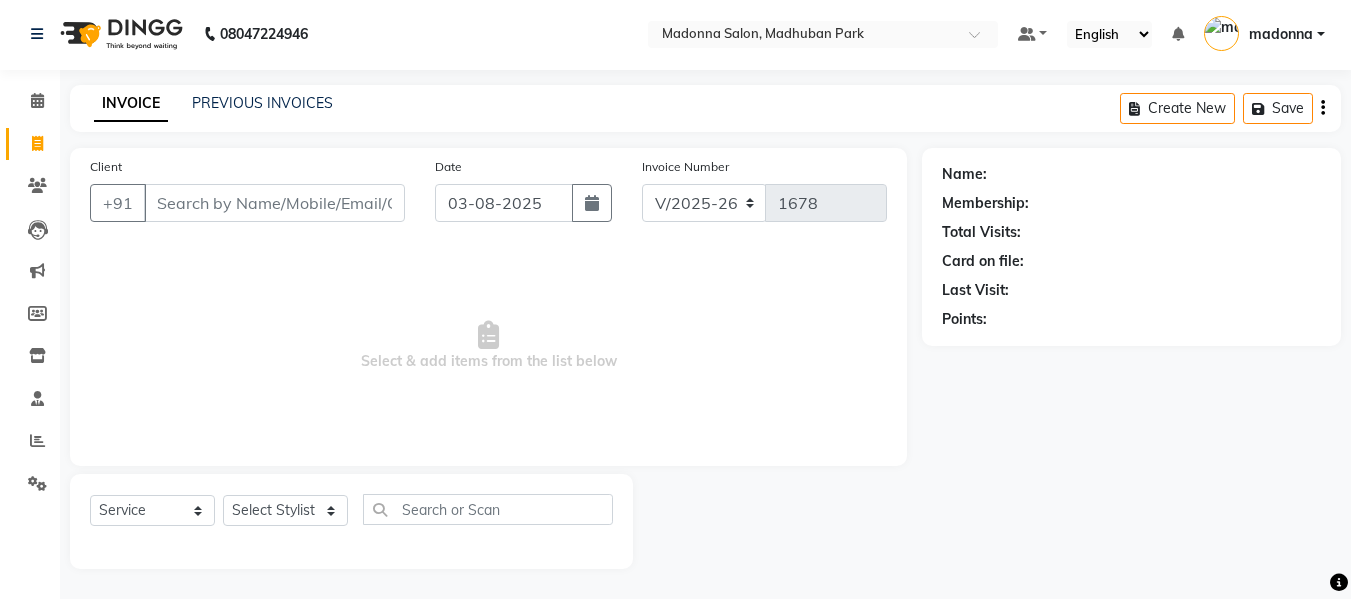 click on "Client" at bounding box center (274, 203) 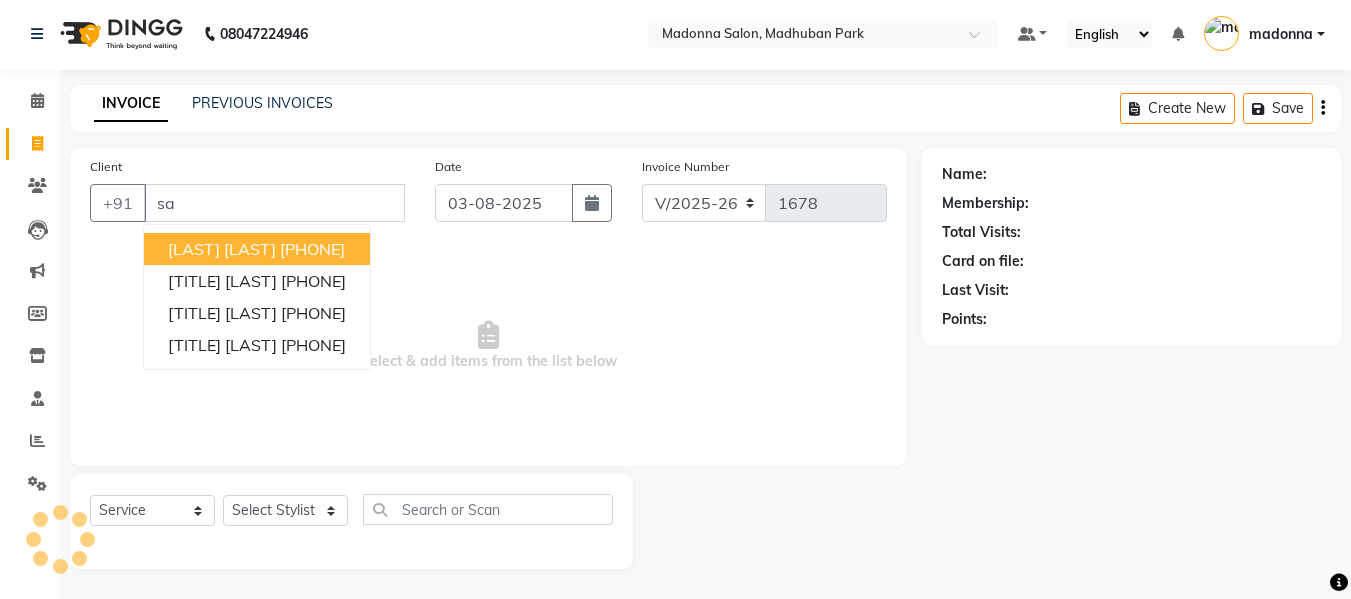 type on "s" 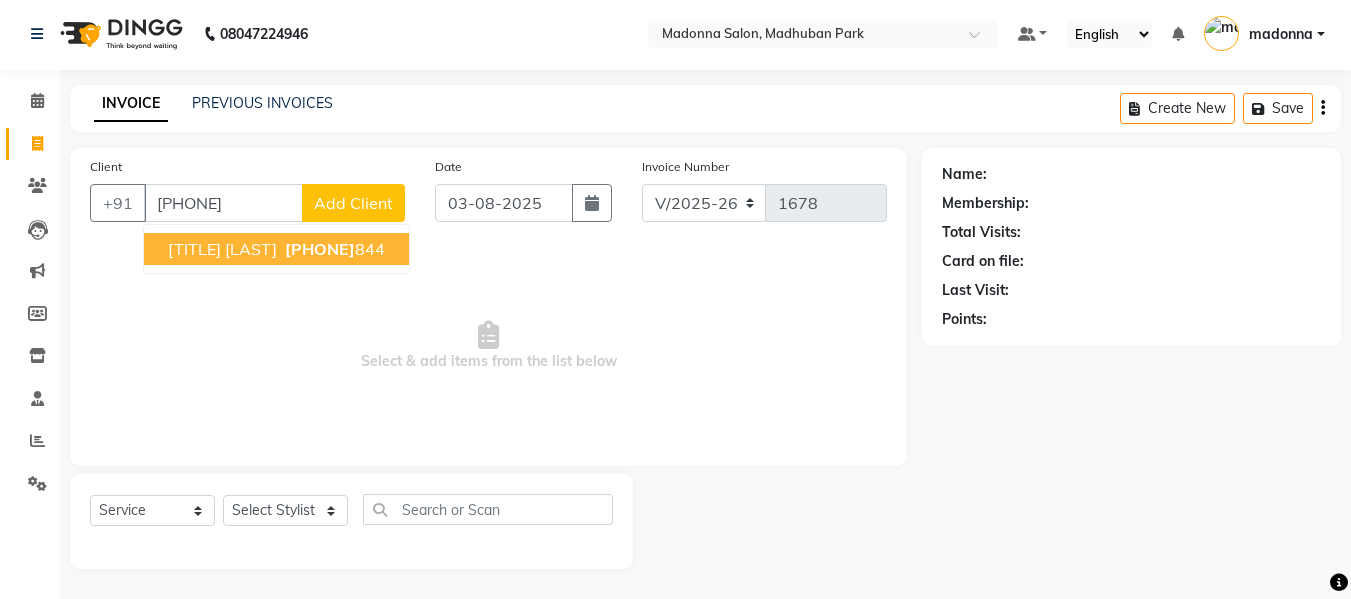 click on "9899211 844" at bounding box center (333, 249) 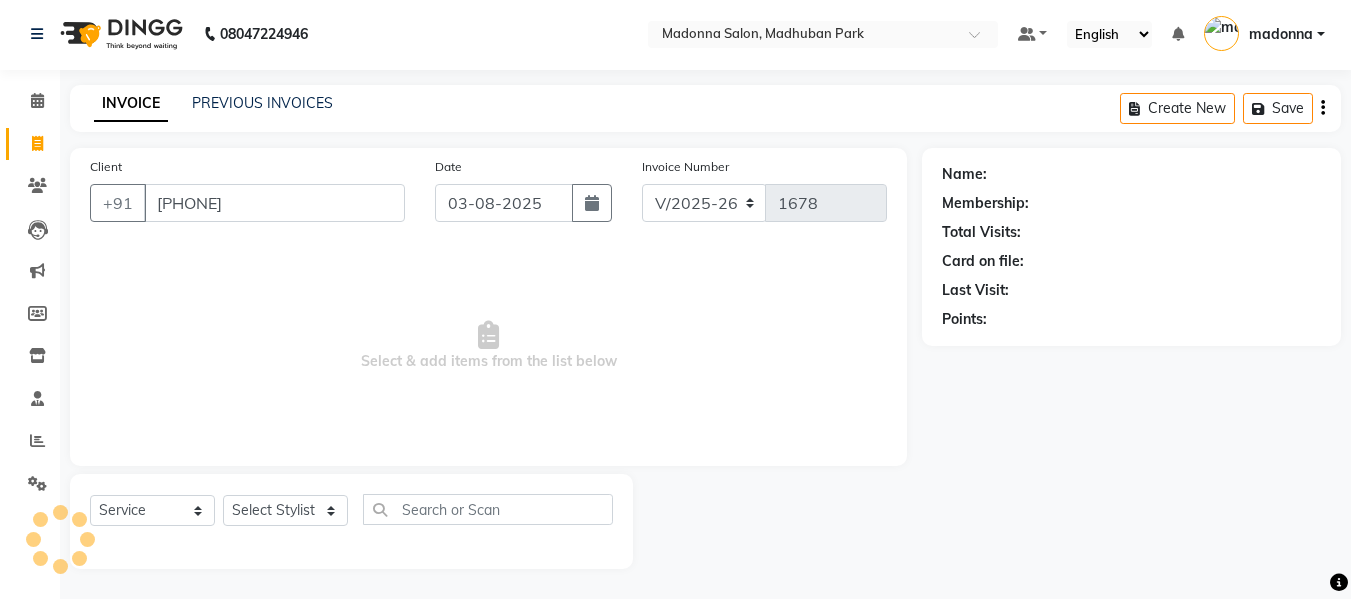 type on "[PHONE]" 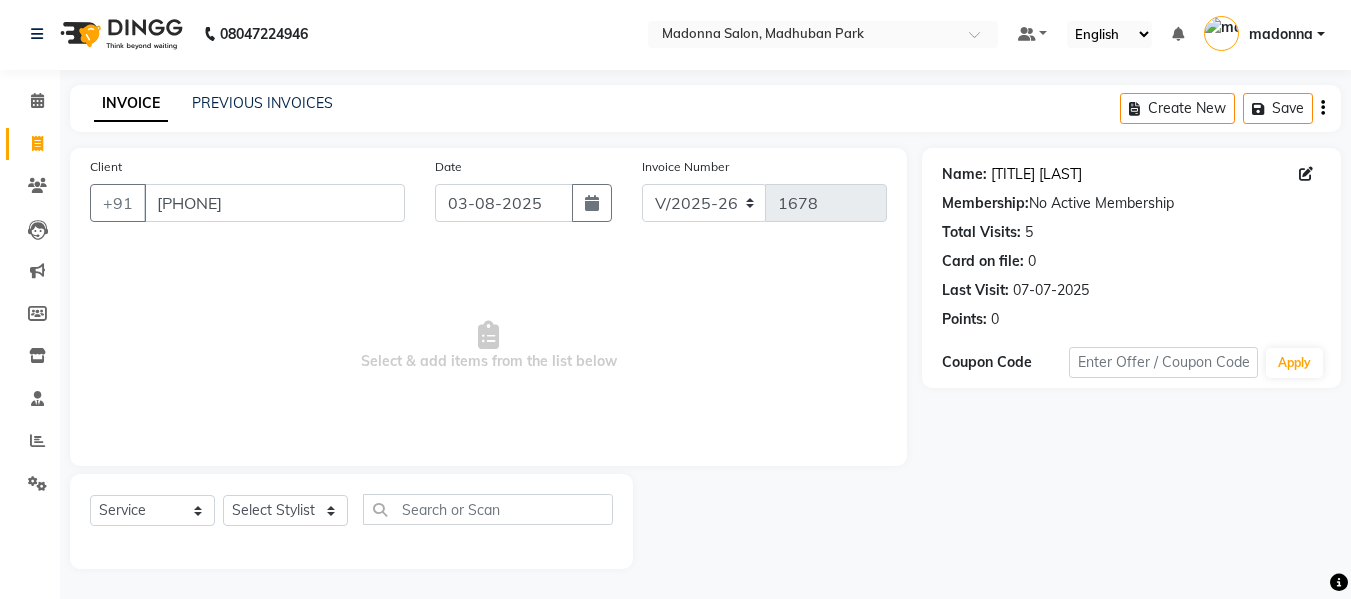 click on "Mr Sayyam" 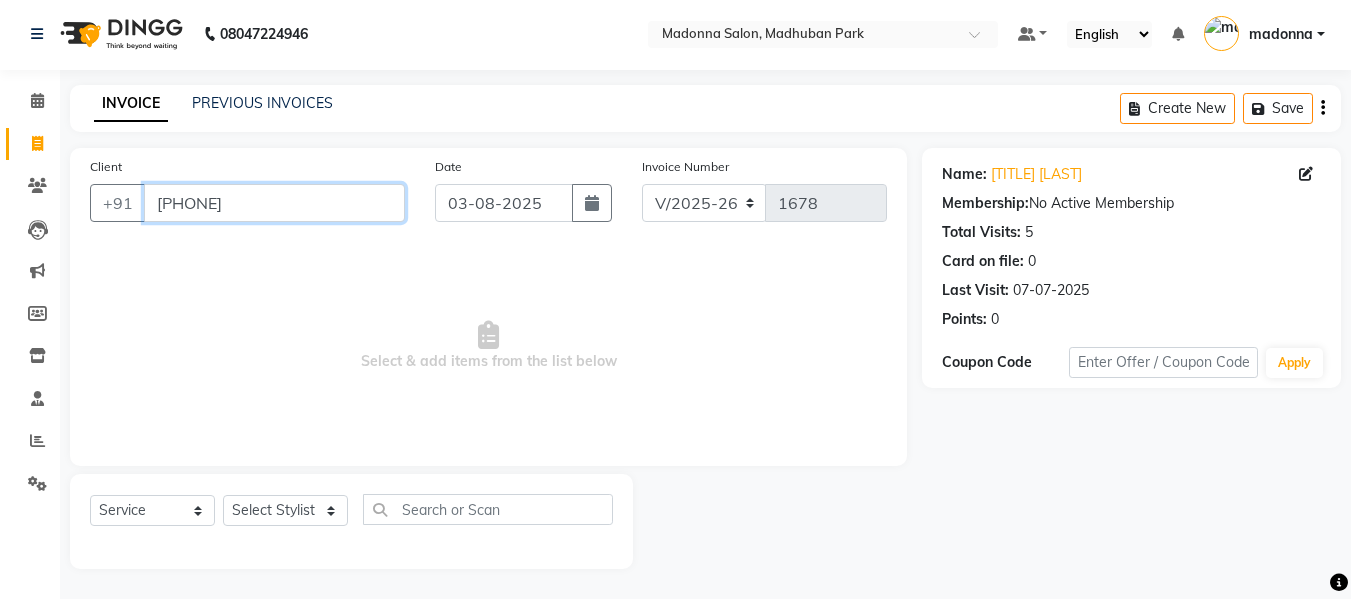 click on "9899211844" at bounding box center [274, 203] 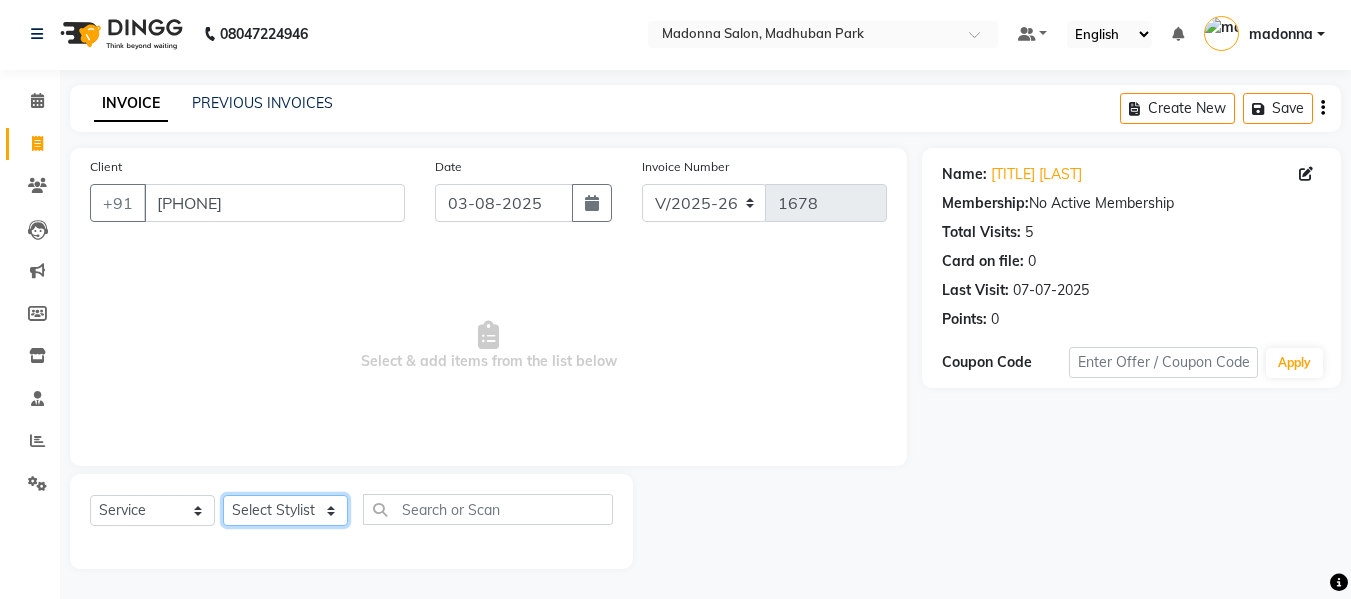 click on "Select Stylist Afsar salmani Amjad Khan Armaan  Dipika fardeen Kajal Tyagi Kirti Rajput madonna Nikhil Prince Rizwan Samaksh Shahnawaz Shoib Ahmad  Twinkle Gupta" 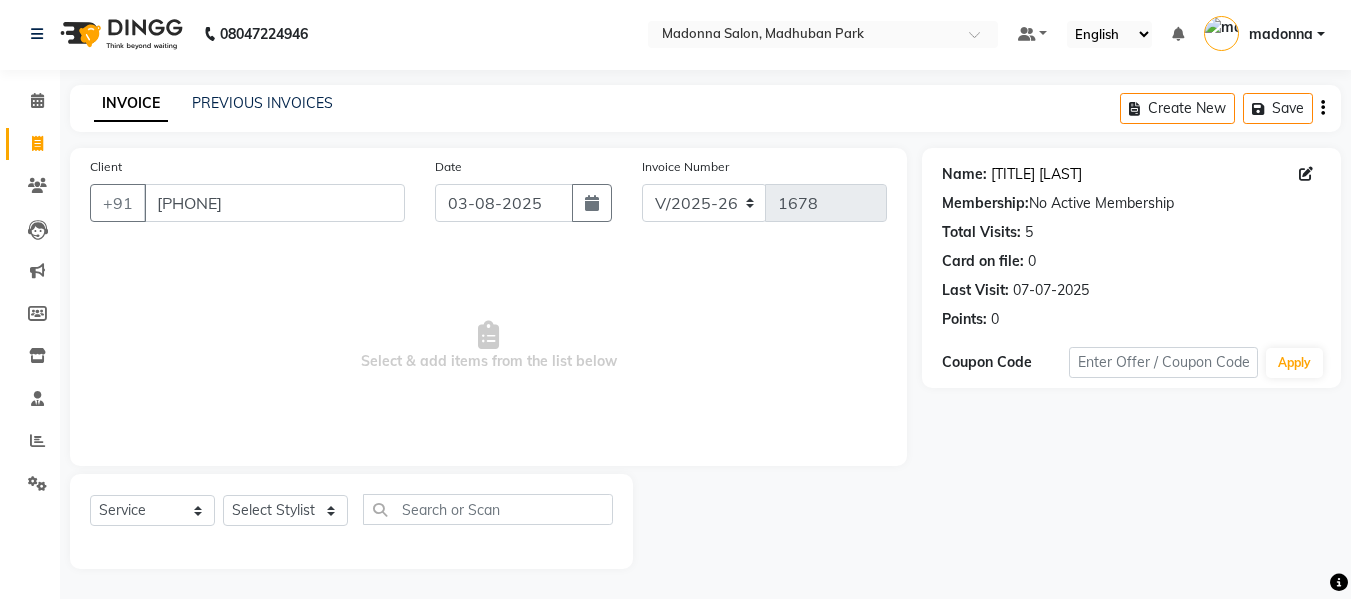 click on "Mr Sayyam" 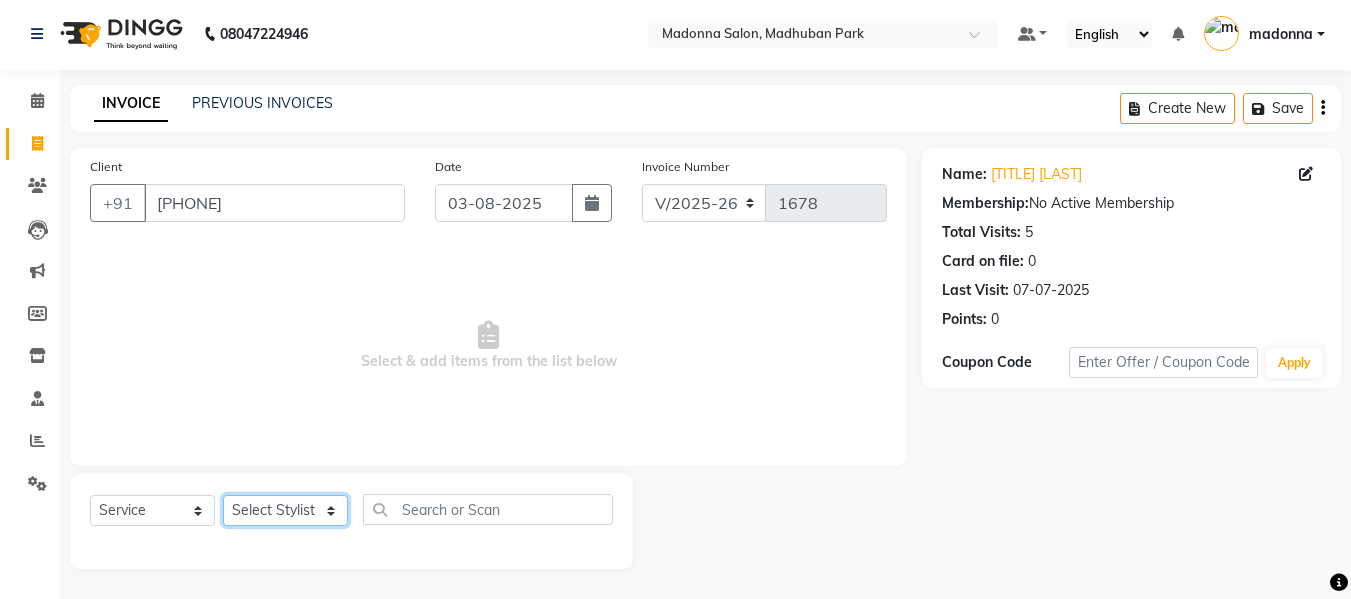 click on "Select Stylist Afsar salmani Amjad Khan Armaan  Dipika fardeen Kajal Tyagi Kirti Rajput madonna Nikhil Prince Rizwan Samaksh Shahnawaz Shoib Ahmad  Twinkle Gupta" 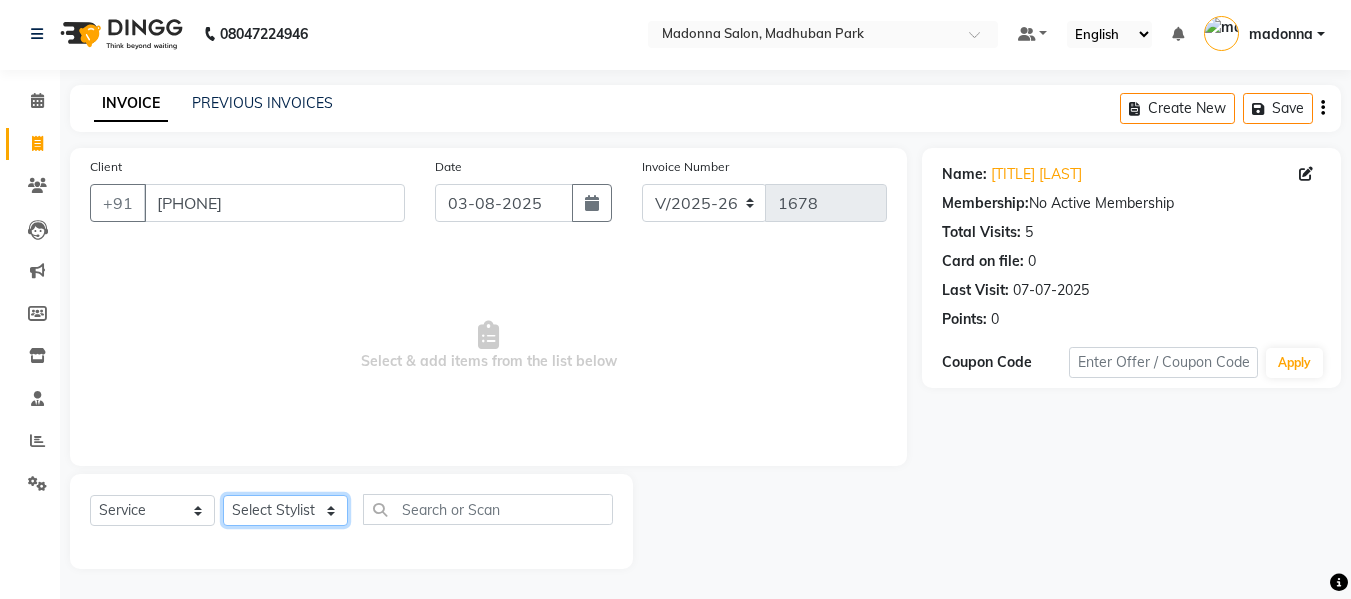 select on "85906" 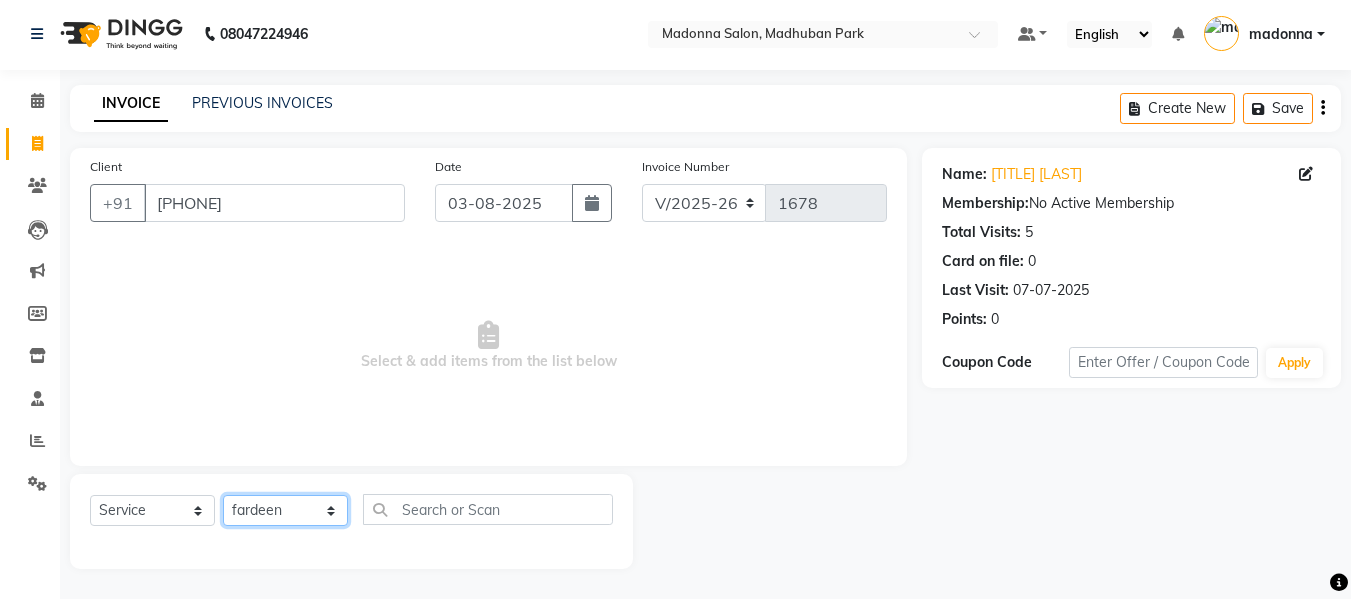 click on "Select Stylist Afsar salmani Amjad Khan Armaan  Dipika fardeen Kajal Tyagi Kirti Rajput madonna Nikhil Prince Rizwan Samaksh Shahnawaz Shoib Ahmad  Twinkle Gupta" 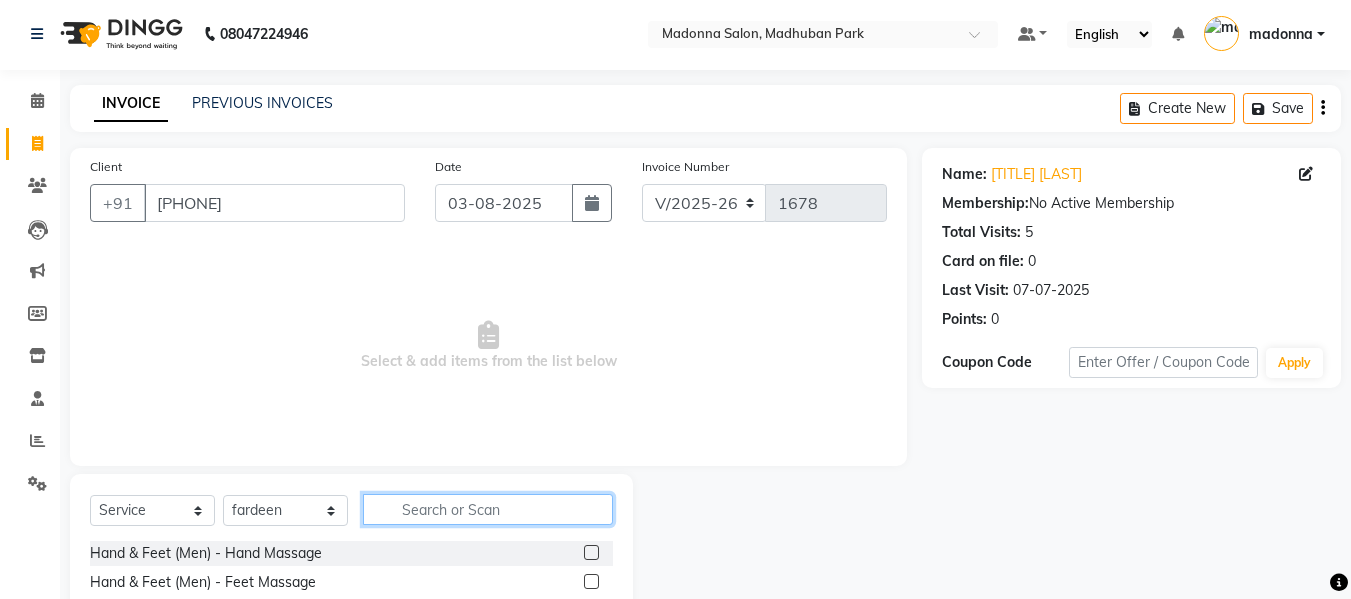 click 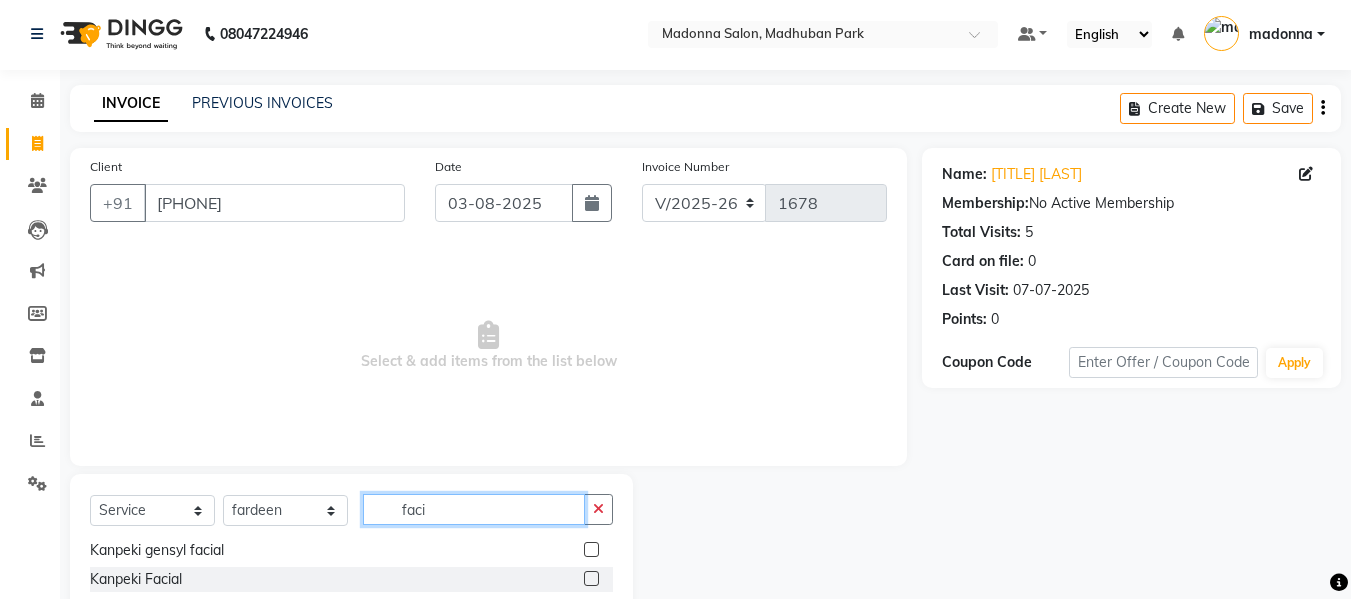 scroll, scrollTop: 85, scrollLeft: 0, axis: vertical 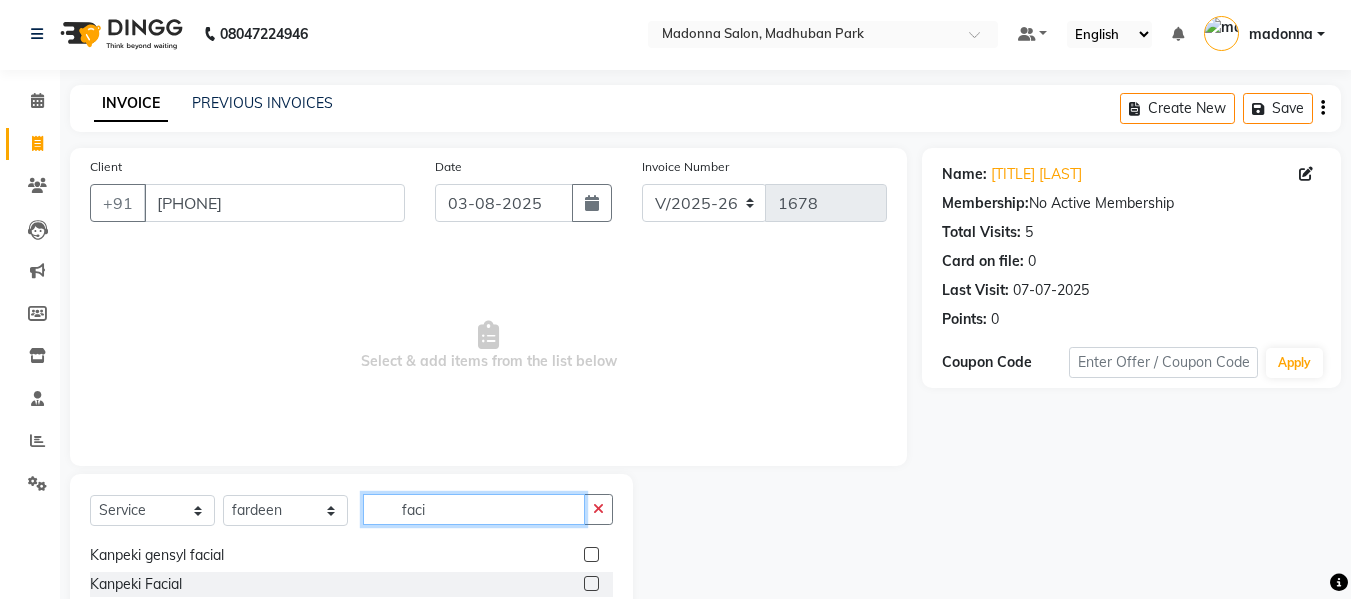 type on "faci" 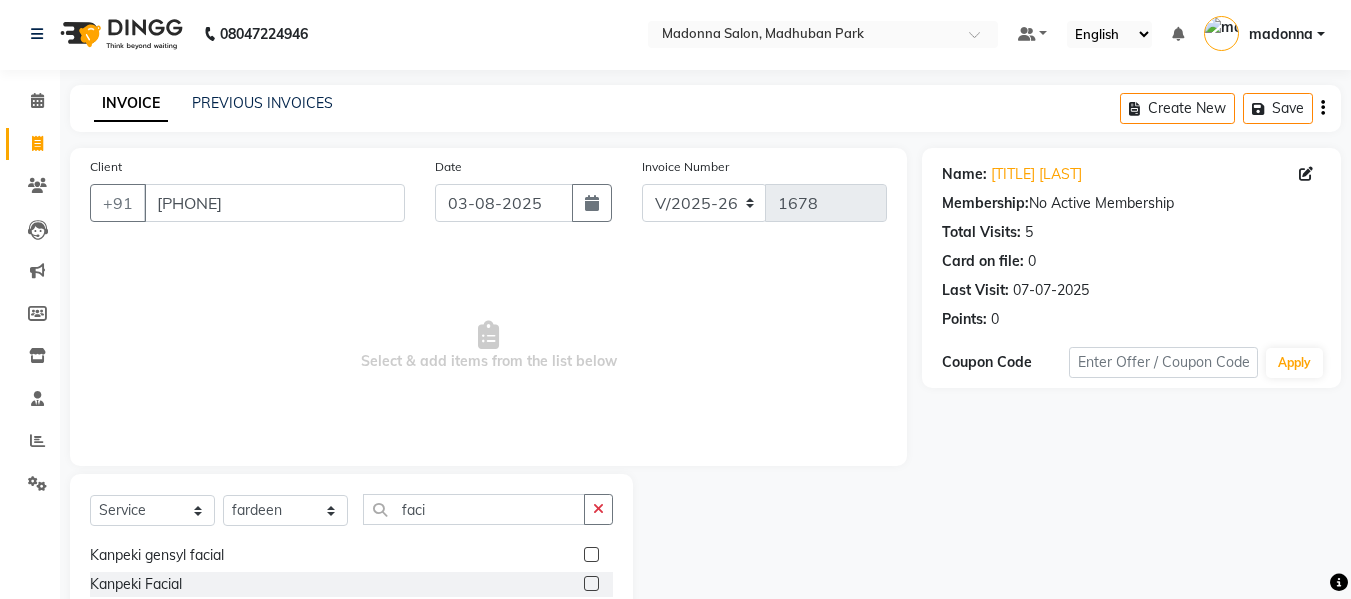 click 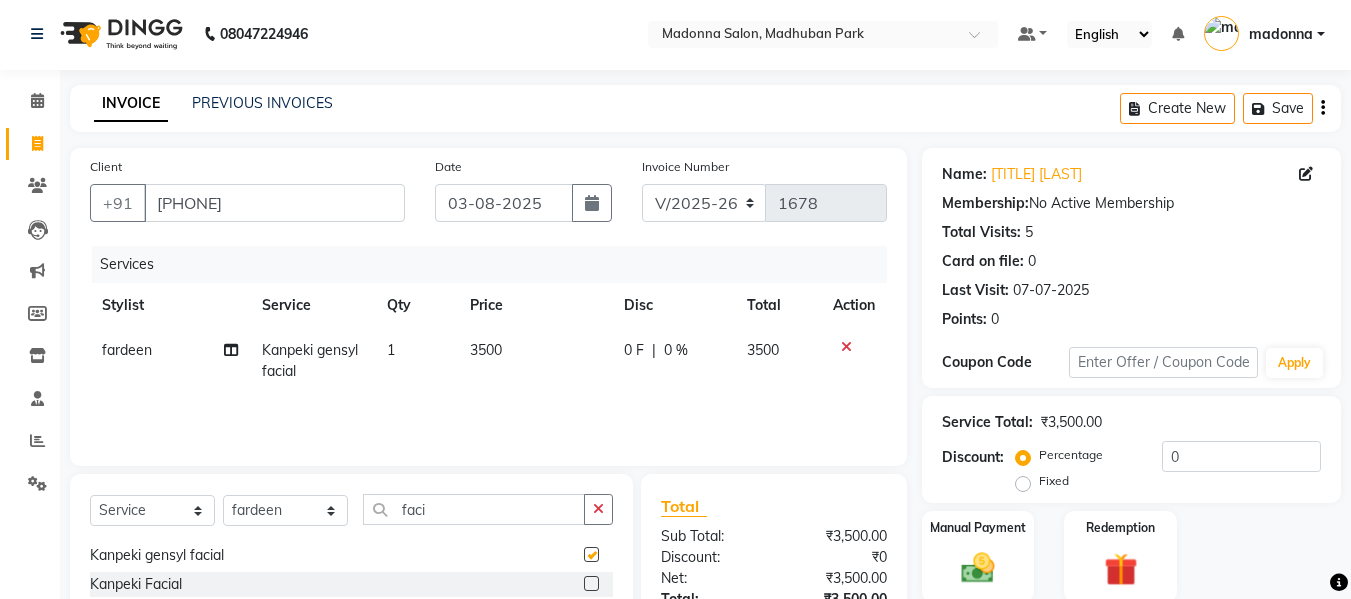 checkbox on "false" 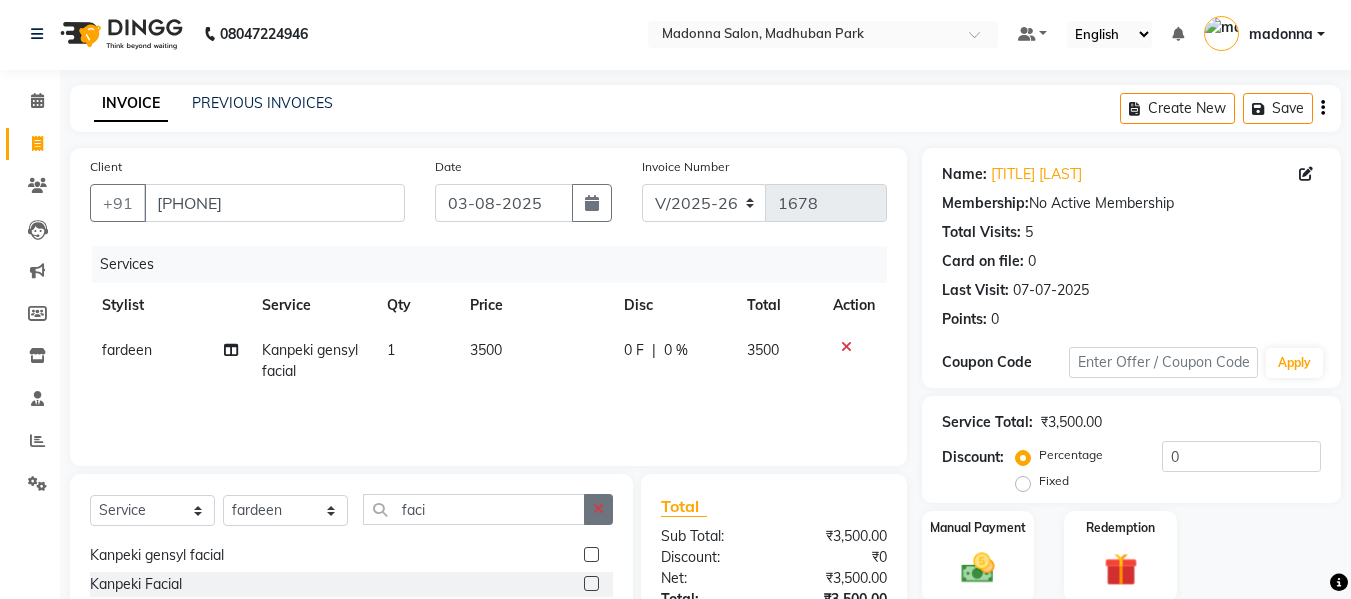 click 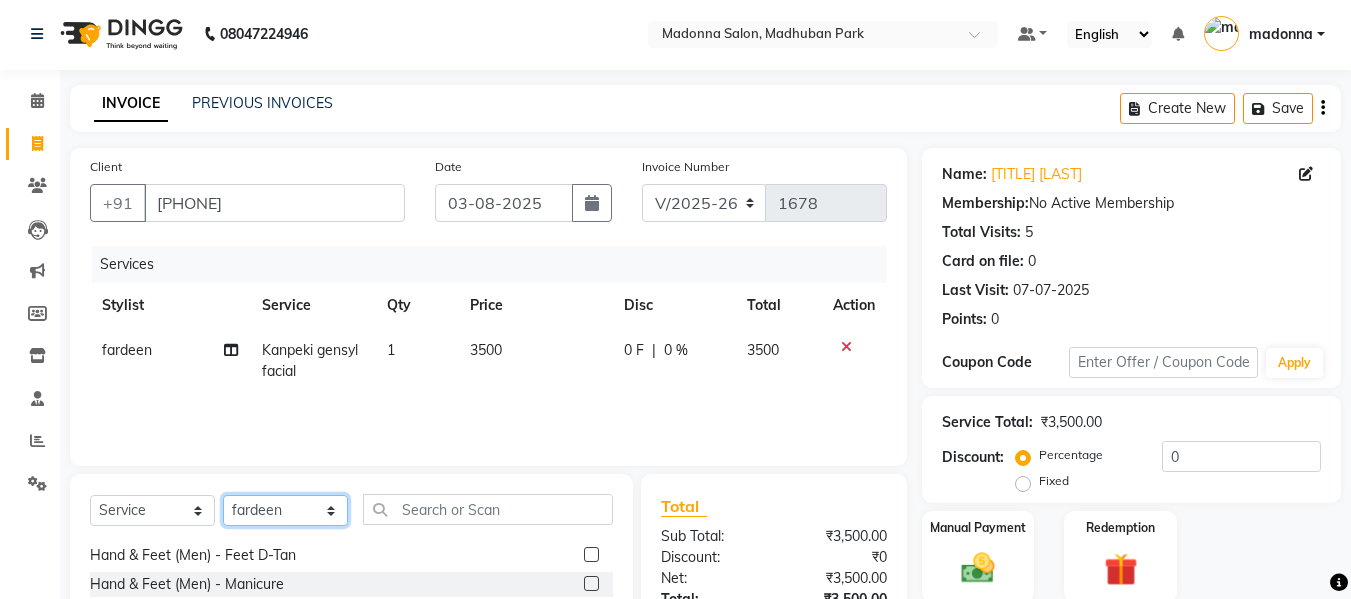 click on "Select Stylist Afsar salmani Amjad Khan Armaan  Dipika fardeen Kajal Tyagi Kirti Rajput madonna Nikhil Prince Rizwan Samaksh Shahnawaz Shoib Ahmad  Twinkle Gupta" 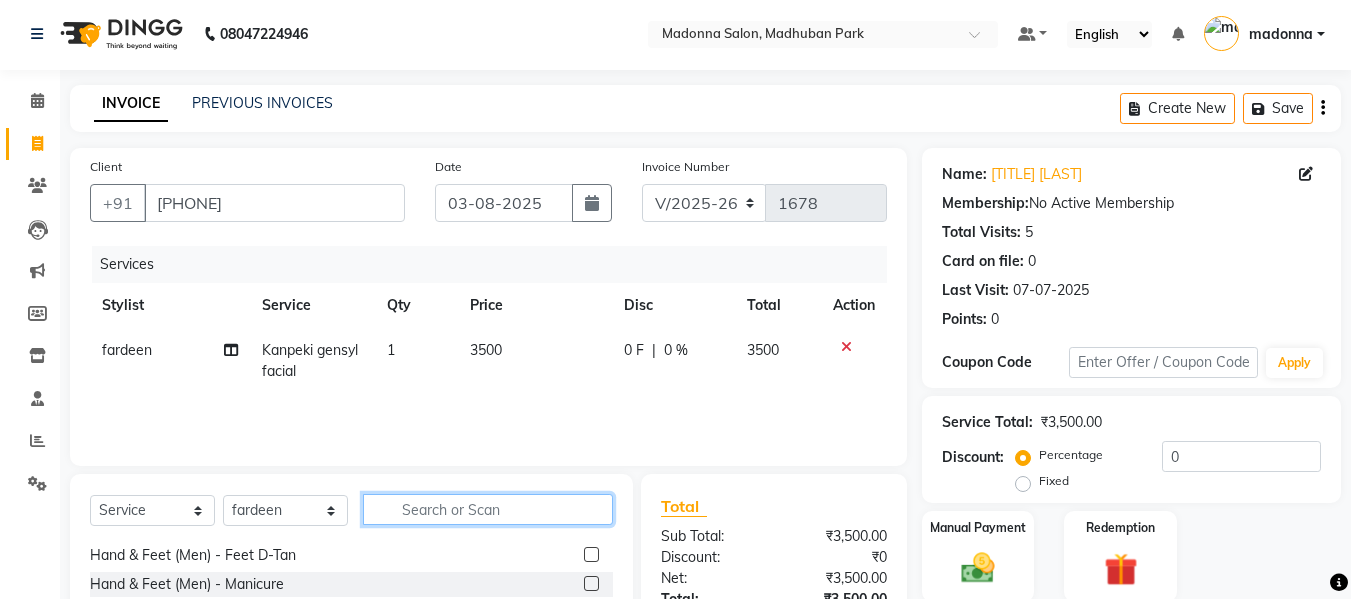 click 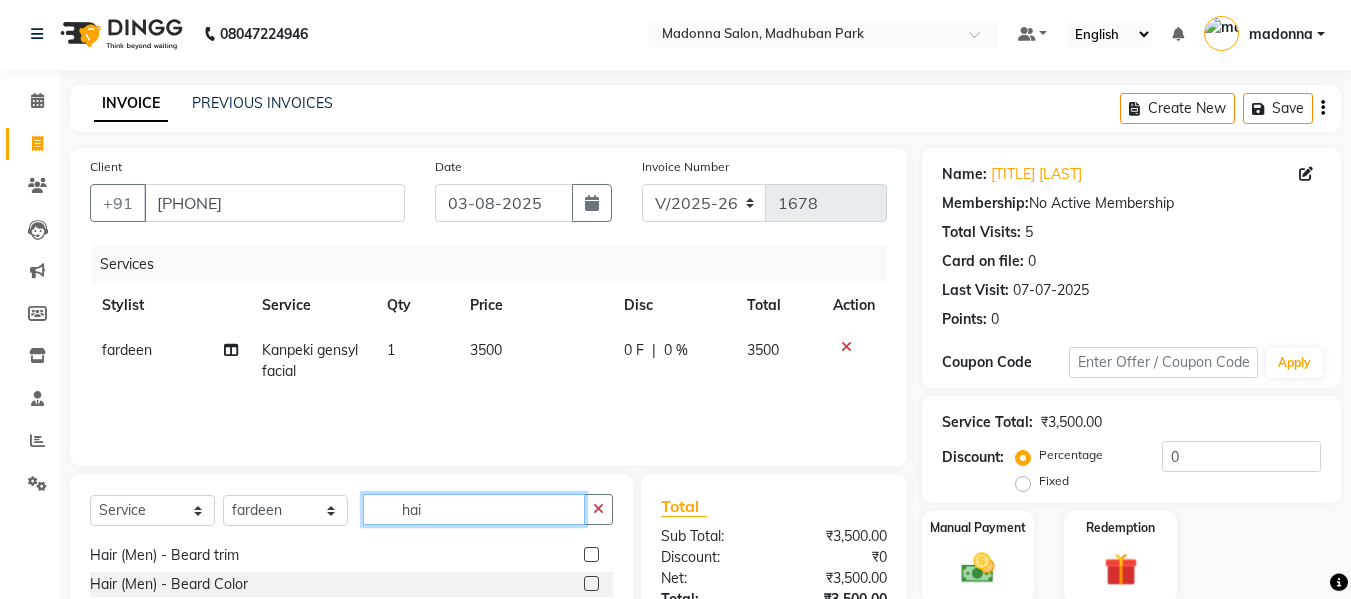 scroll, scrollTop: 0, scrollLeft: 0, axis: both 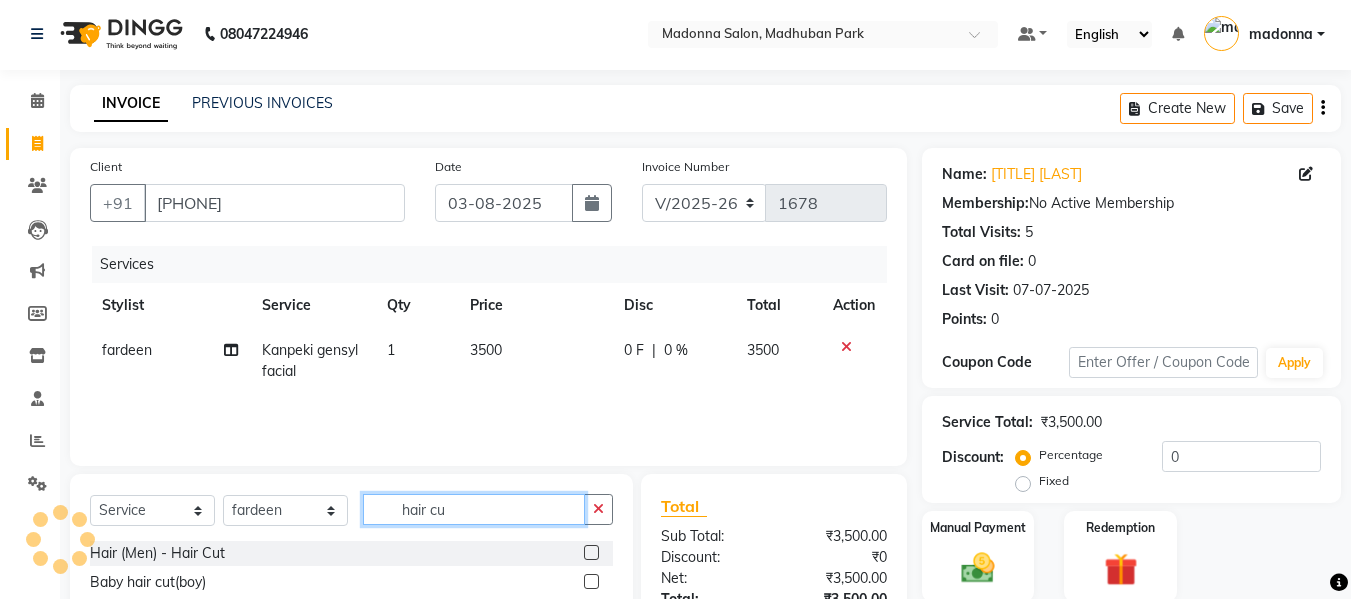 type on "hair cu" 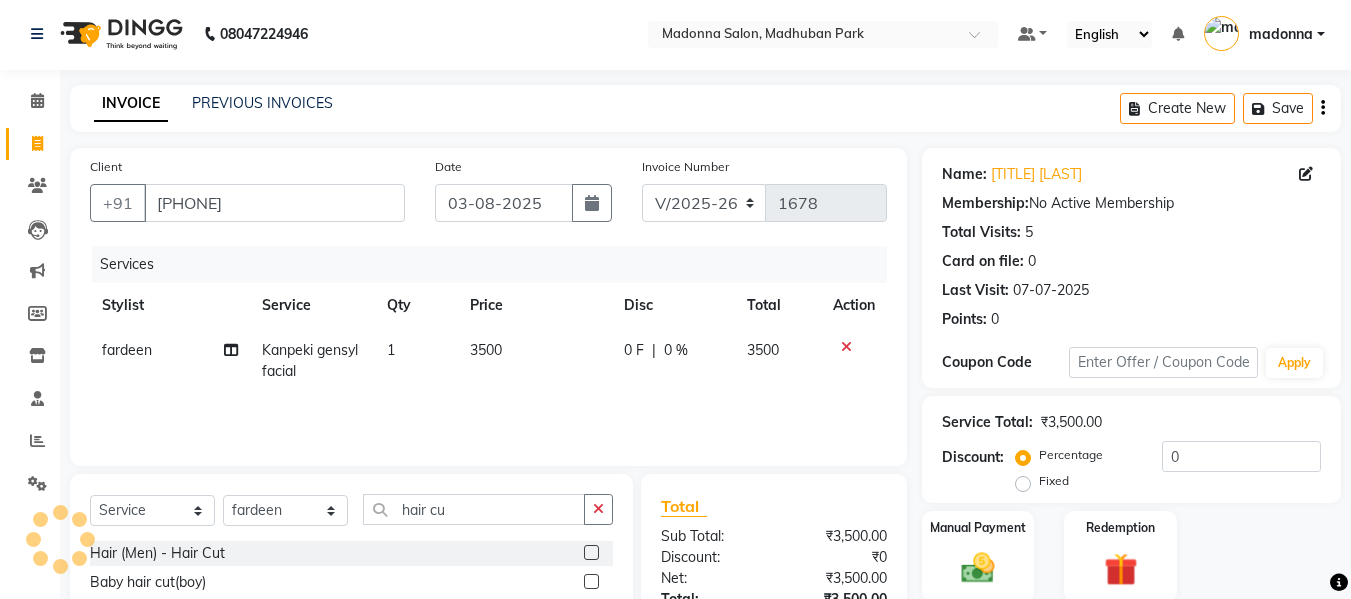 click 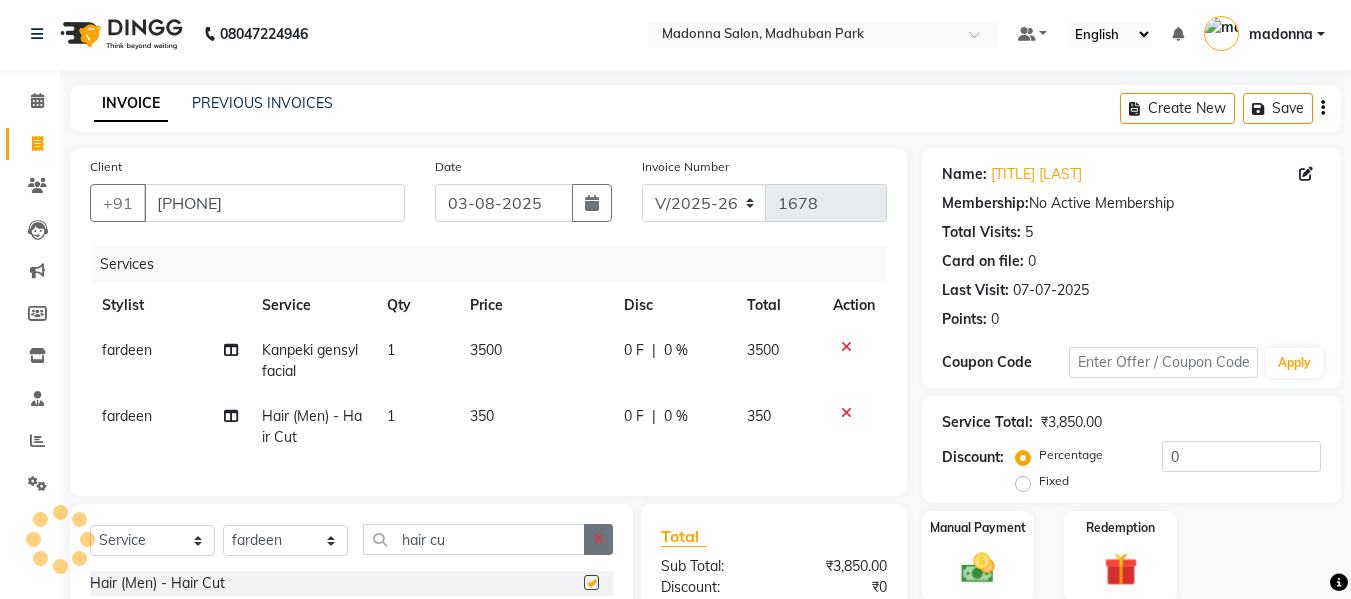 checkbox on "false" 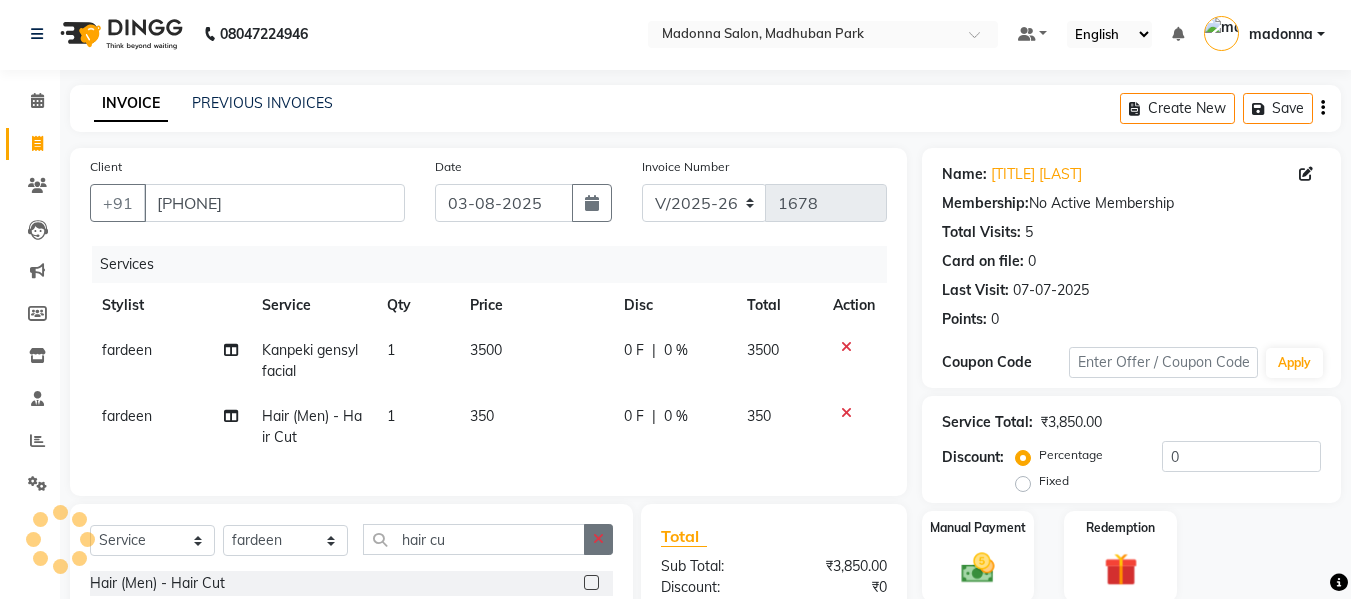 click 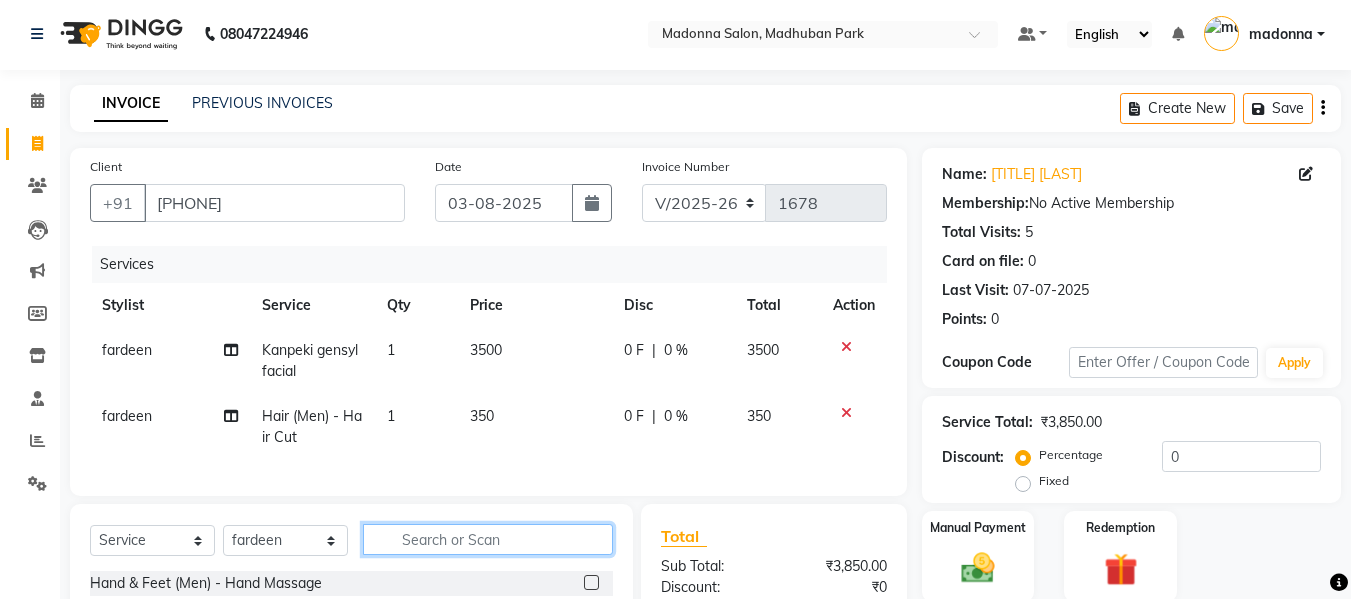 click 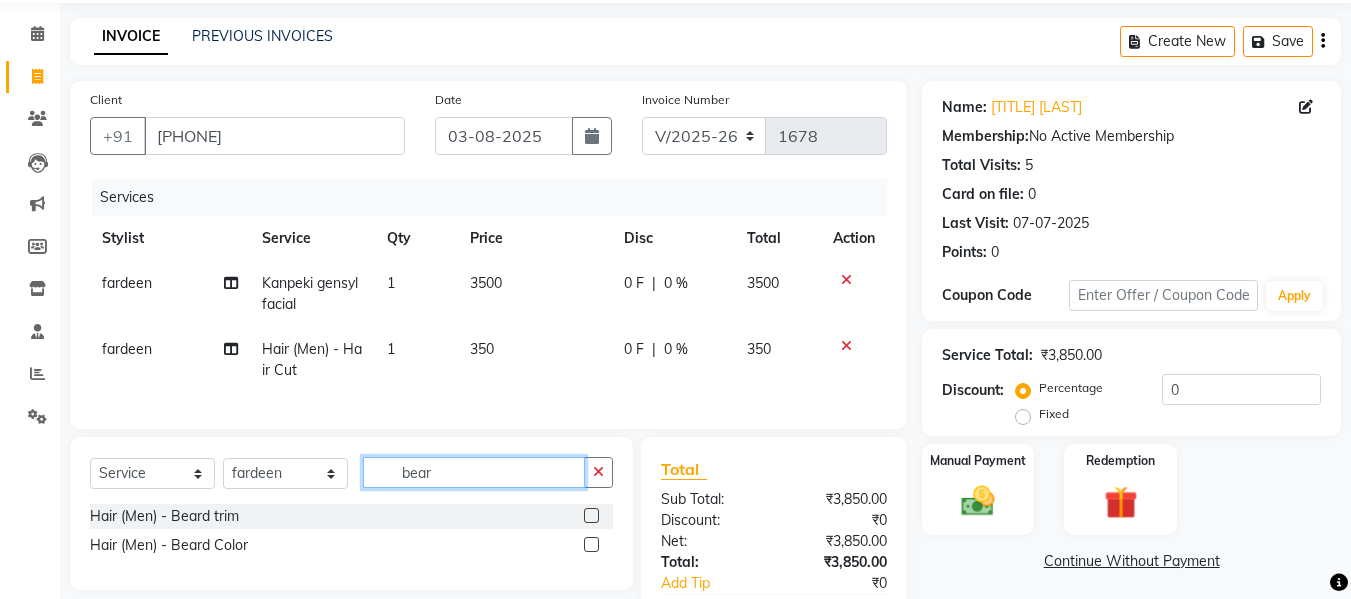 scroll, scrollTop: 68, scrollLeft: 0, axis: vertical 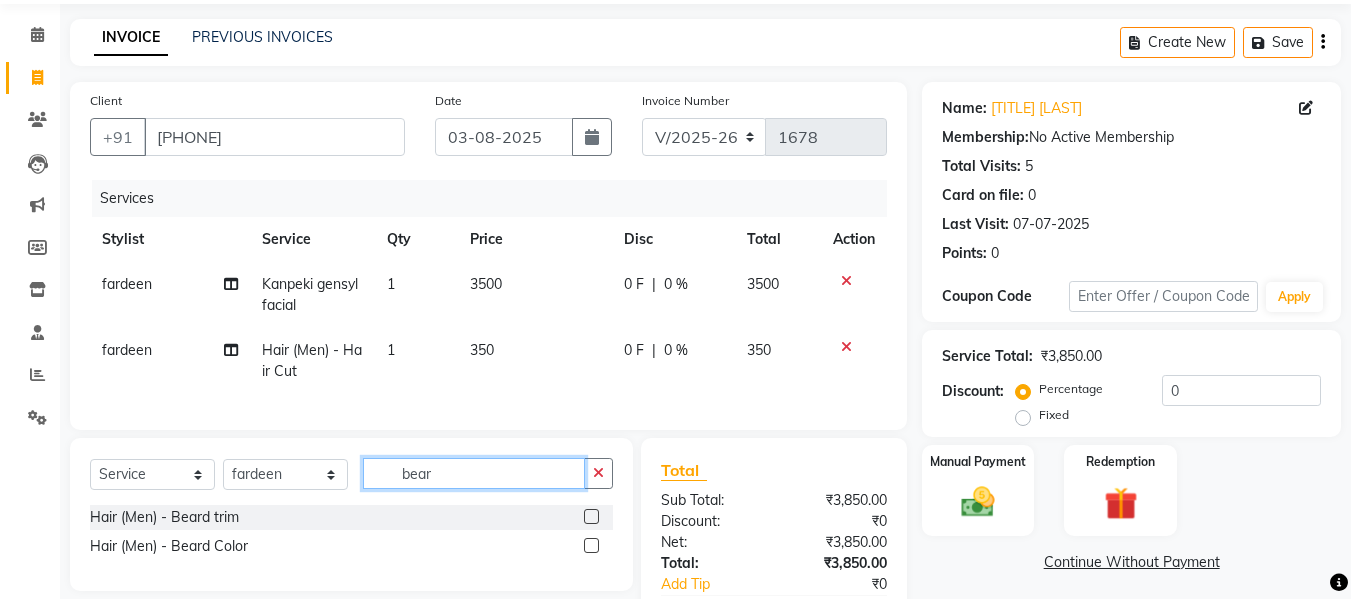 type on "bear" 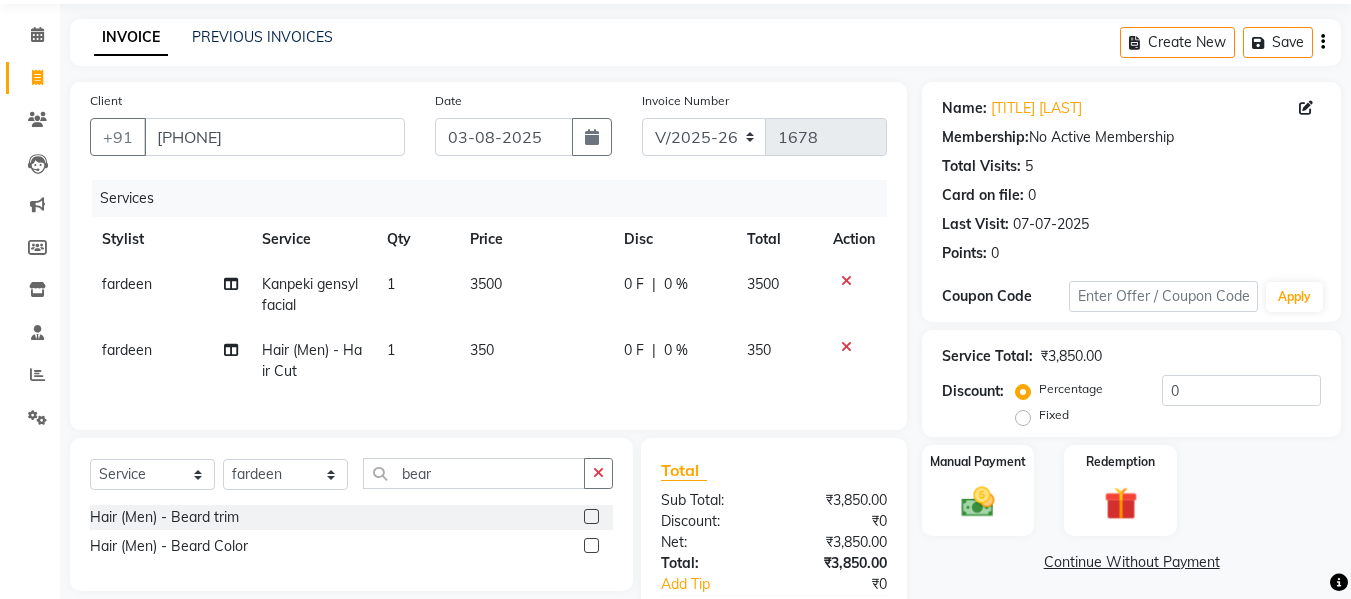 click 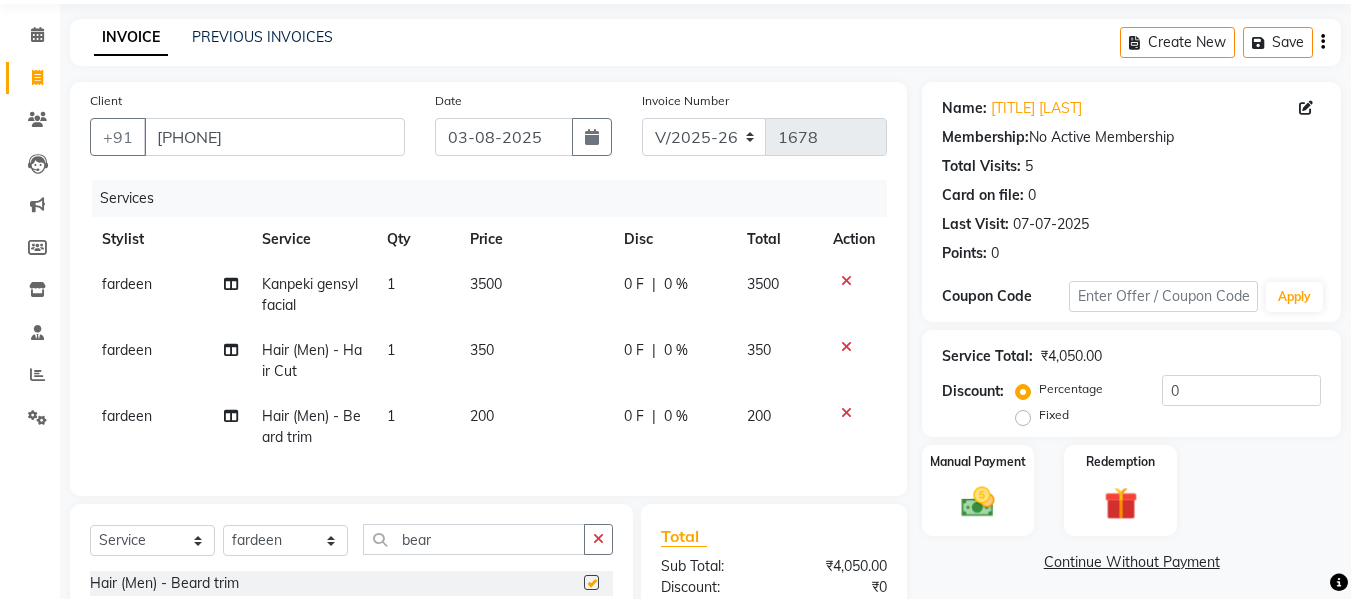 checkbox on "false" 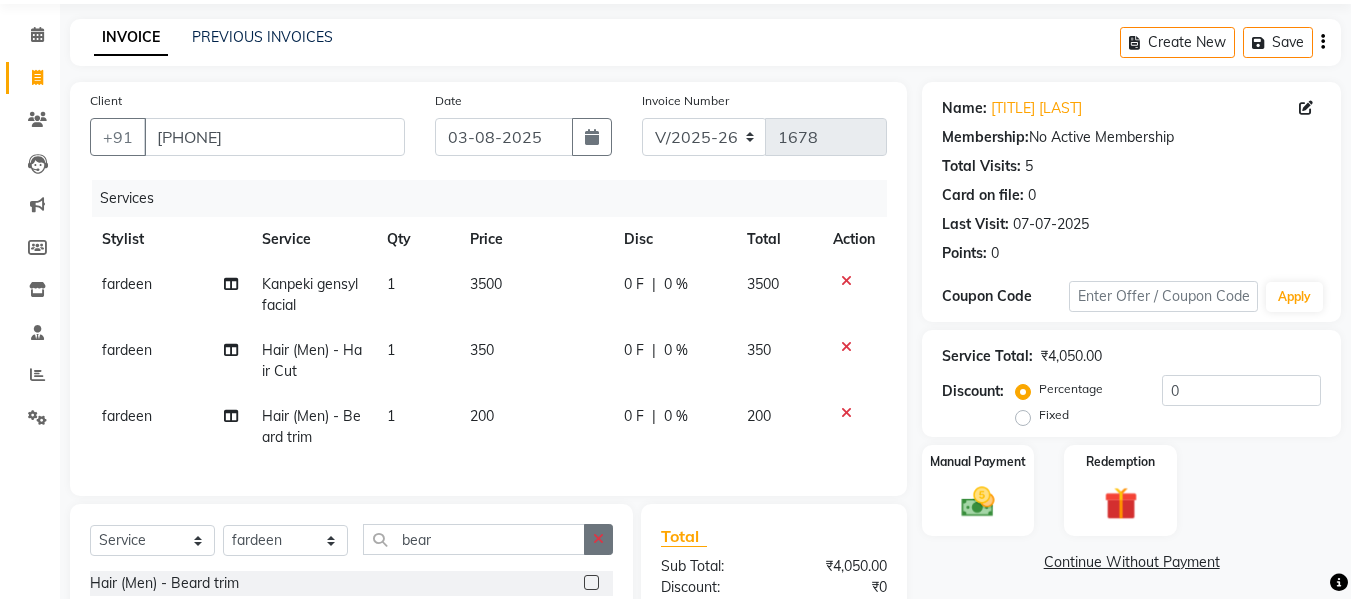 click 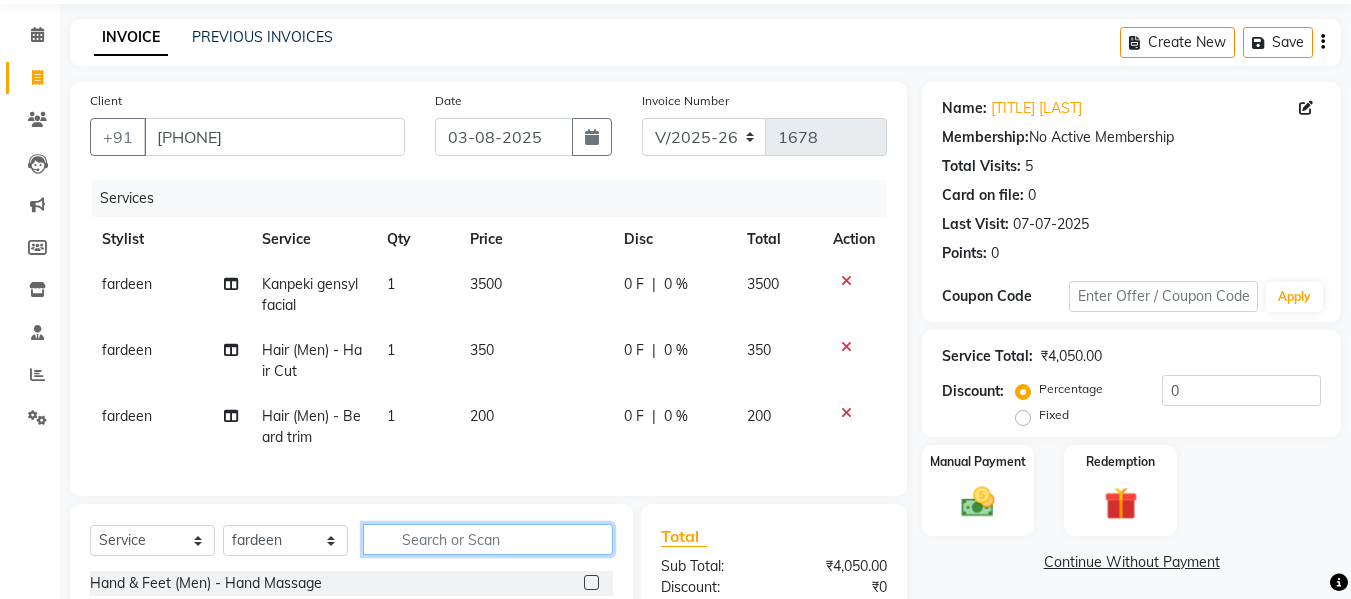 click 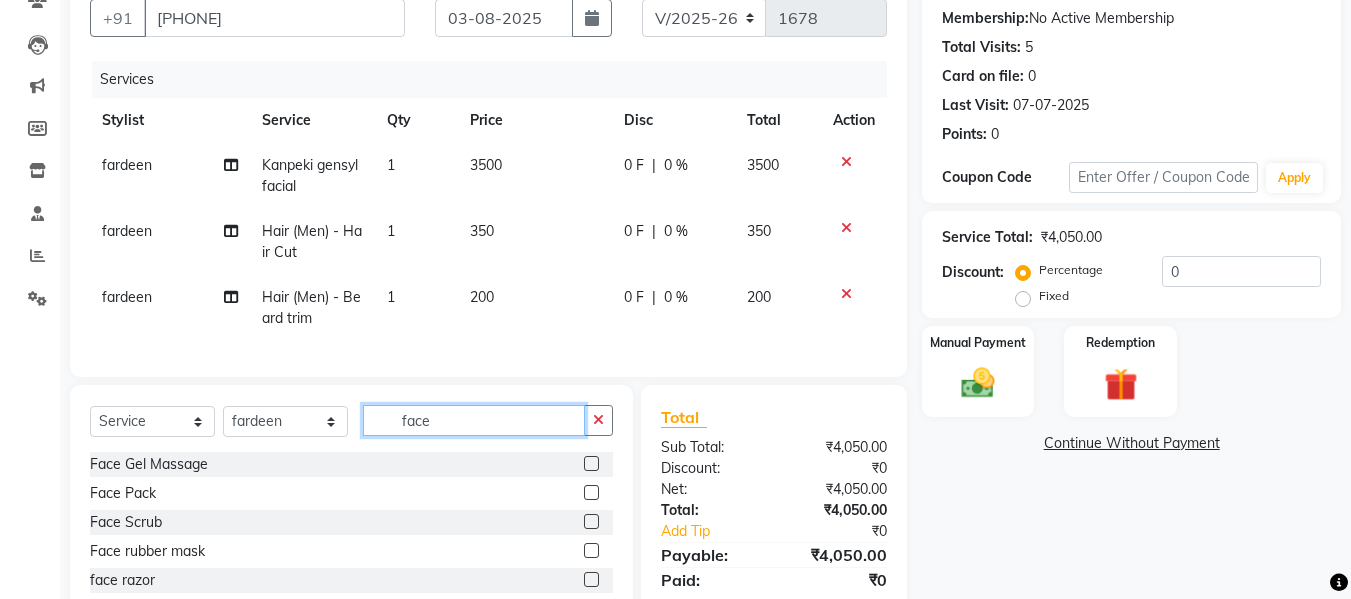 scroll, scrollTop: 223, scrollLeft: 0, axis: vertical 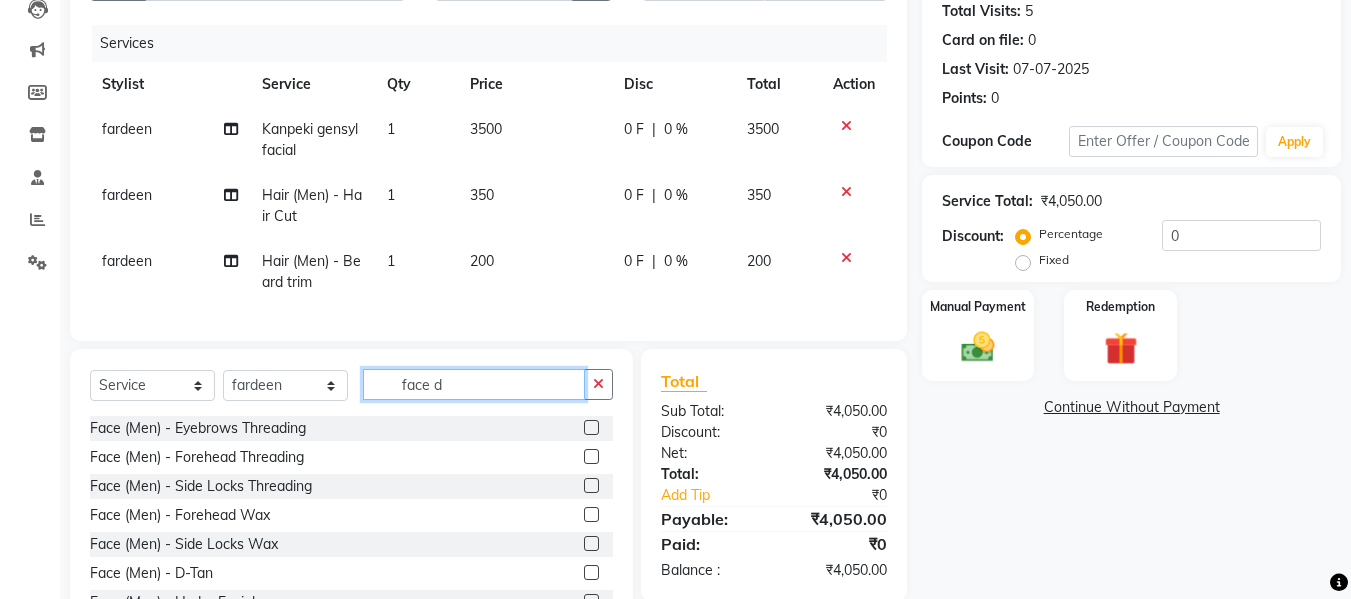 type on "face d" 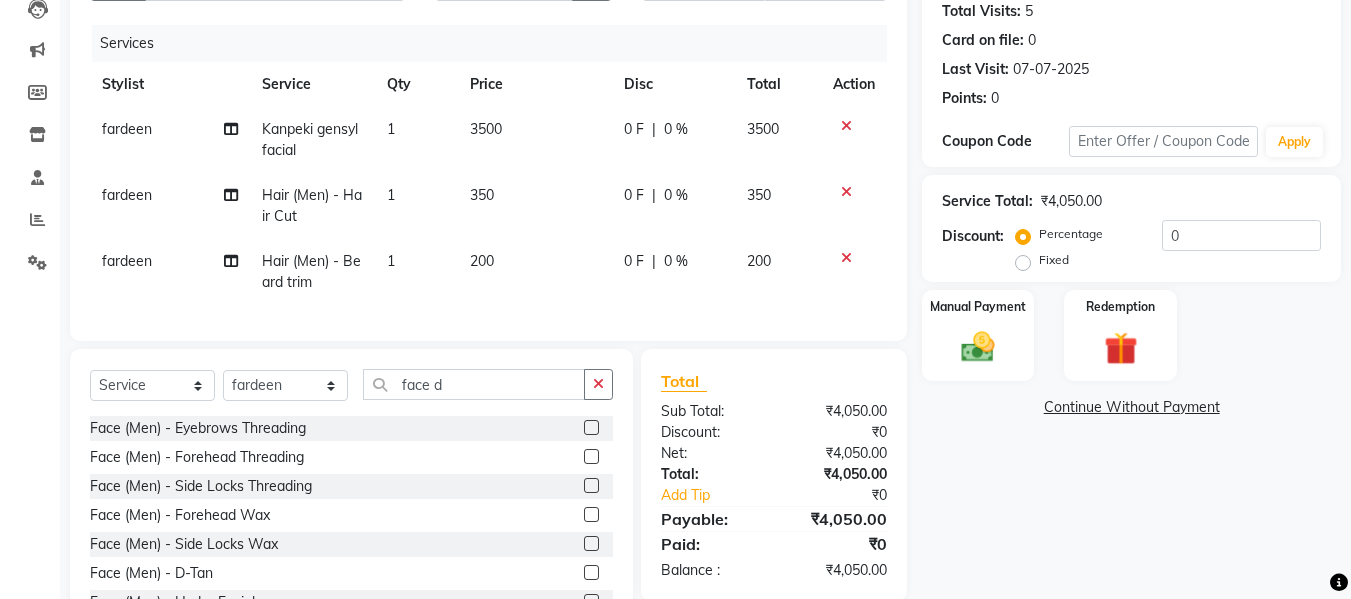 click 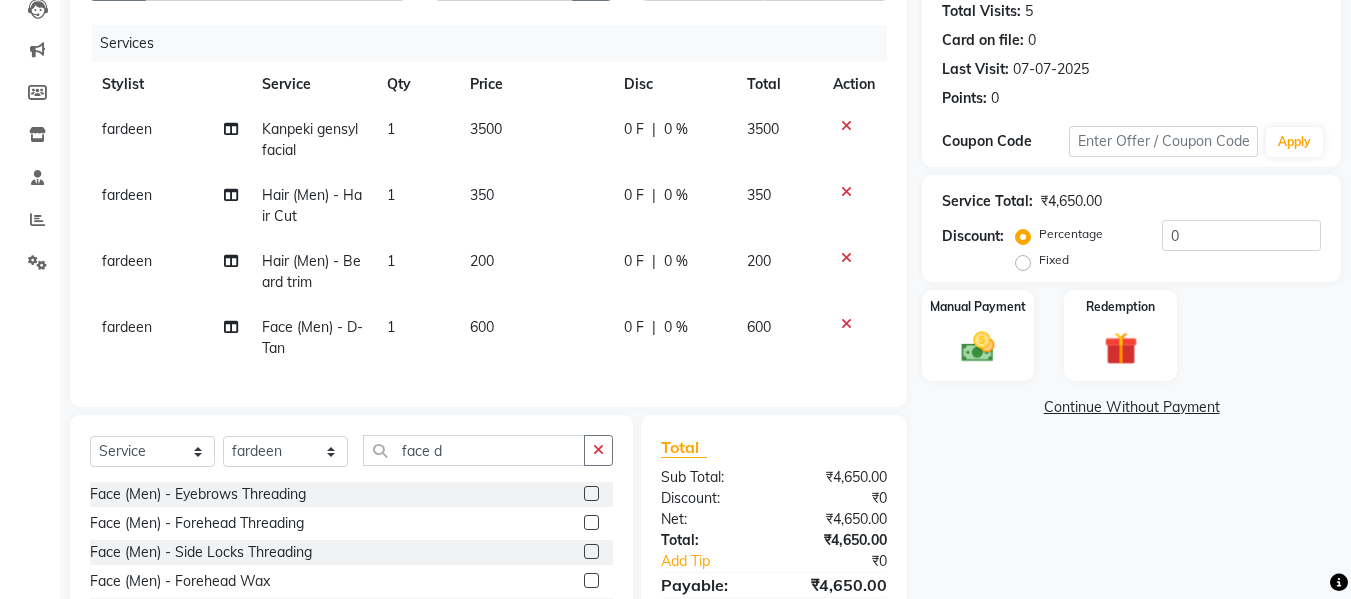 checkbox on "false" 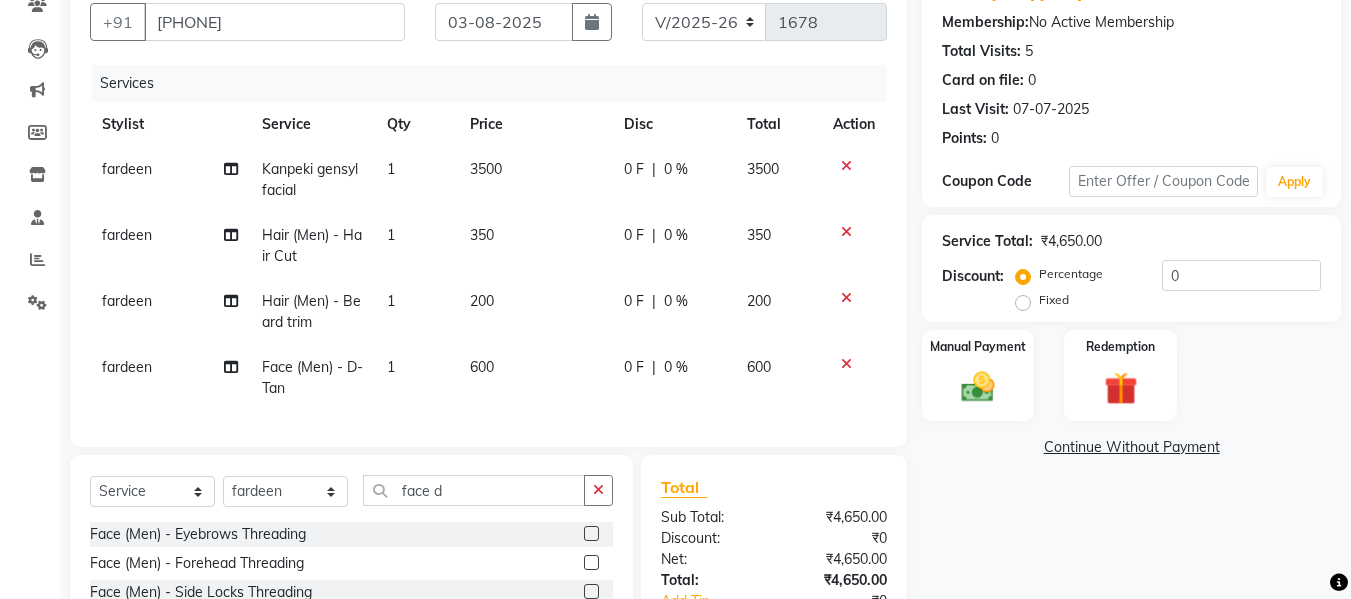 scroll, scrollTop: 182, scrollLeft: 0, axis: vertical 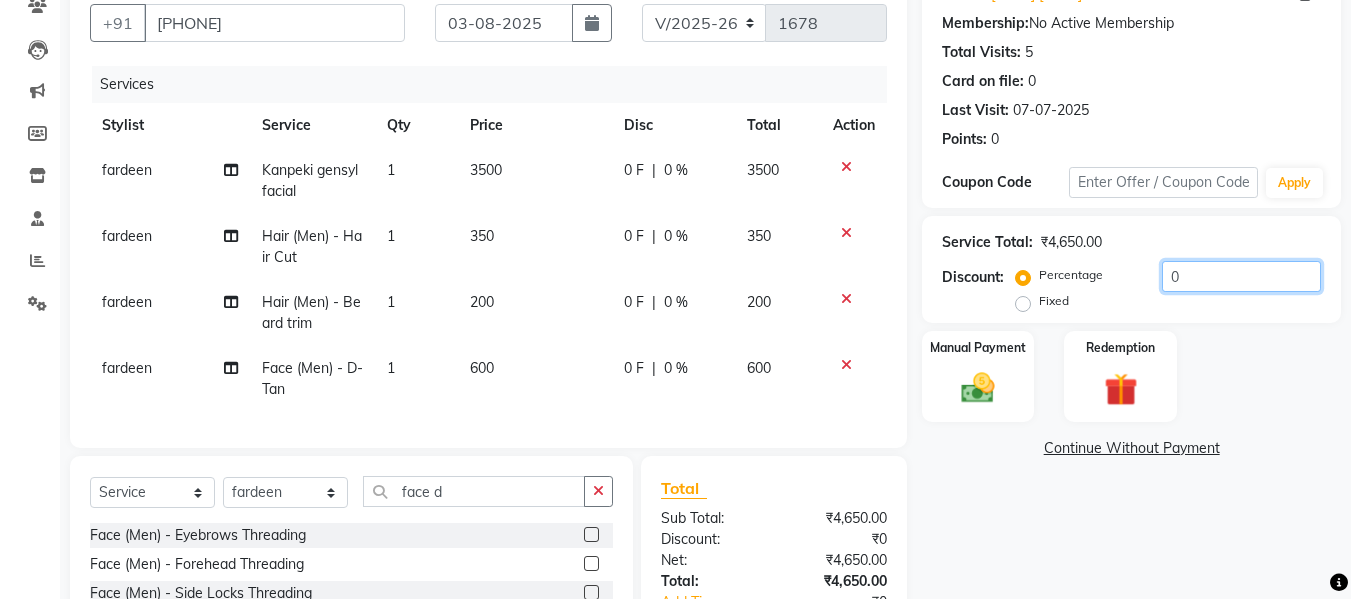 click on "0" 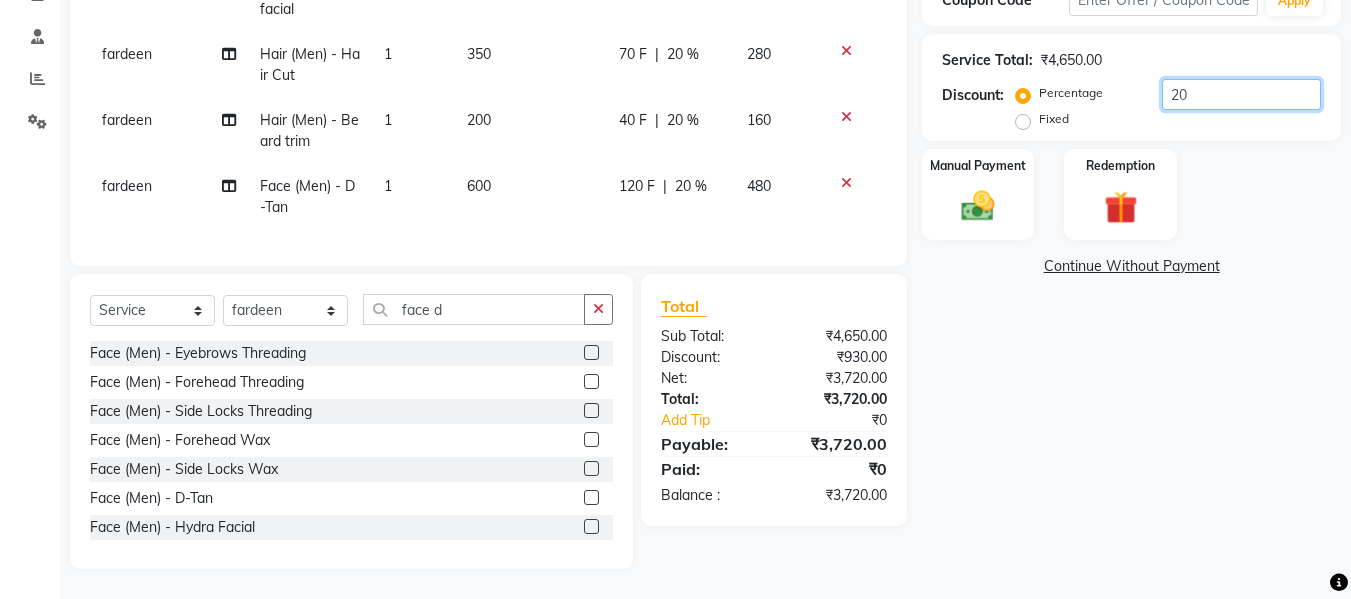 scroll, scrollTop: 378, scrollLeft: 0, axis: vertical 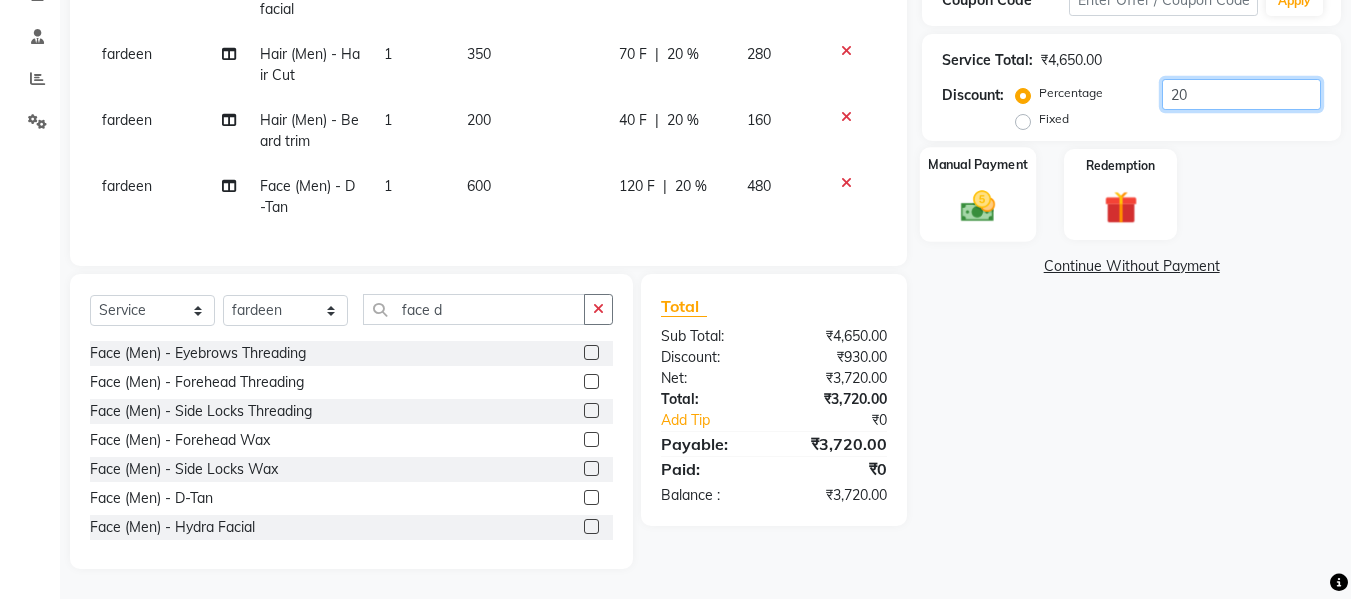 type on "20" 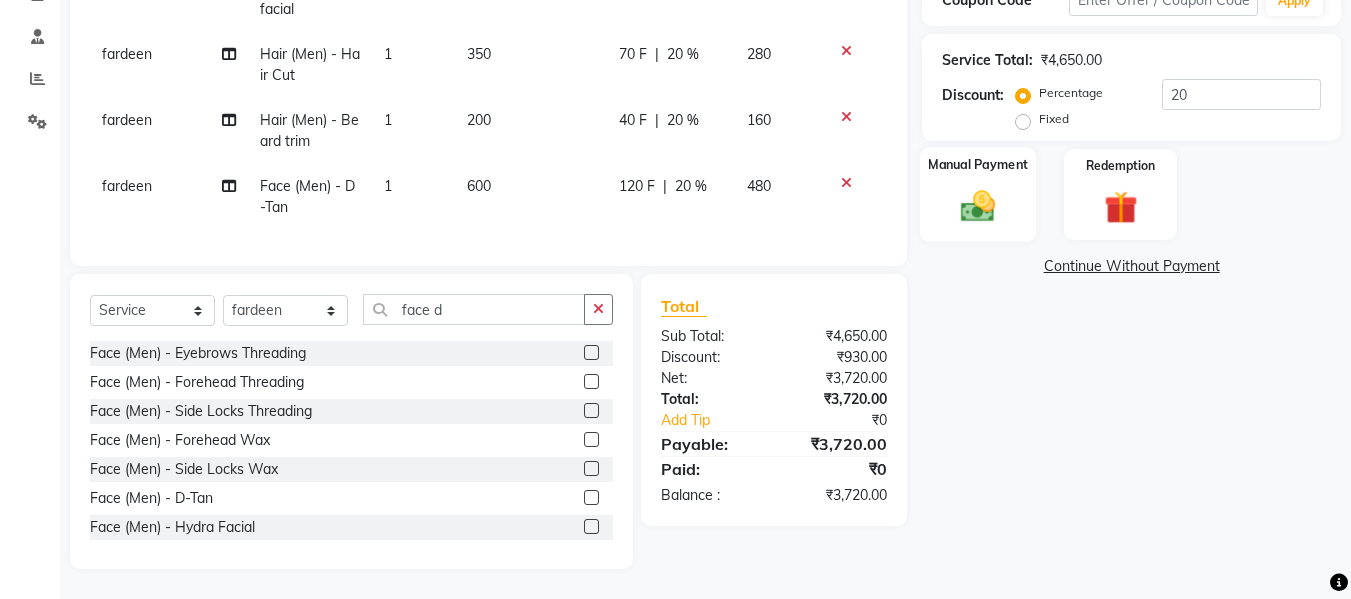 click 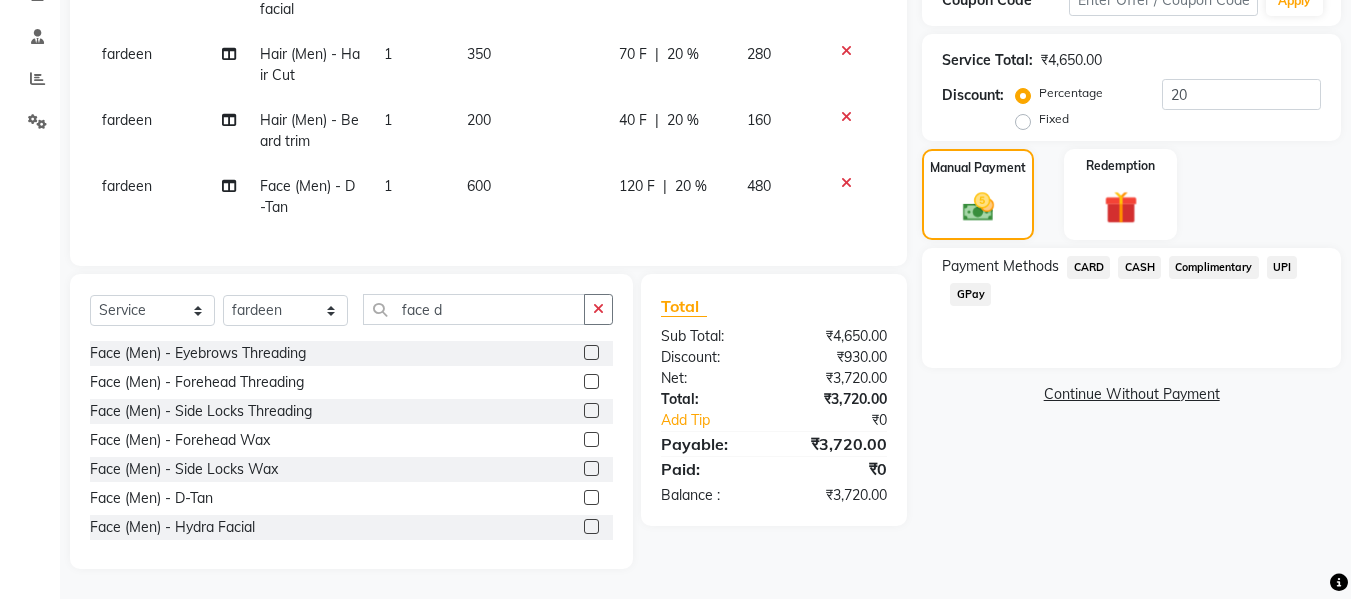 click on "CASH" 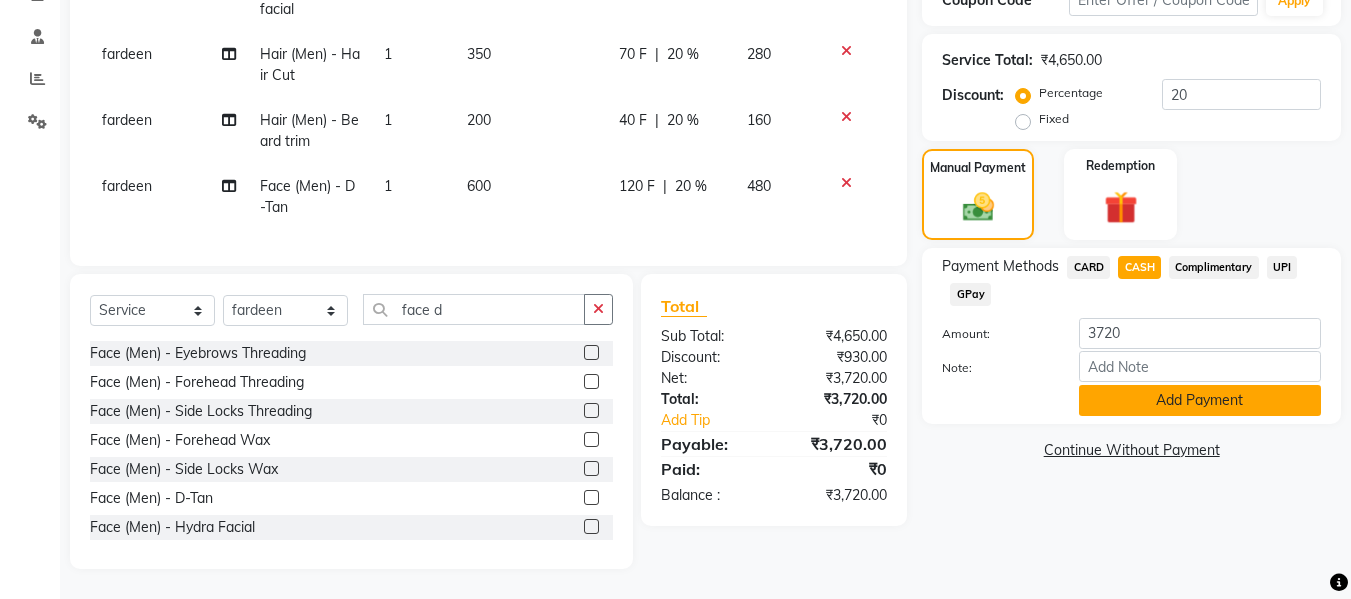 click on "Add Payment" 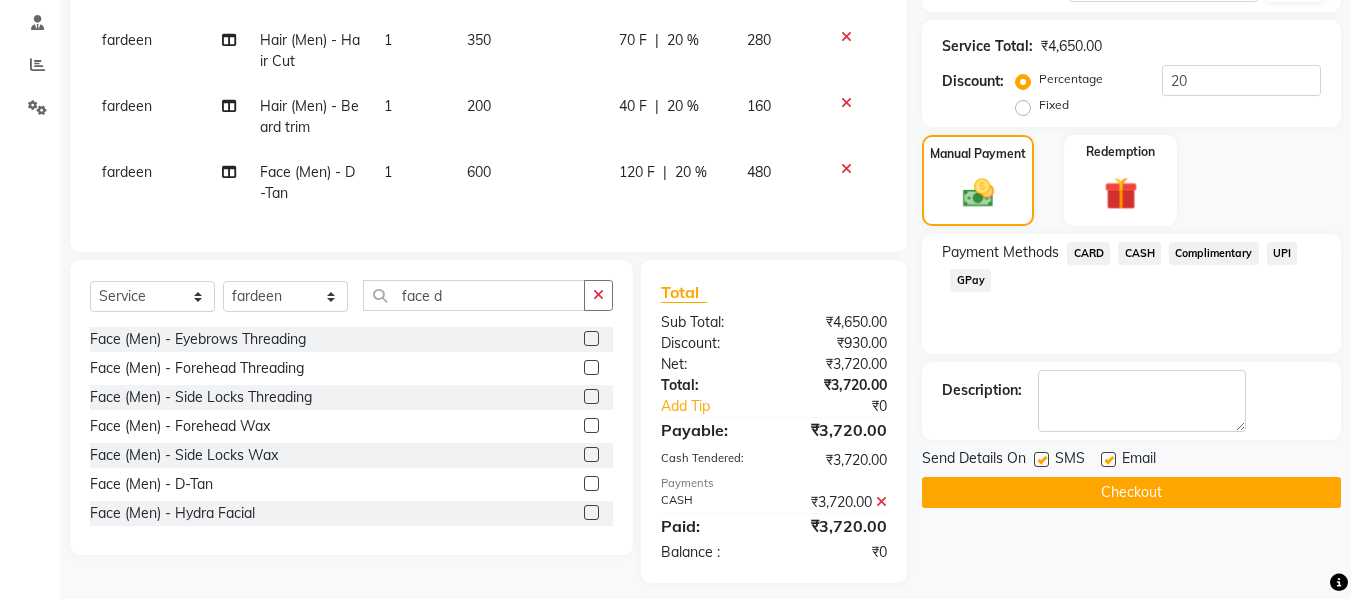 scroll, scrollTop: 407, scrollLeft: 0, axis: vertical 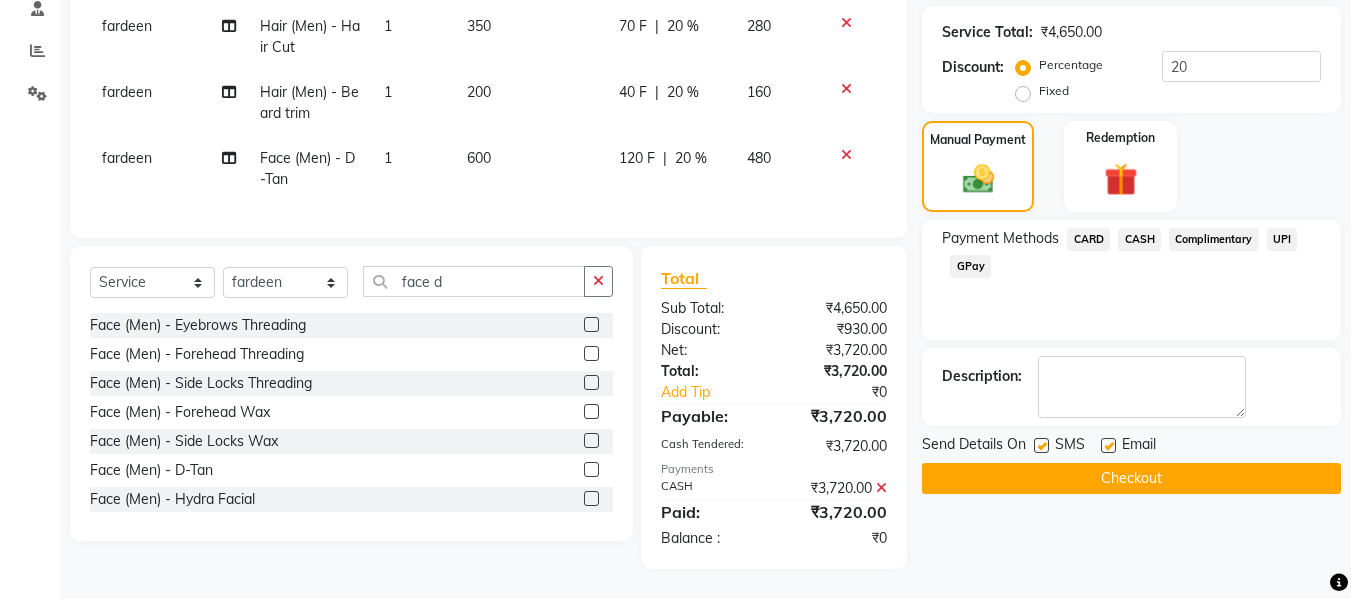 click on "Checkout" 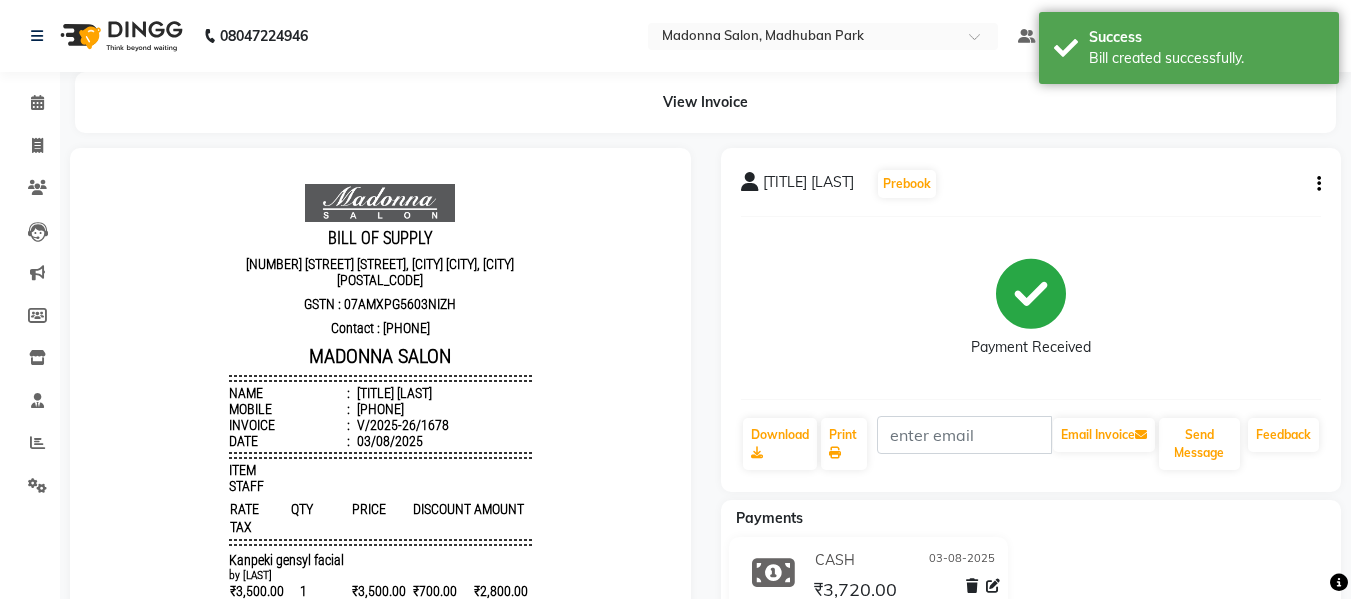 scroll, scrollTop: 0, scrollLeft: 0, axis: both 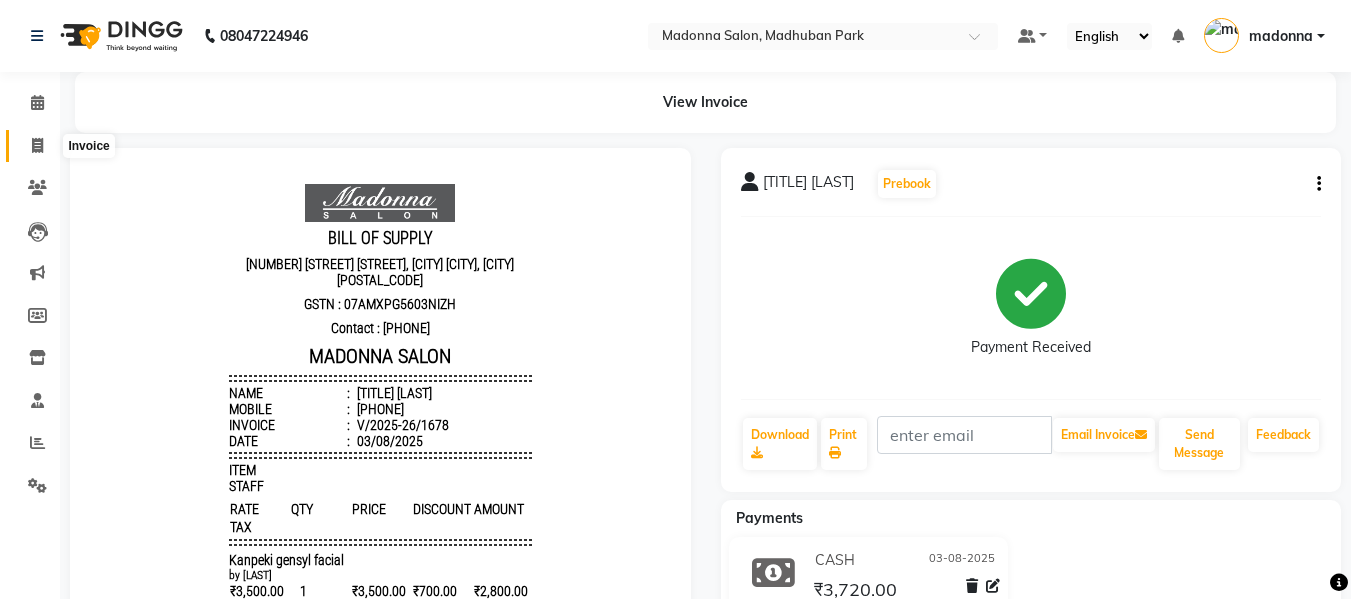 click 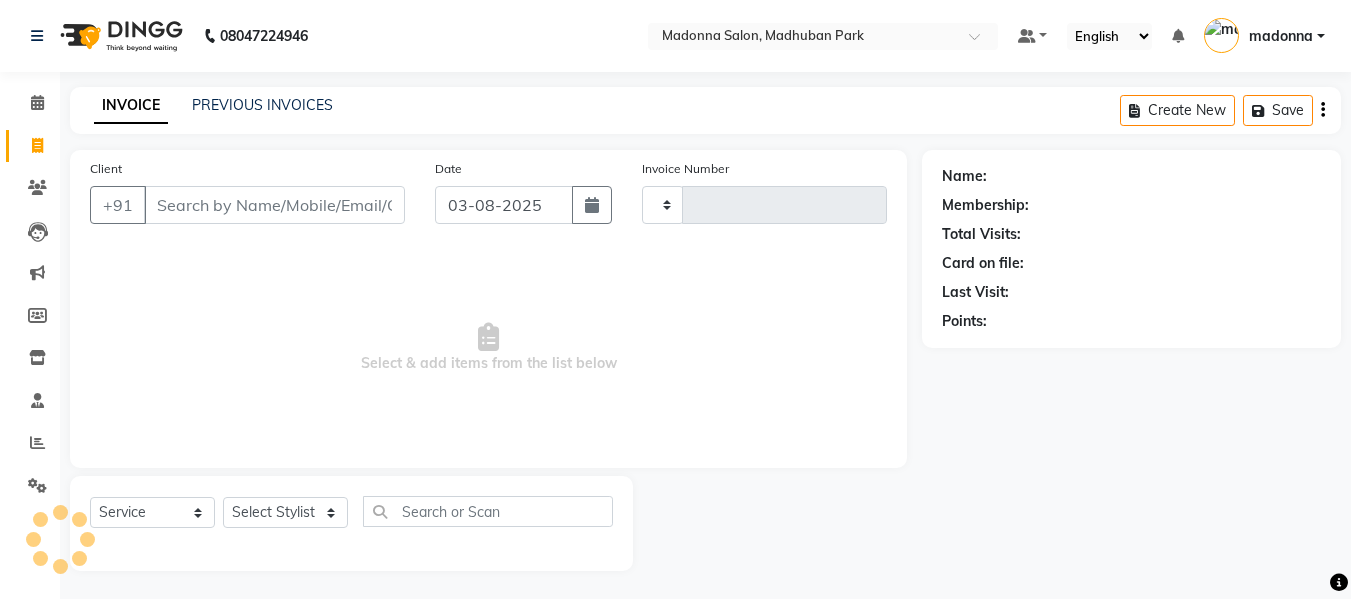 type on "1679" 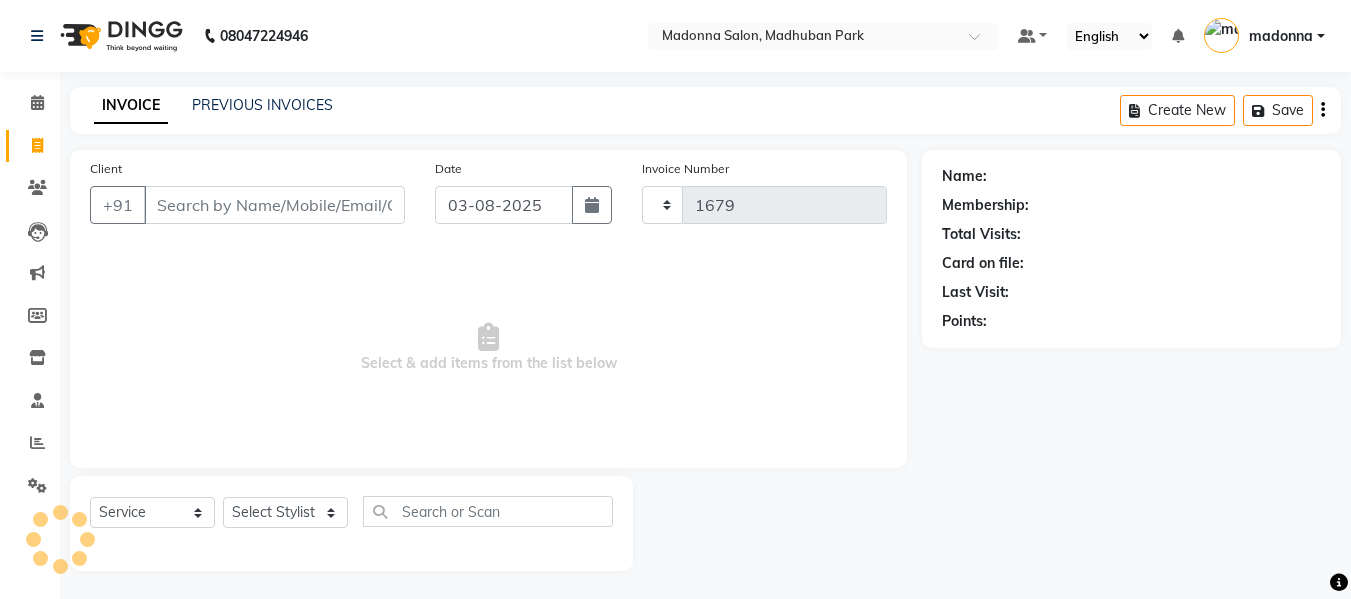 scroll, scrollTop: 2, scrollLeft: 0, axis: vertical 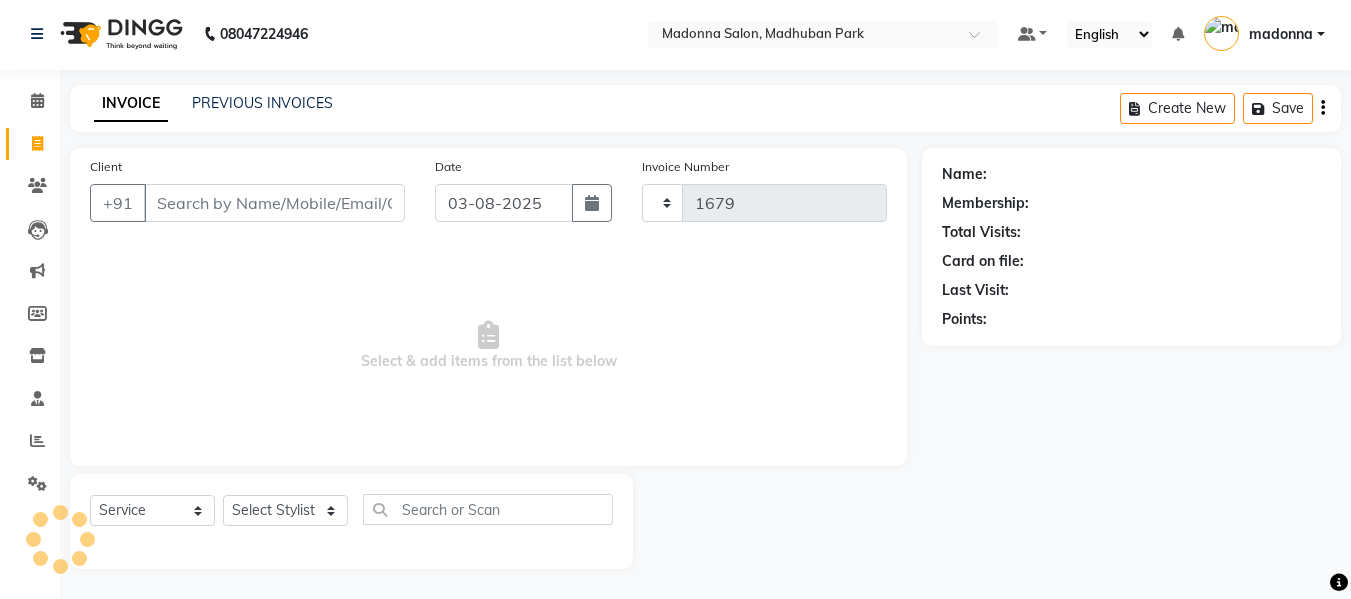select on "6469" 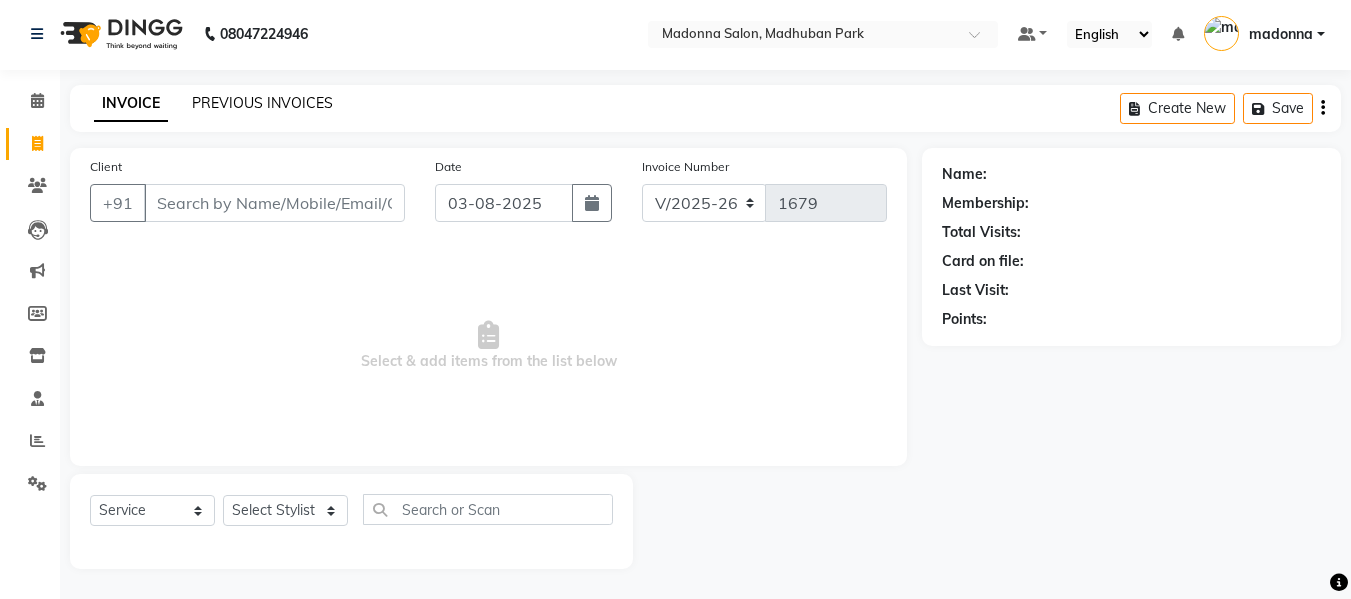 click on "PREVIOUS INVOICES" 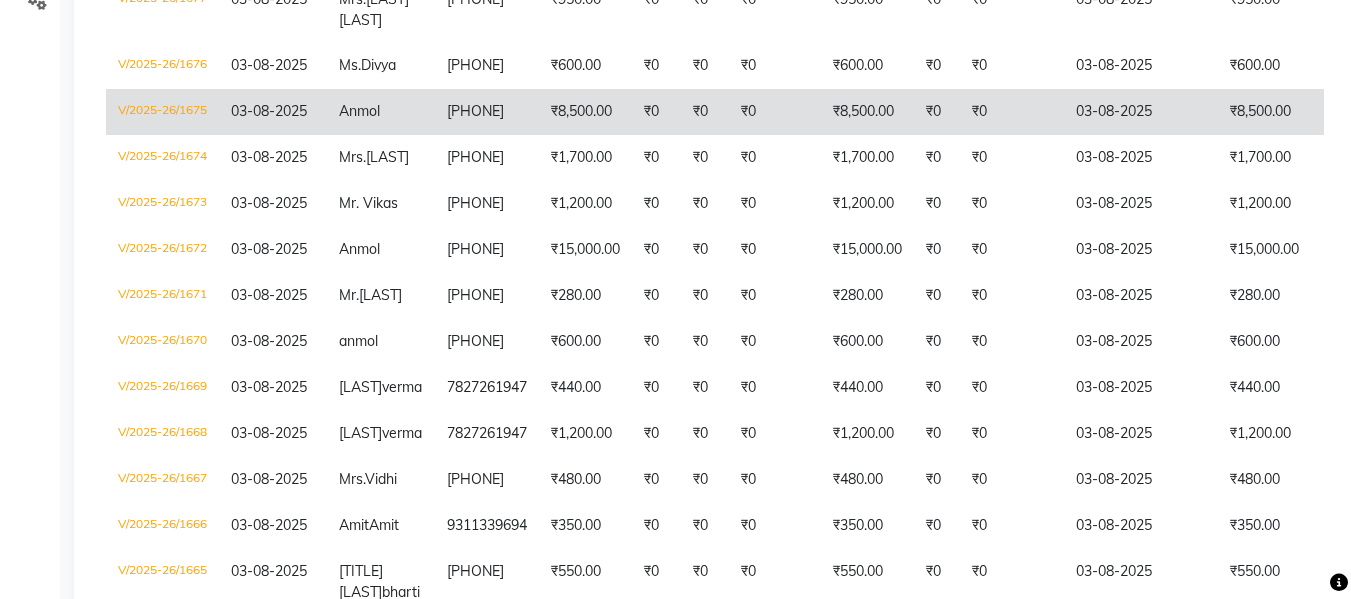 scroll, scrollTop: 499, scrollLeft: 0, axis: vertical 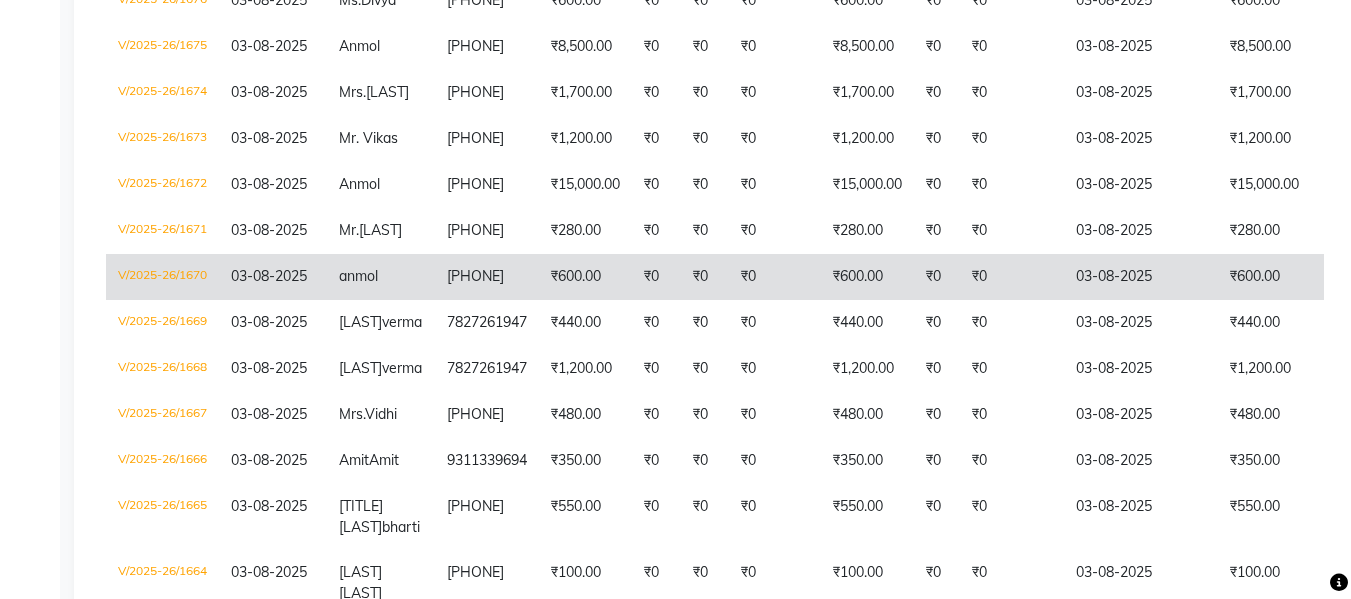 click on "anmol" 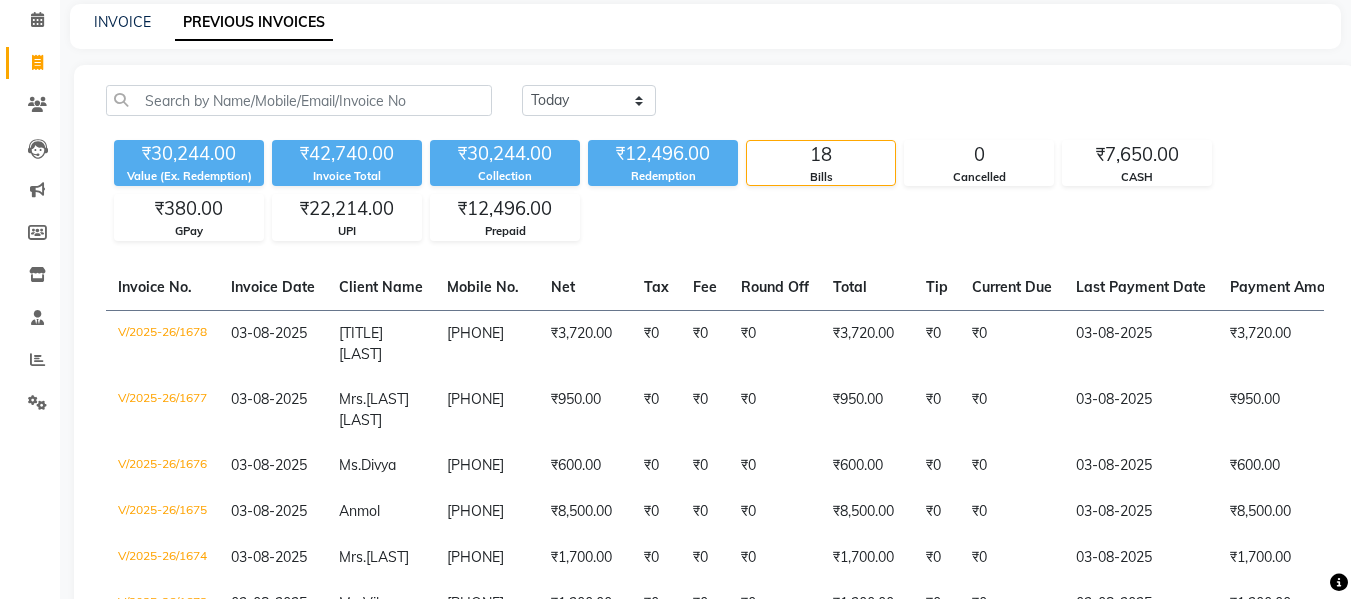 scroll, scrollTop: 82, scrollLeft: 0, axis: vertical 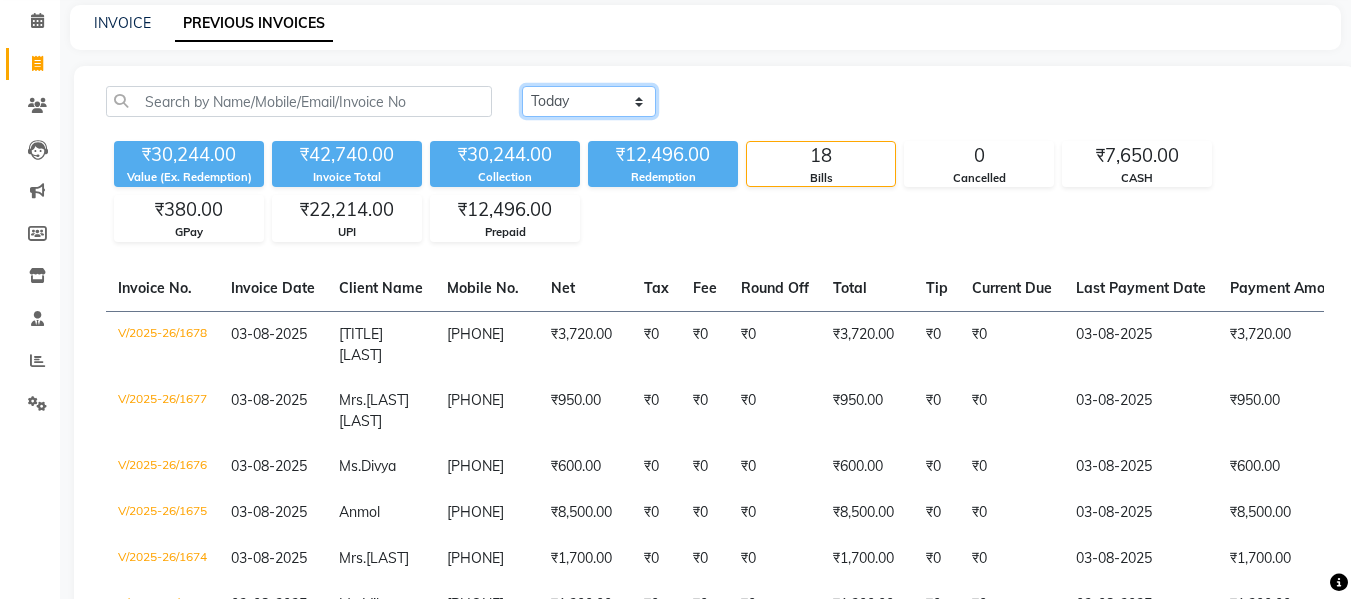 click on "Today Yesterday Custom Range" 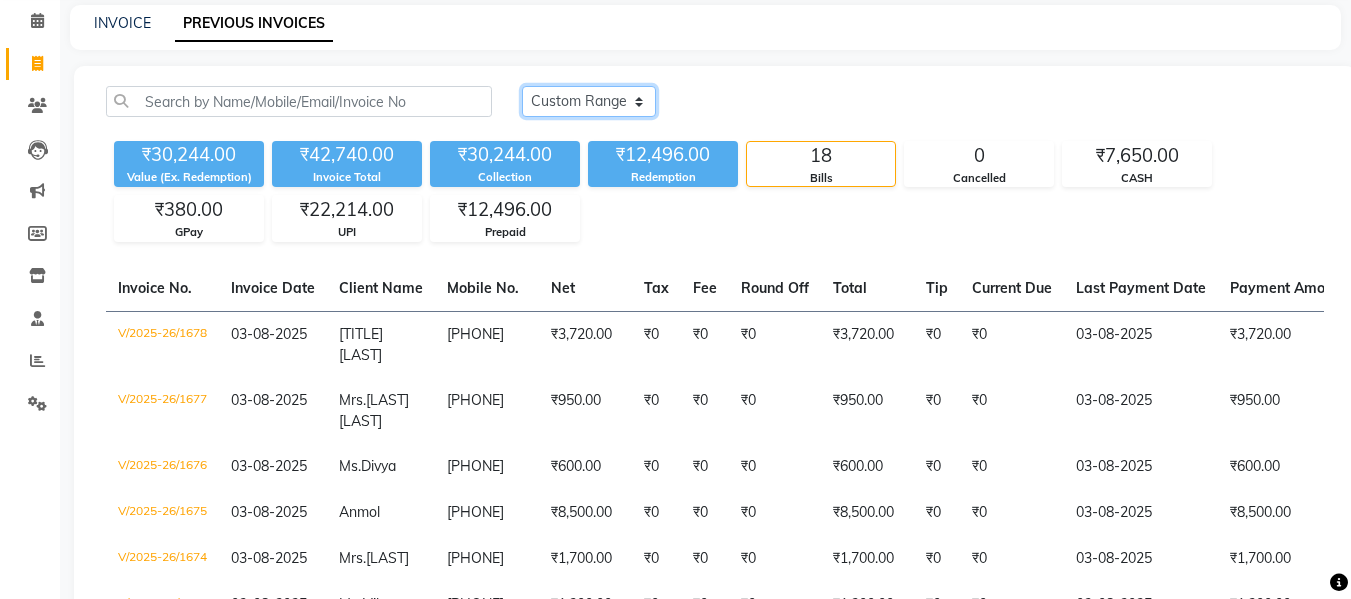 click on "Today Yesterday Custom Range" 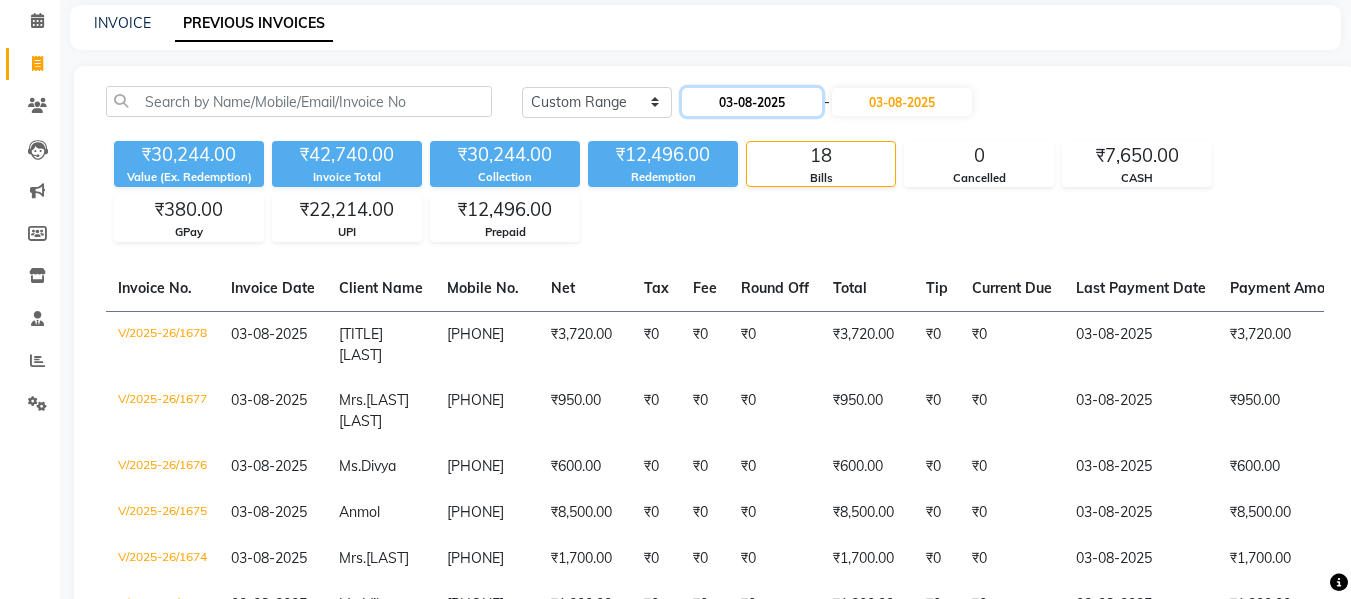 click on "03-08-2025" 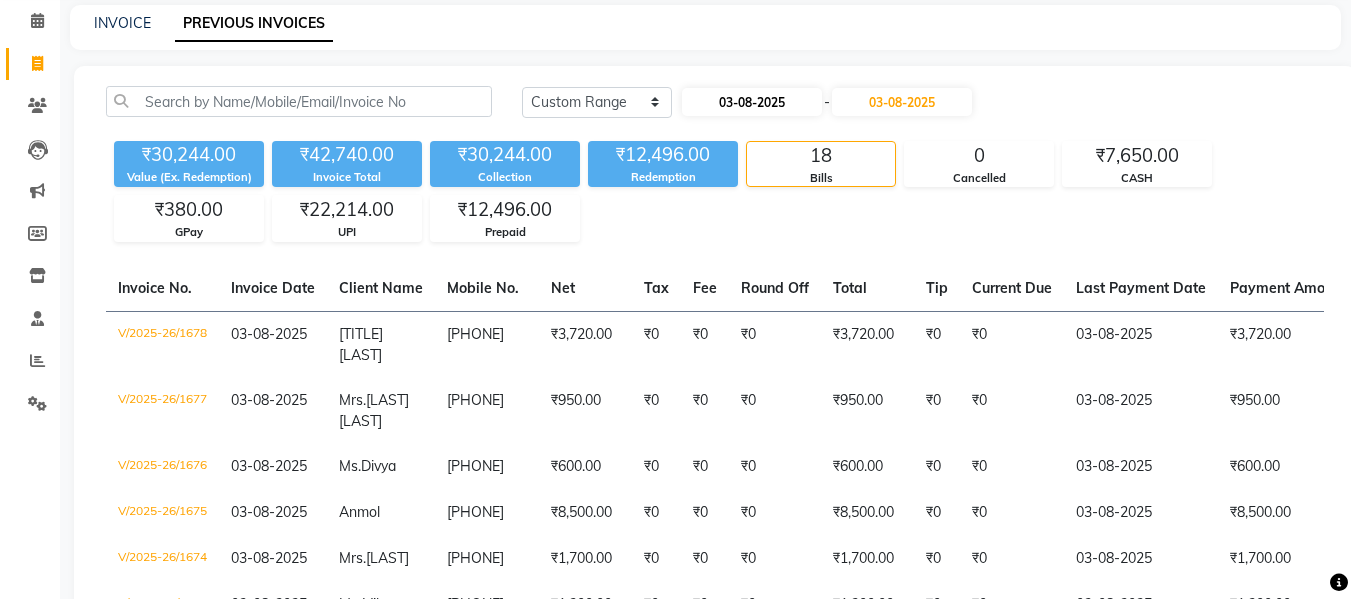 select on "8" 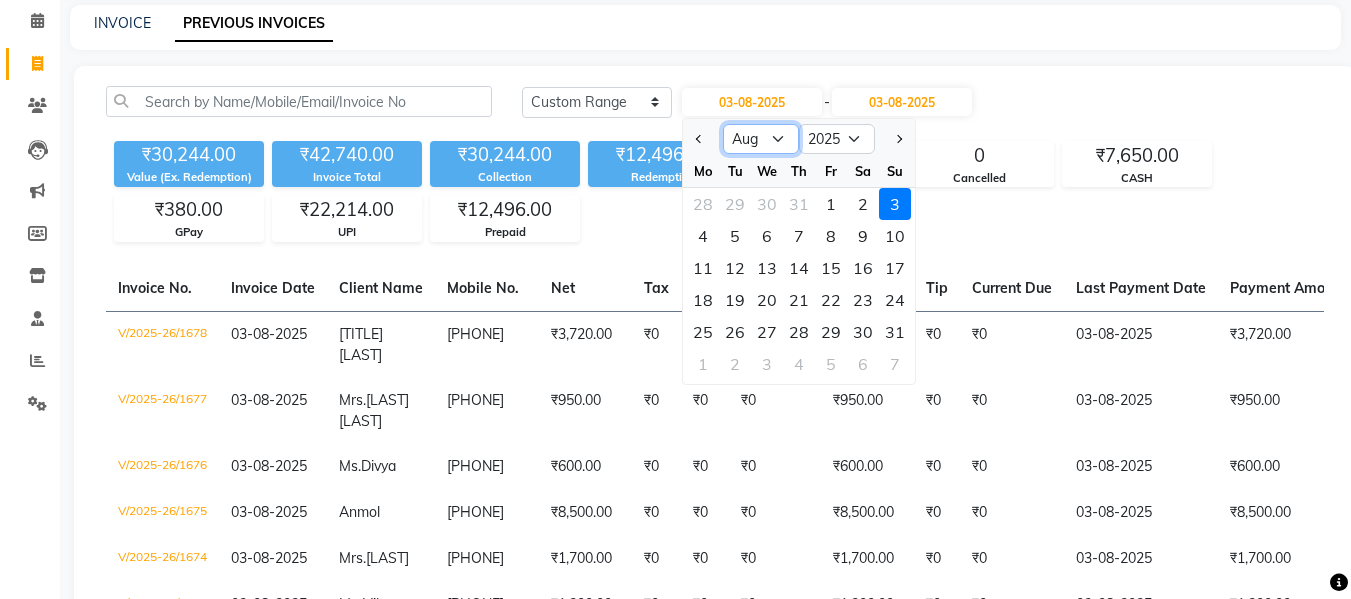 click on "Jan Feb Mar Apr May Jun Jul Aug Sep Oct Nov Dec" 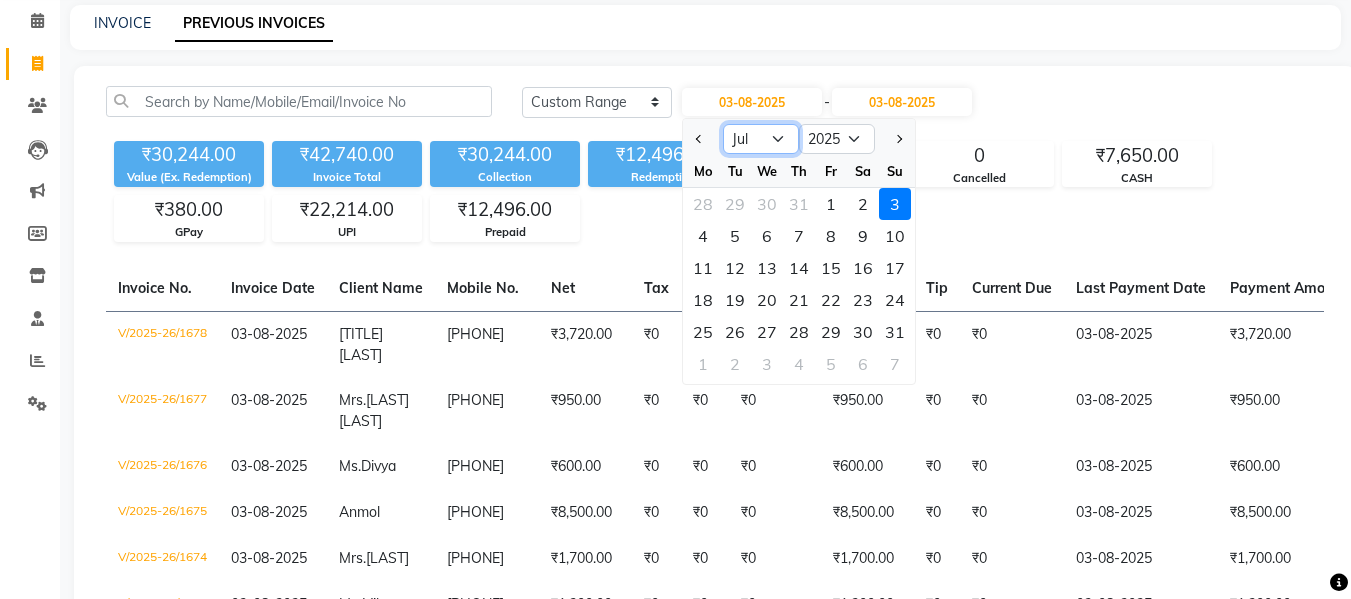 click on "Jan Feb Mar Apr May Jun Jul Aug Sep Oct Nov Dec" 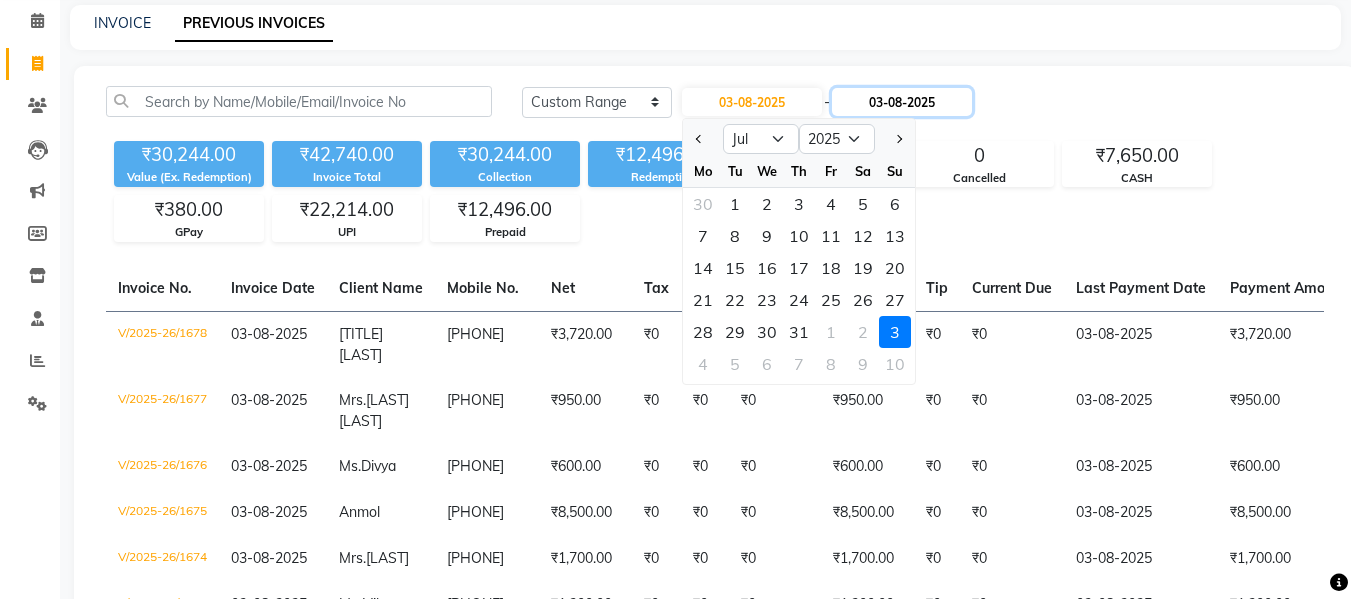 click on "03-08-2025" 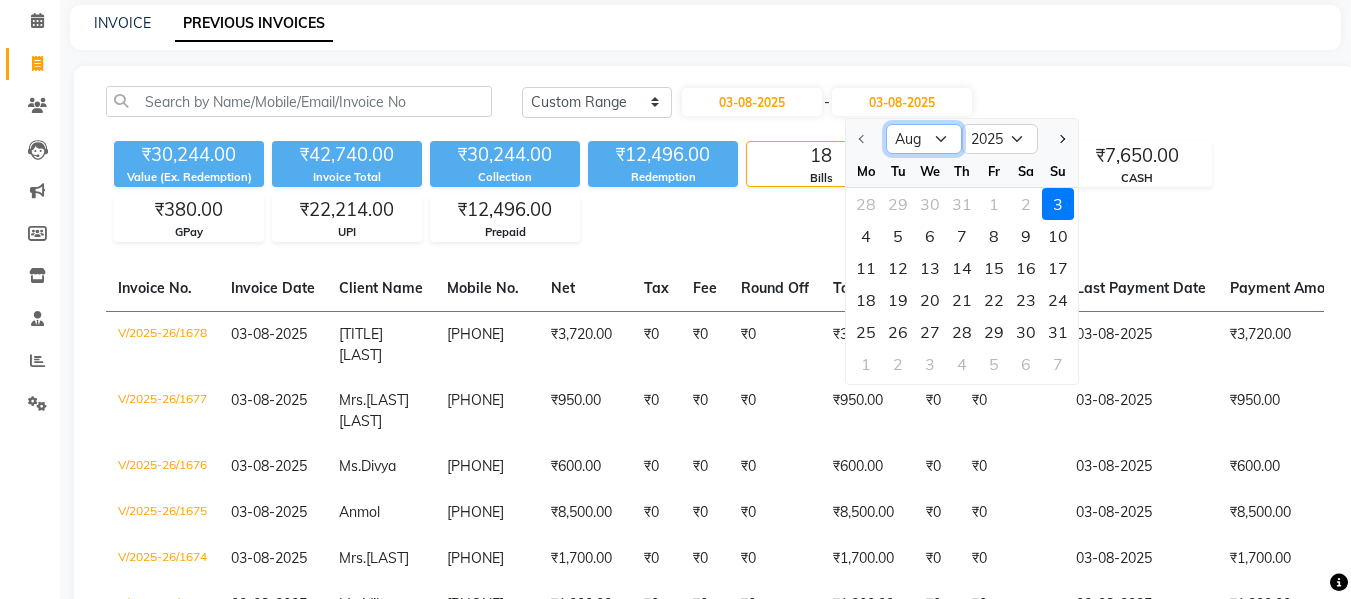 click on "Aug Sep Oct Nov Dec" 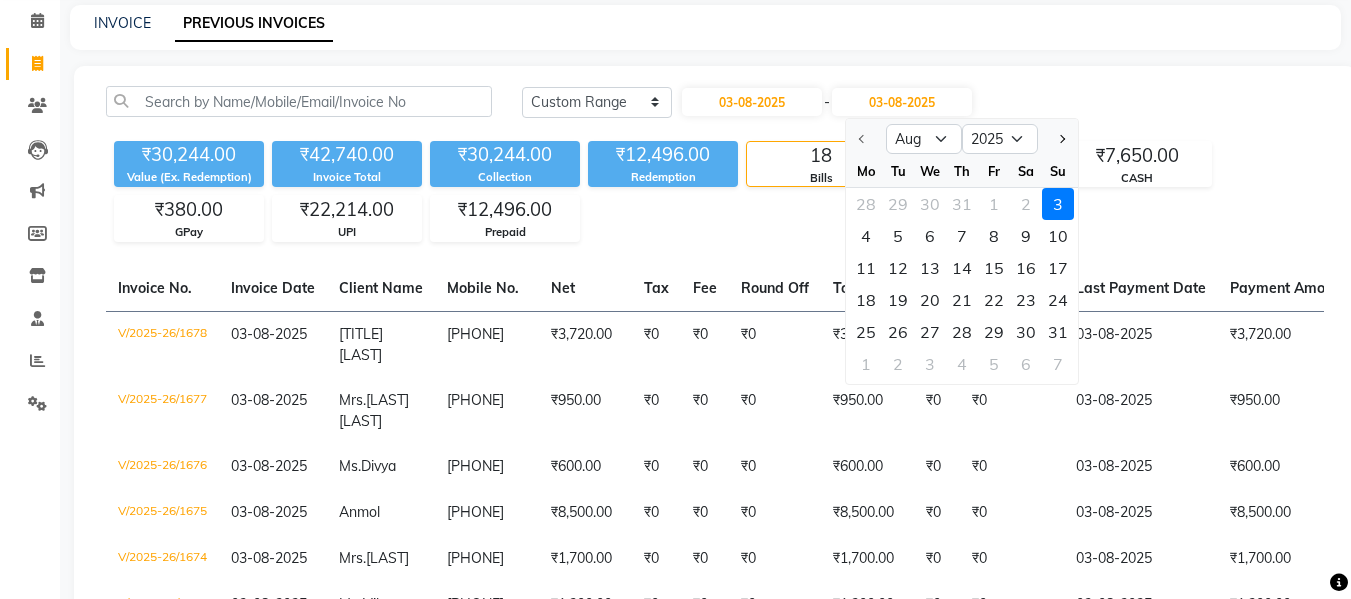 click on "Today Yesterday Custom Range 03-08-2025 - 03-08-2025 Aug Sep Oct Nov Dec 2025 2026 2027 2028 2029 2030 2031 2032 2033 2034 2035 Mo Tu We Th Fr Sa Su 28 29 30 31 1 2 3 4 5 6 7 8 9 10 11 12 13 14 15 16 17 18 19 20 21 22 23 24 25 26 27 28 29 30 31 1 2 3 4 5 6 7 ₹30,244.00 Value (Ex. Redemption) ₹42,740.00 Invoice Total  ₹30,244.00 Collection ₹12,496.00 Redemption 18 Bills 0 Cancelled ₹7,650.00 CASH ₹380.00 GPay ₹22,214.00 UPI ₹12,496.00 Prepaid  Invoice No.   Invoice Date   Client Name   Mobile No.   Net   Tax   Fee   Round Off   Total   Tip   Current Due   Last Payment Date   Payment Amount   Payment Methods   Cancel Reason   Status   V/2025-26/1678  03-08-2025 Mr Sayyam   9899211844 ₹3,720.00 ₹0  ₹0  ₹0 ₹3,720.00 ₹0 ₹0 03-08-2025 ₹3,720.00  CASH - PAID  V/2025-26/1677  03-08-2025 Mrs.  Navya jain 8146680814 ₹950.00 ₹0  ₹0  ₹0 ₹950.00 ₹0 ₹0 03-08-2025 ₹950.00  CASH - PAID  V/2025-26/1676  03-08-2025 Ms.  Divya 9560686952 ₹600.00 ₹0  ₹0  ₹0 ₹600.00 ₹0 -" 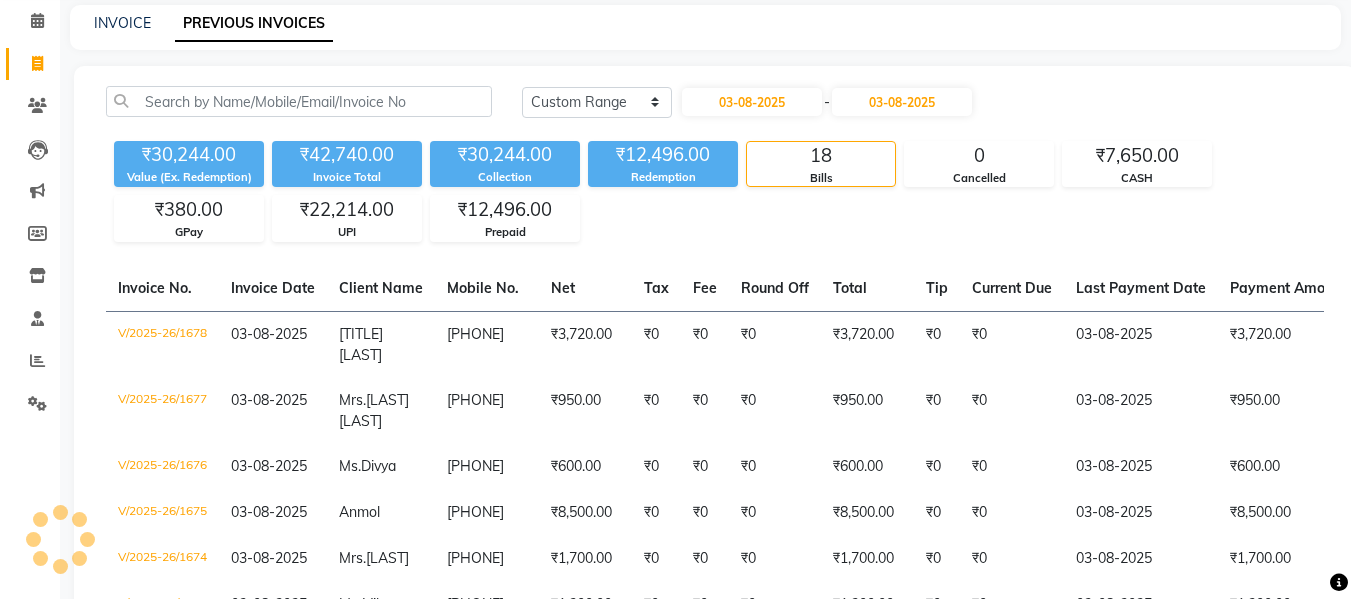 click on "₹30,244.00 Value (Ex. Redemption) ₹42,740.00 Invoice Total  ₹30,244.00 Collection ₹12,496.00 Redemption 18 Bills 0 Cancelled ₹7,650.00 CASH ₹380.00 GPay ₹22,214.00 UPI ₹12,496.00 Prepaid" 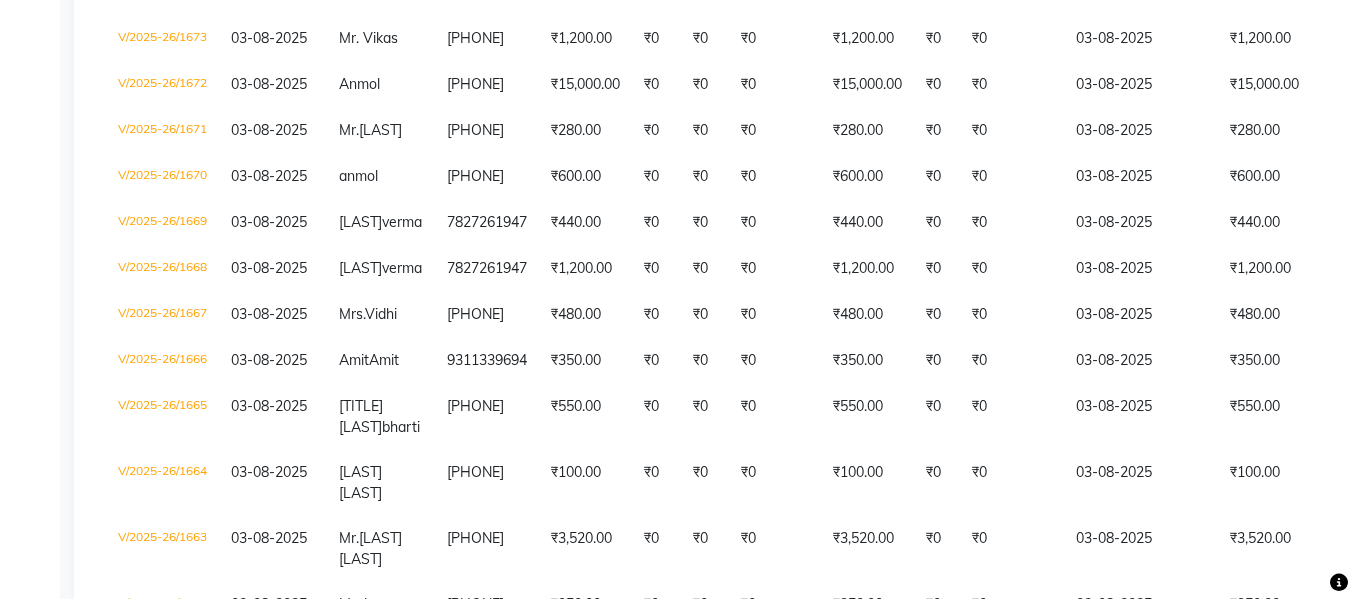 scroll, scrollTop: 646, scrollLeft: 0, axis: vertical 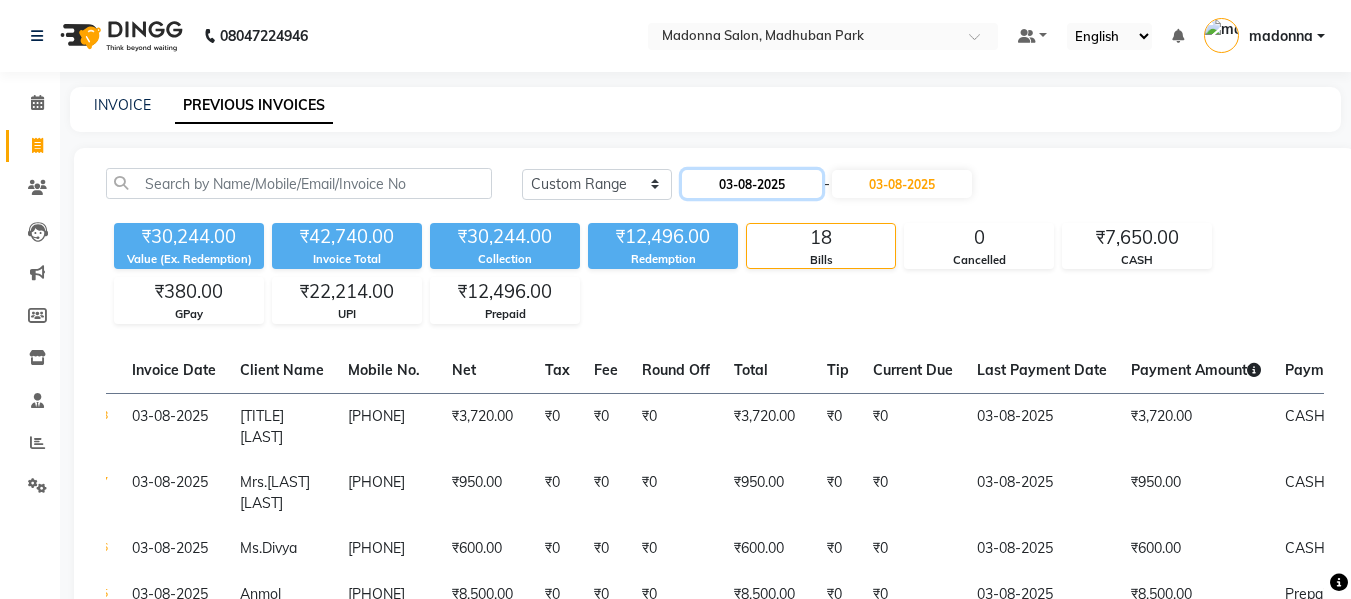 click on "03-08-2025" 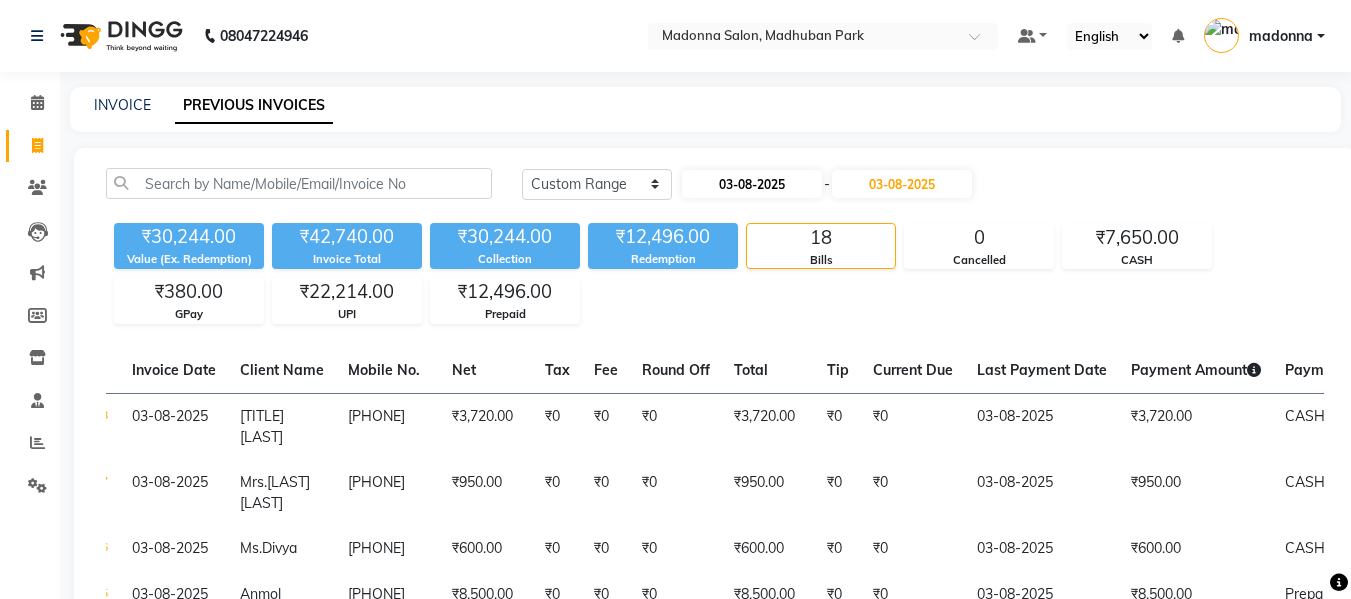 select on "8" 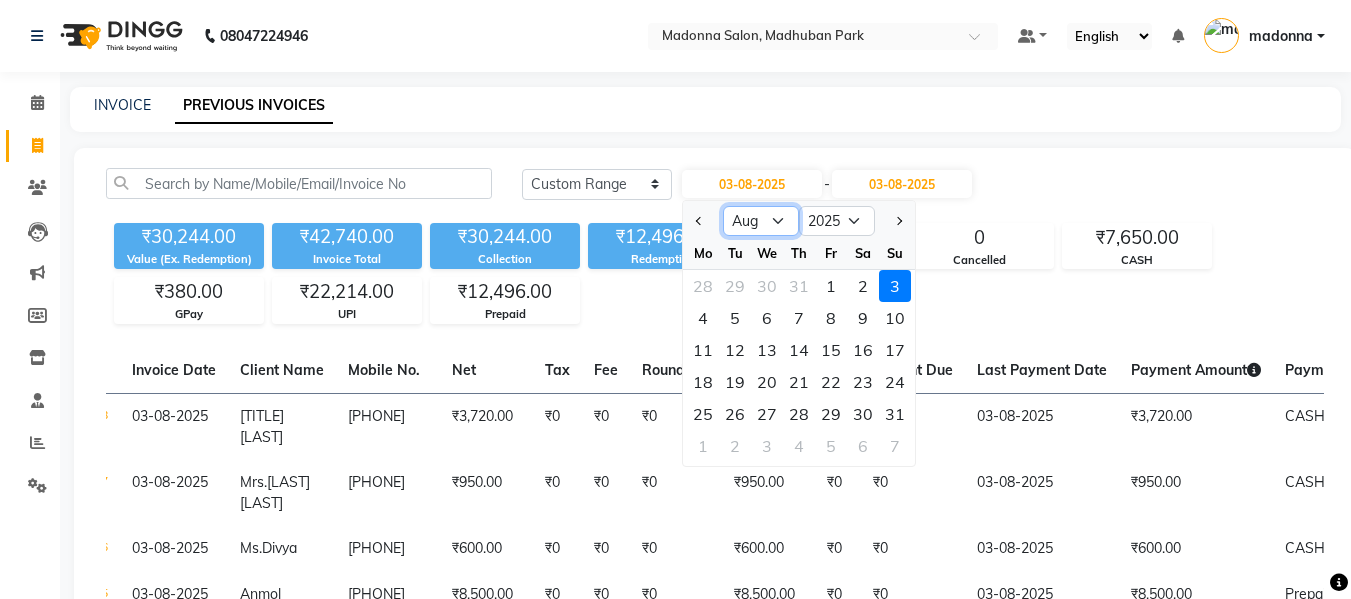 click on "Jan Feb Mar Apr May Jun Jul Aug Sep Oct Nov Dec" 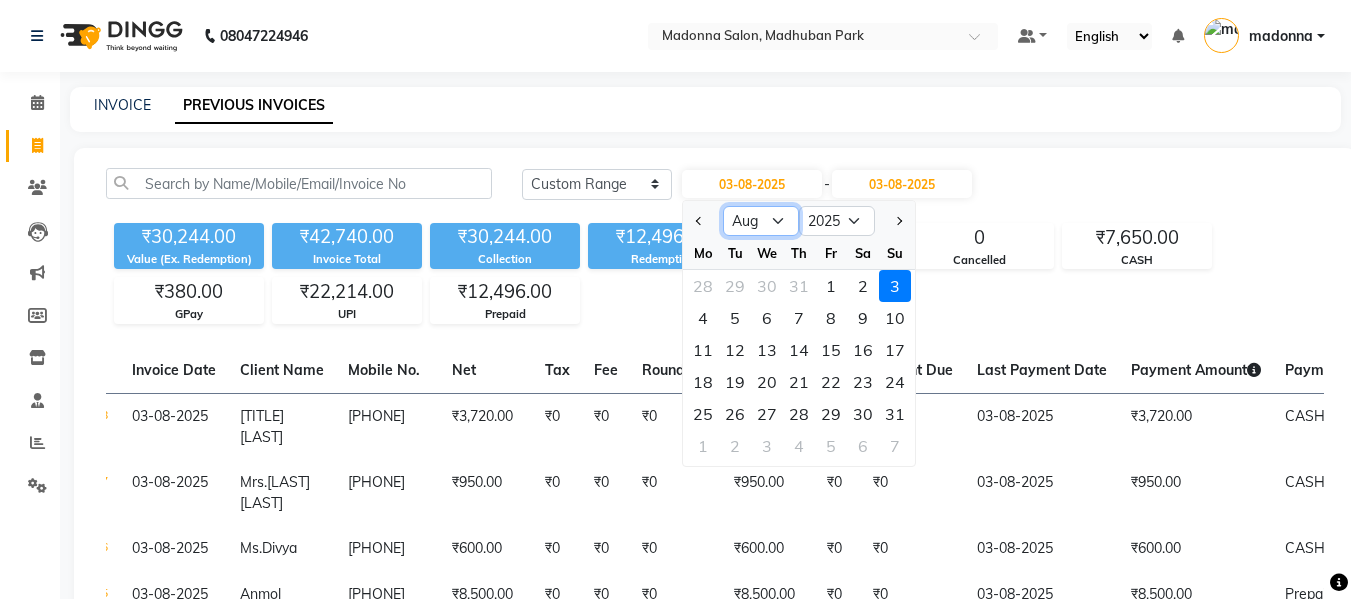 select on "7" 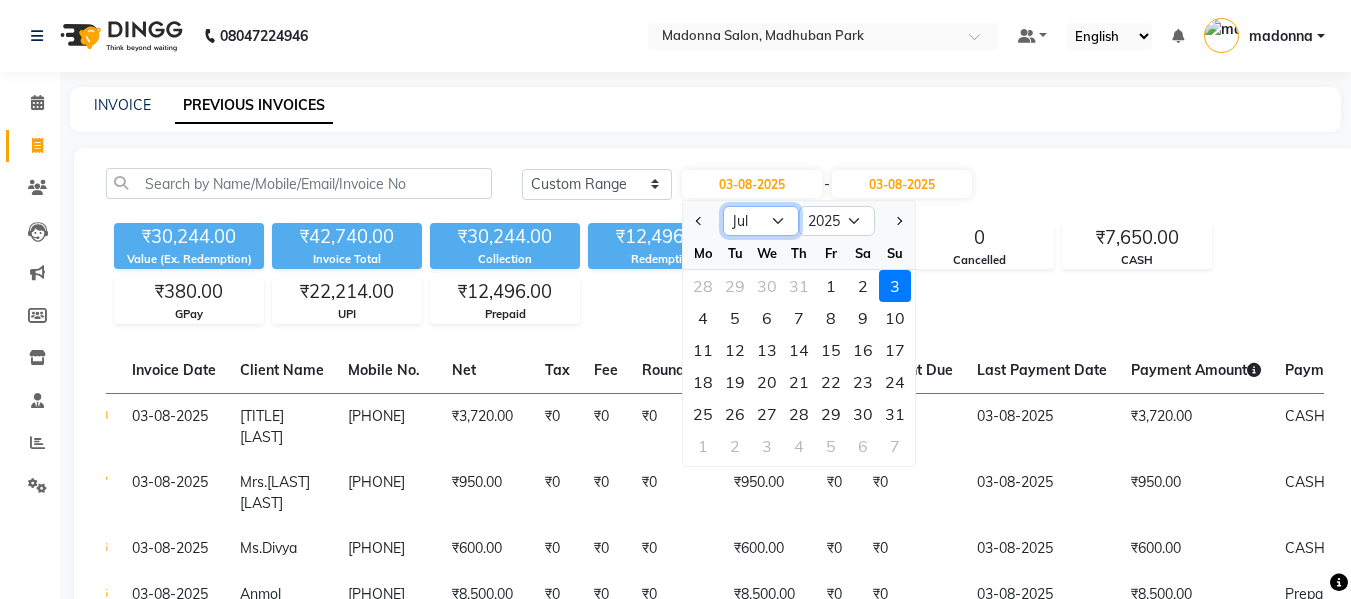 click on "Jan Feb Mar Apr May Jun Jul Aug Sep Oct Nov Dec" 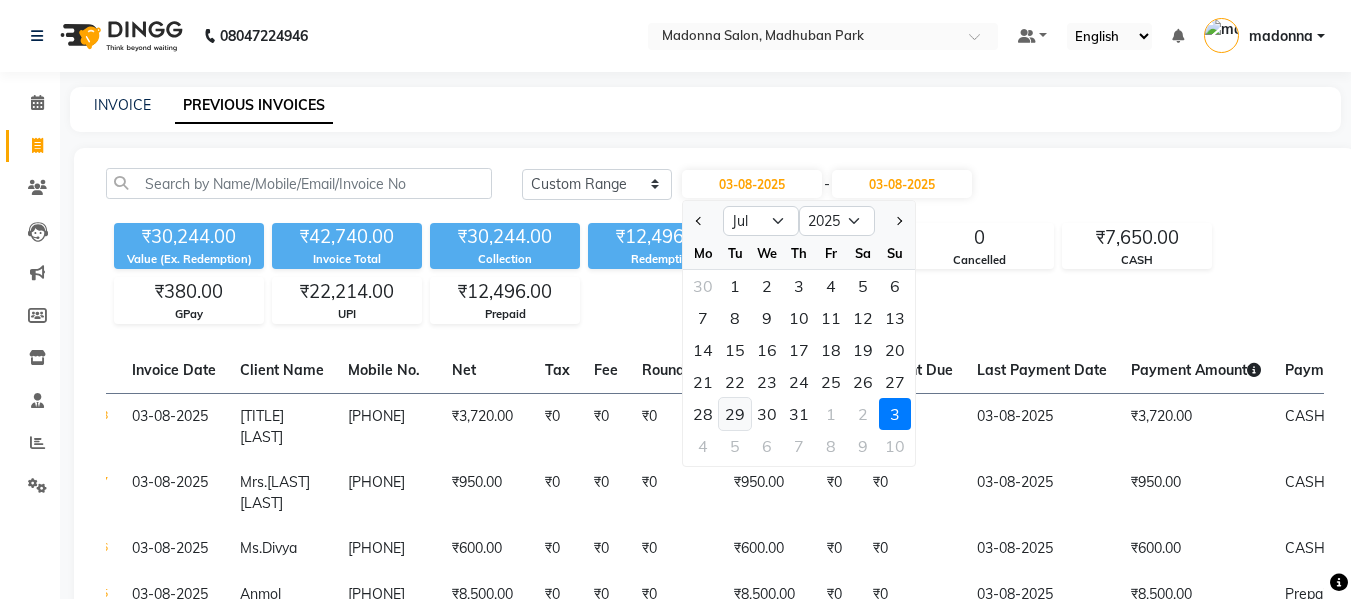 click on "29" 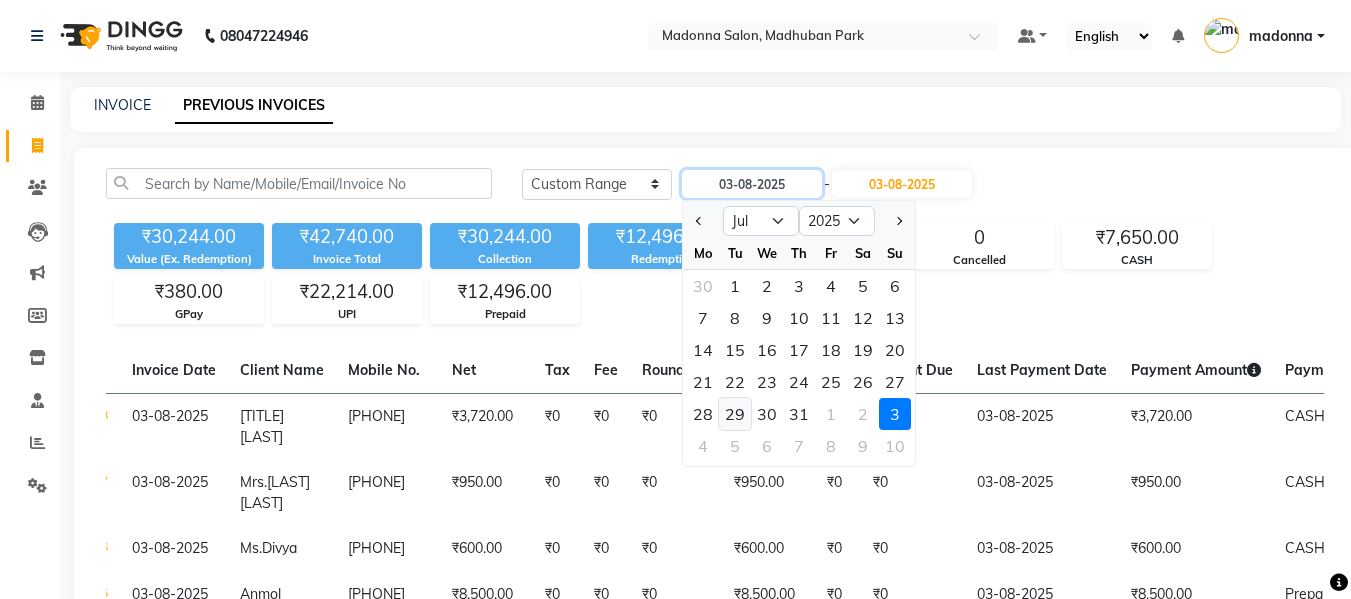 type on "29-07-2025" 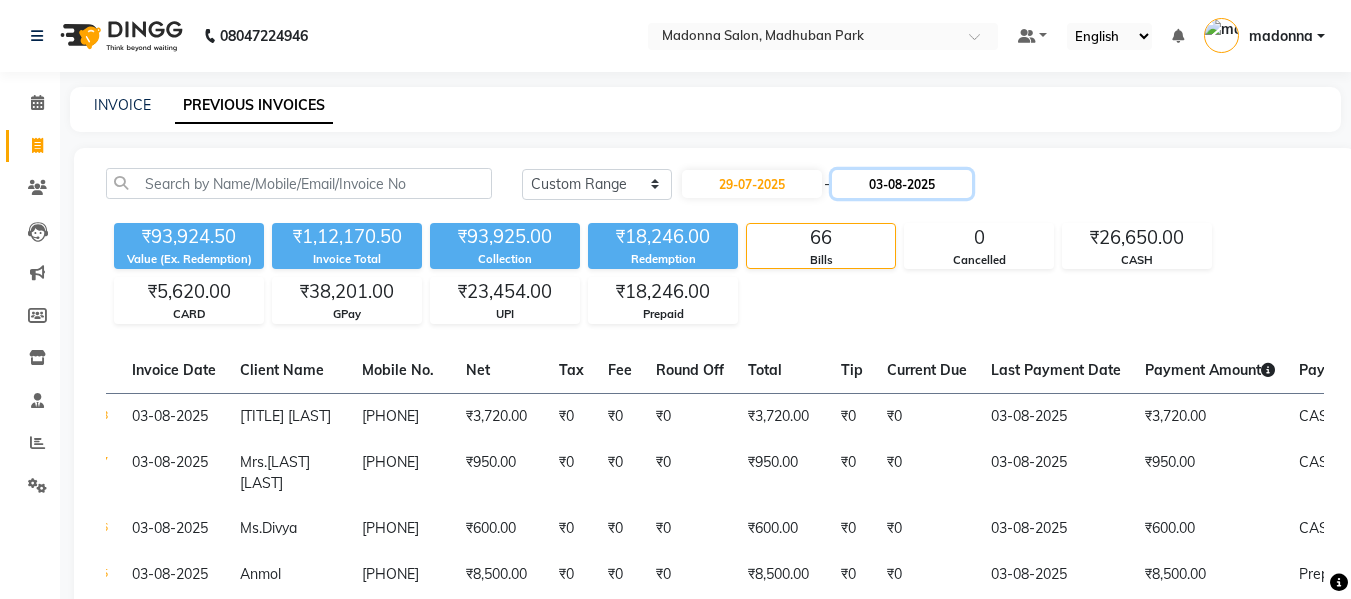 click on "03-08-2025" 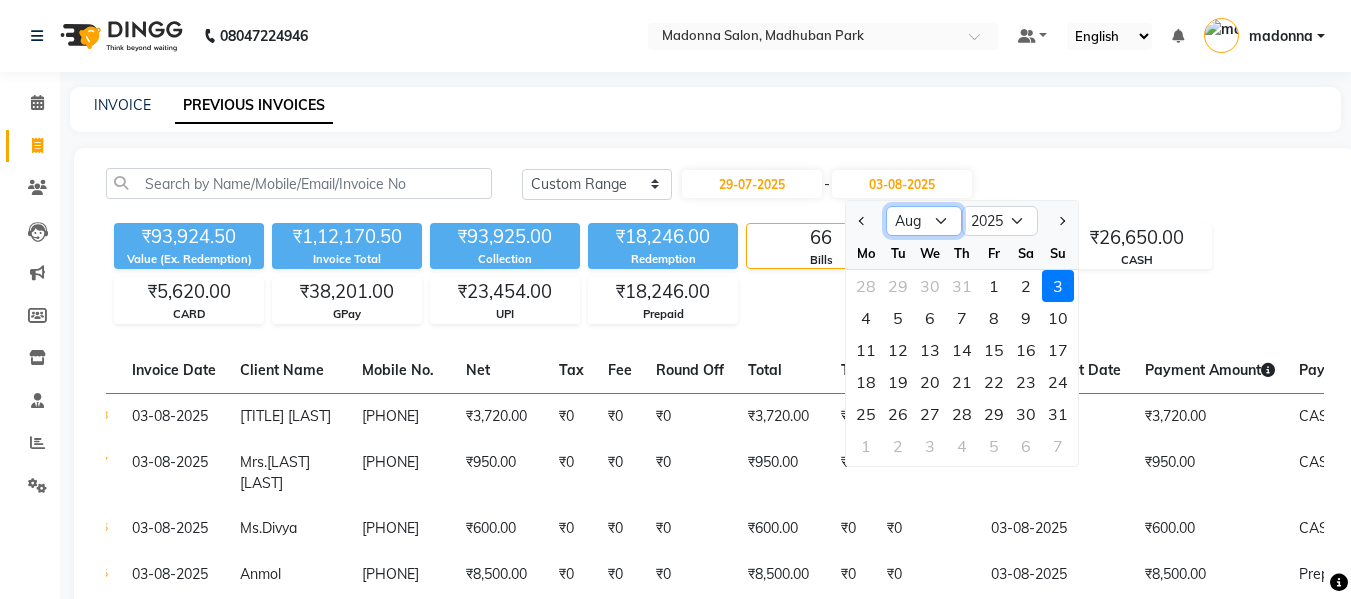 click on "Jul Aug Sep Oct Nov Dec" 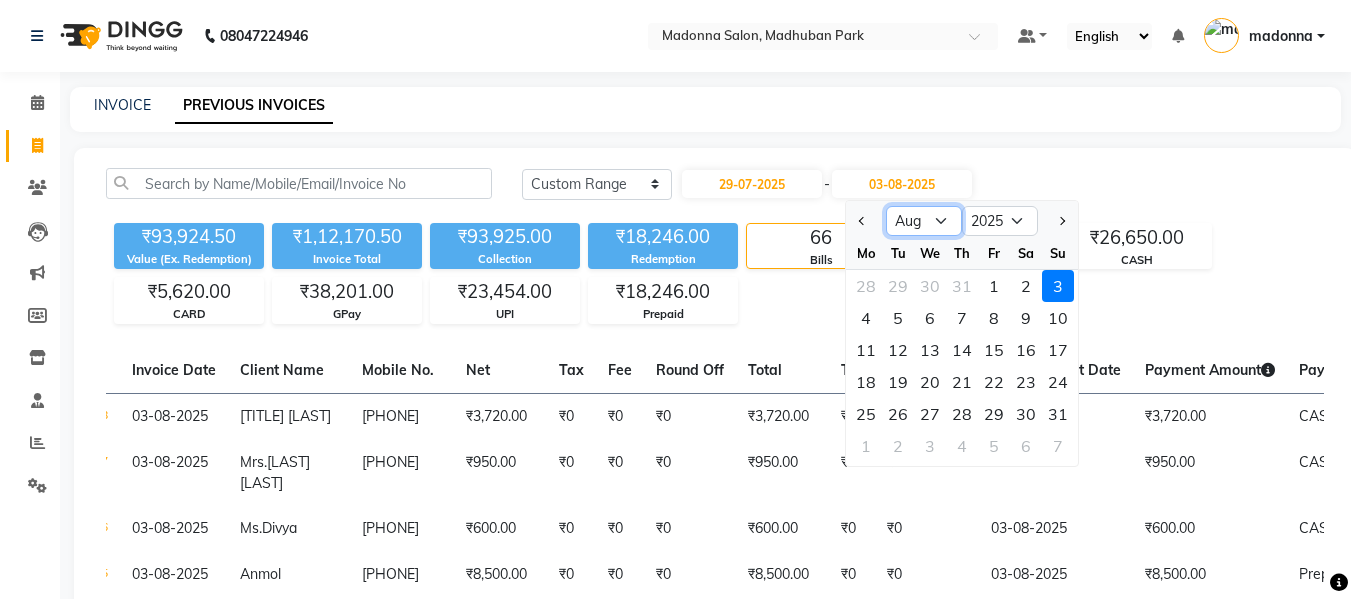 click on "Jul Aug Sep Oct Nov Dec" 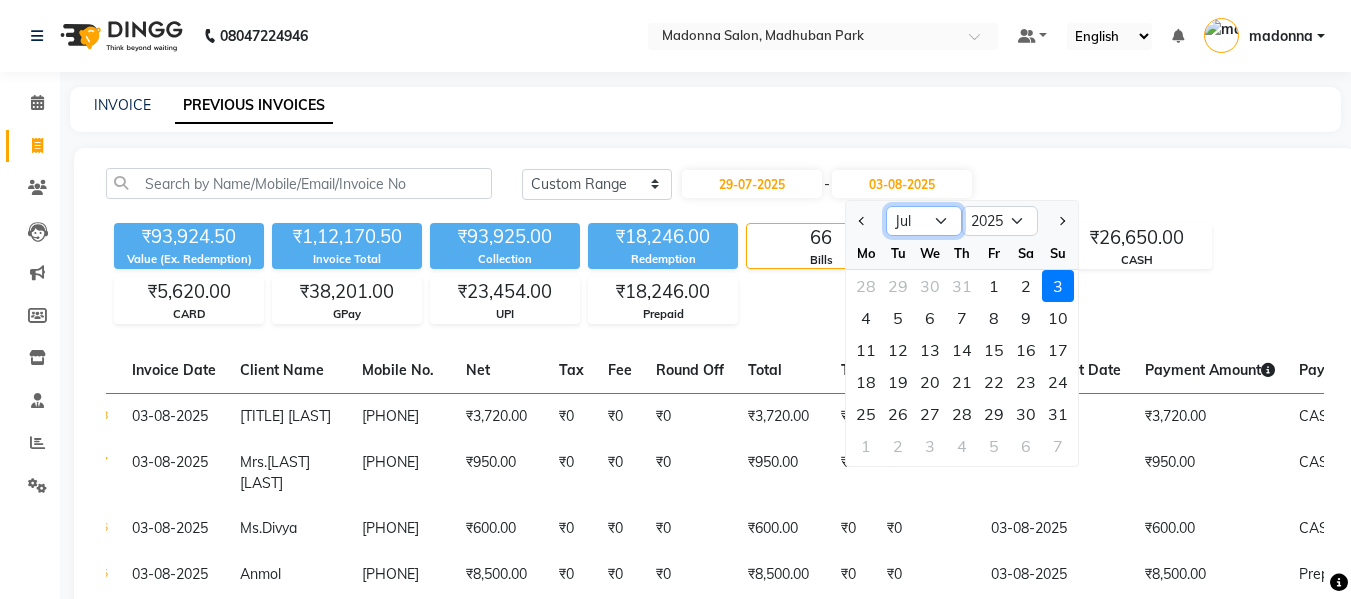 click on "Jul Aug Sep Oct Nov Dec" 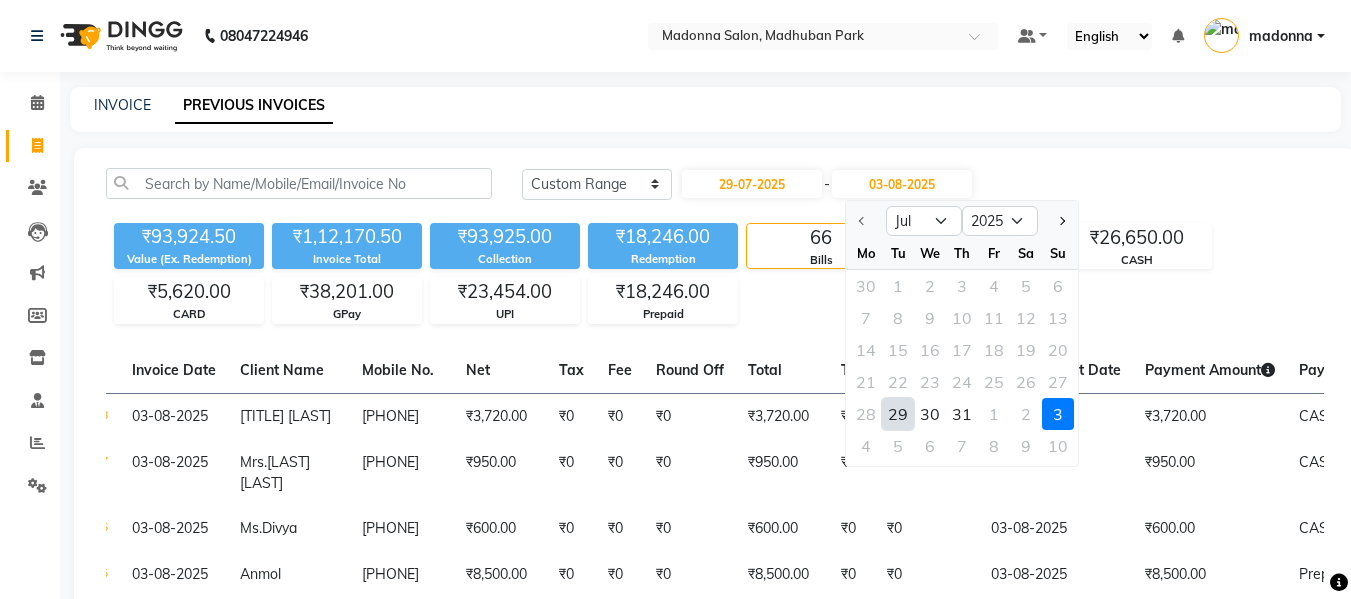 click on "29" 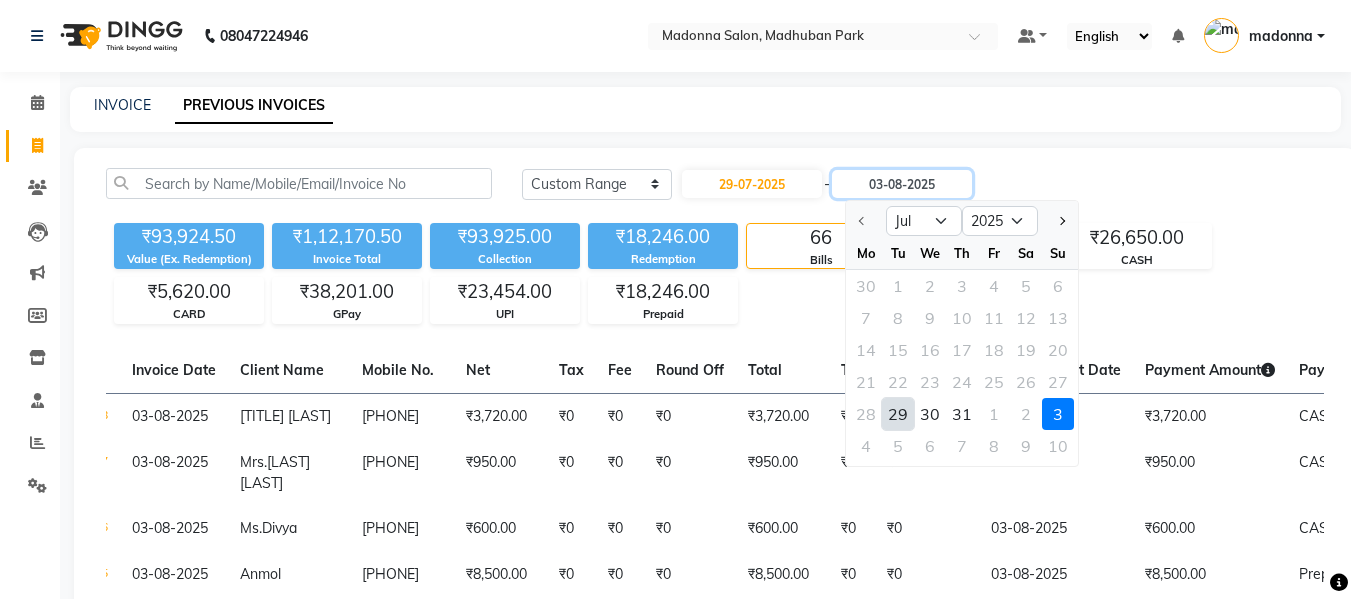 type on "29-07-2025" 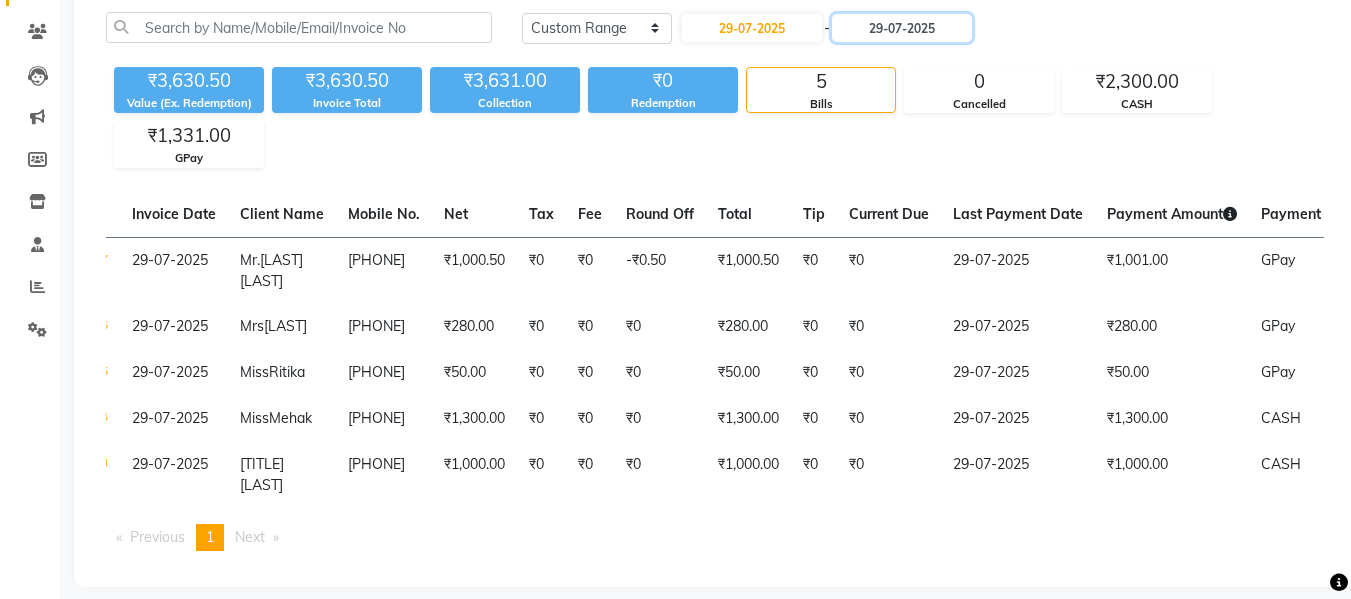 scroll, scrollTop: 189, scrollLeft: 0, axis: vertical 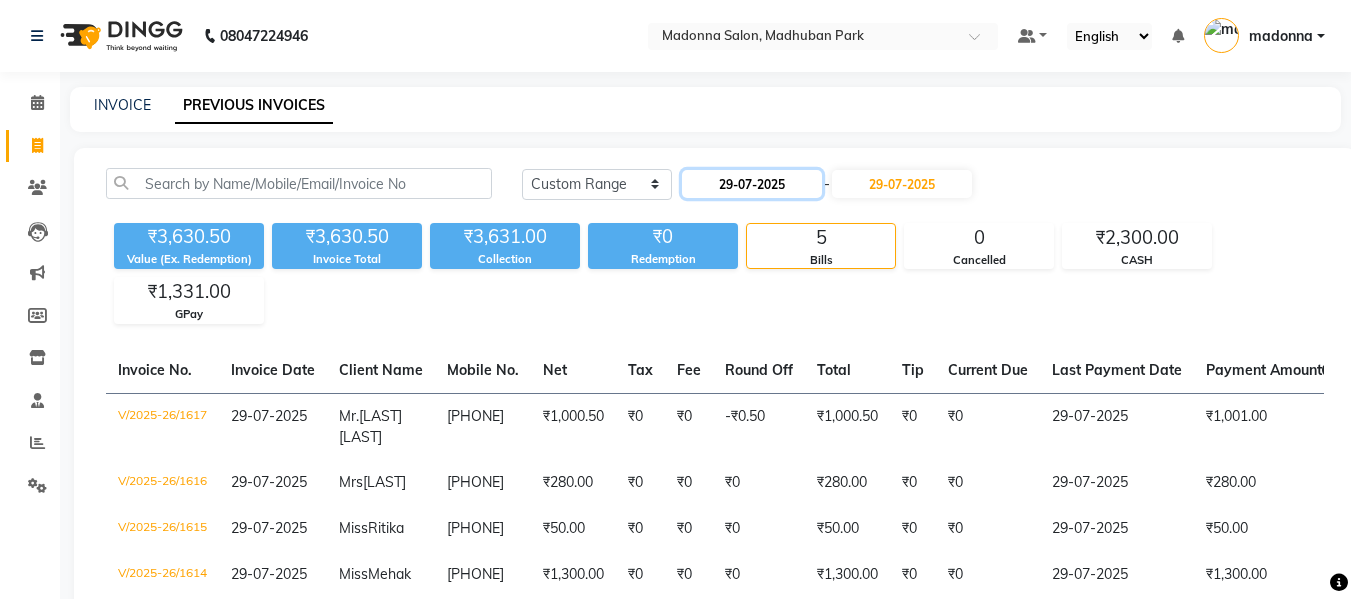 click on "29-07-2025" 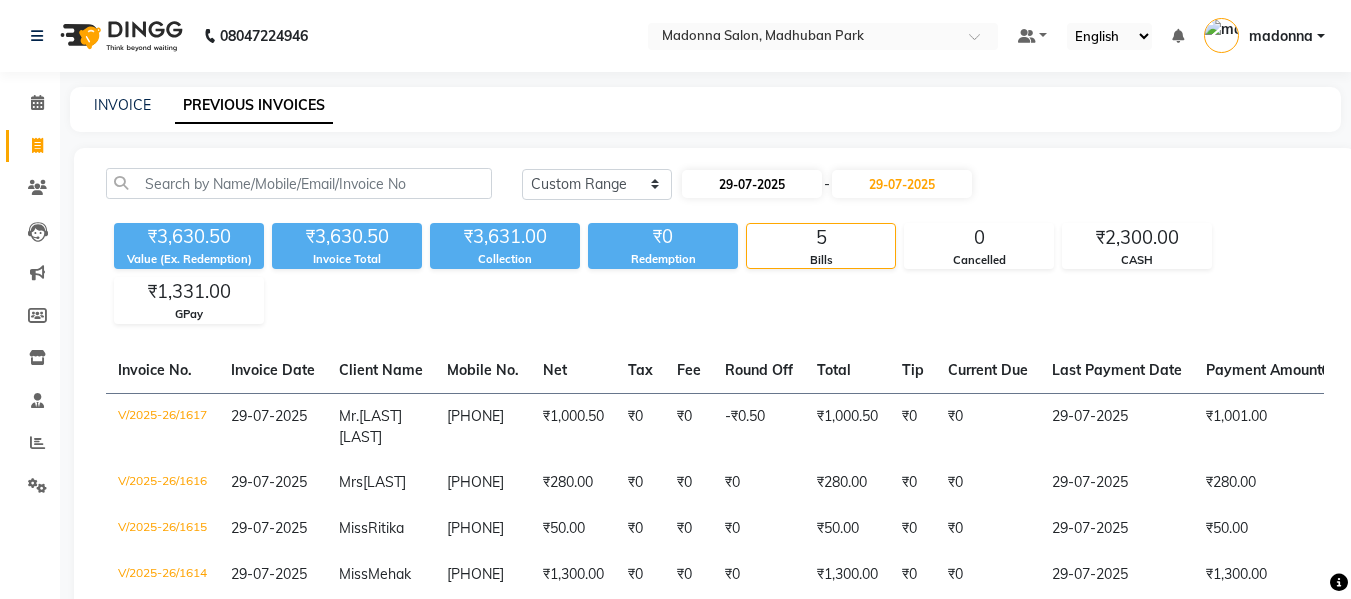 select on "7" 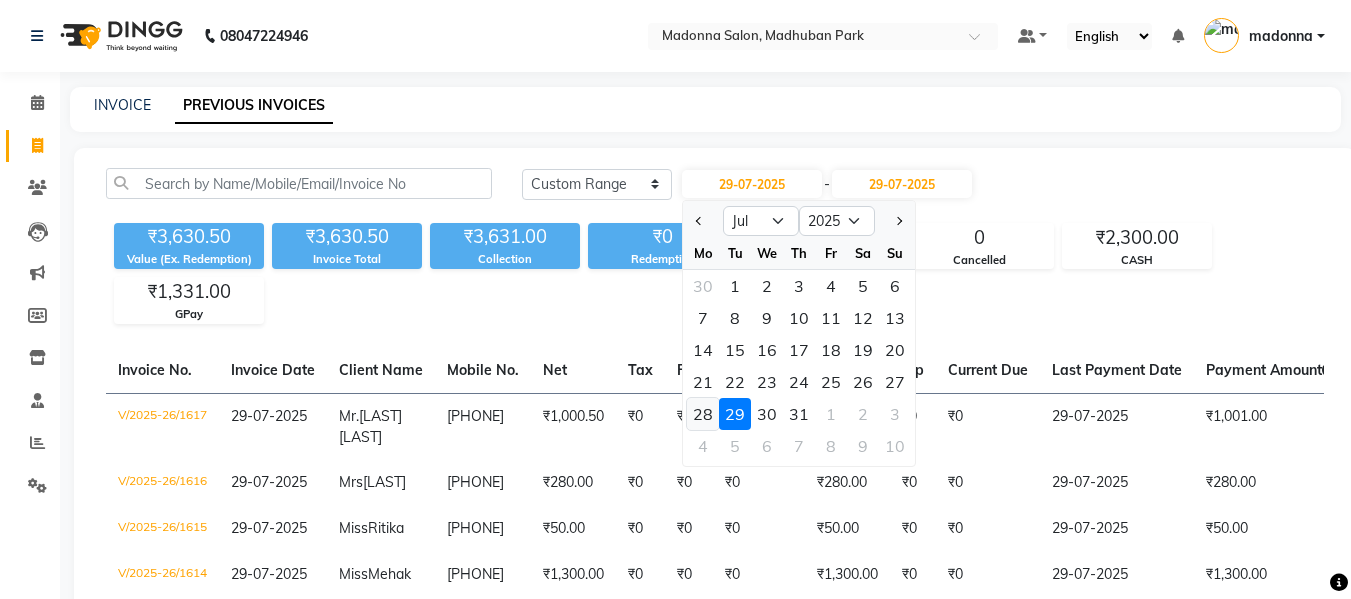 click on "28" 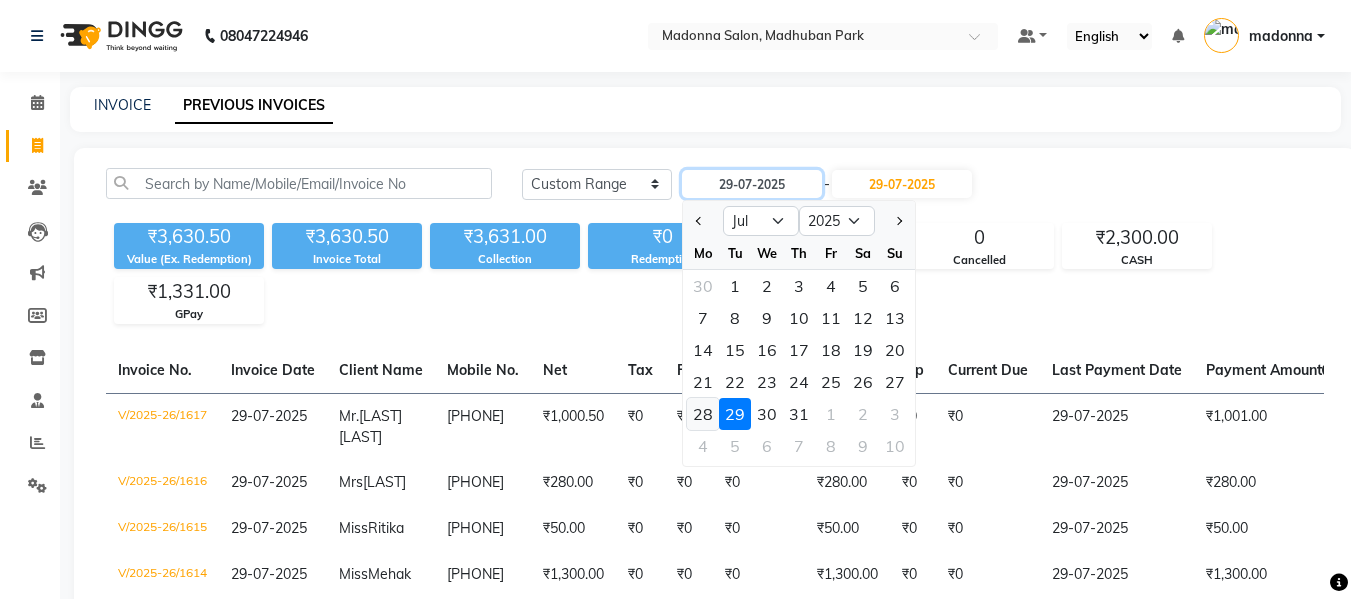 type on "28-07-2025" 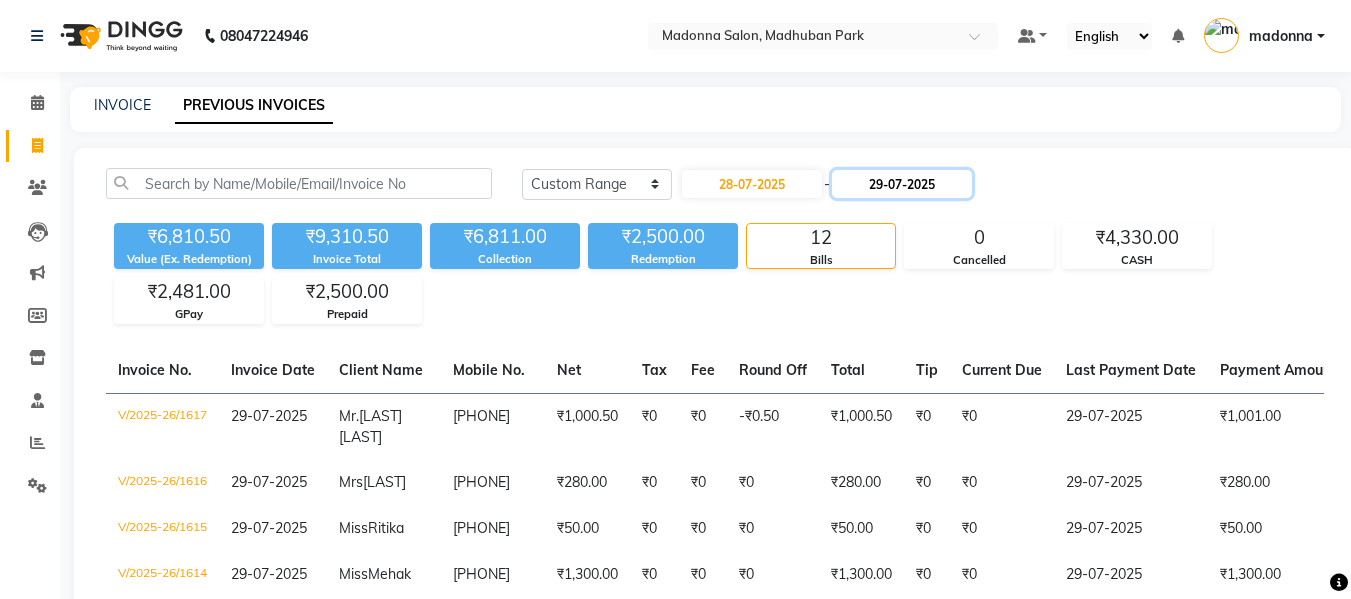 click on "29-07-2025" 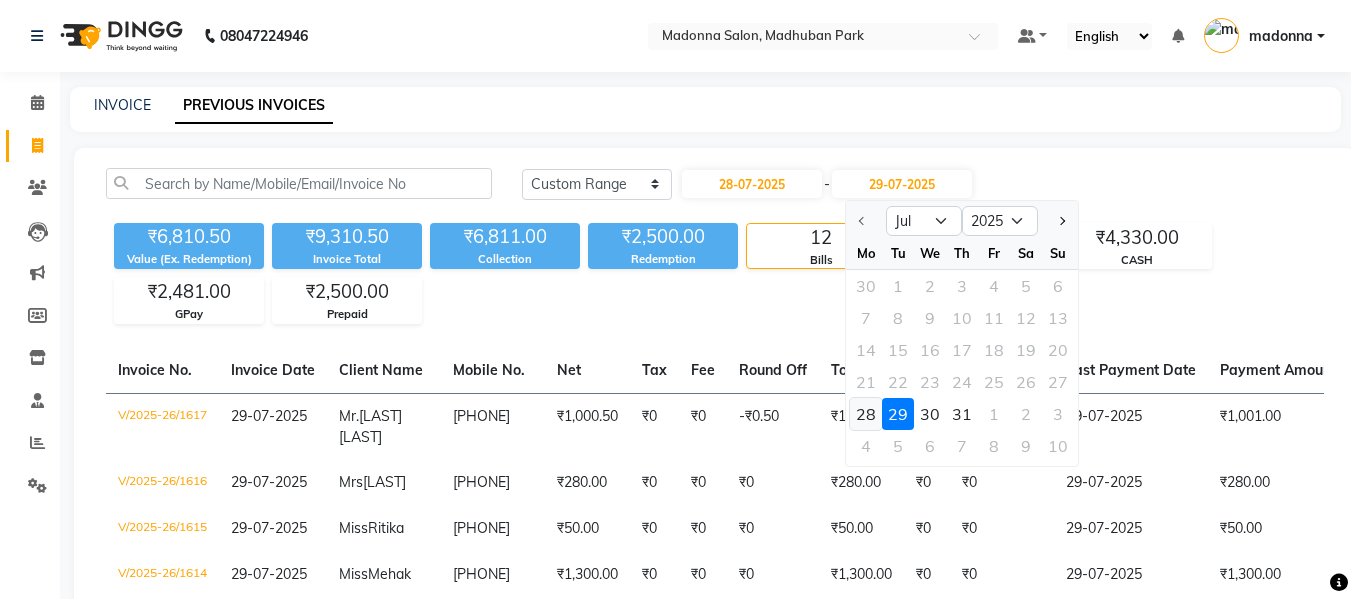 click on "28" 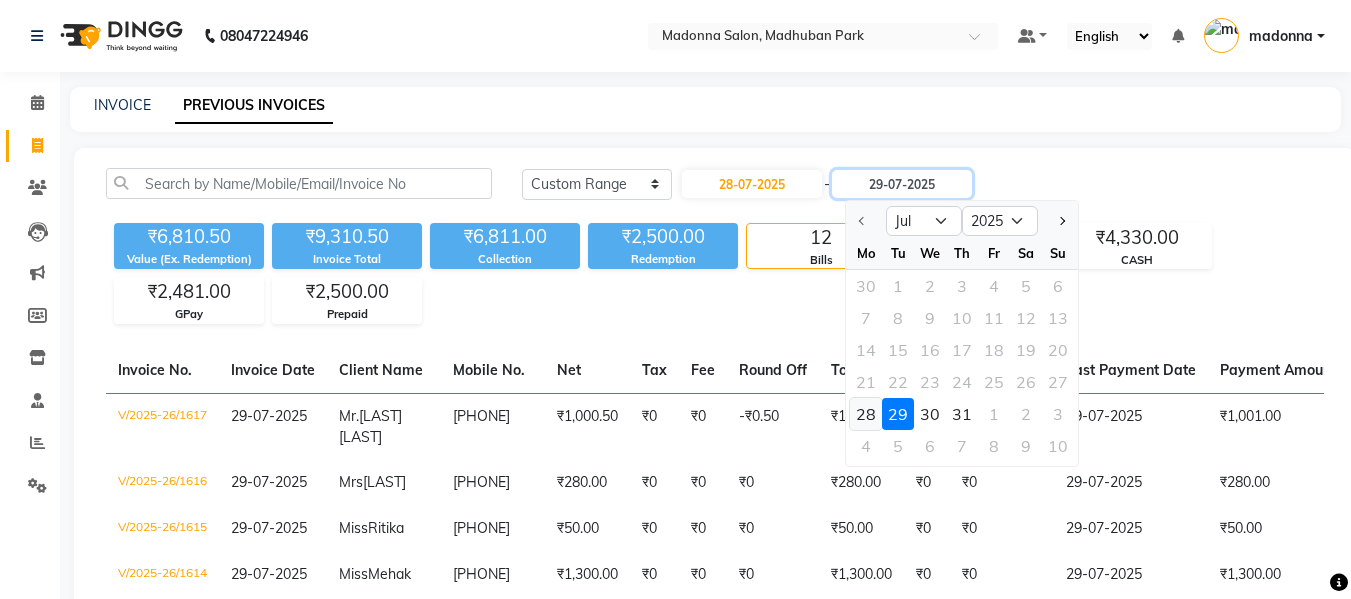 type on "28-07-2025" 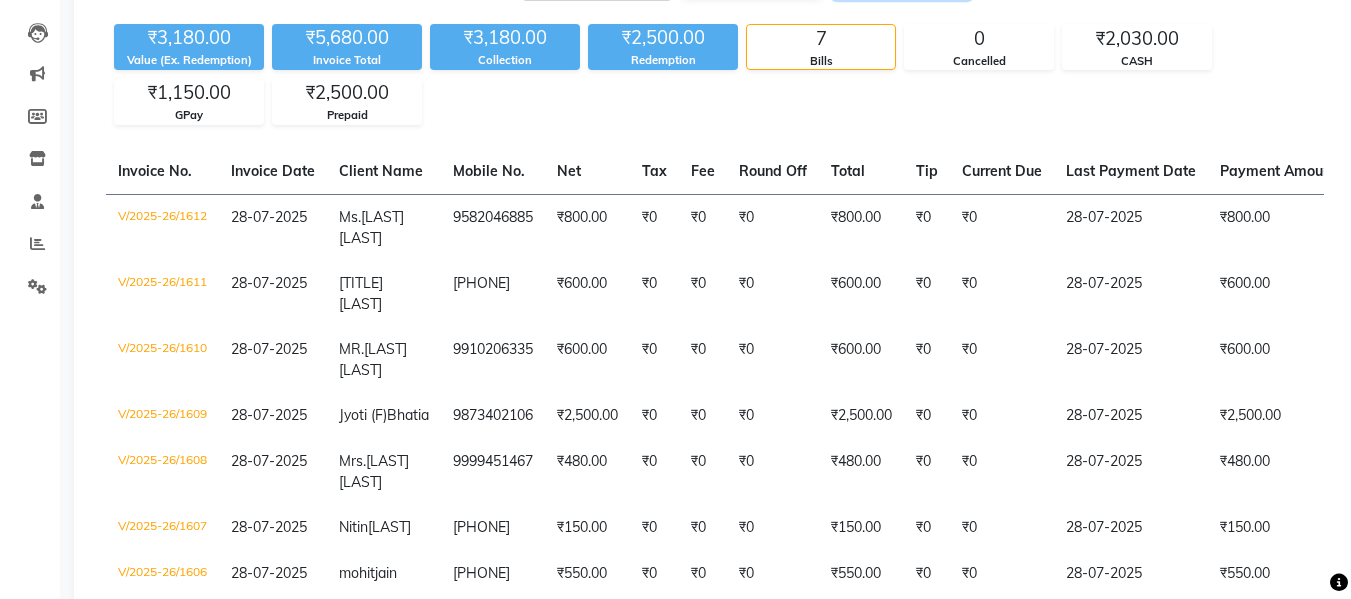 scroll, scrollTop: 208, scrollLeft: 0, axis: vertical 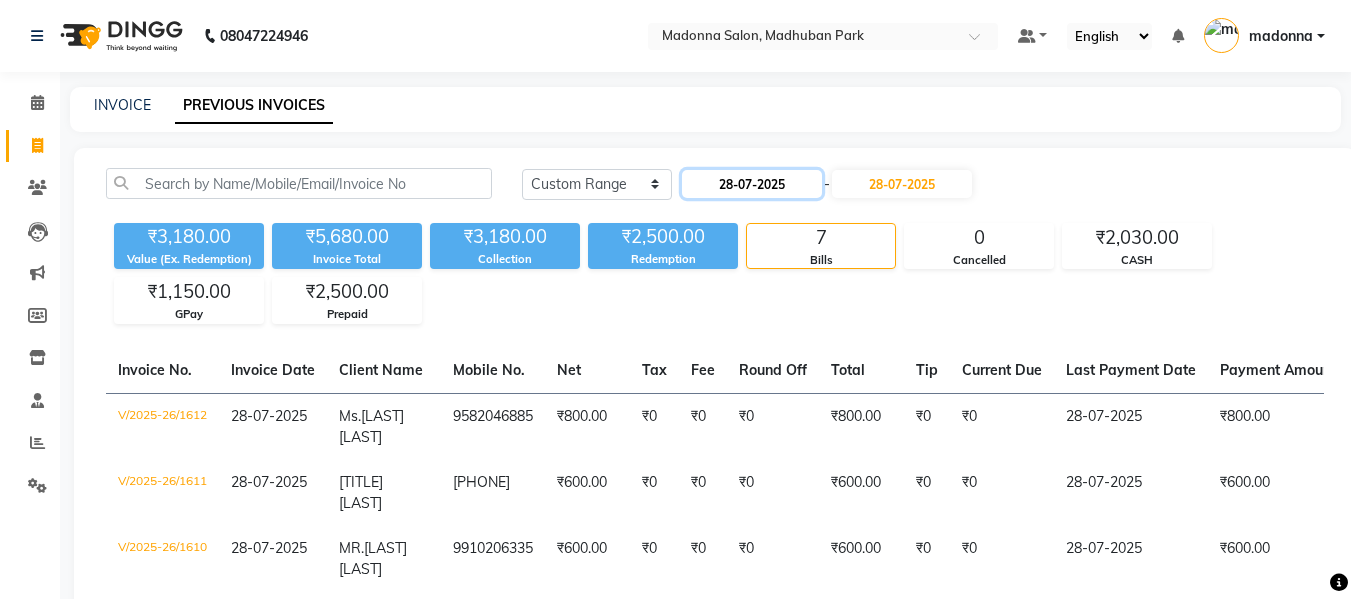 click on "28-07-2025" 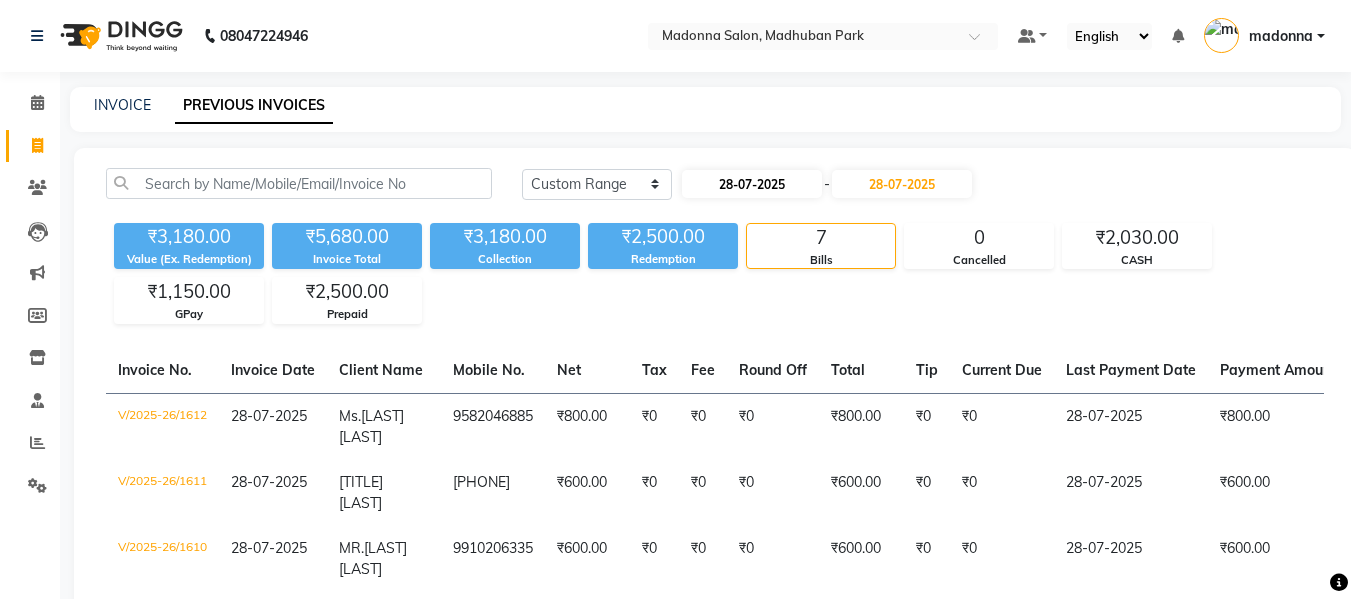 select on "7" 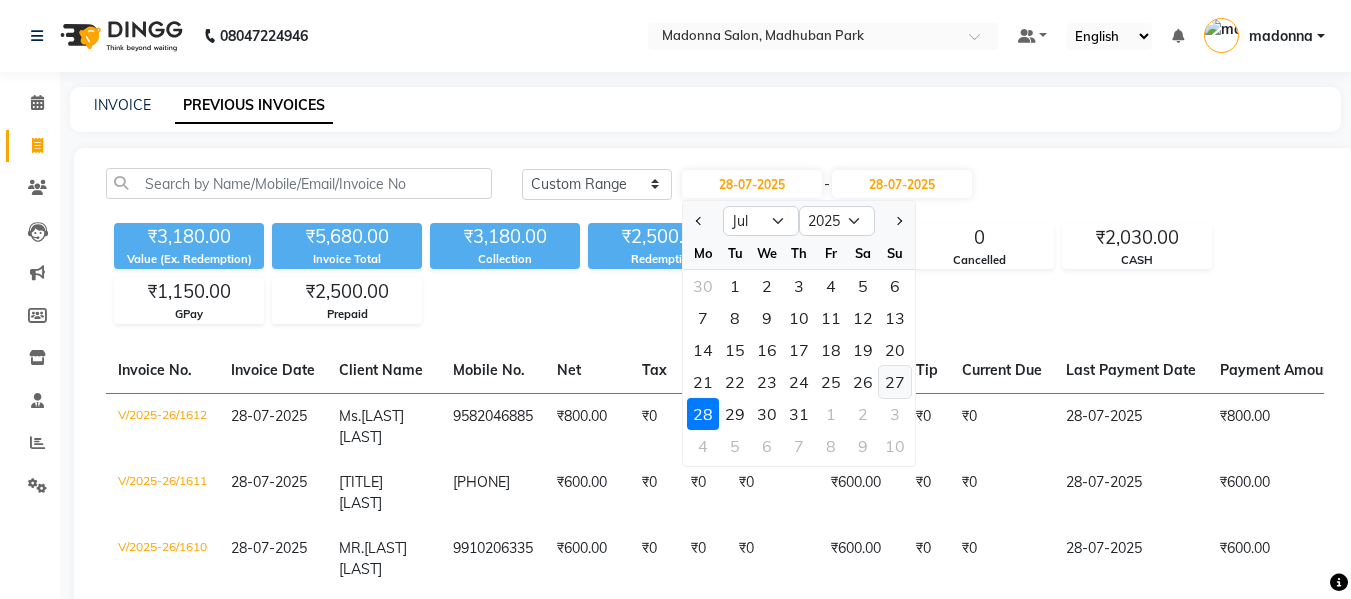 click on "27" 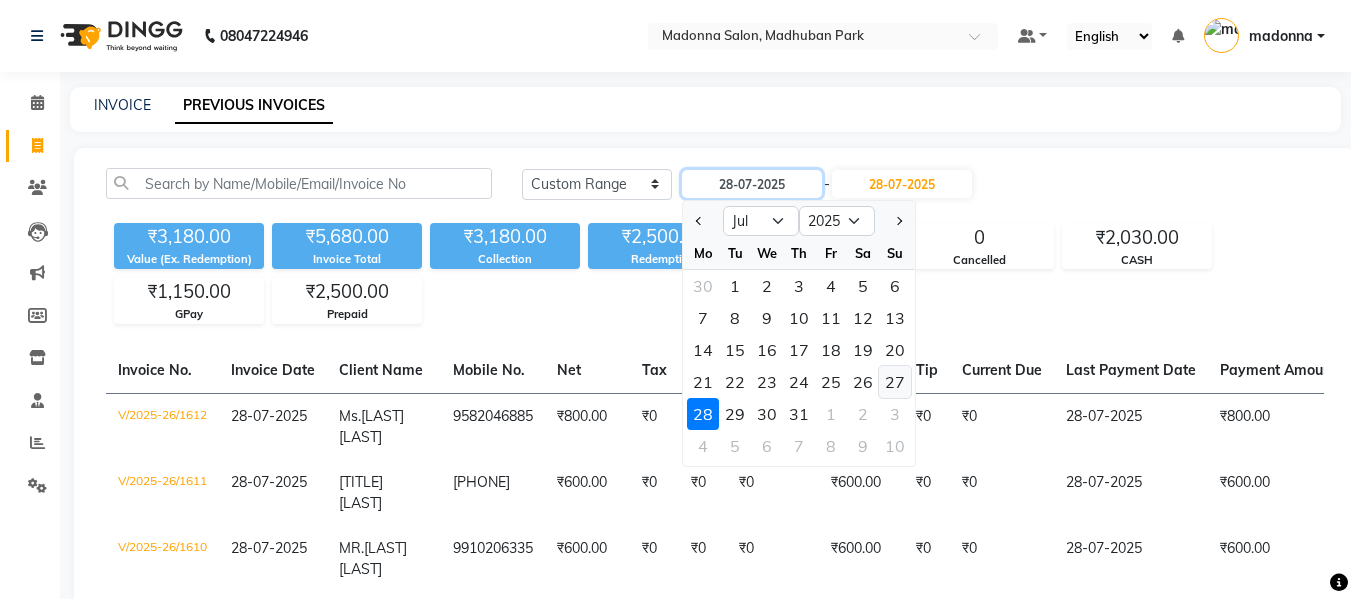 type on "27-07-2025" 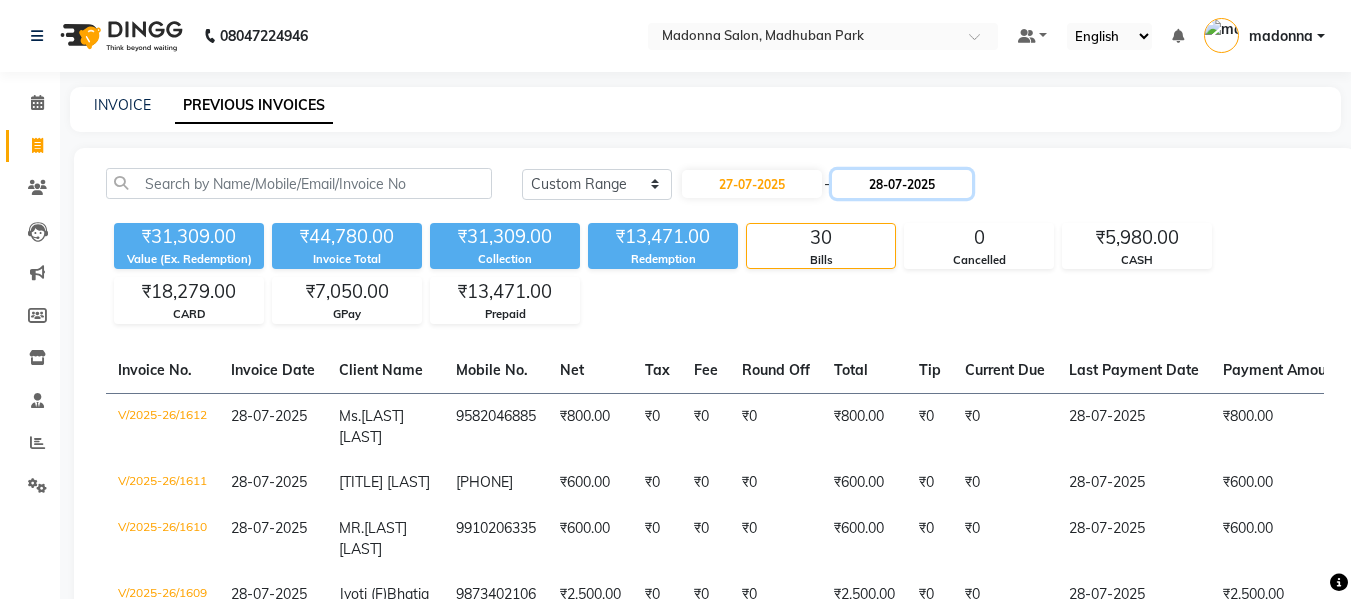 click on "28-07-2025" 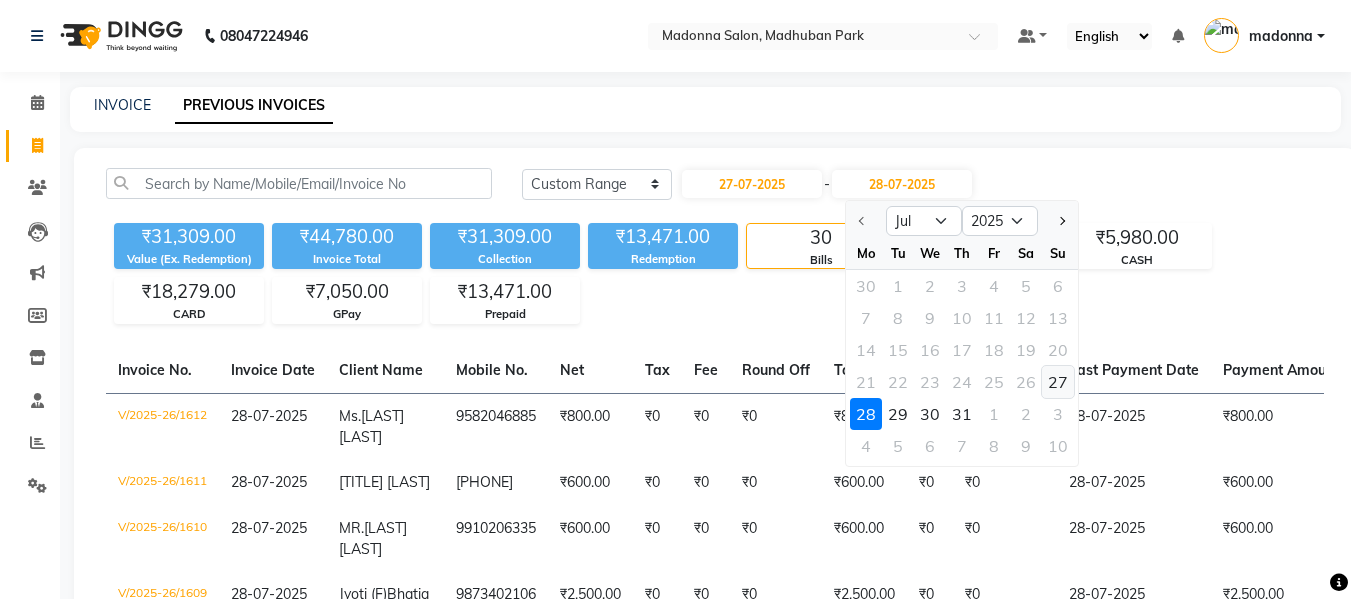 click on "27" 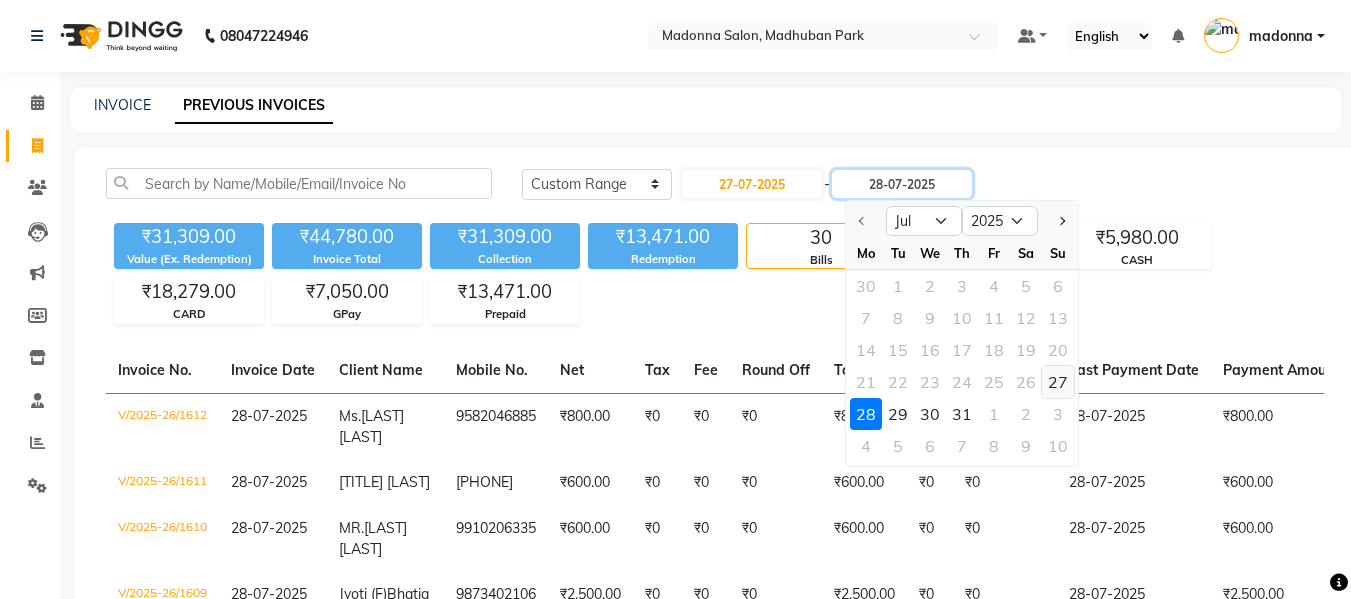 type on "27-07-2025" 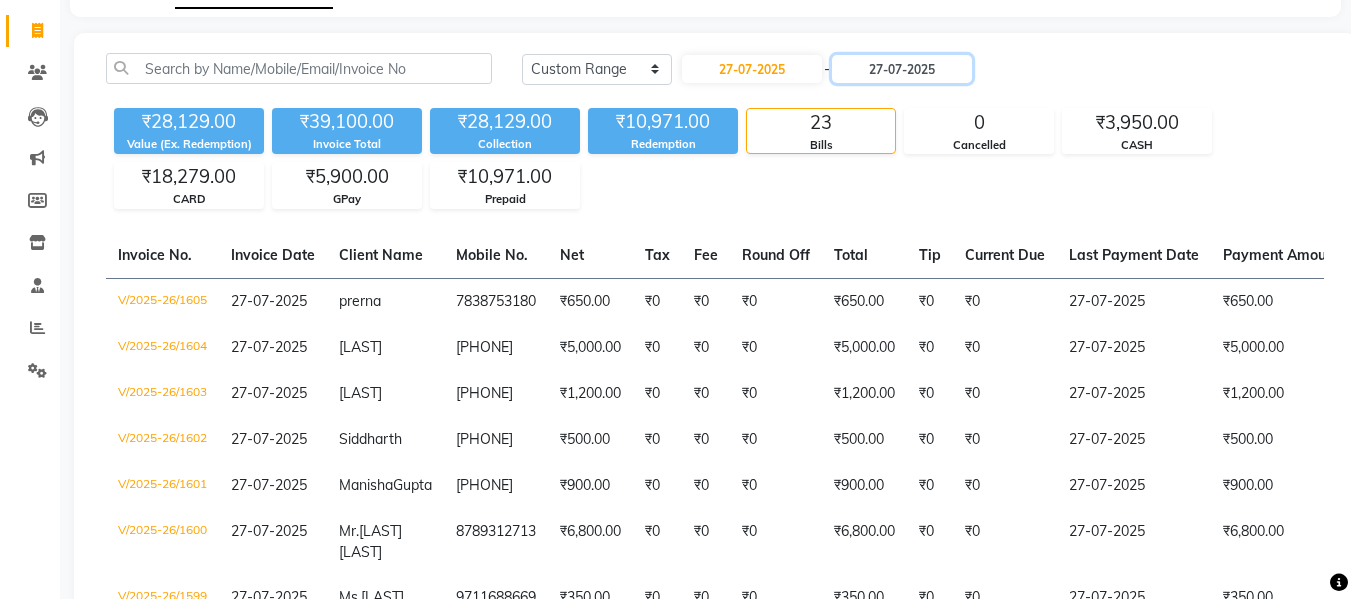scroll, scrollTop: 114, scrollLeft: 0, axis: vertical 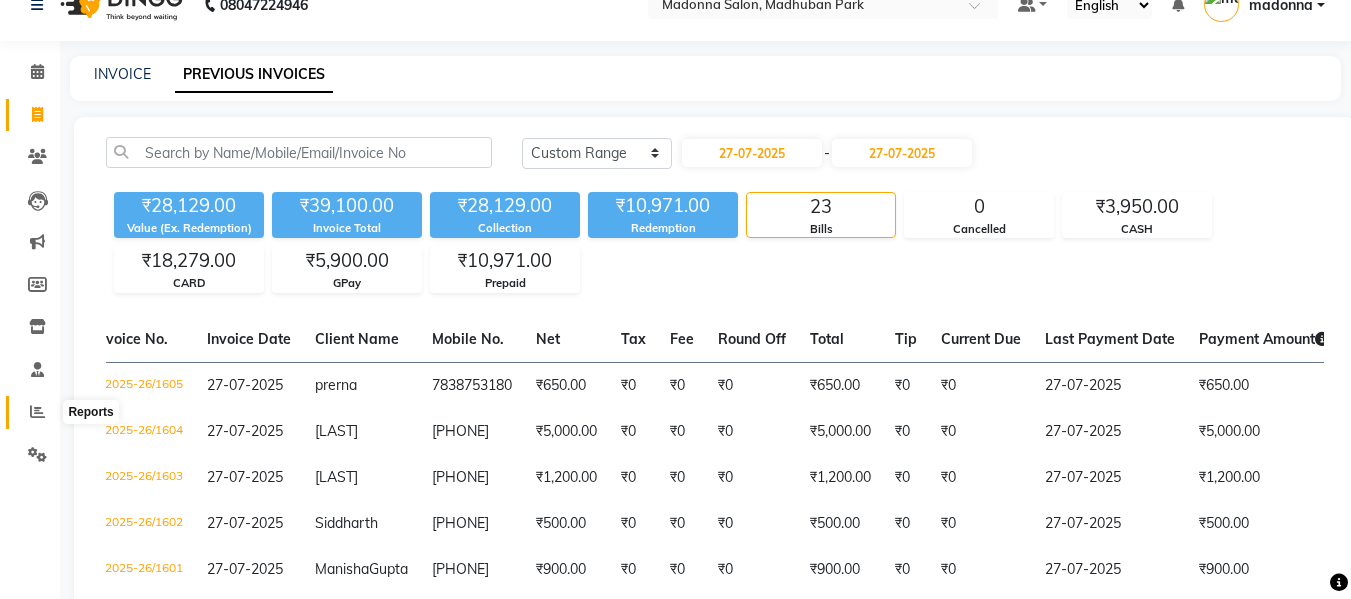 click 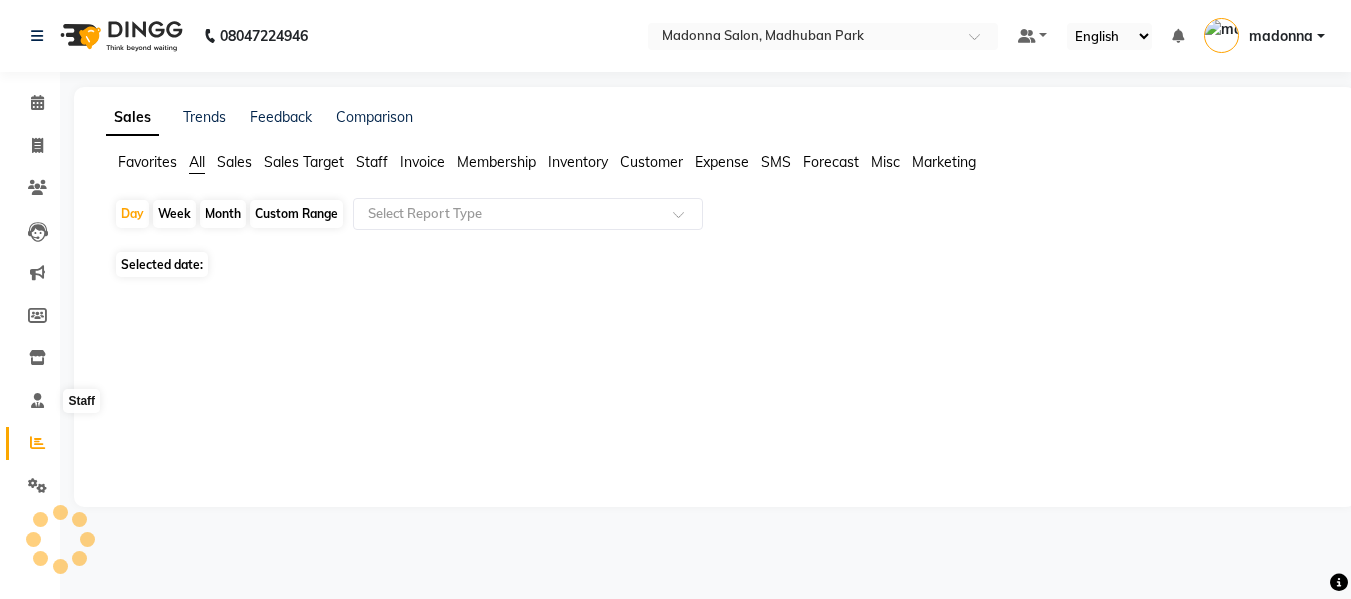 scroll, scrollTop: 0, scrollLeft: 0, axis: both 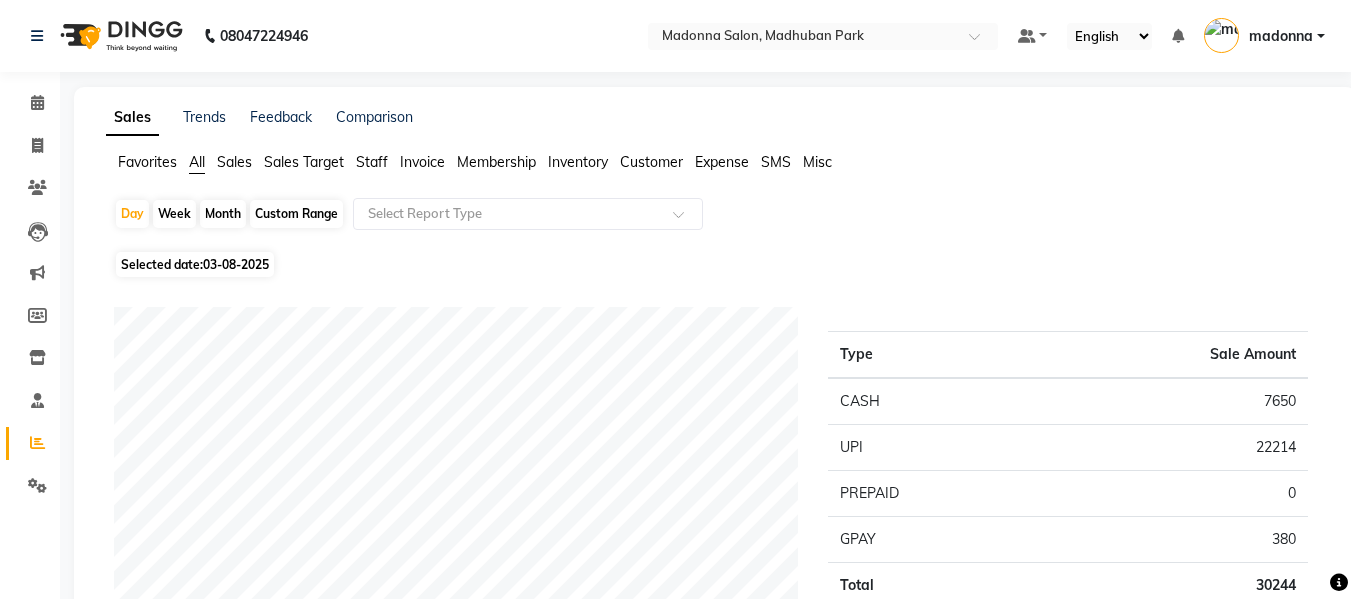 click on "Month" 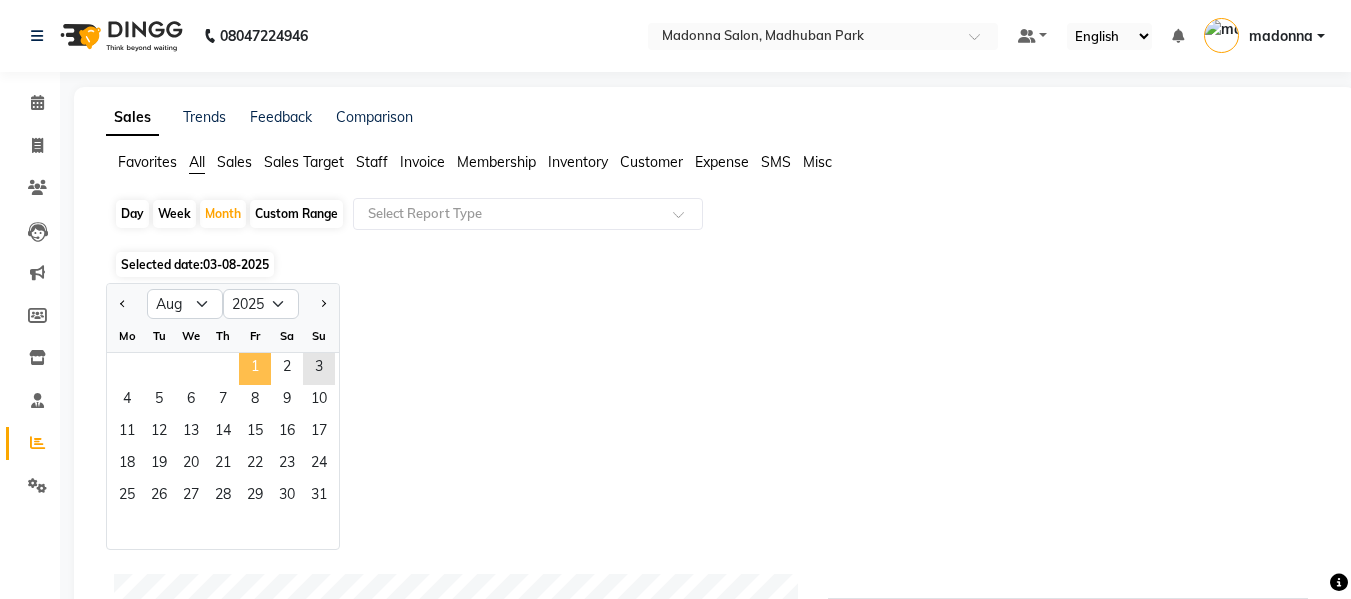 click on "1" 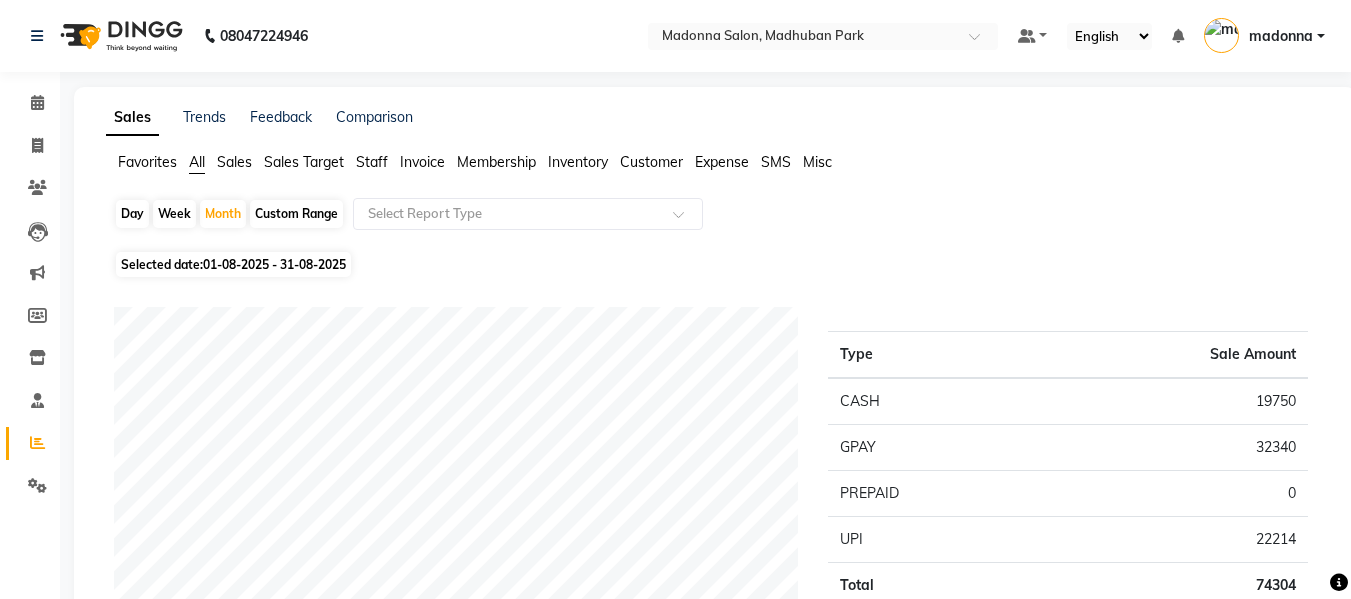 click on "Staff" 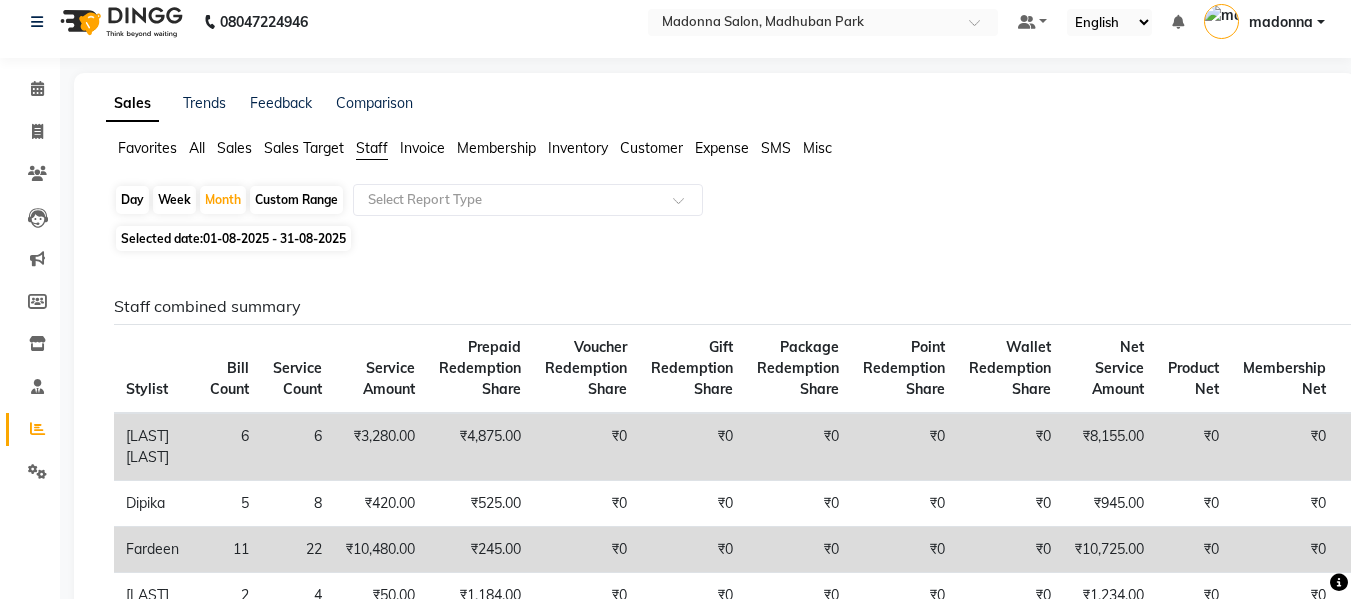 scroll, scrollTop: 0, scrollLeft: 0, axis: both 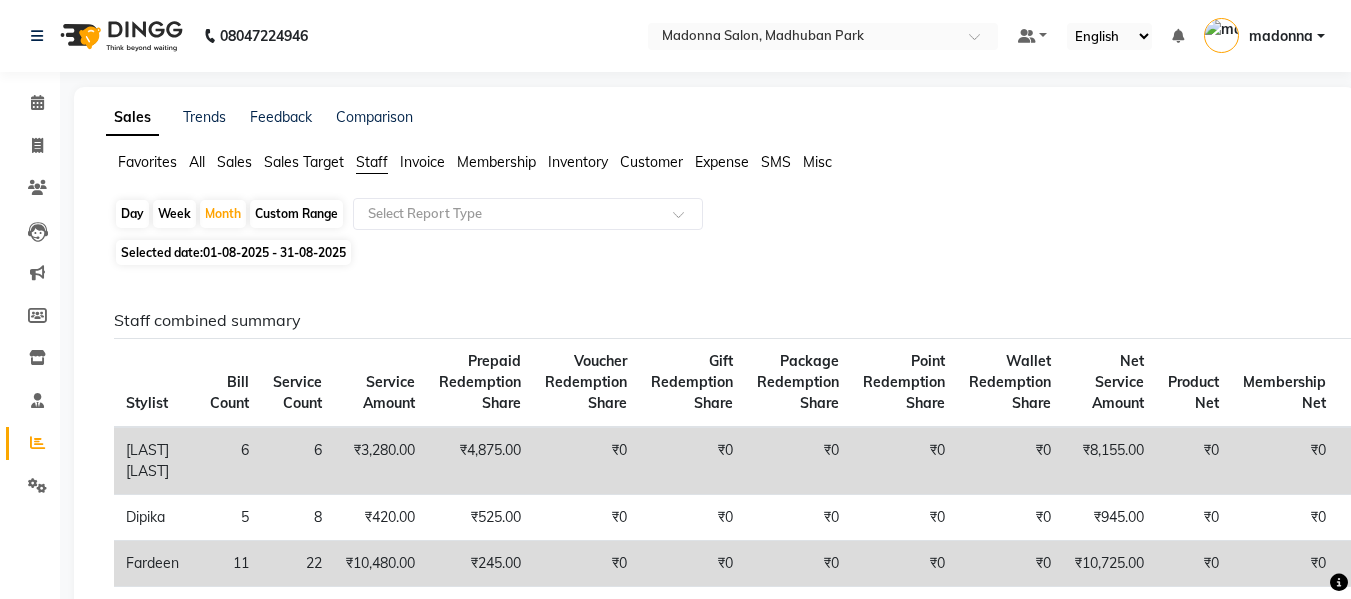 click on "Sales" 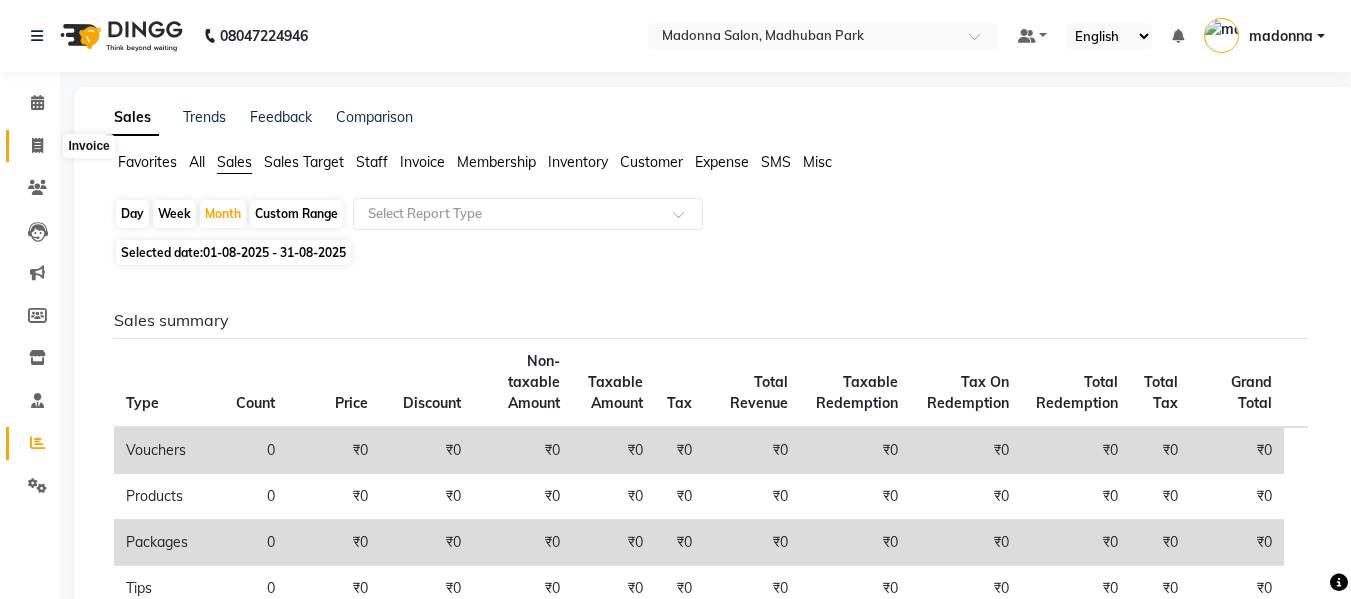 click 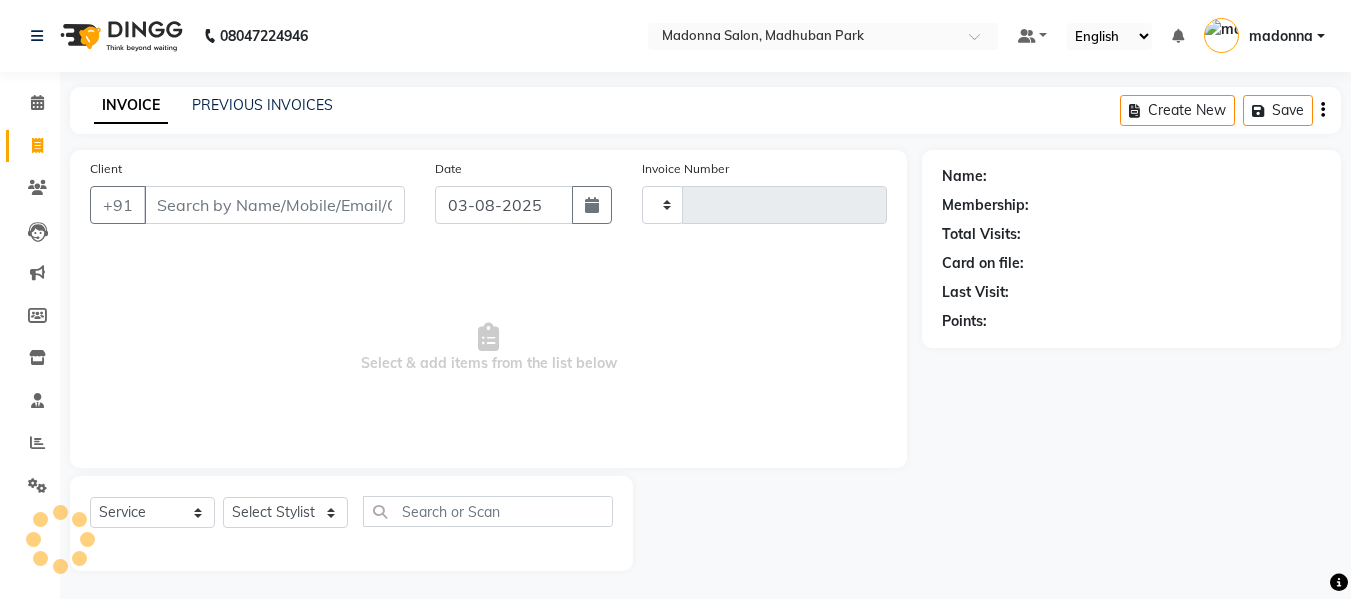 scroll, scrollTop: 2, scrollLeft: 0, axis: vertical 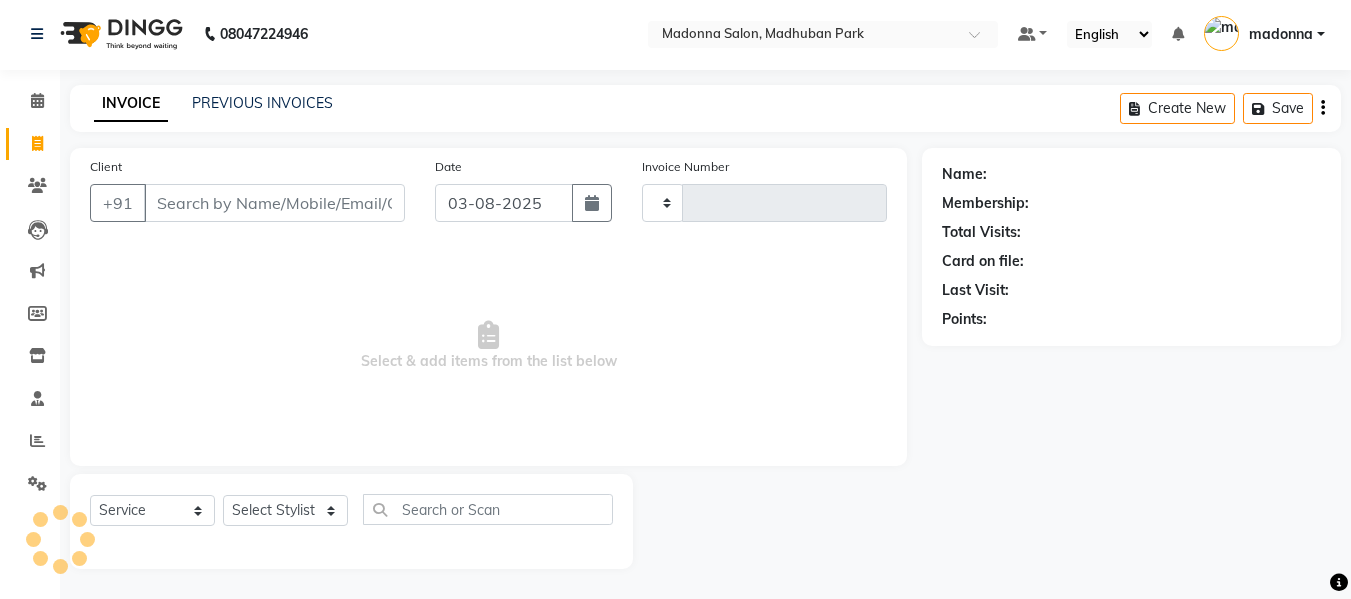 type on "1679" 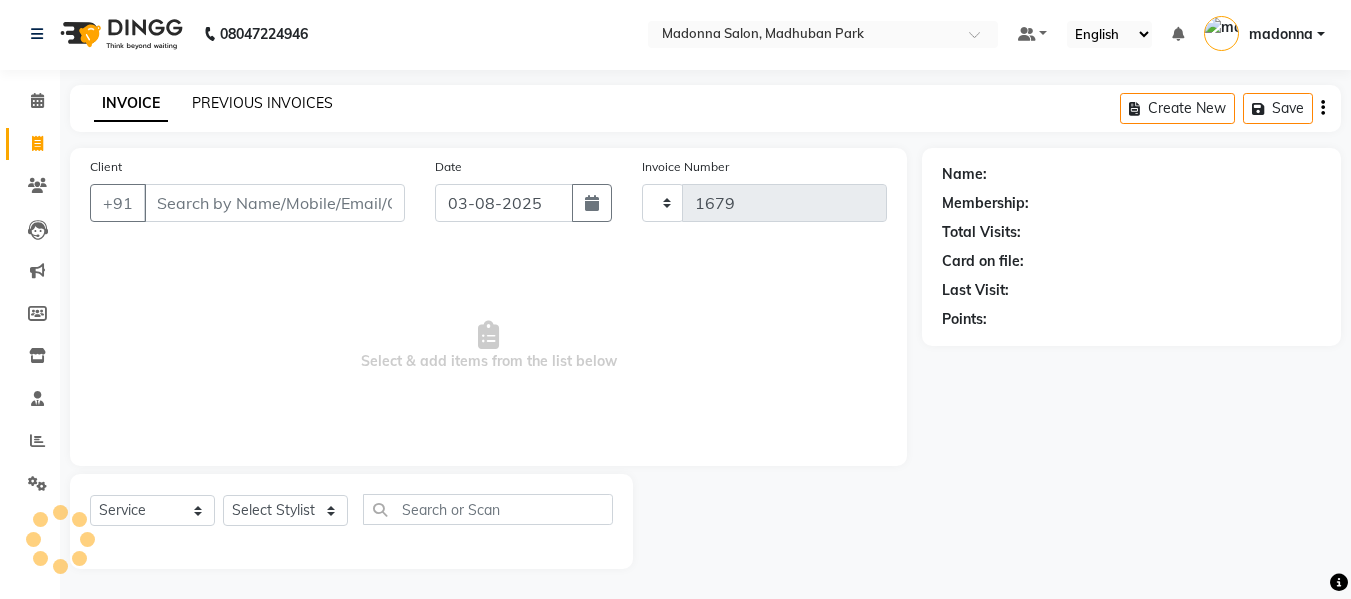 select on "6469" 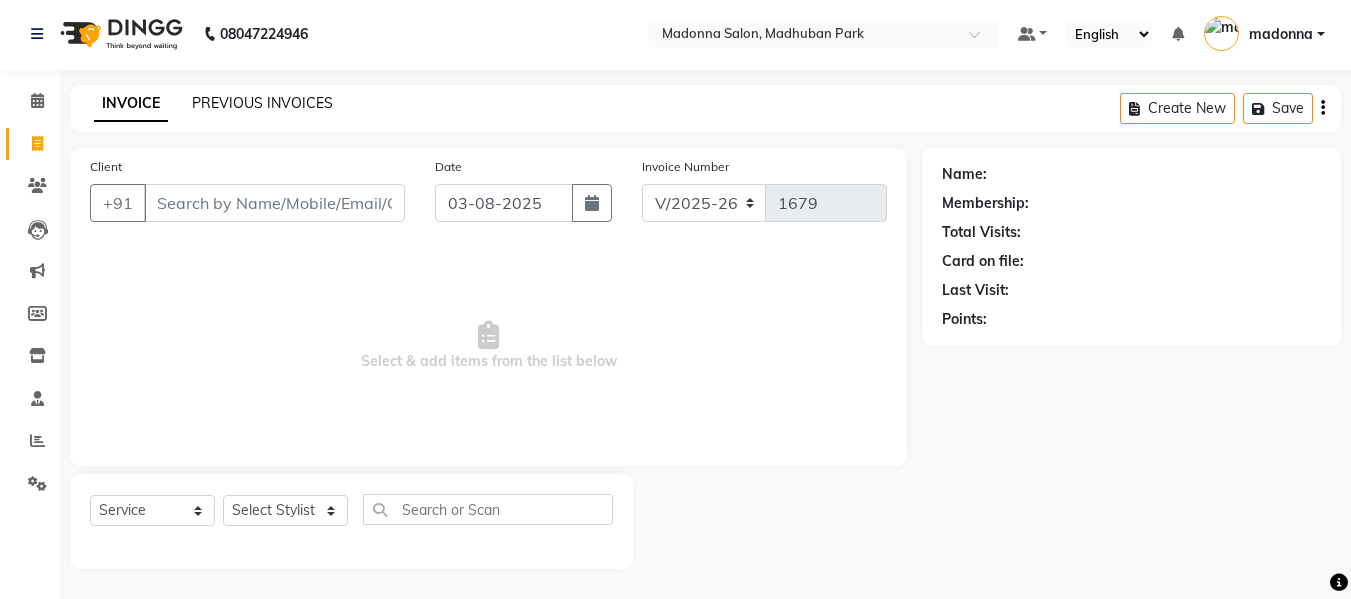 click on "PREVIOUS INVOICES" 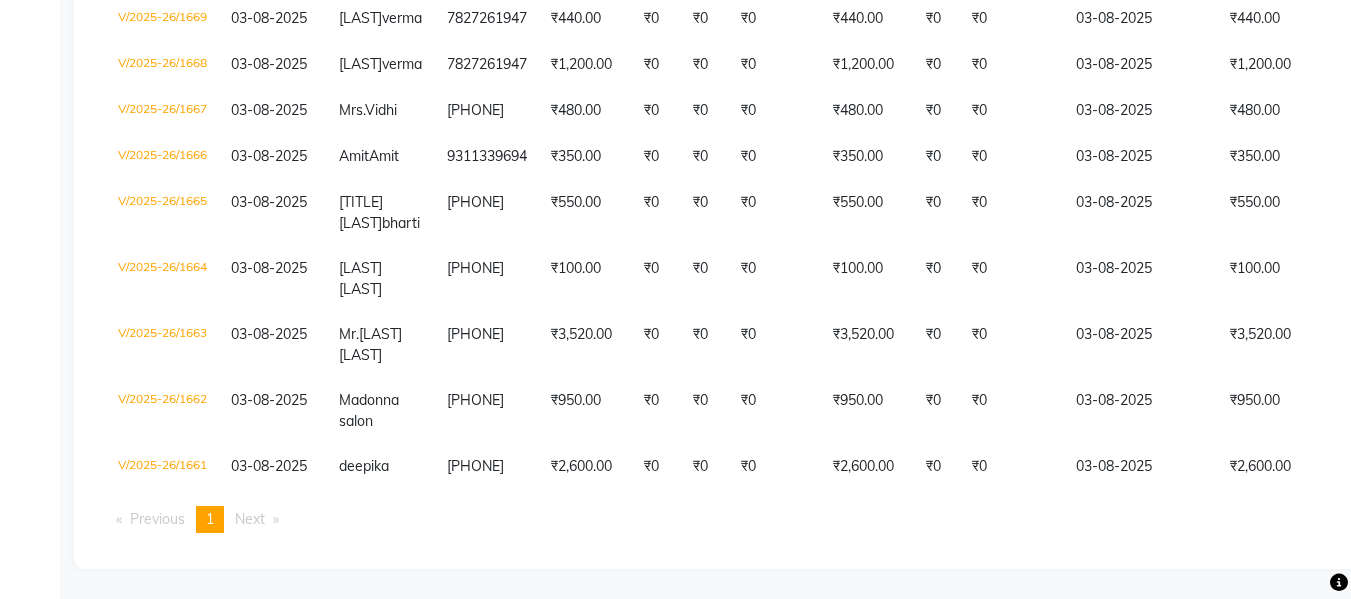 scroll, scrollTop: 945, scrollLeft: 0, axis: vertical 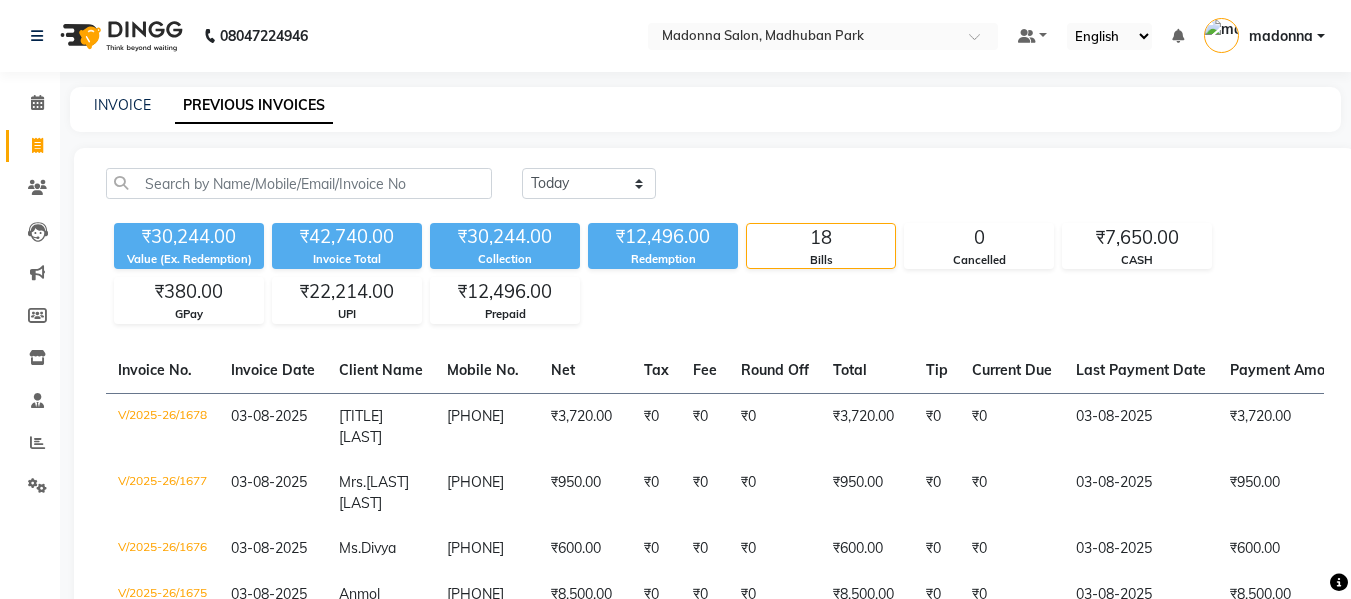 click on "₹30,244.00" 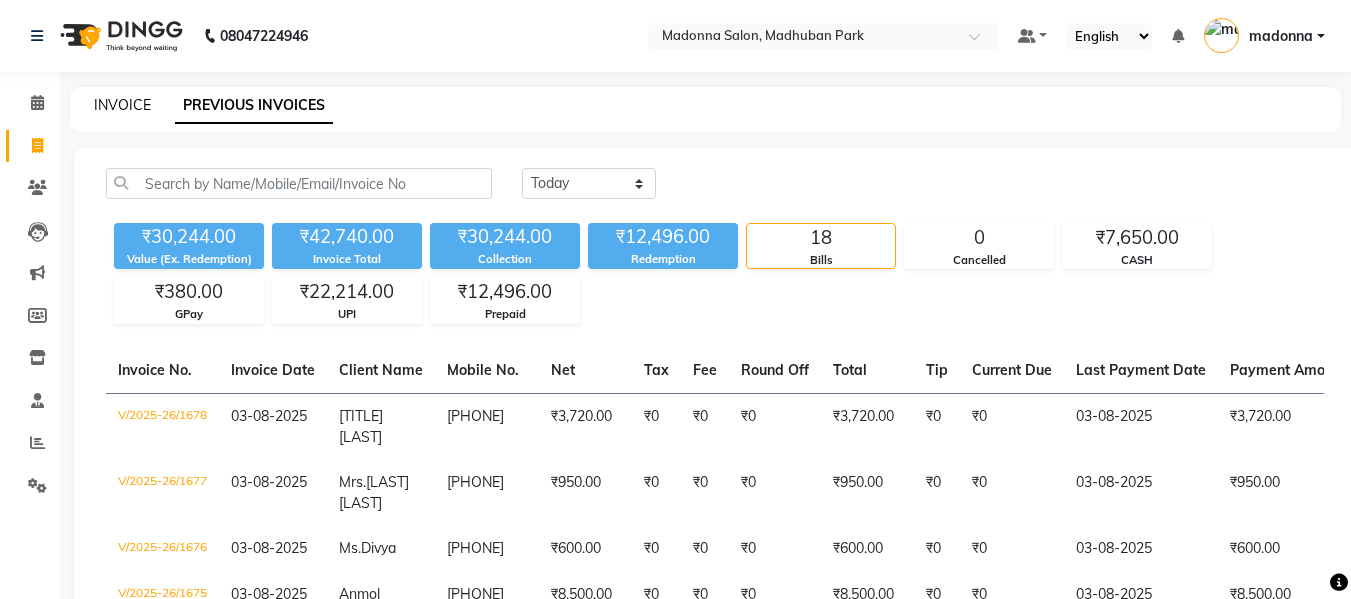 click on "INVOICE" 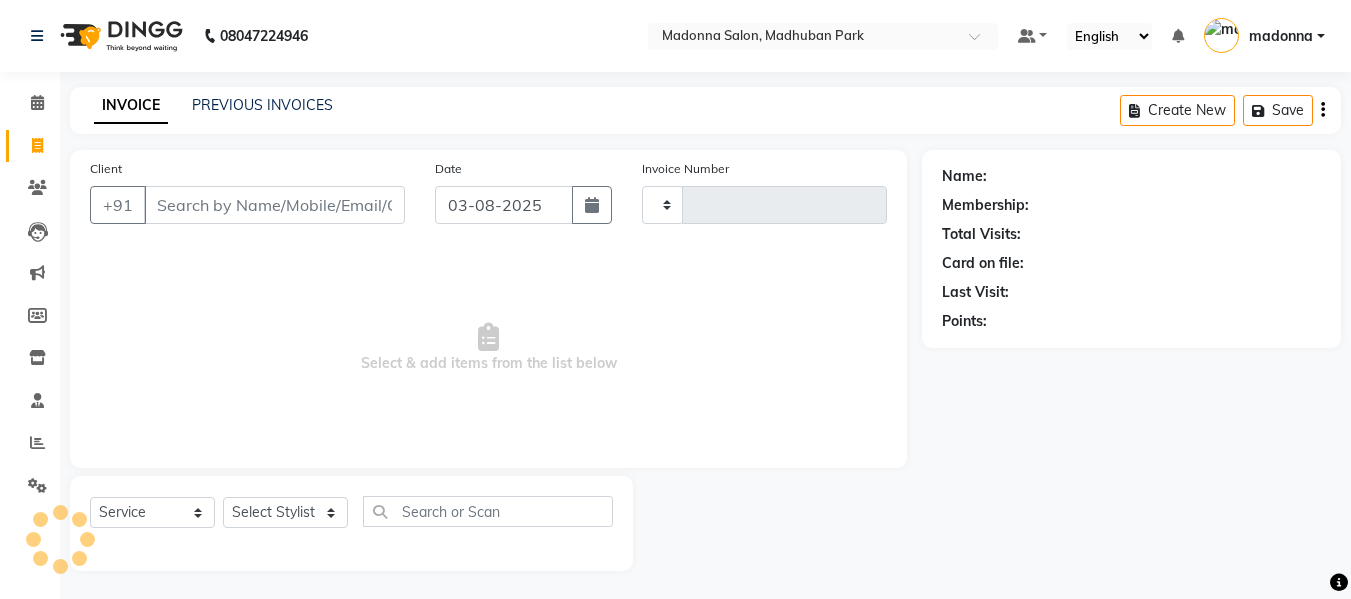 scroll, scrollTop: 2, scrollLeft: 0, axis: vertical 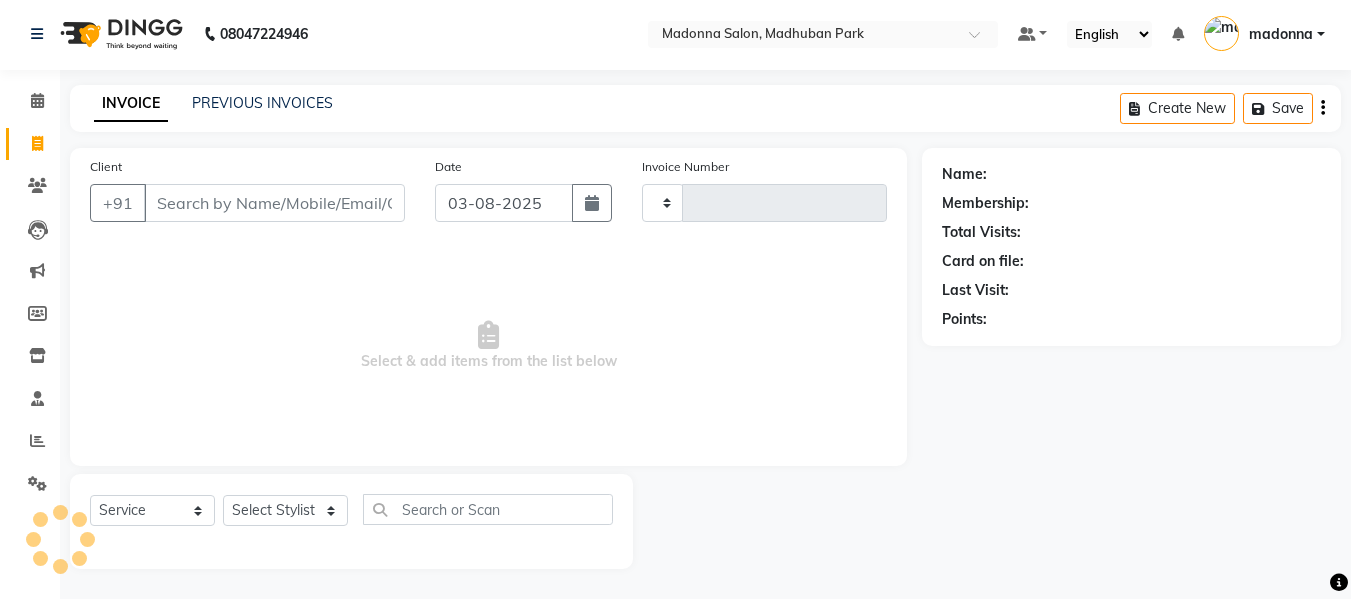 type on "1679" 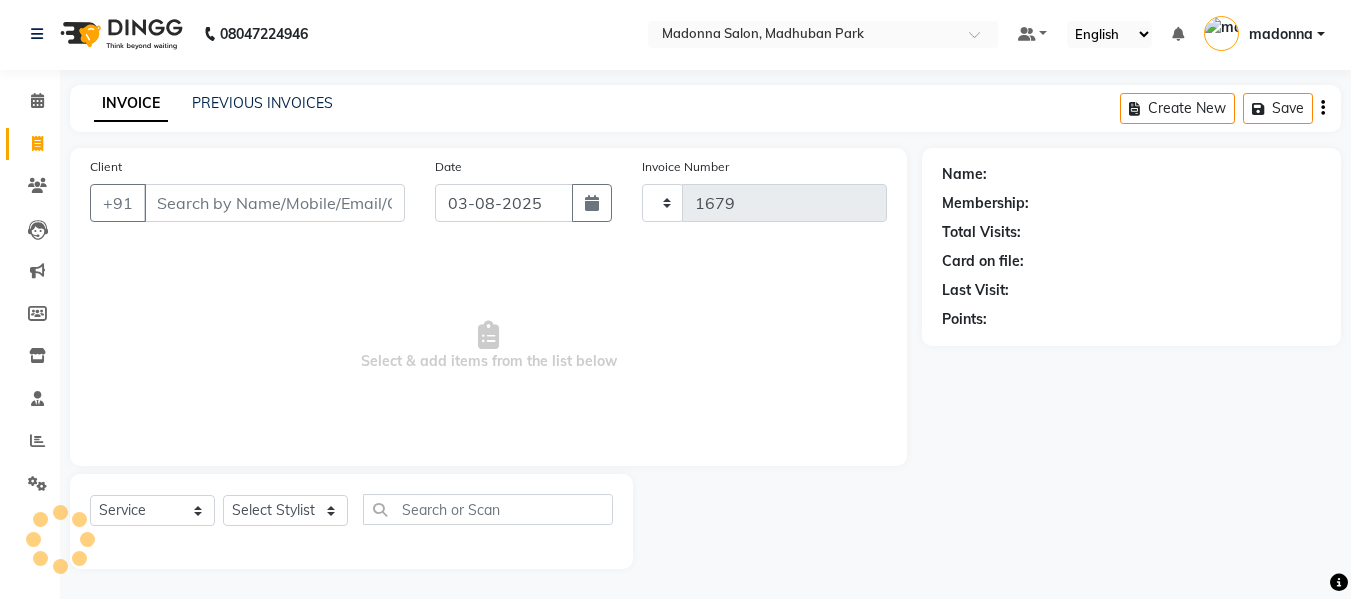select on "6469" 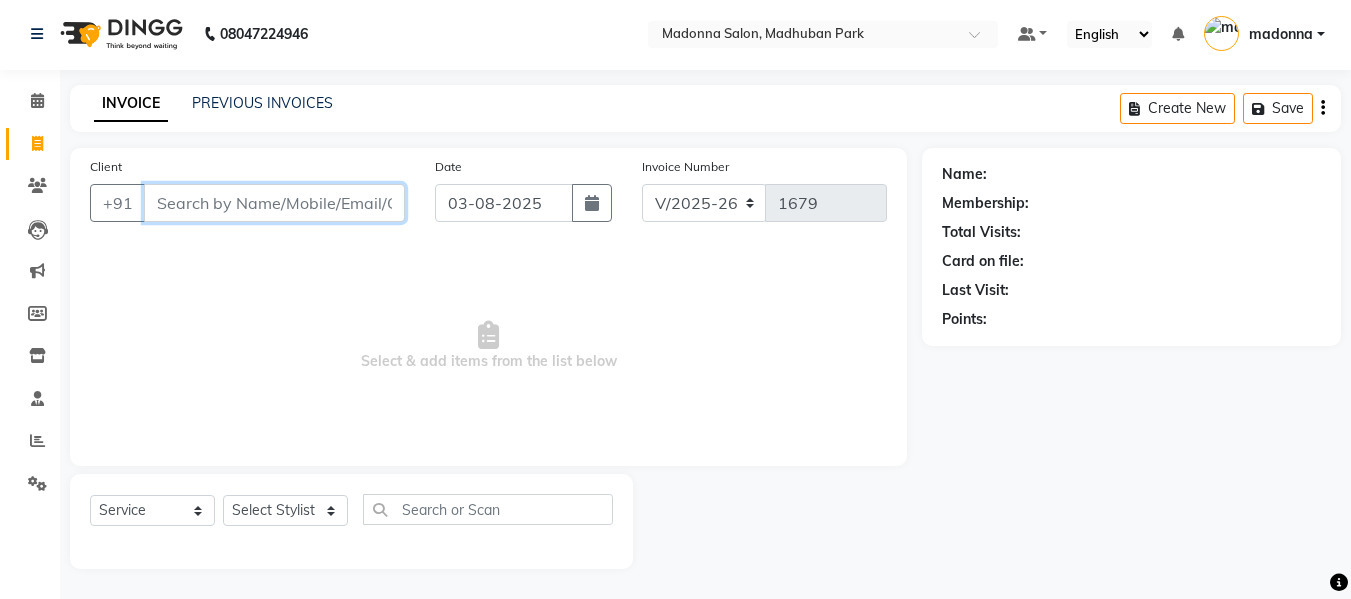 click on "Client" at bounding box center [274, 203] 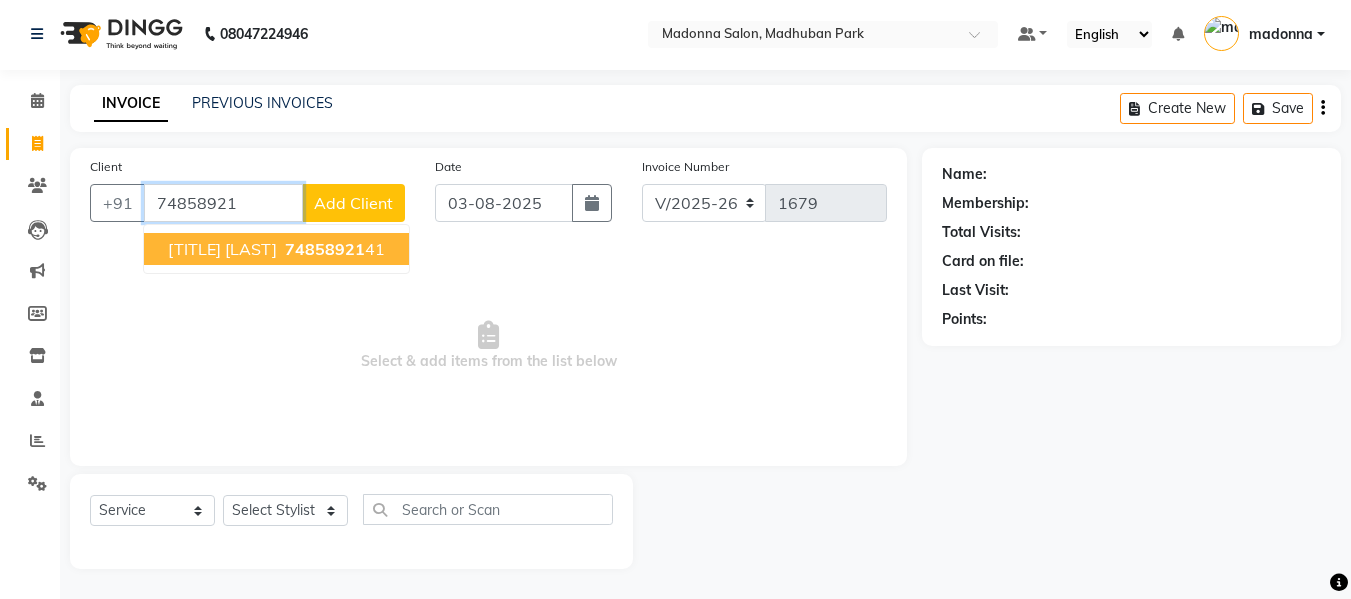 click on "74858921" at bounding box center [325, 249] 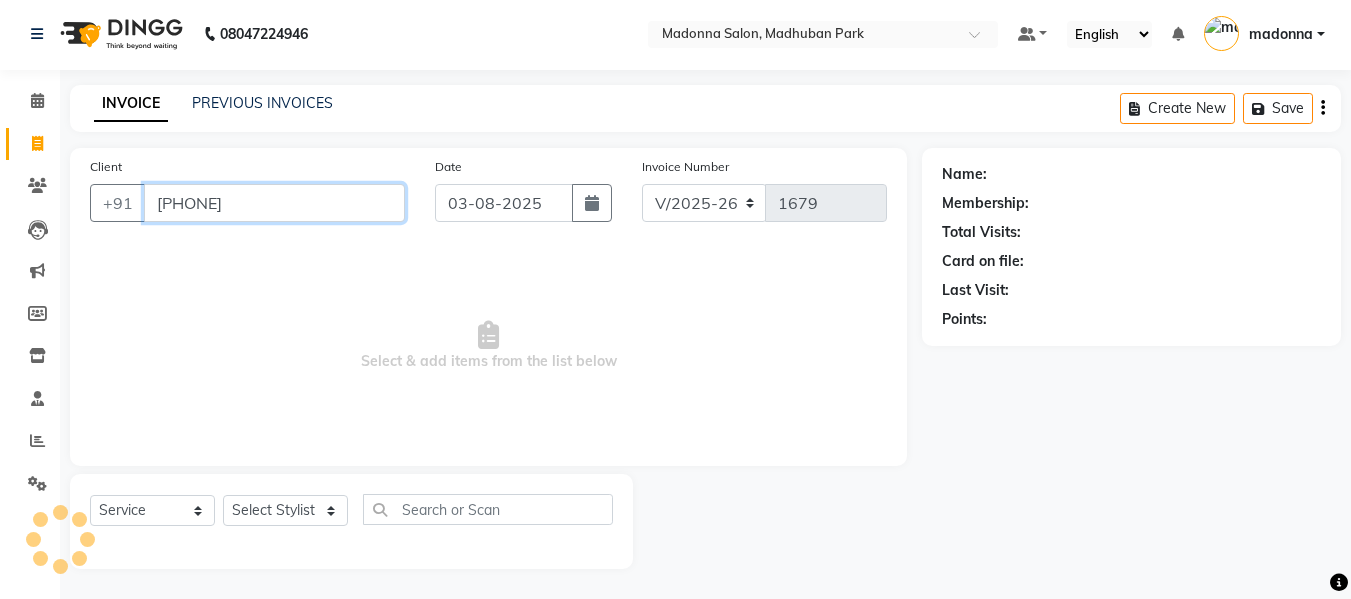 type on "7485892141" 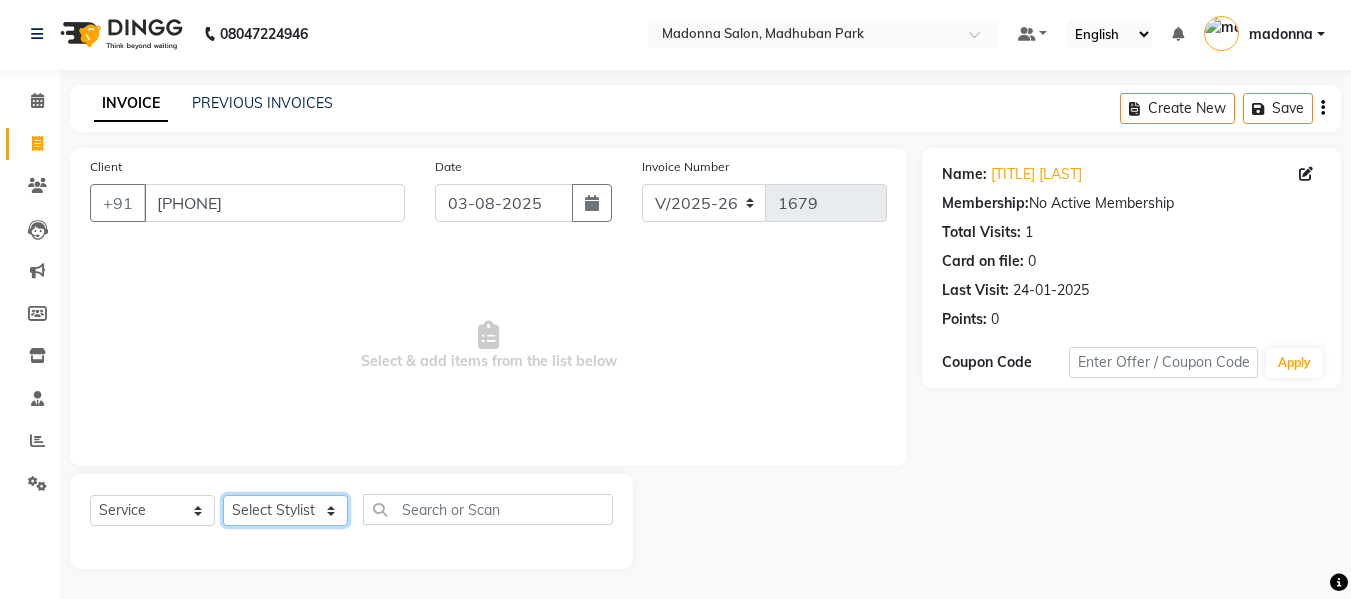 click on "Select Stylist Afsar salmani Amjad Khan Armaan  Dipika fardeen Kajal Tyagi Kirti Rajput madonna Nikhil Prince Rizwan Samaksh Shahnawaz Shoib Ahmad  Twinkle Gupta" 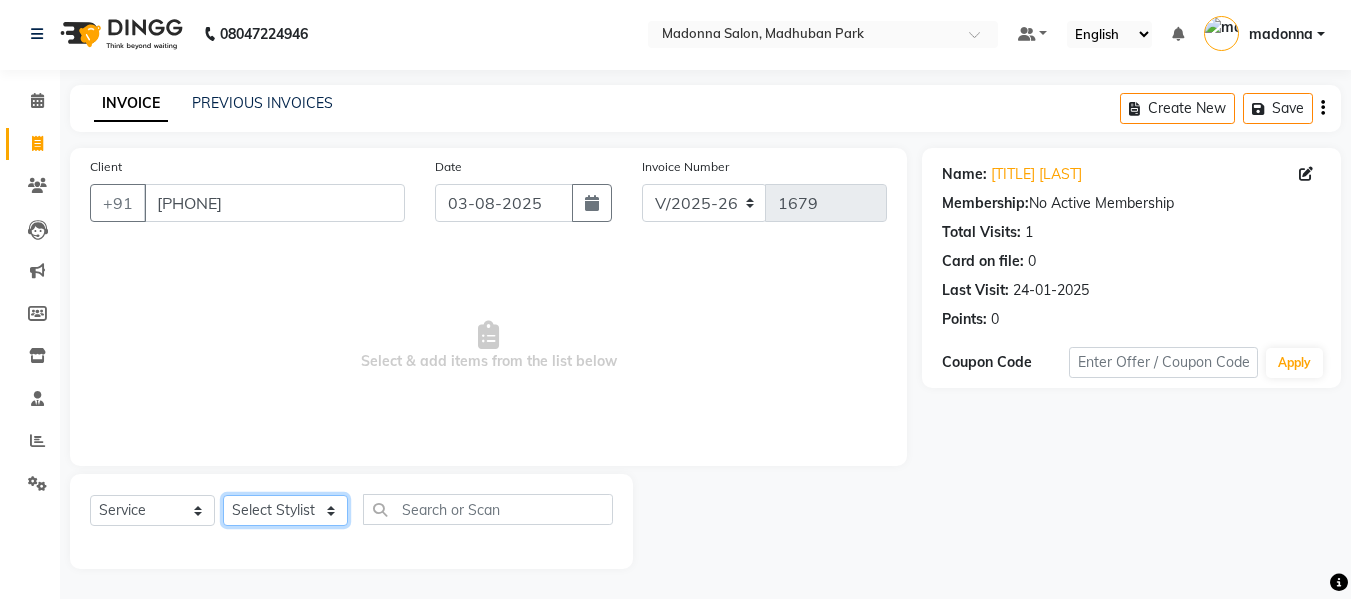 select on "49733" 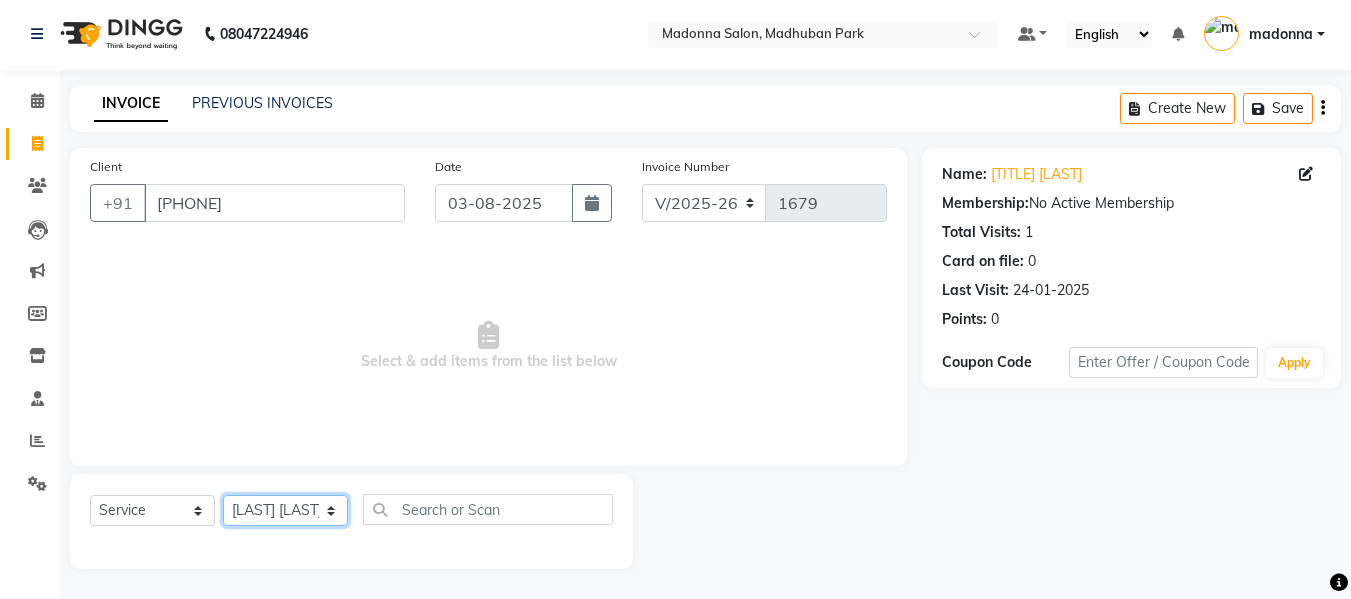 click on "Select Stylist Afsar salmani Amjad Khan Armaan  Dipika fardeen Kajal Tyagi Kirti Rajput madonna Nikhil Prince Rizwan Samaksh Shahnawaz Shoib Ahmad  Twinkle Gupta" 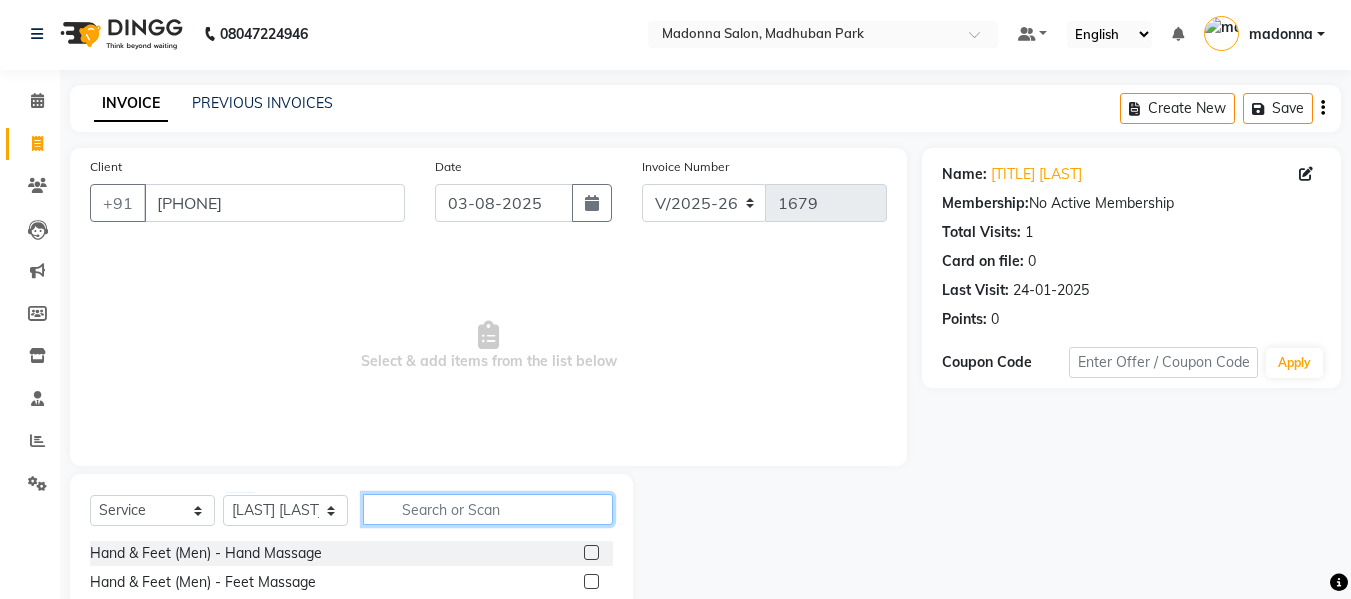 click 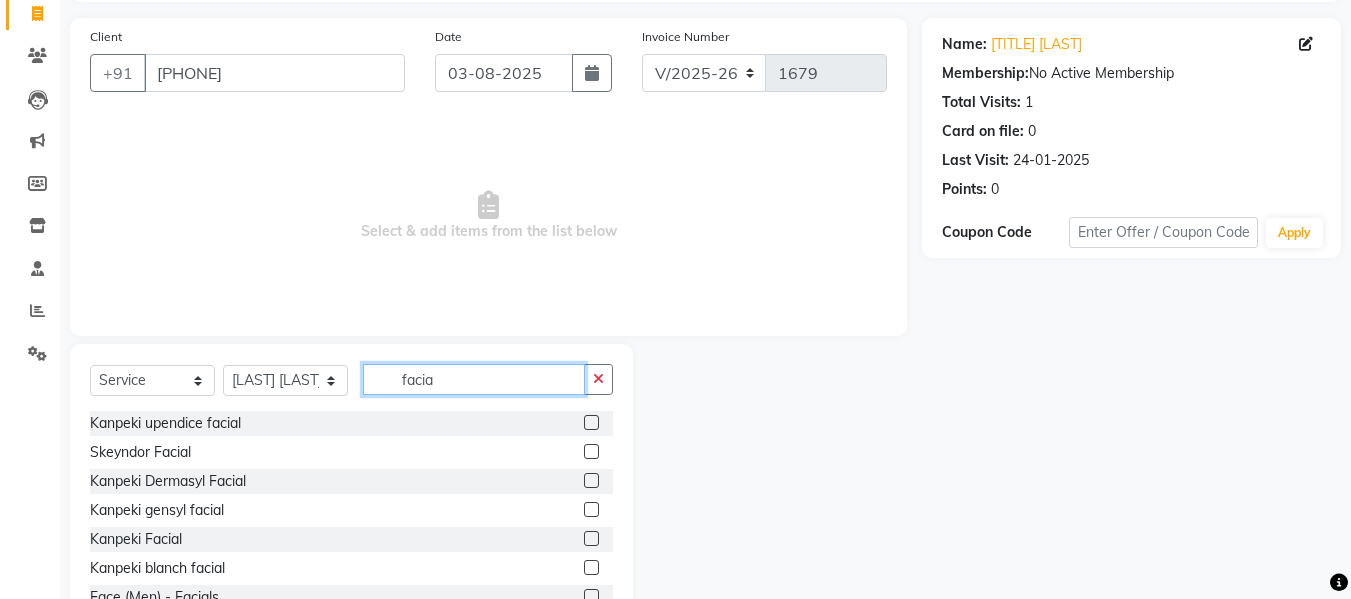 scroll, scrollTop: 130, scrollLeft: 0, axis: vertical 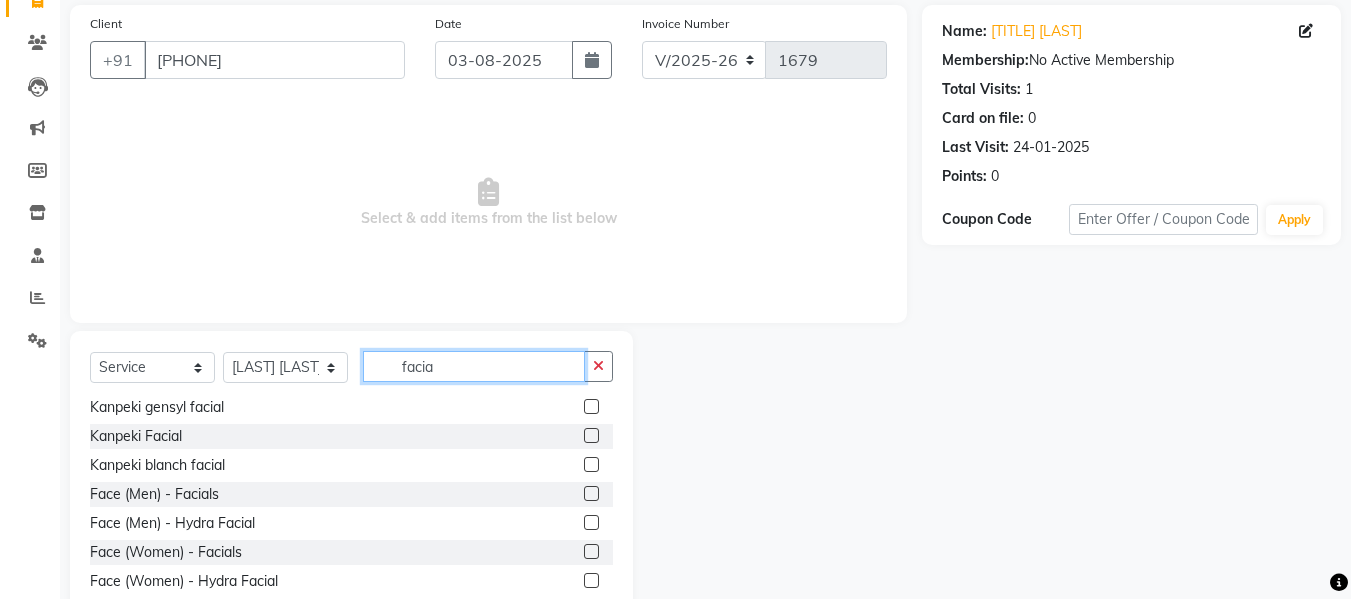 type on "facia" 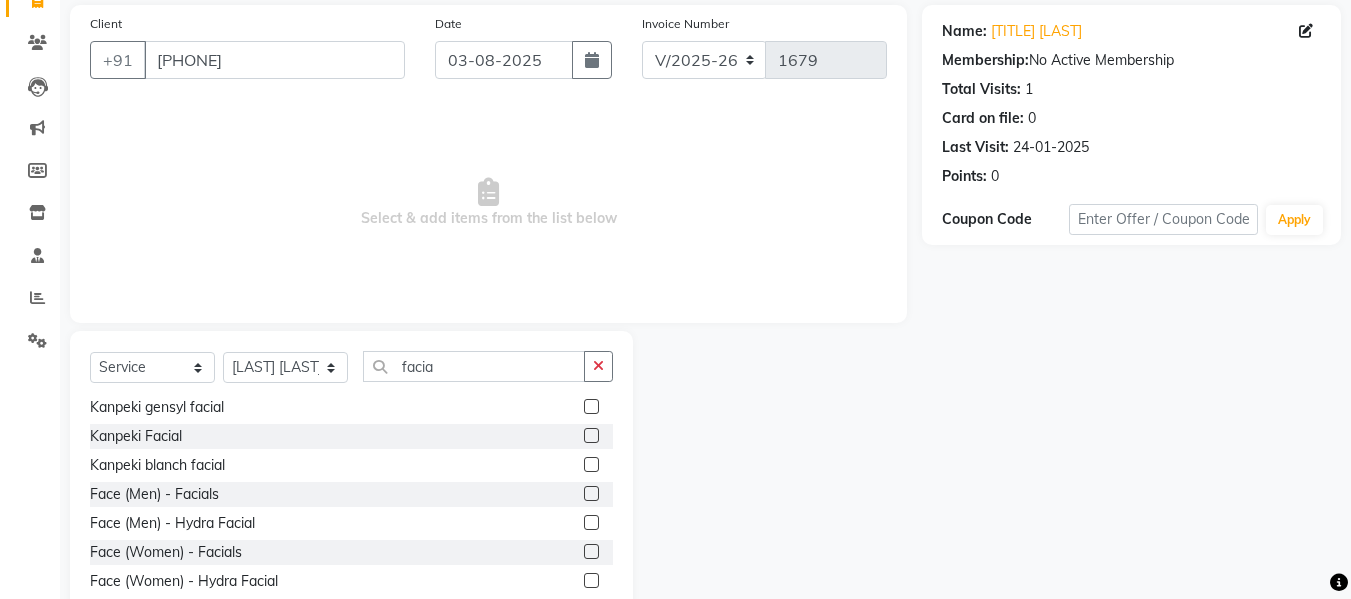 click 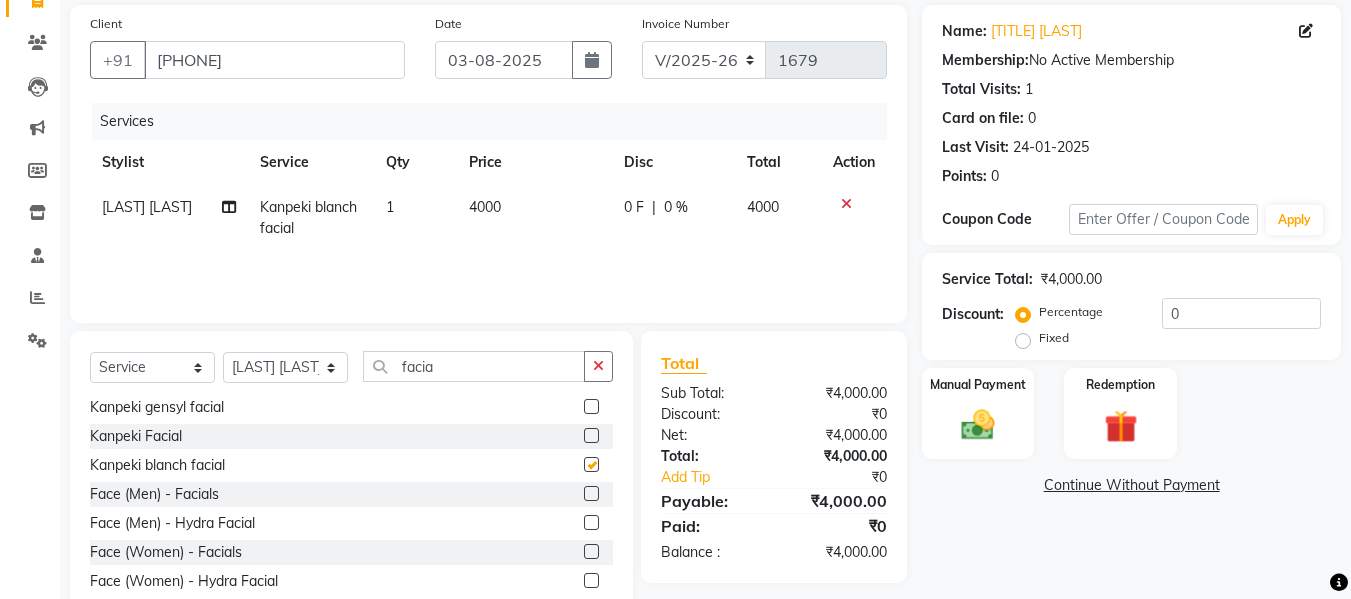 checkbox on "false" 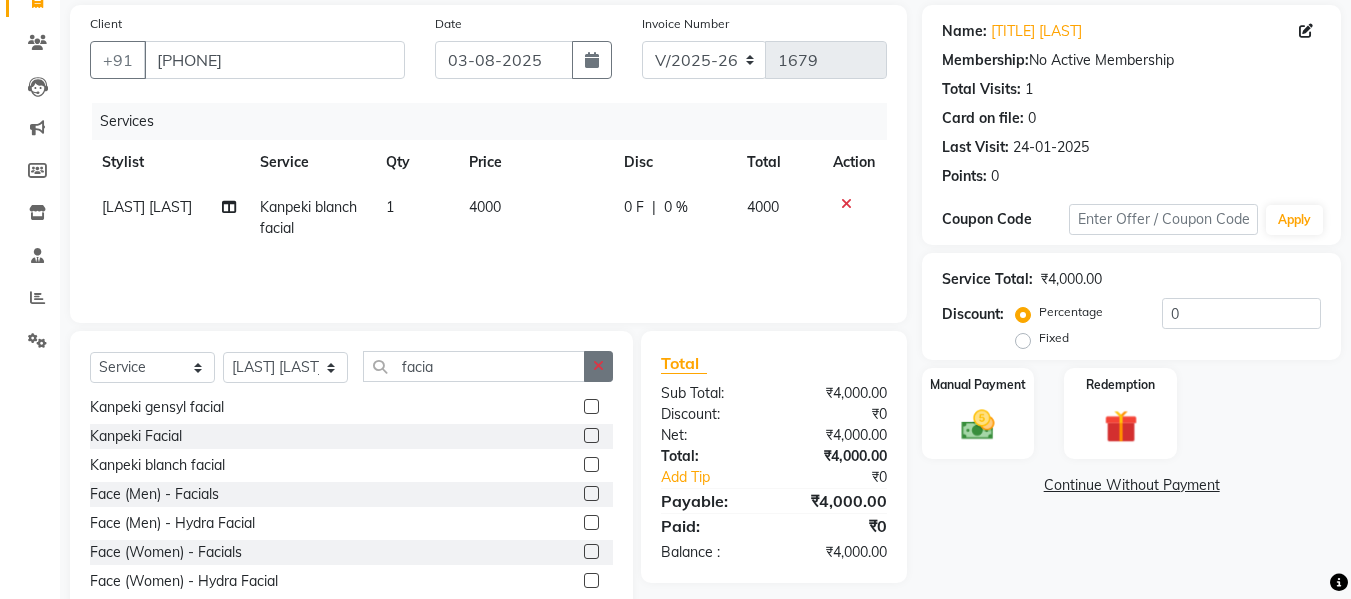 click 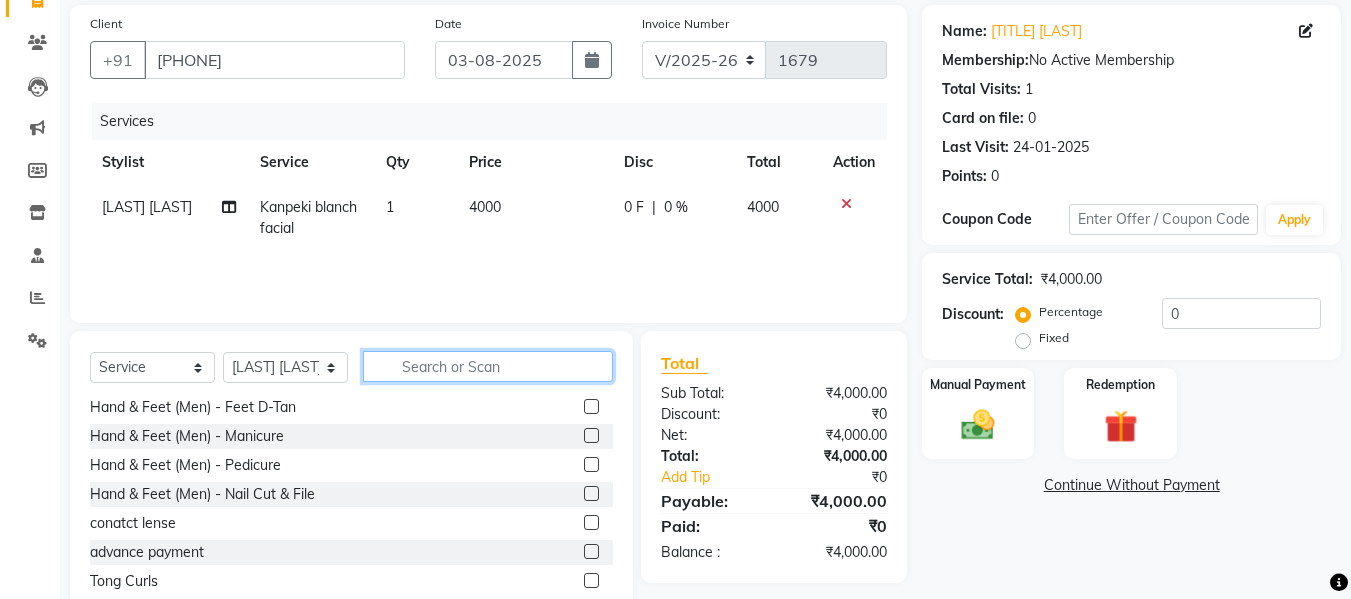 click 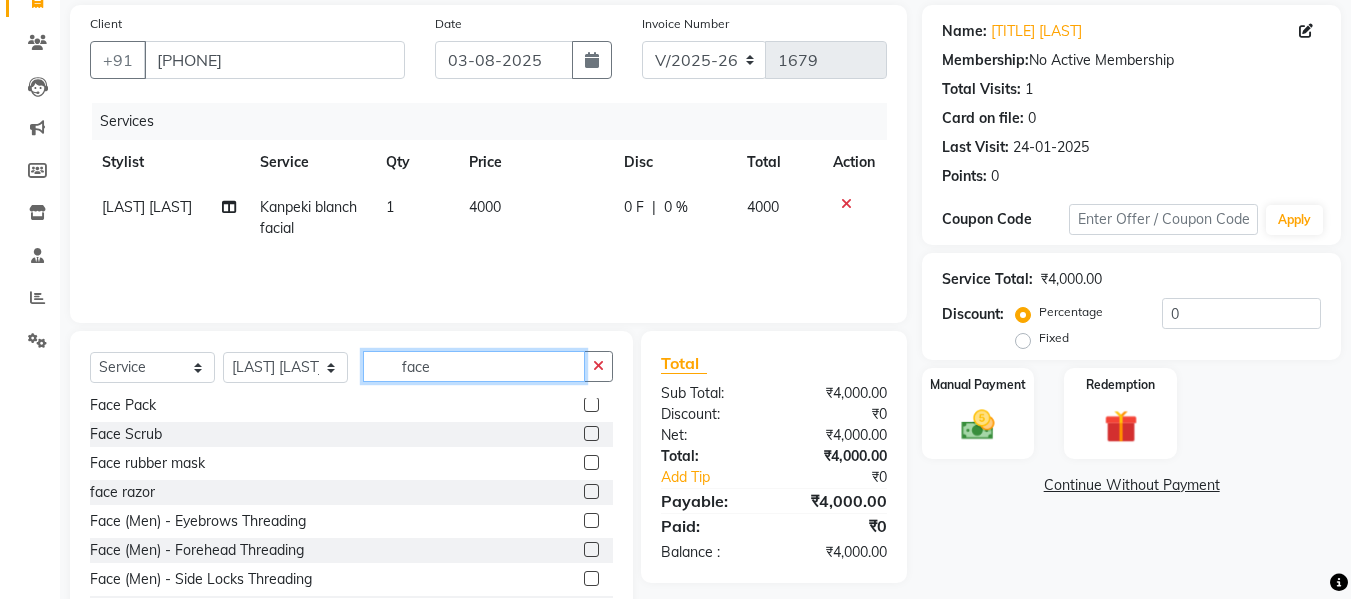 scroll, scrollTop: 0, scrollLeft: 0, axis: both 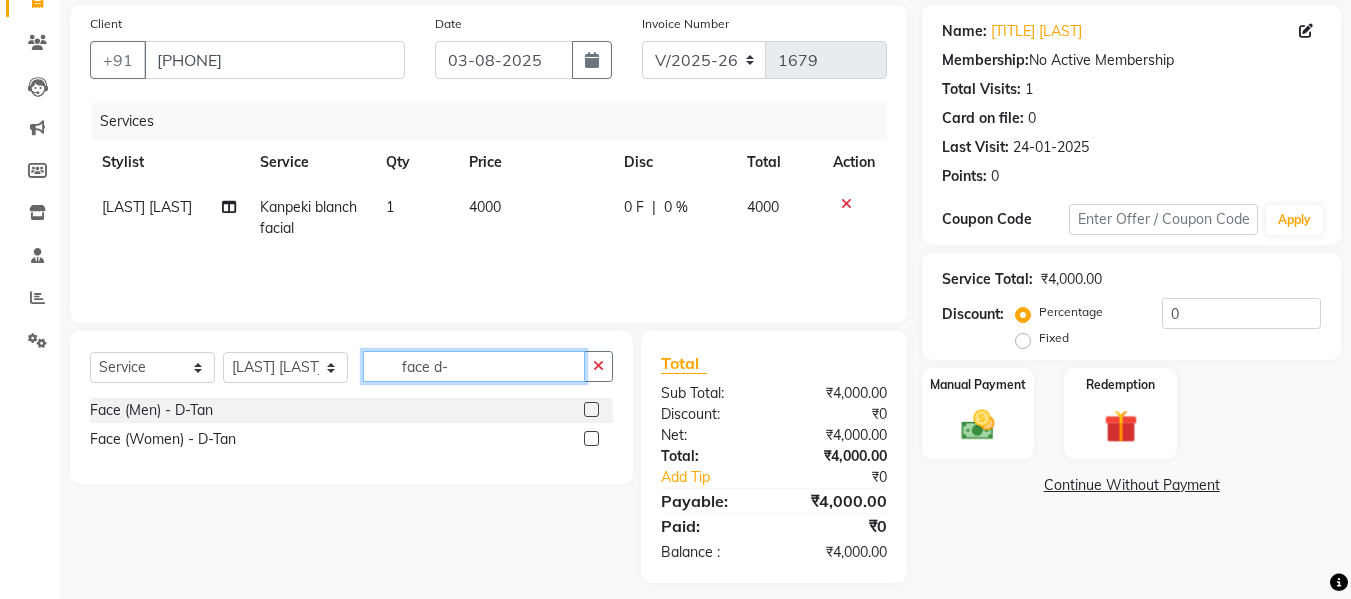 type on "face d-" 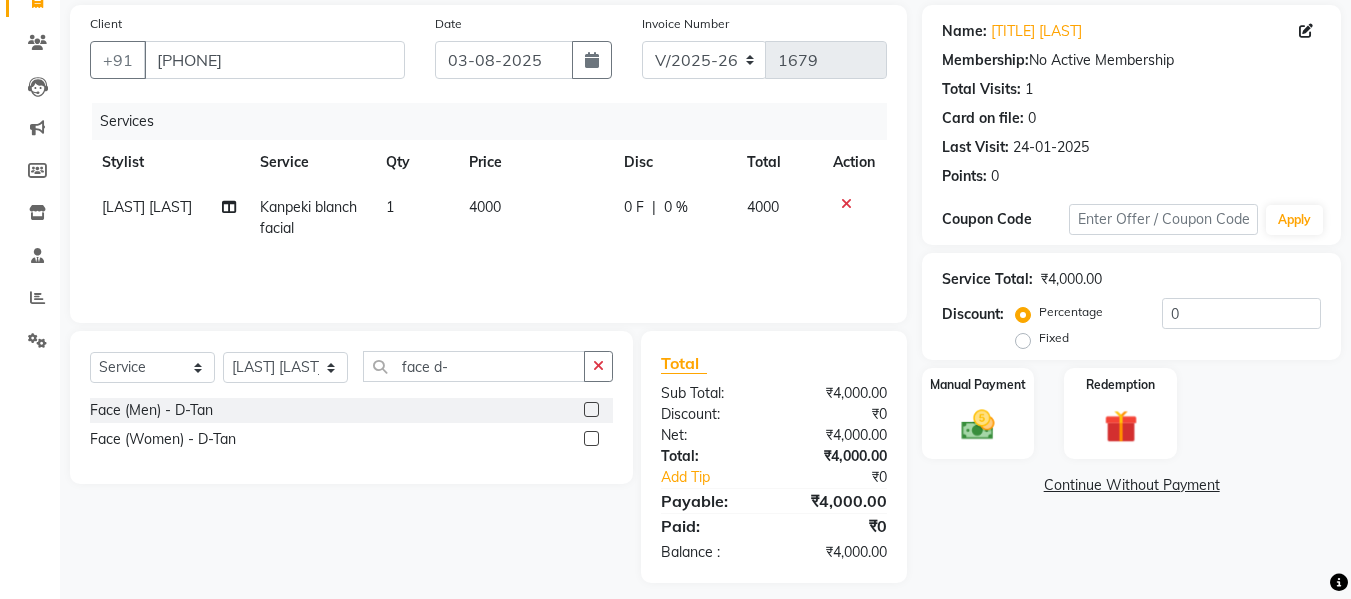 click 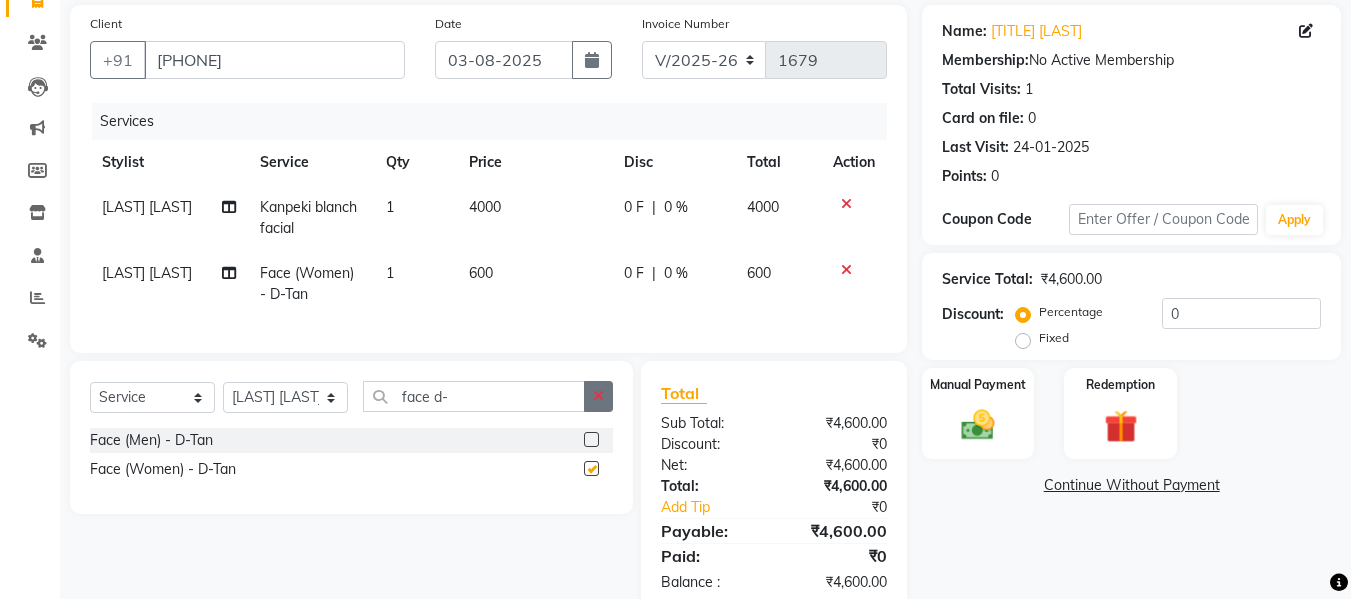 checkbox on "false" 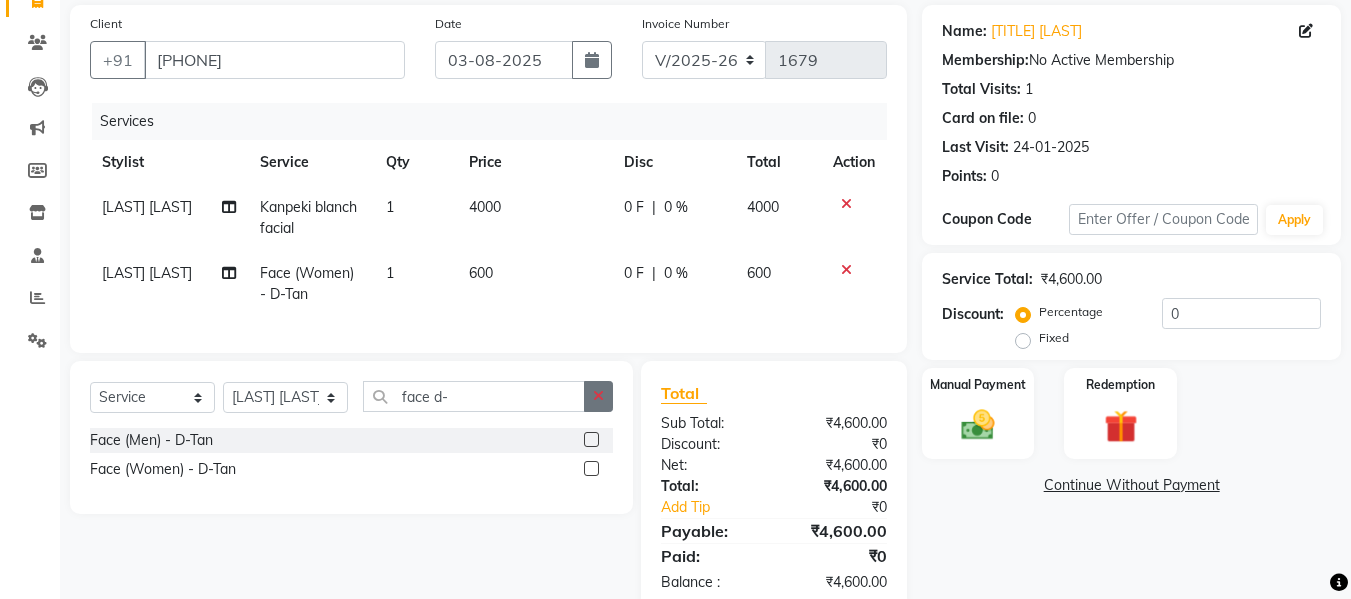 click 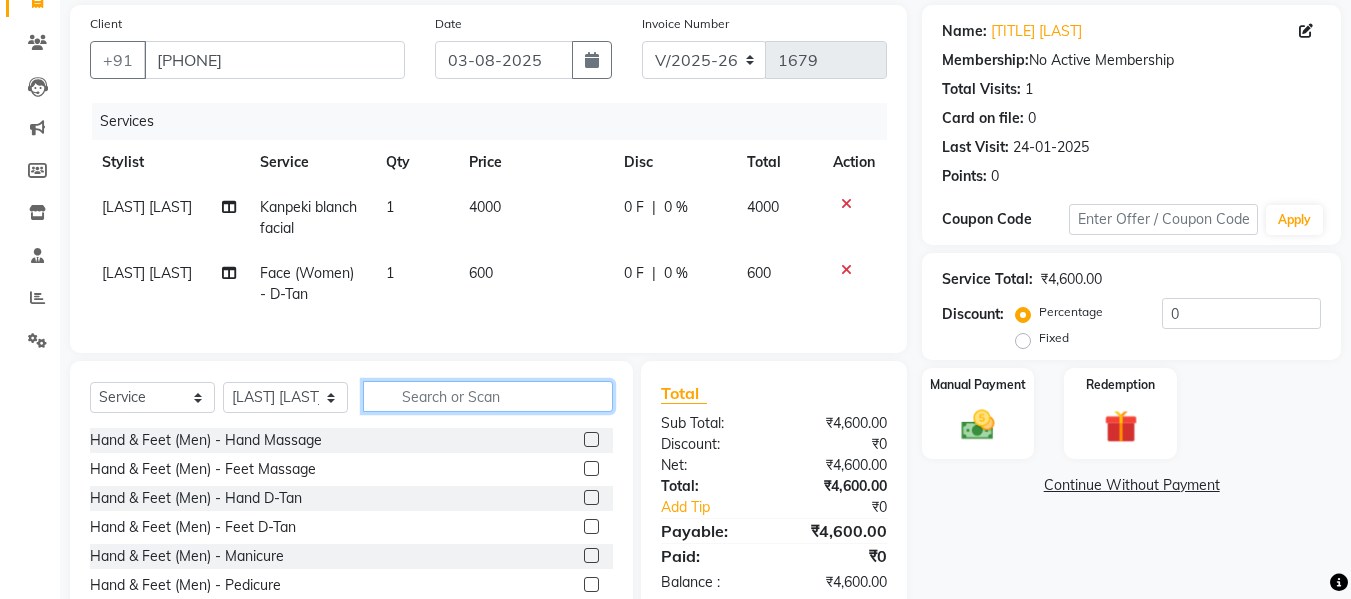 click 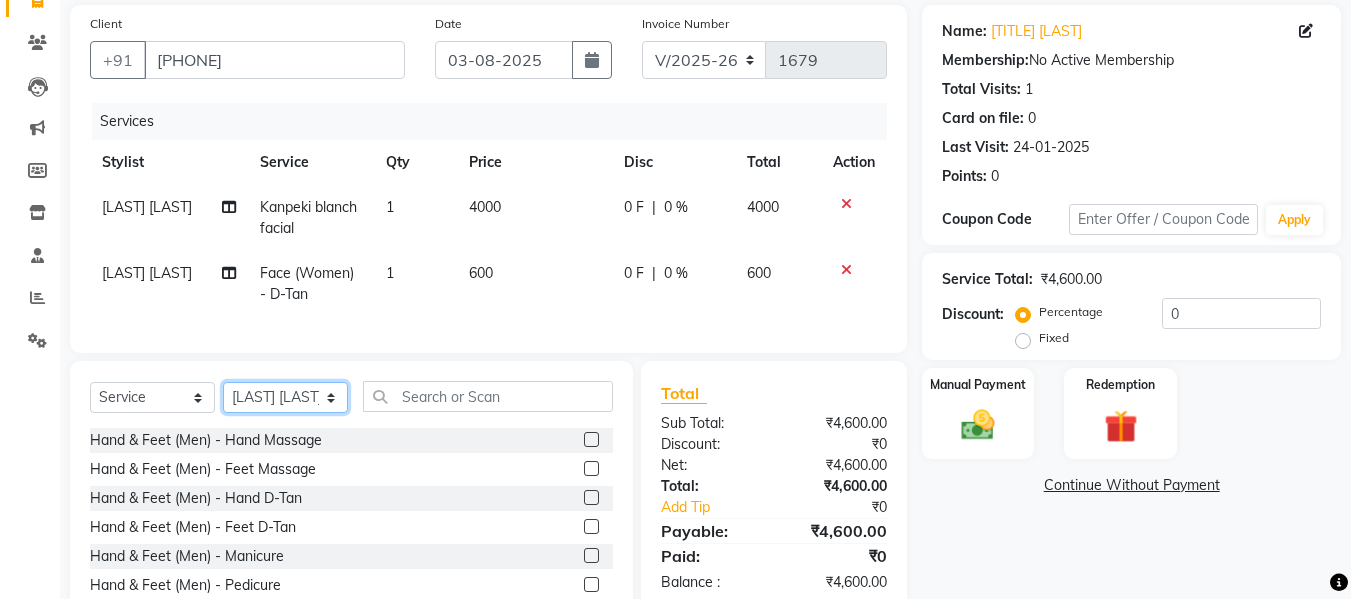 click on "Select Stylist Afsar salmani Amjad Khan Armaan  Dipika fardeen Kajal Tyagi Kirti Rajput madonna Nikhil Prince Rizwan Samaksh Shahnawaz Shoib Ahmad  Twinkle Gupta" 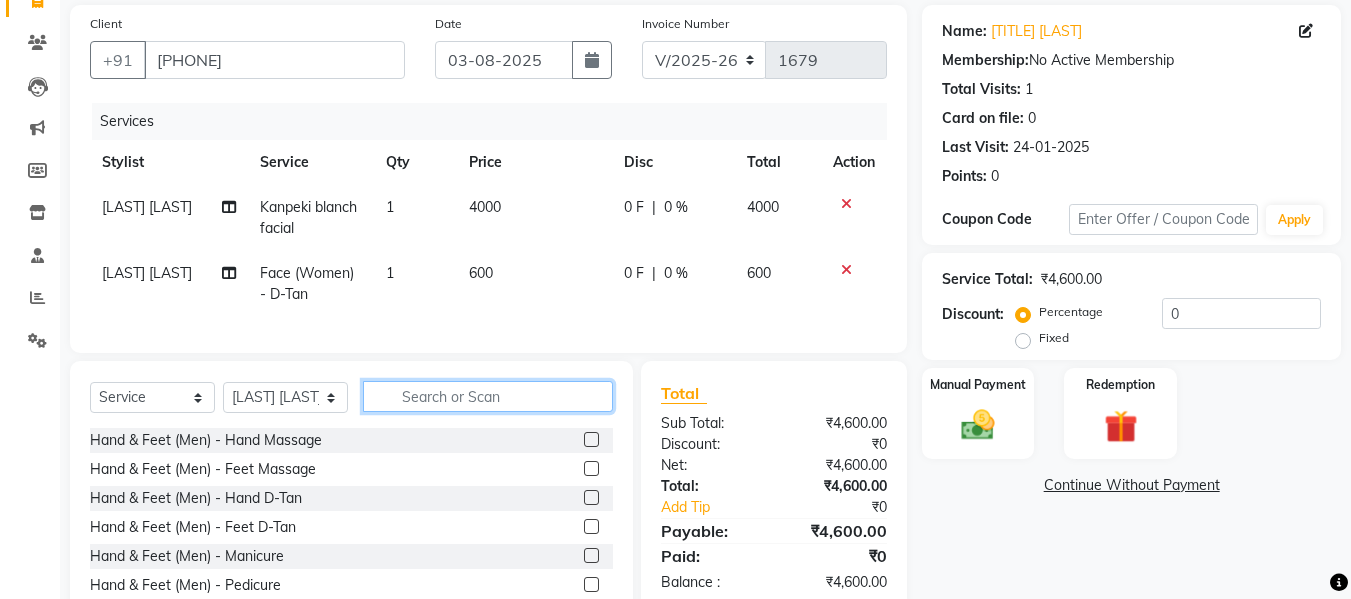 click 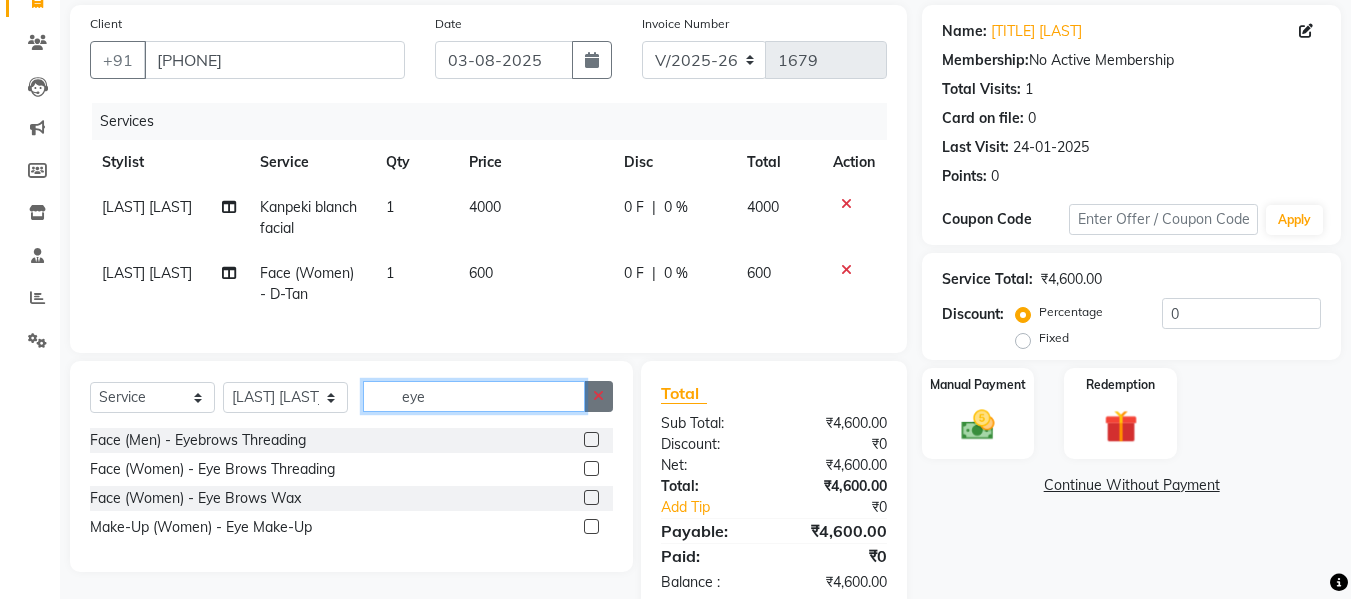 type on "eye" 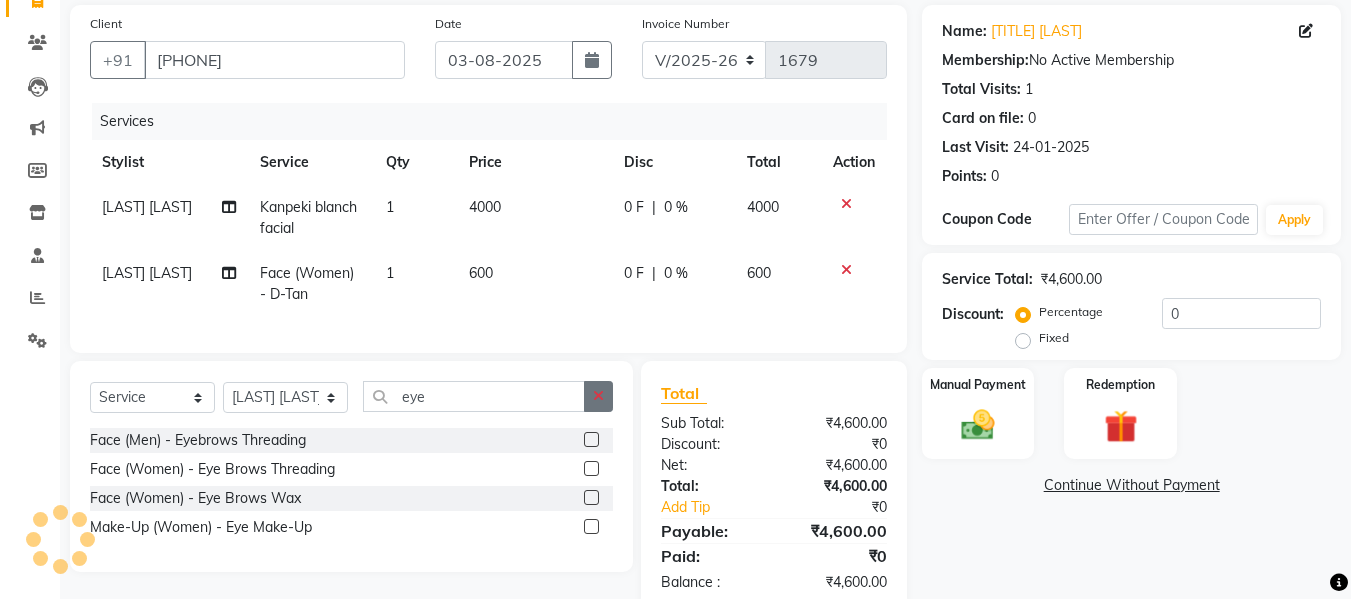 click 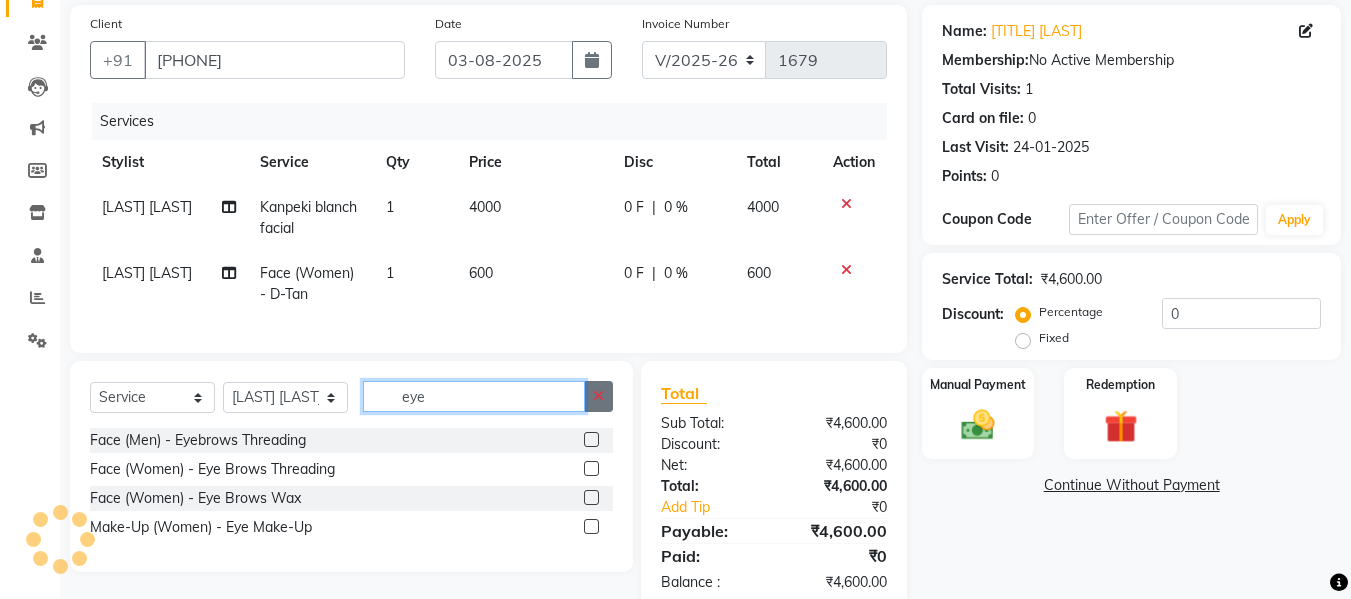 type 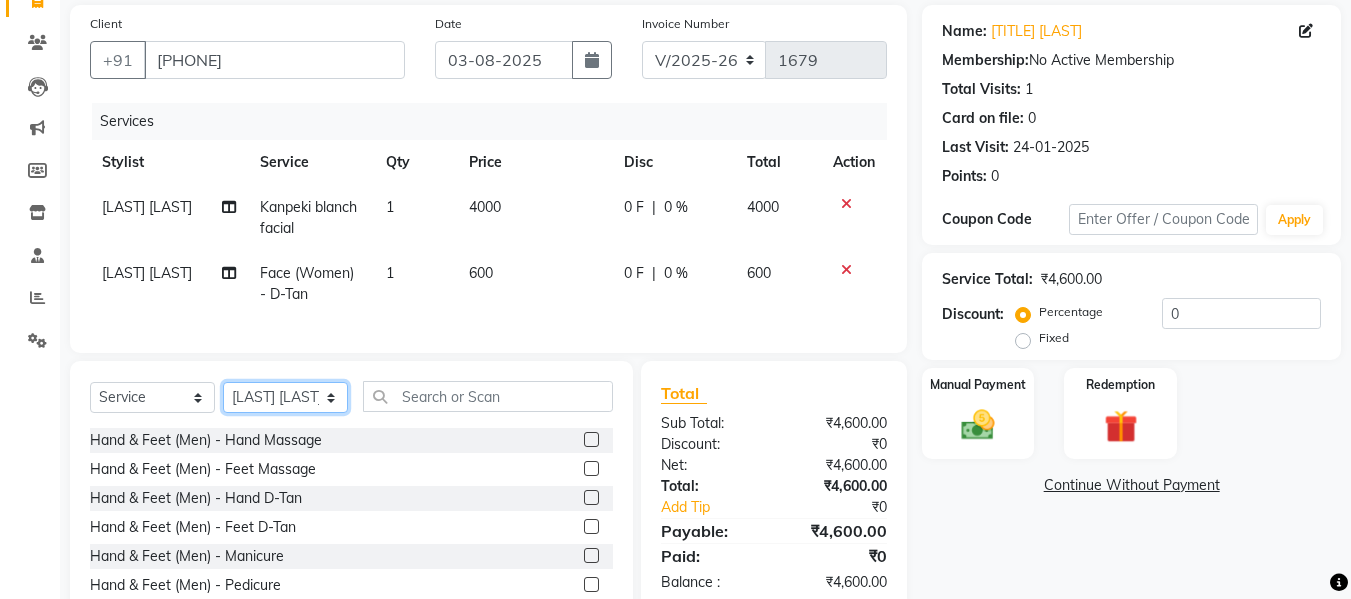 click on "Select Stylist Afsar salmani Amjad Khan Armaan  Dipika fardeen Kajal Tyagi Kirti Rajput madonna Nikhil Prince Rizwan Samaksh Shahnawaz Shoib Ahmad  Twinkle Gupta" 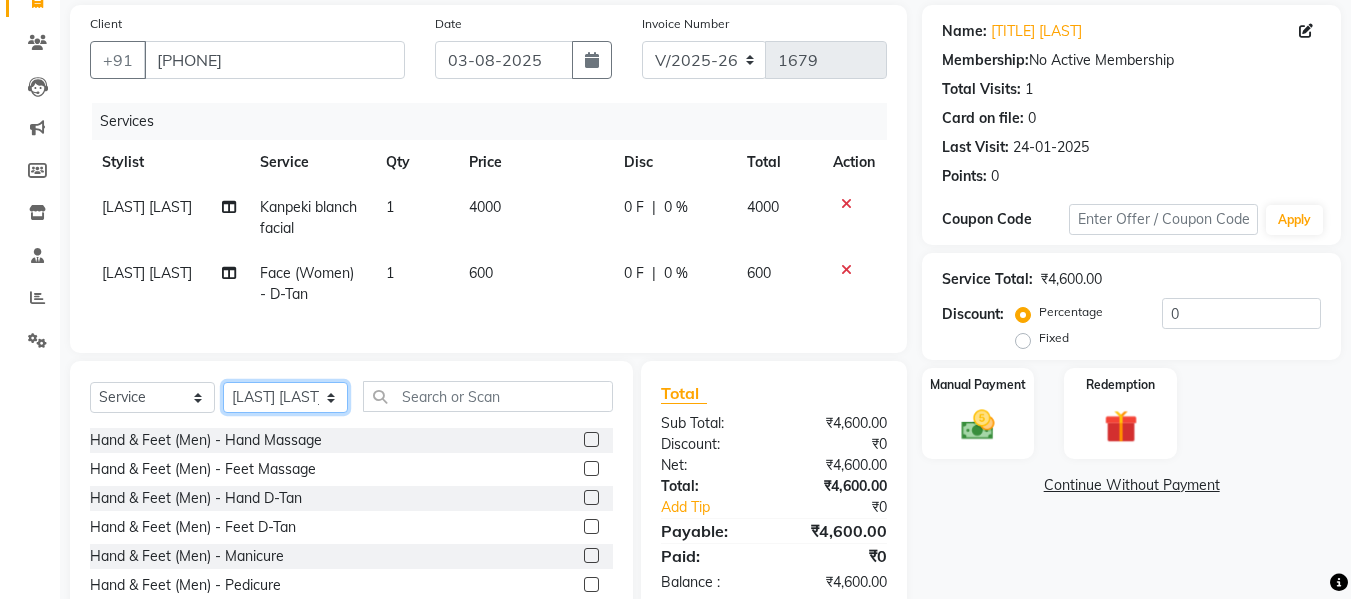 click on "Select Stylist Afsar salmani Amjad Khan Armaan  Dipika fardeen Kajal Tyagi Kirti Rajput madonna Nikhil Prince Rizwan Samaksh Shahnawaz Shoib Ahmad  Twinkle Gupta" 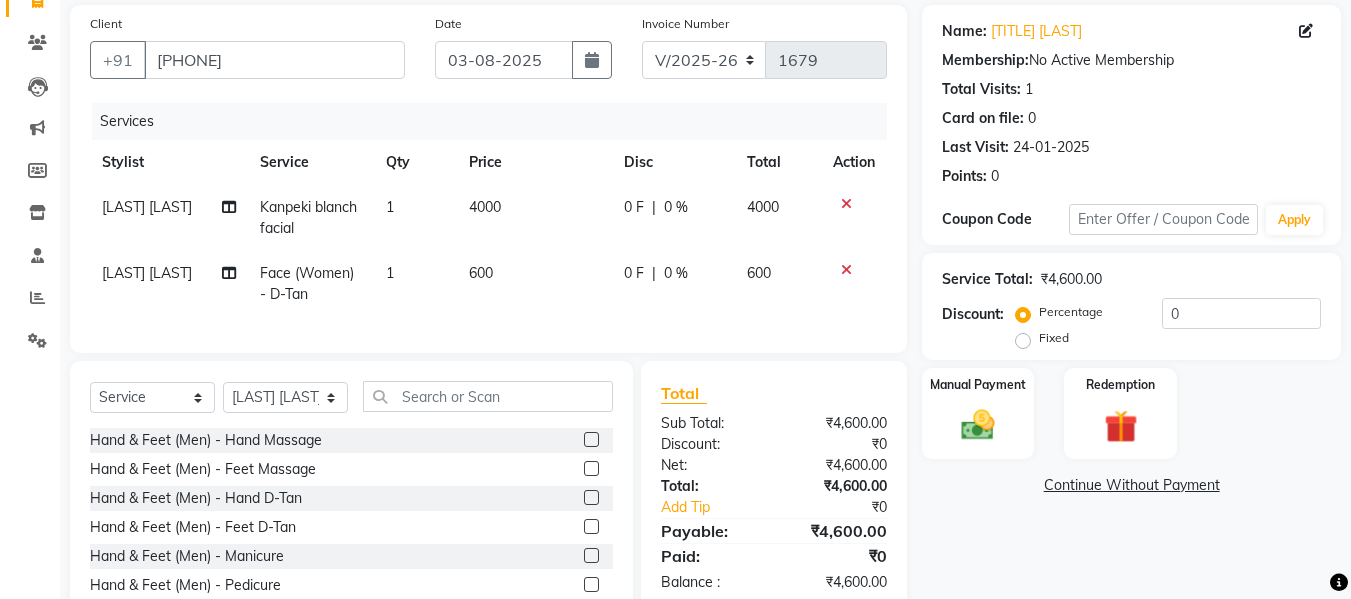 click on "600" 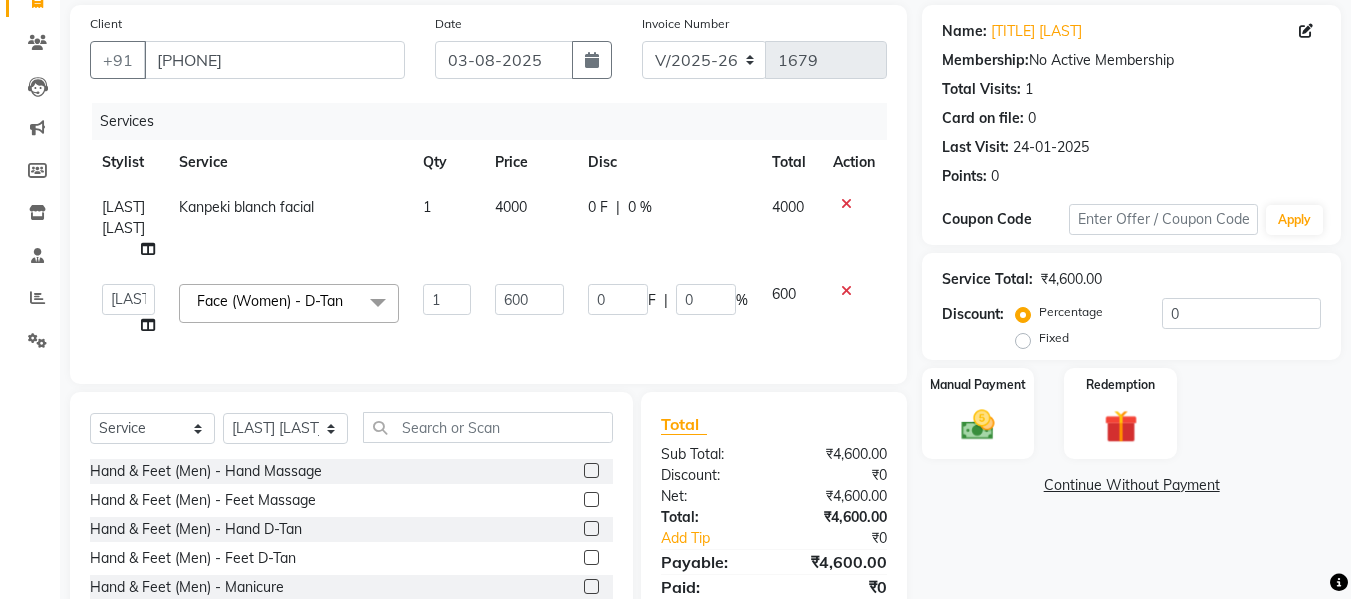 click on "1" 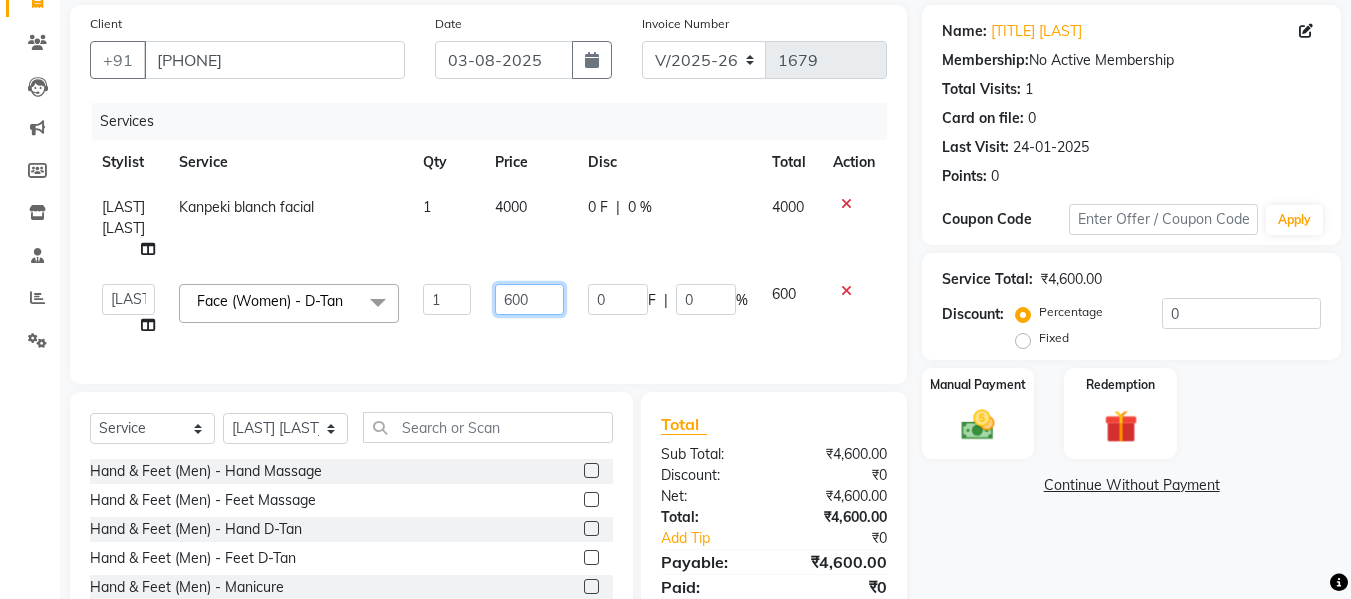 click on "600" 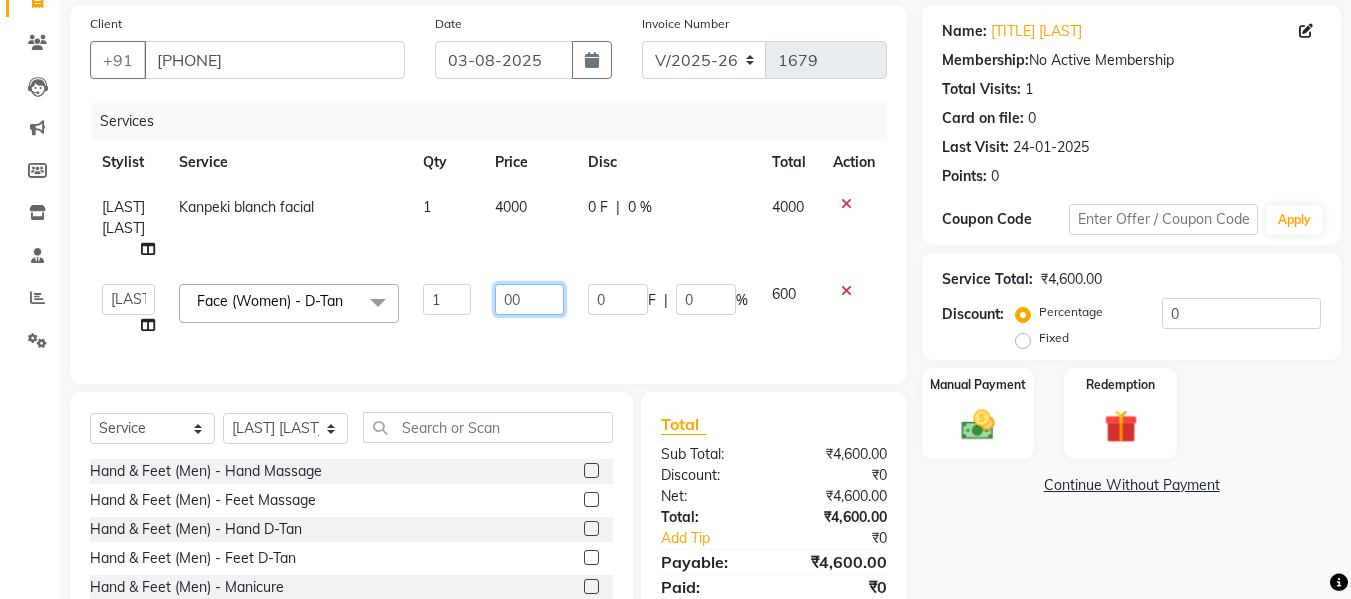 type on "700" 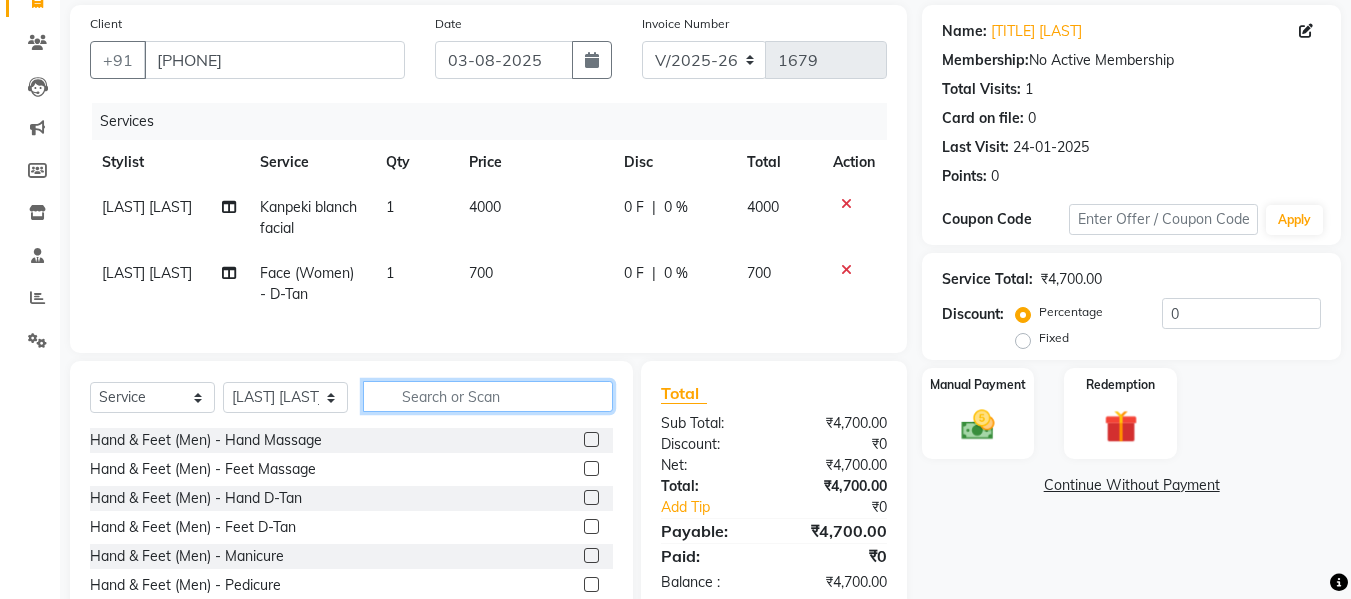 click 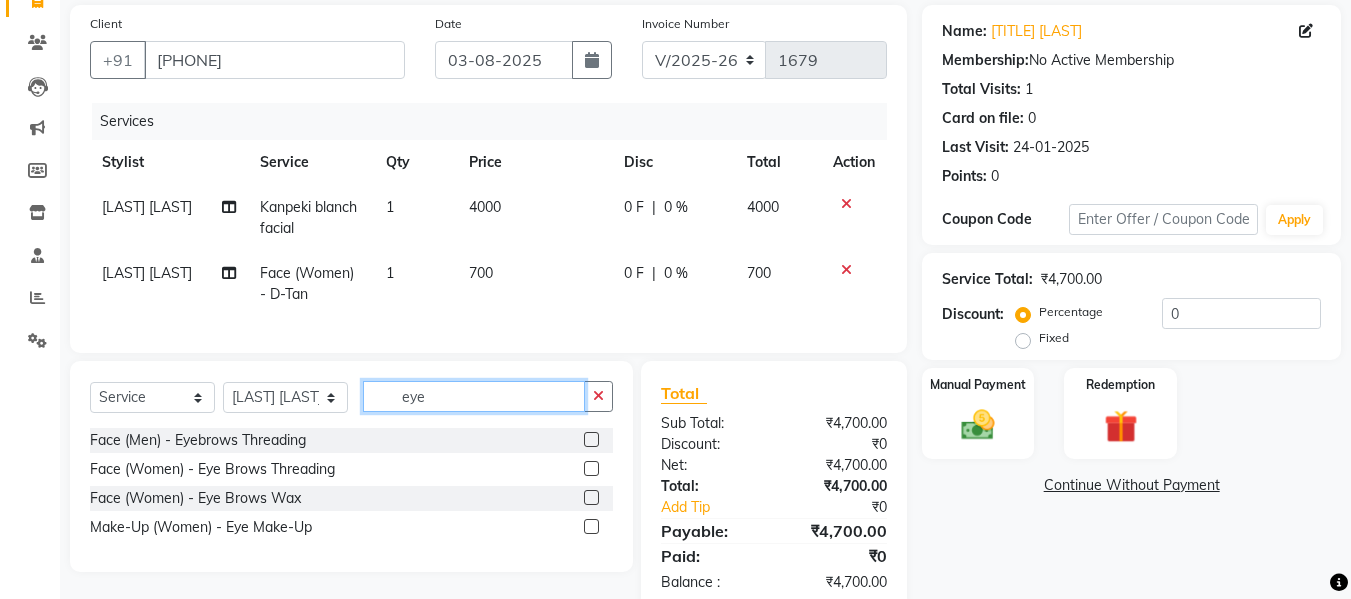 type on "eye" 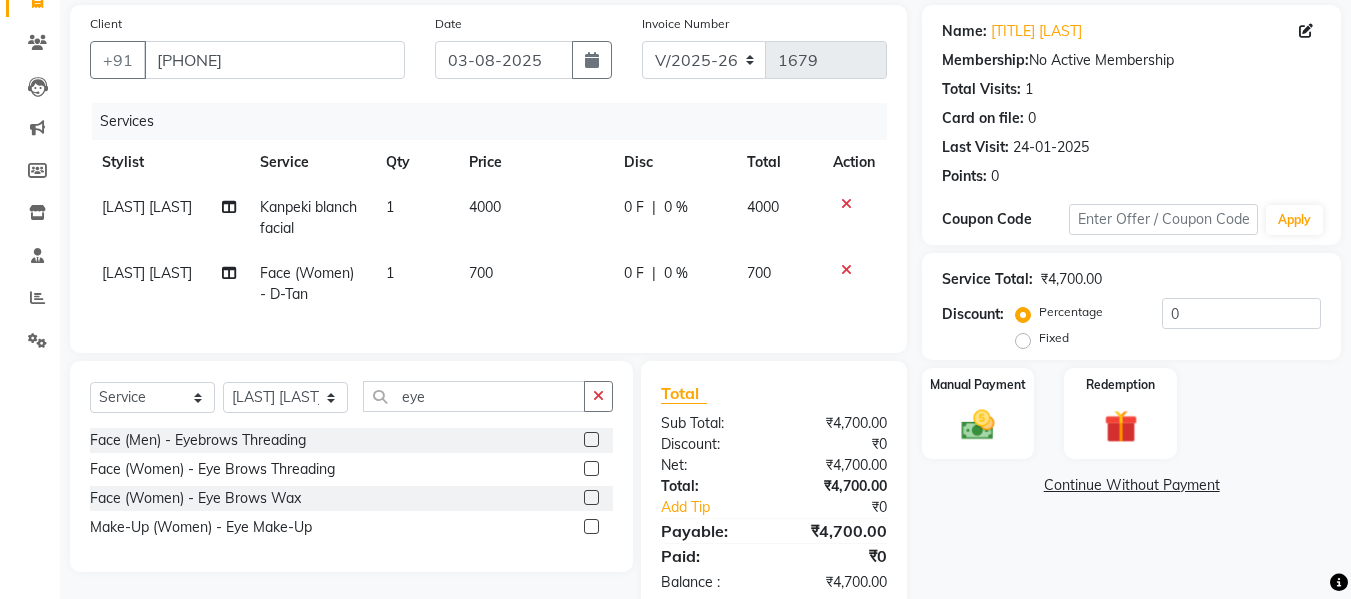 click 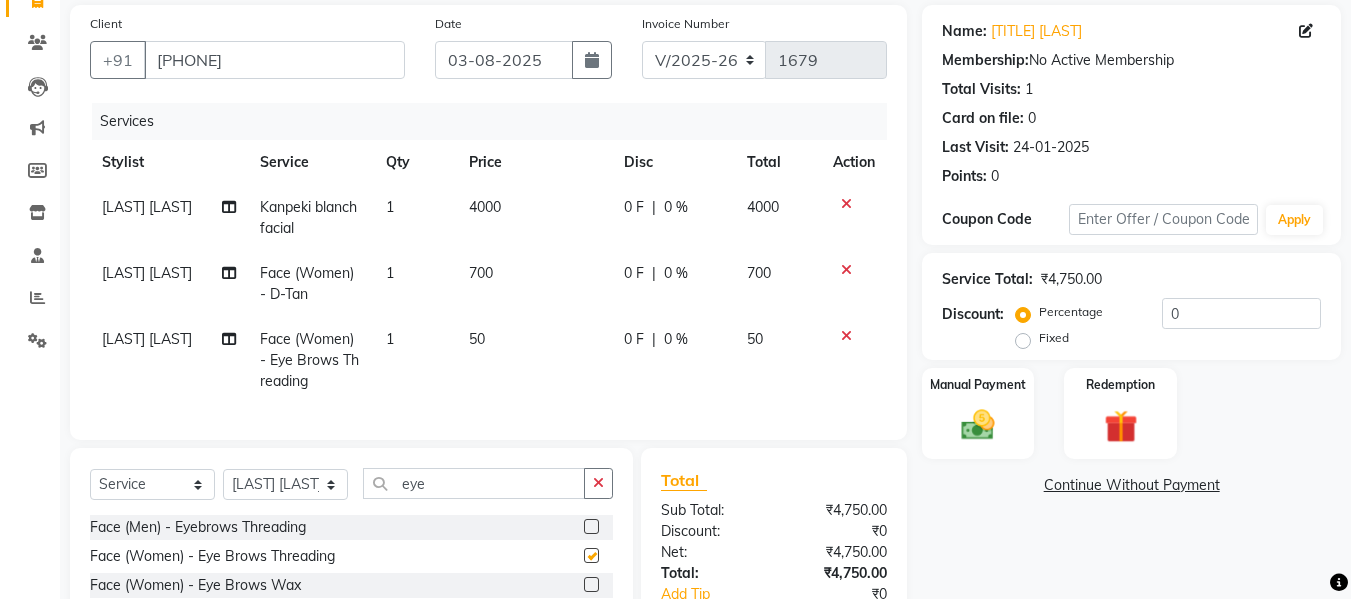checkbox on "false" 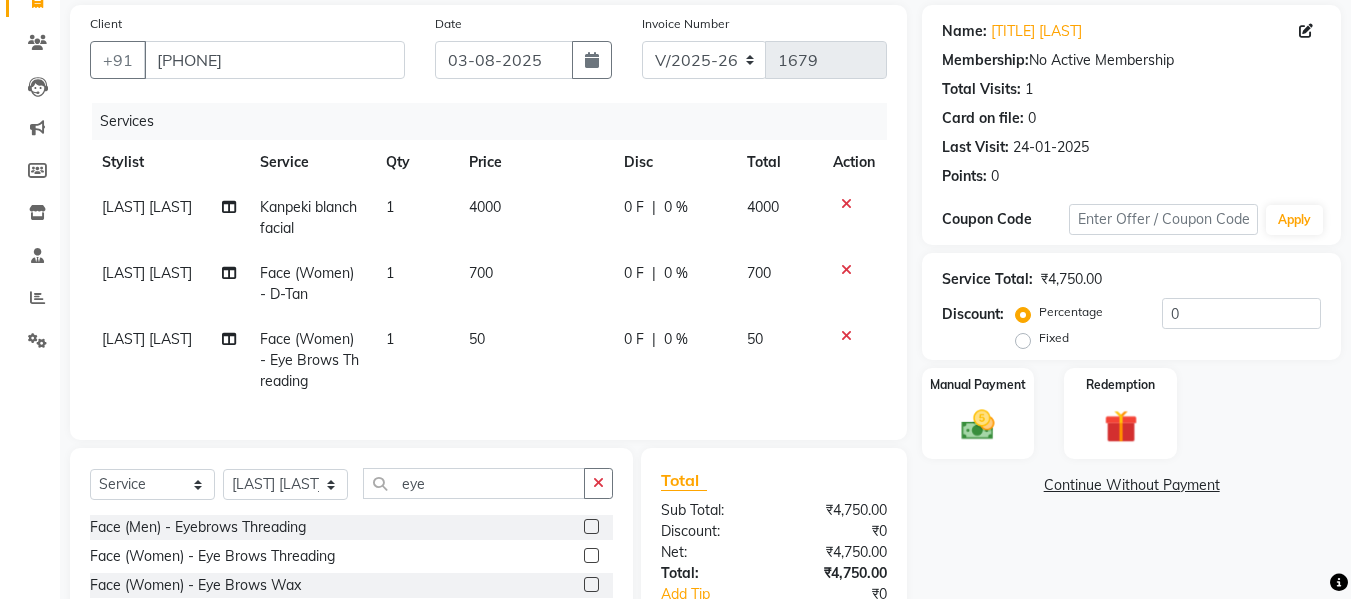 scroll, scrollTop: 291, scrollLeft: 0, axis: vertical 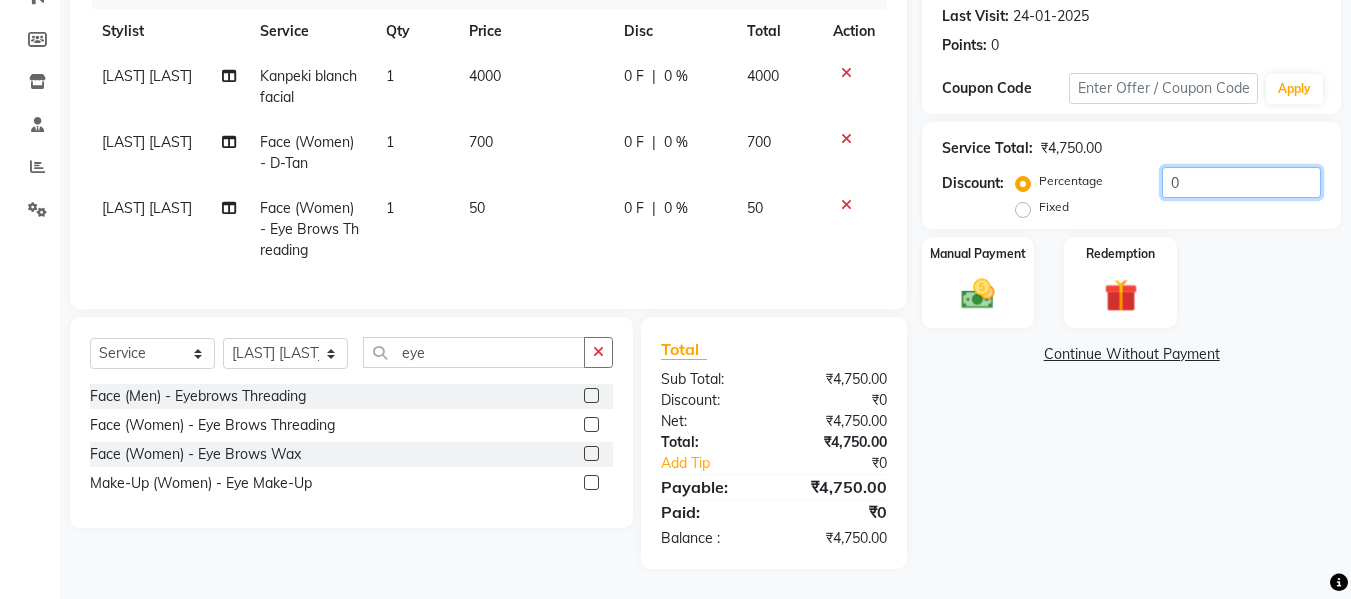 click on "0" 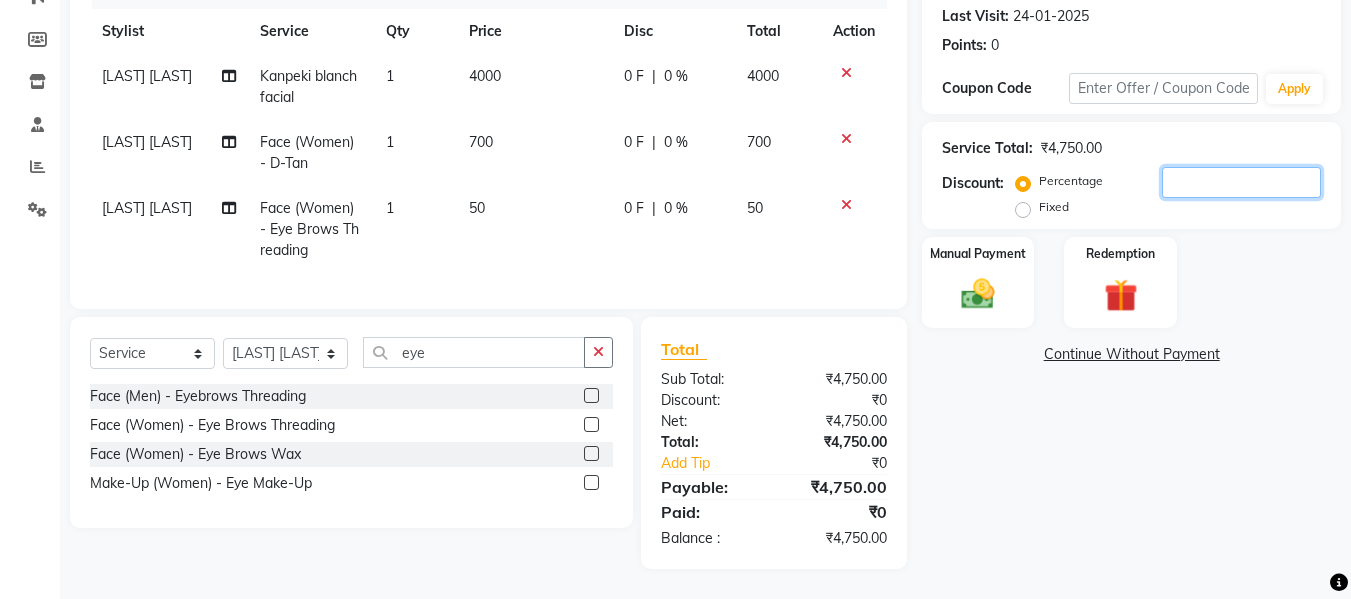 type on "3" 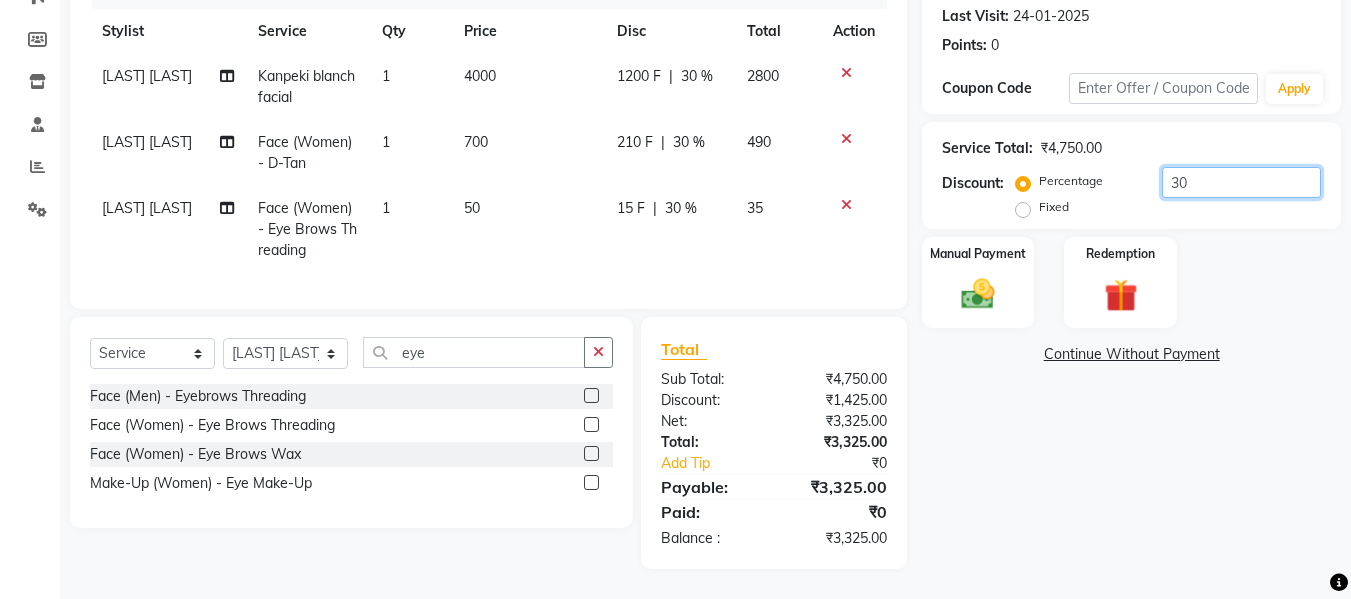 type on "30" 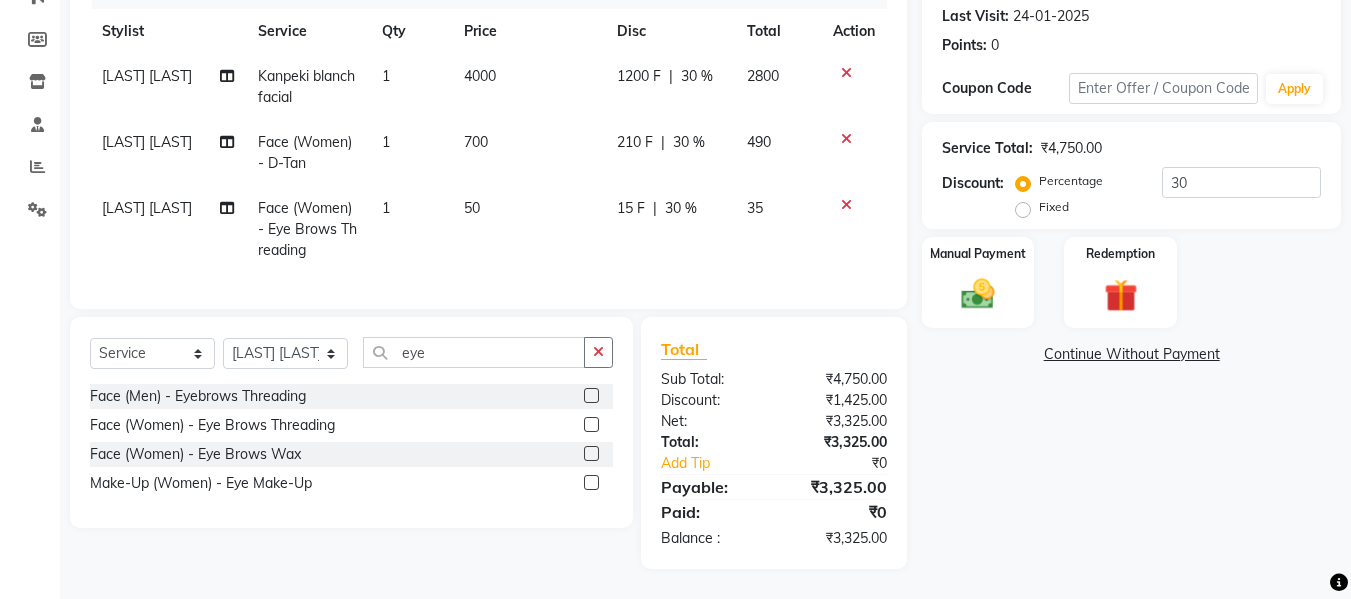 click on "700" 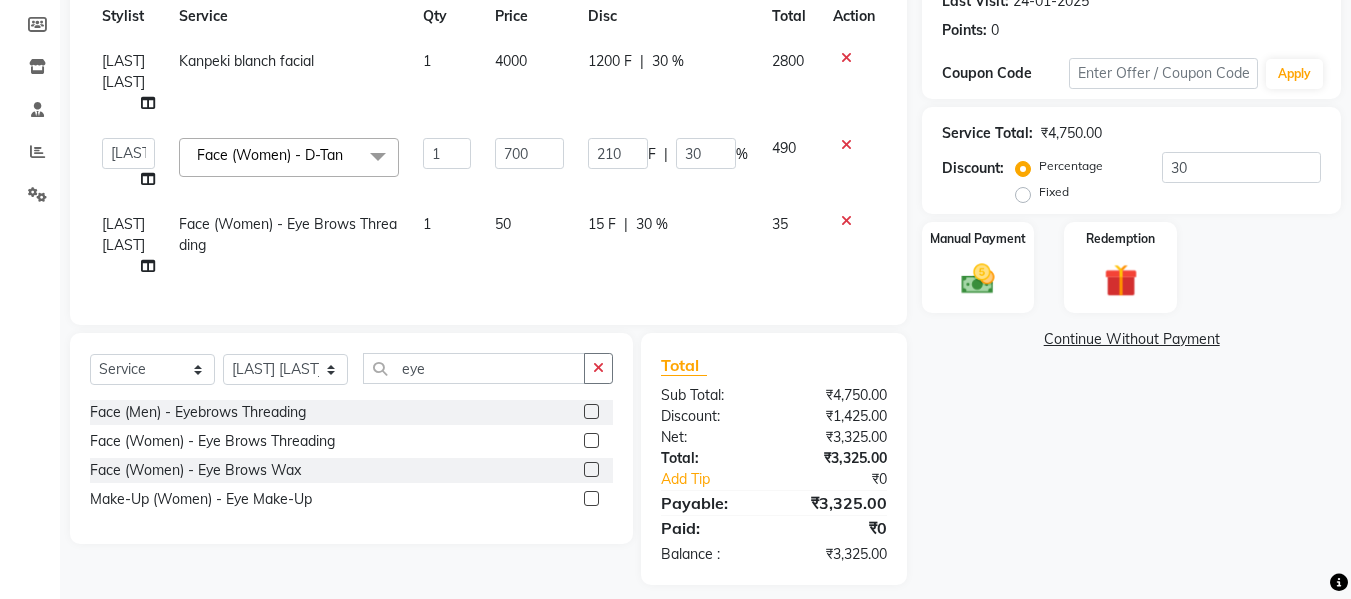 scroll, scrollTop: 280, scrollLeft: 0, axis: vertical 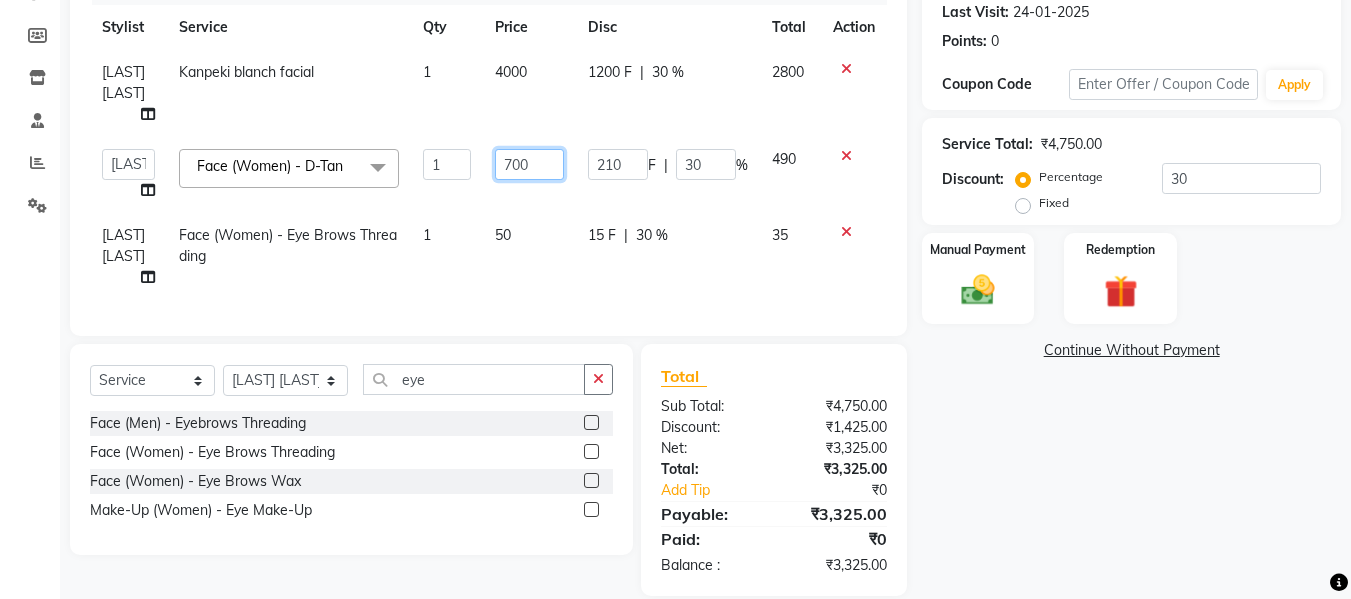 click on "700" 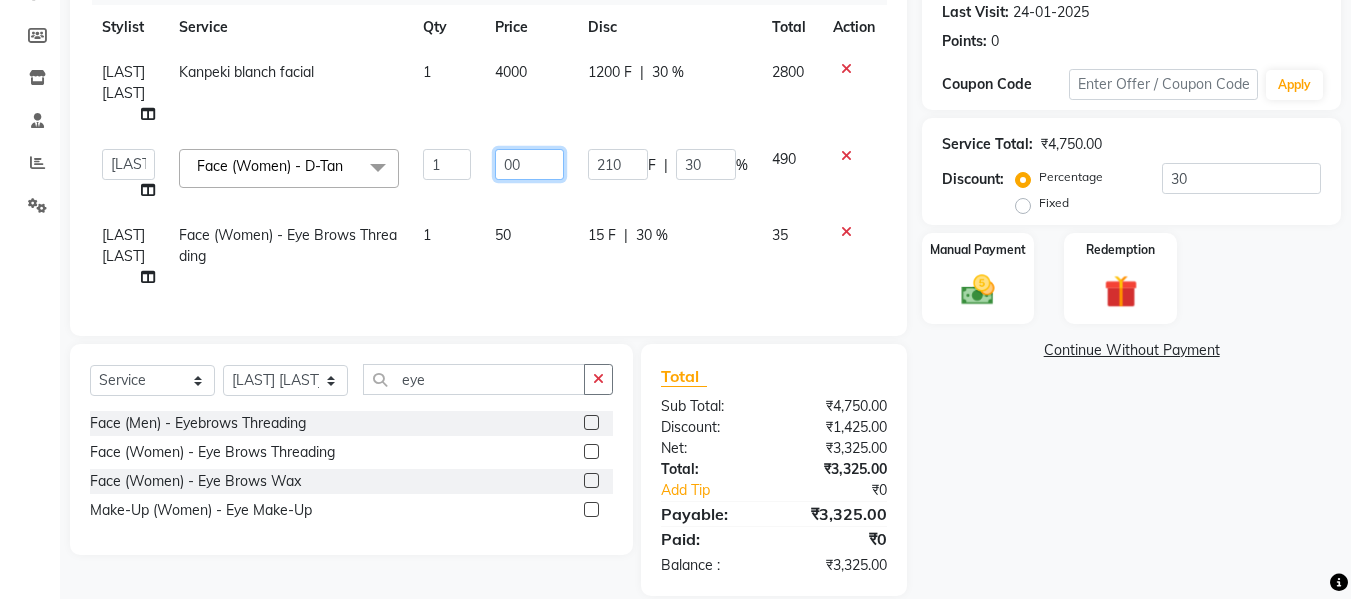 type on "600" 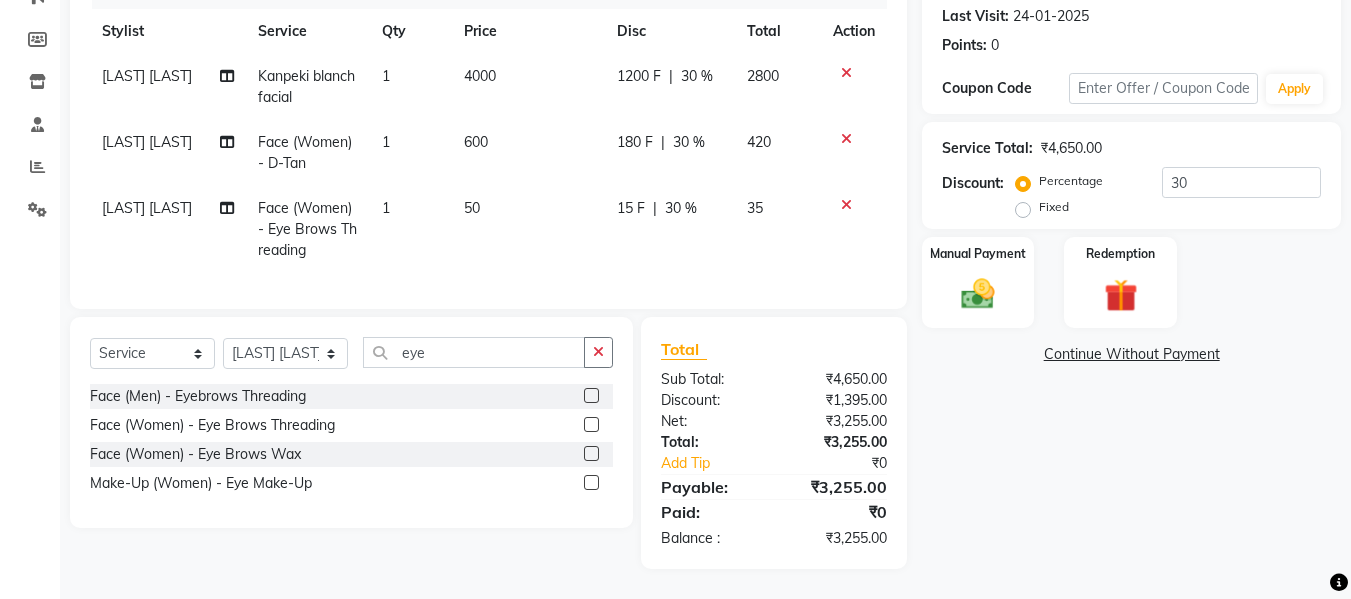 click on "Kajal Tyagi Face (Women) - Eye Brows Threading 1 50 15 F | 30 % 35" 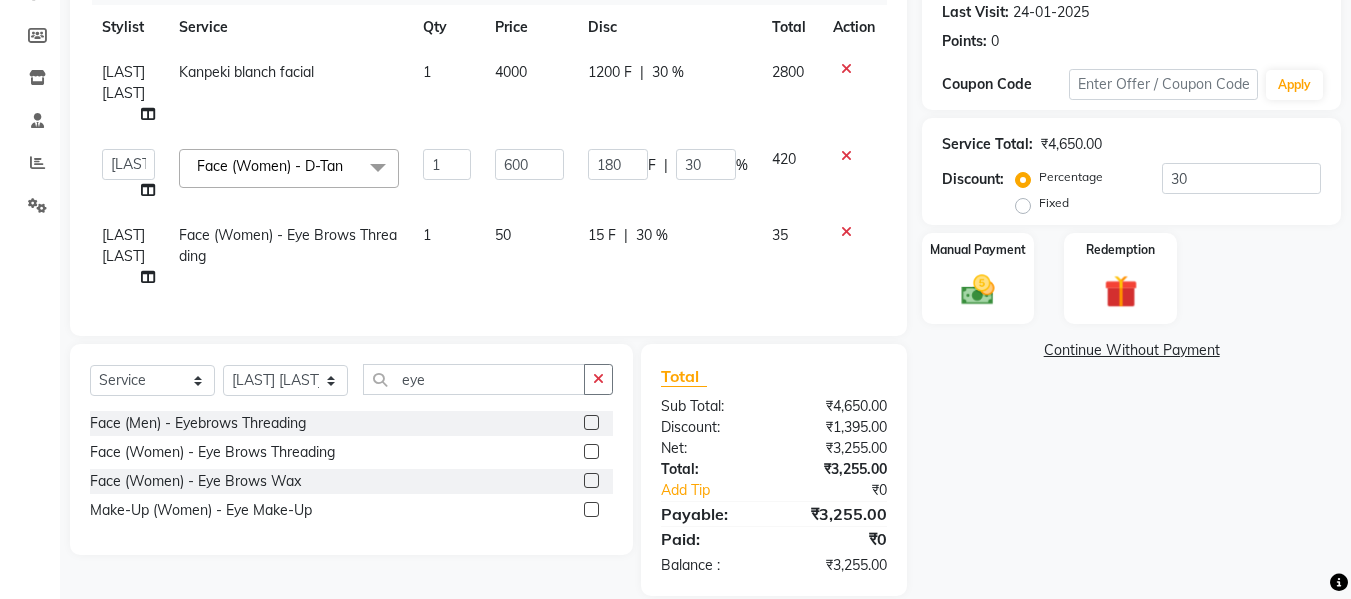 click on "600" 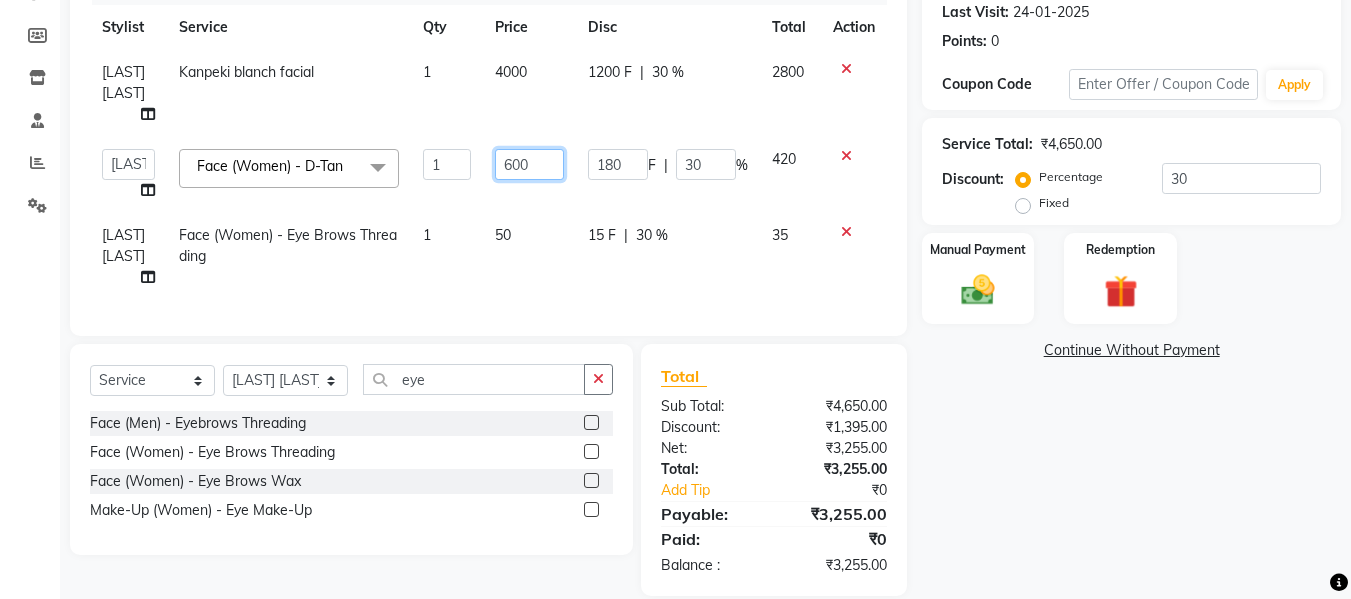 click on "600" 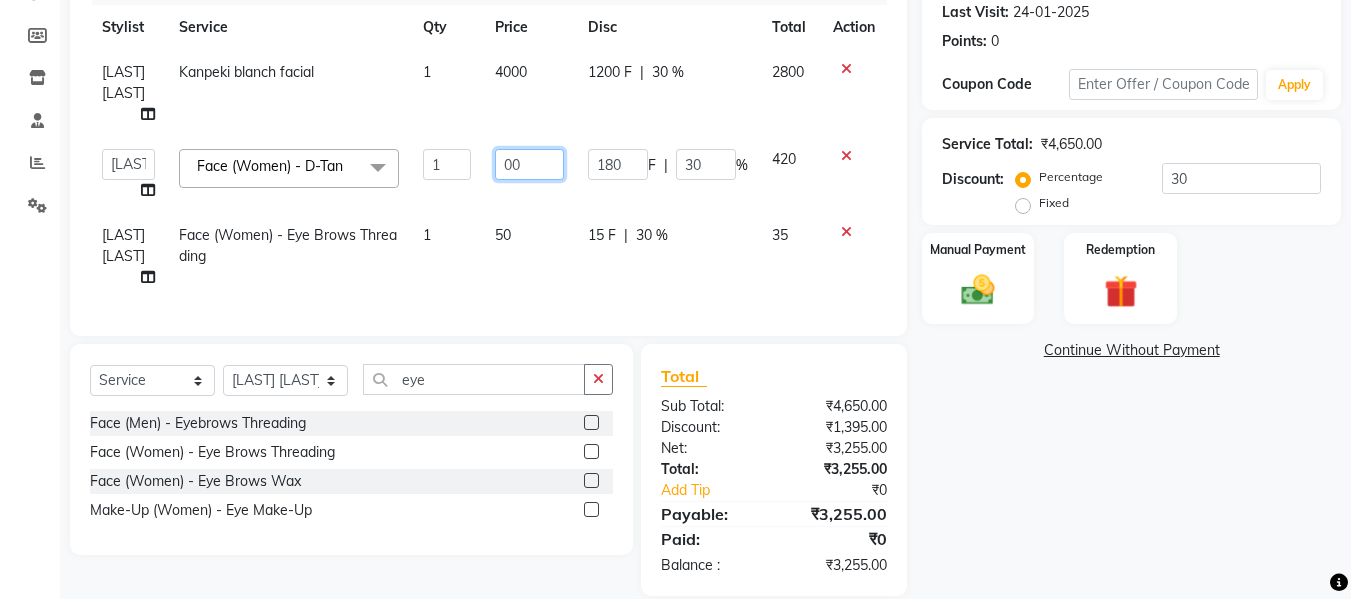 type on "700" 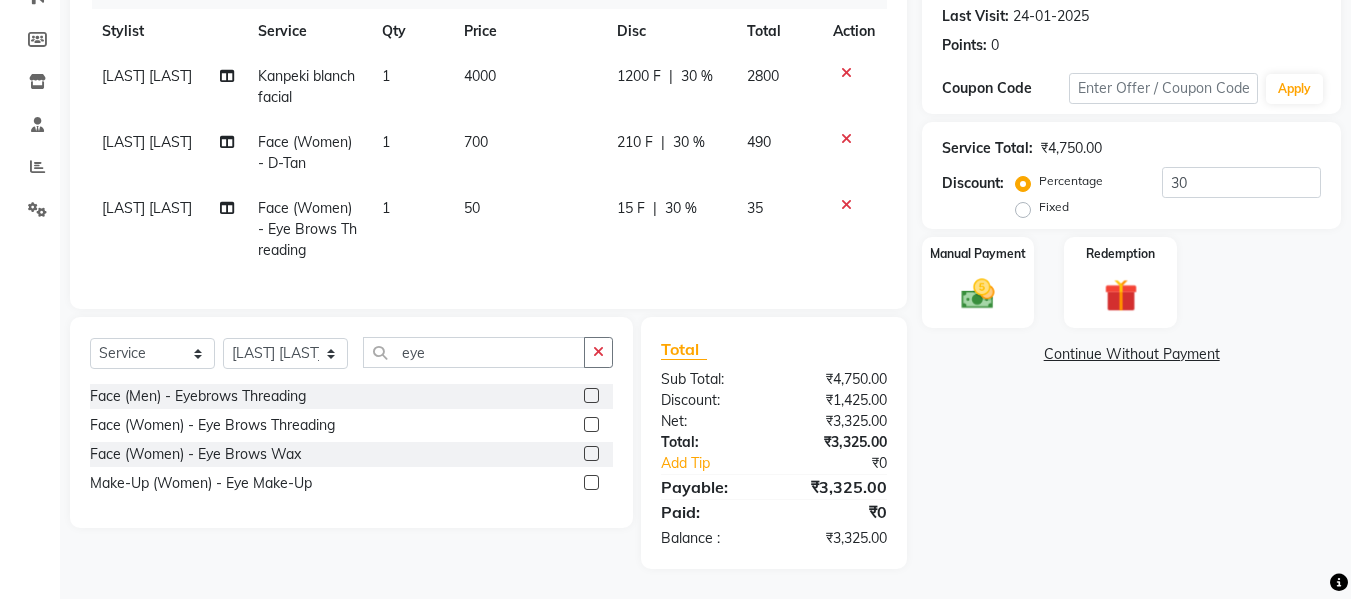 click on "50" 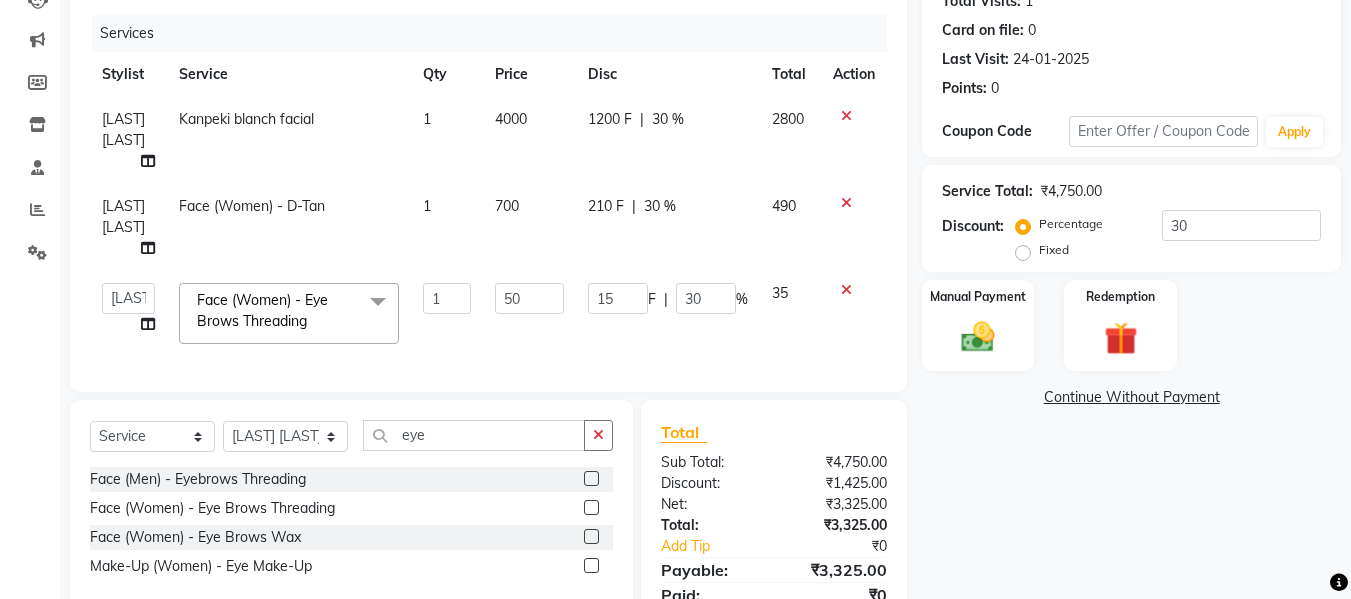 scroll, scrollTop: 289, scrollLeft: 0, axis: vertical 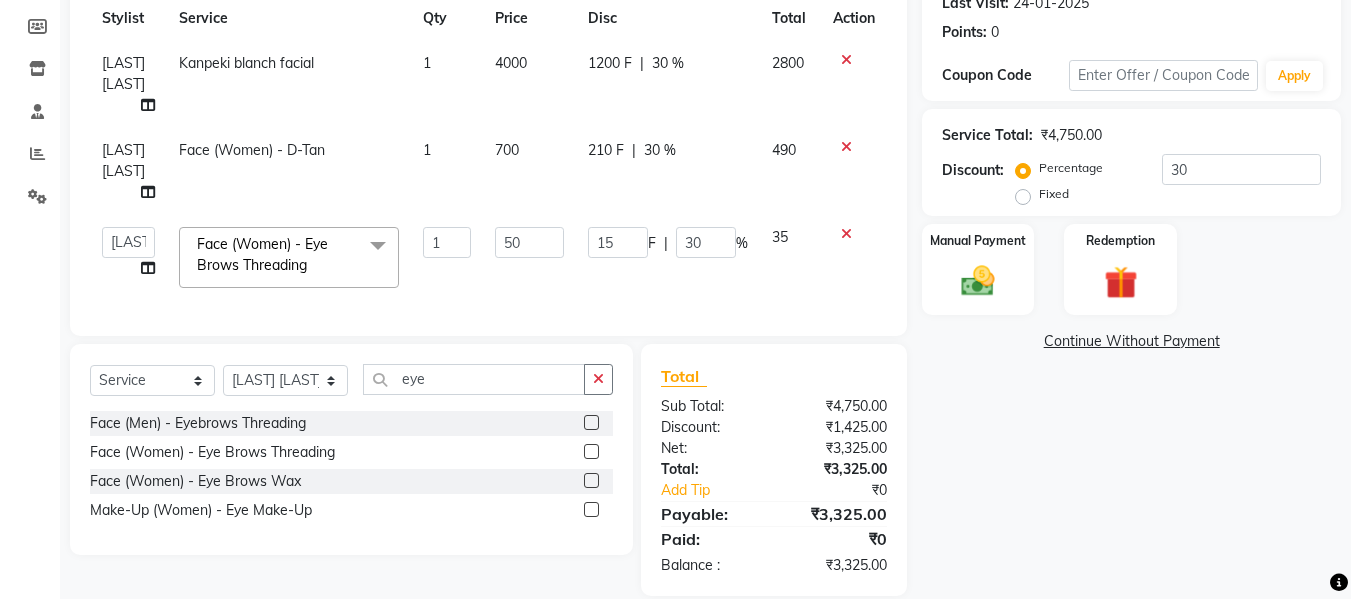 click on "Name: Mrs Supriya  Membership:  No Active Membership  Total Visits:  1 Card on file:  0 Last Visit:   24-01-2025 Points:   0  Coupon Code Apply Service Total:  ₹4,750.00  Discount:  Percentage   Fixed  30 Manual Payment Redemption  Continue Without Payment" 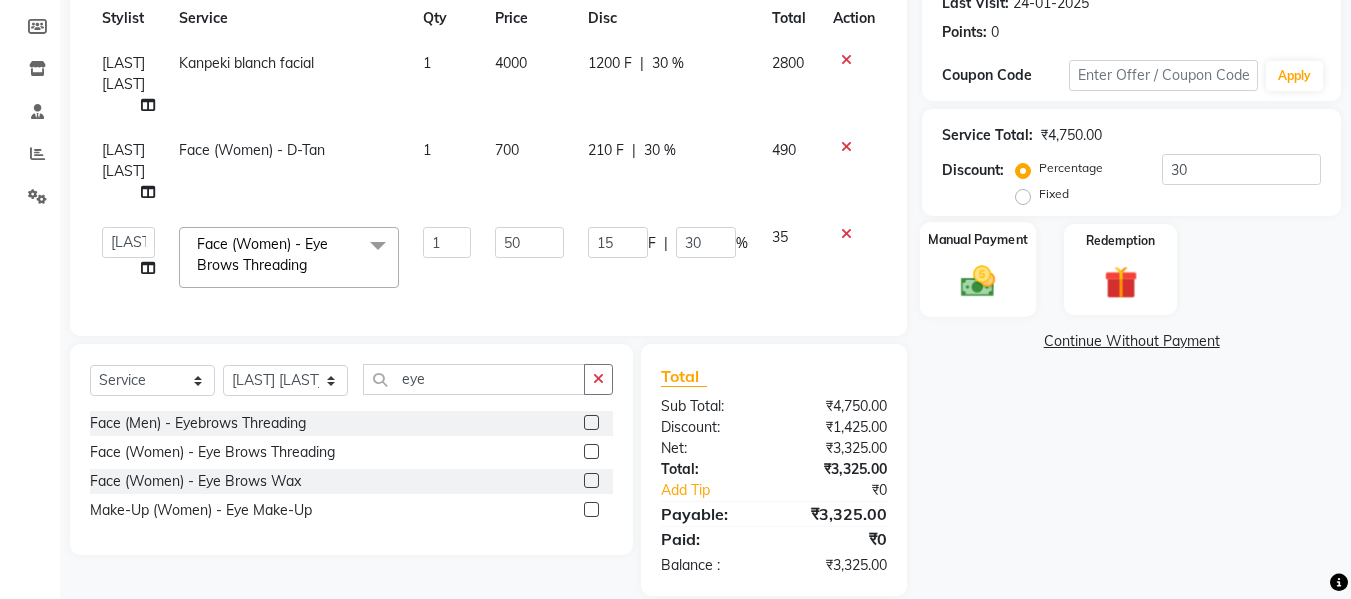 click 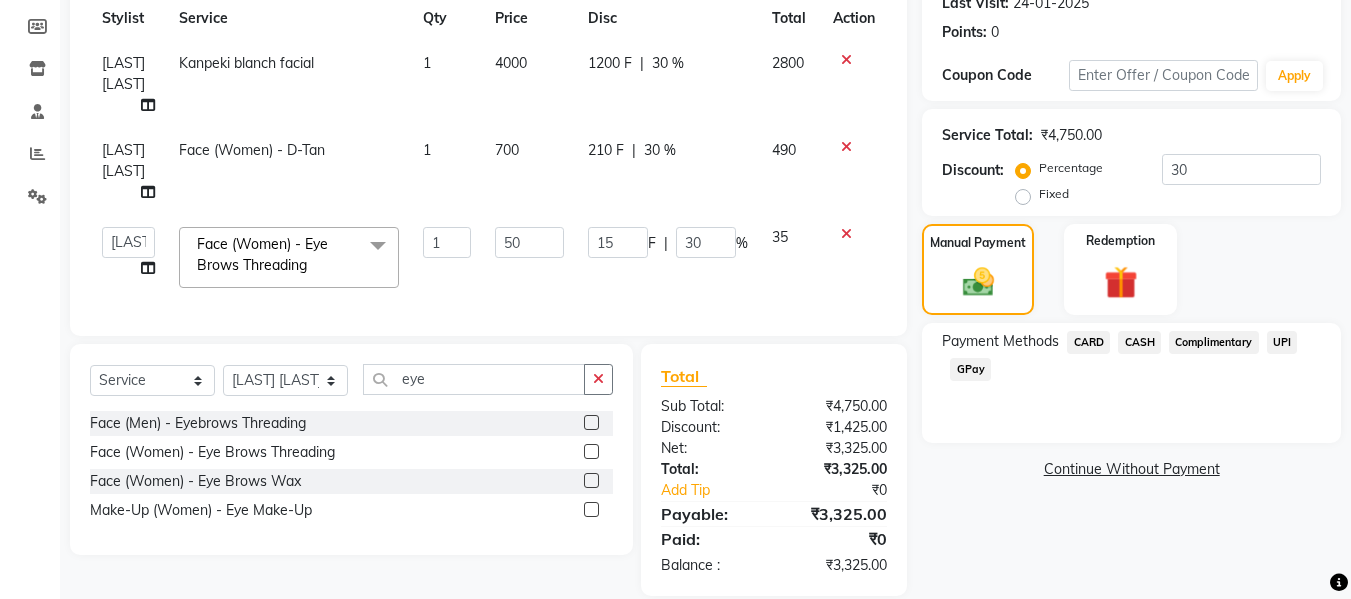 click on "CASH" 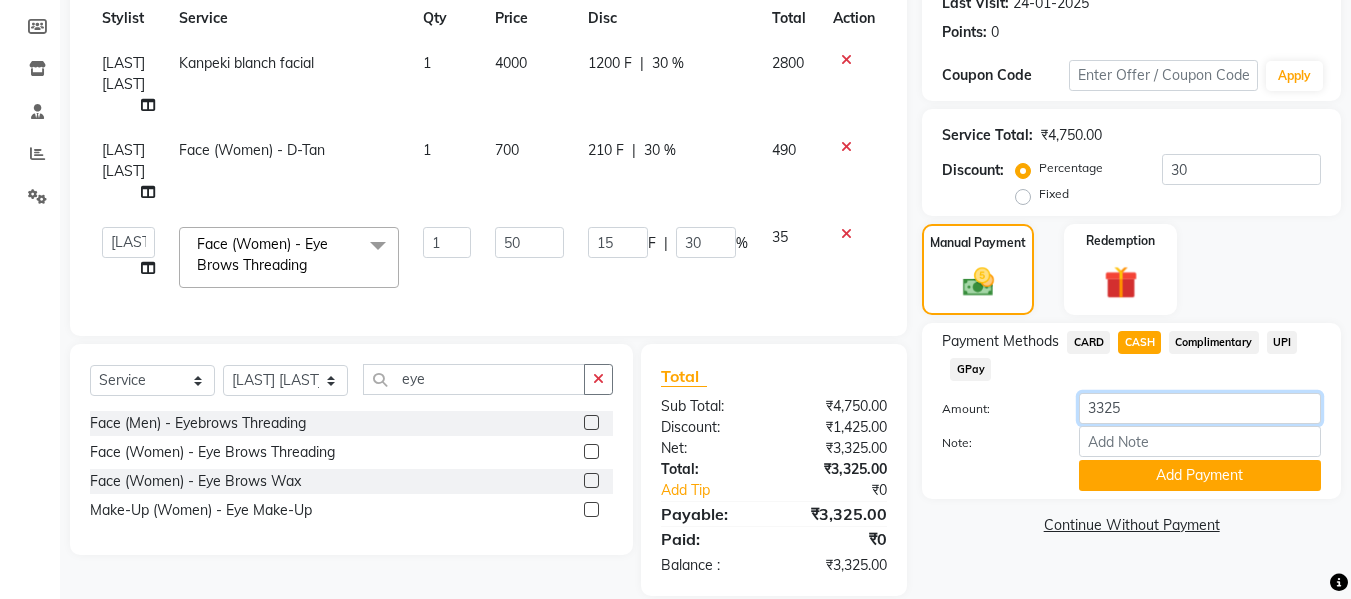 click on "3325" 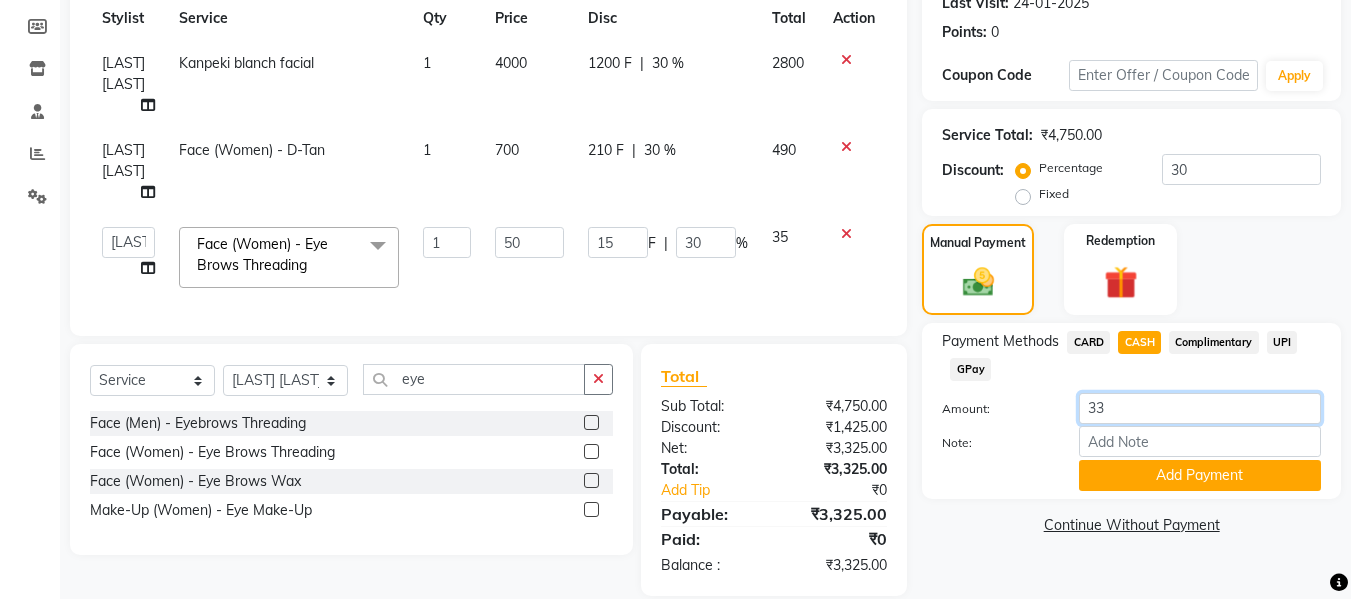 type on "3" 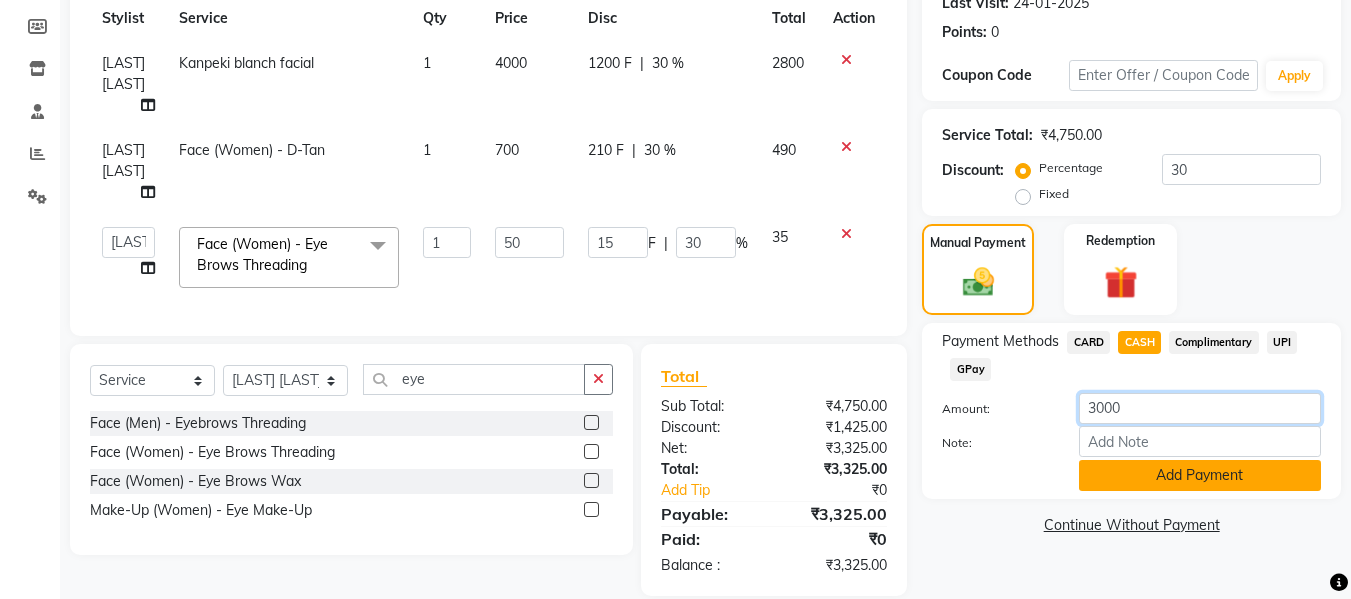 type on "3000" 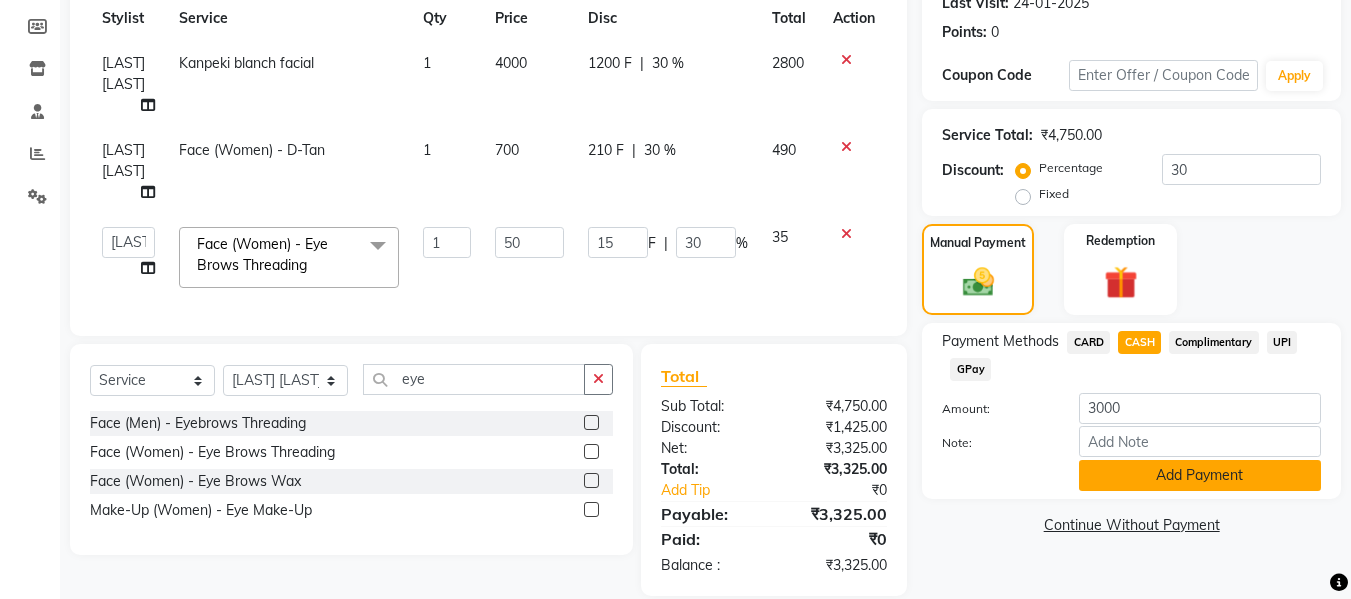 click on "Add Payment" 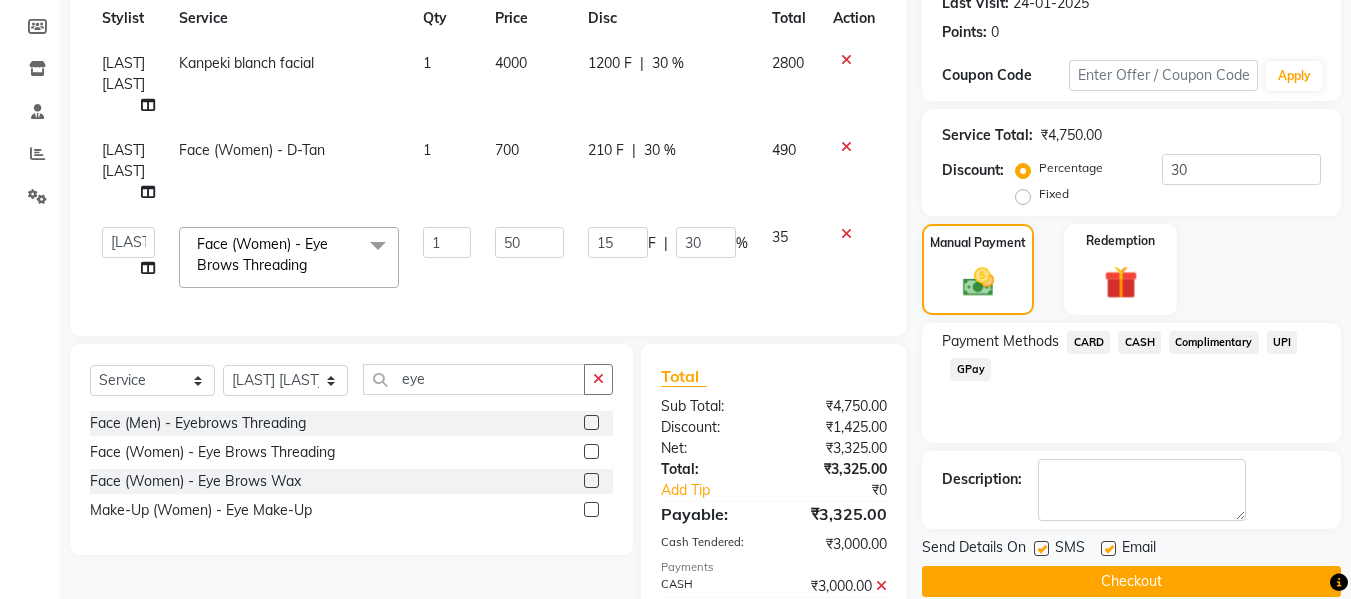 click on "UPI" 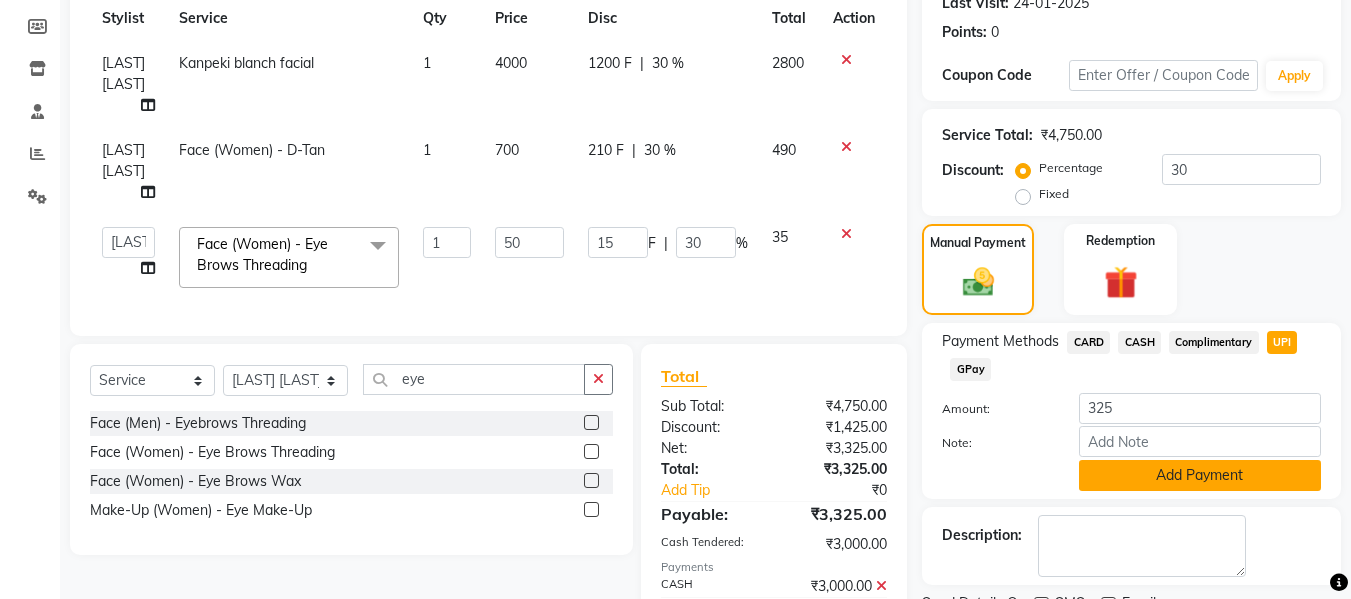 click on "Add Payment" 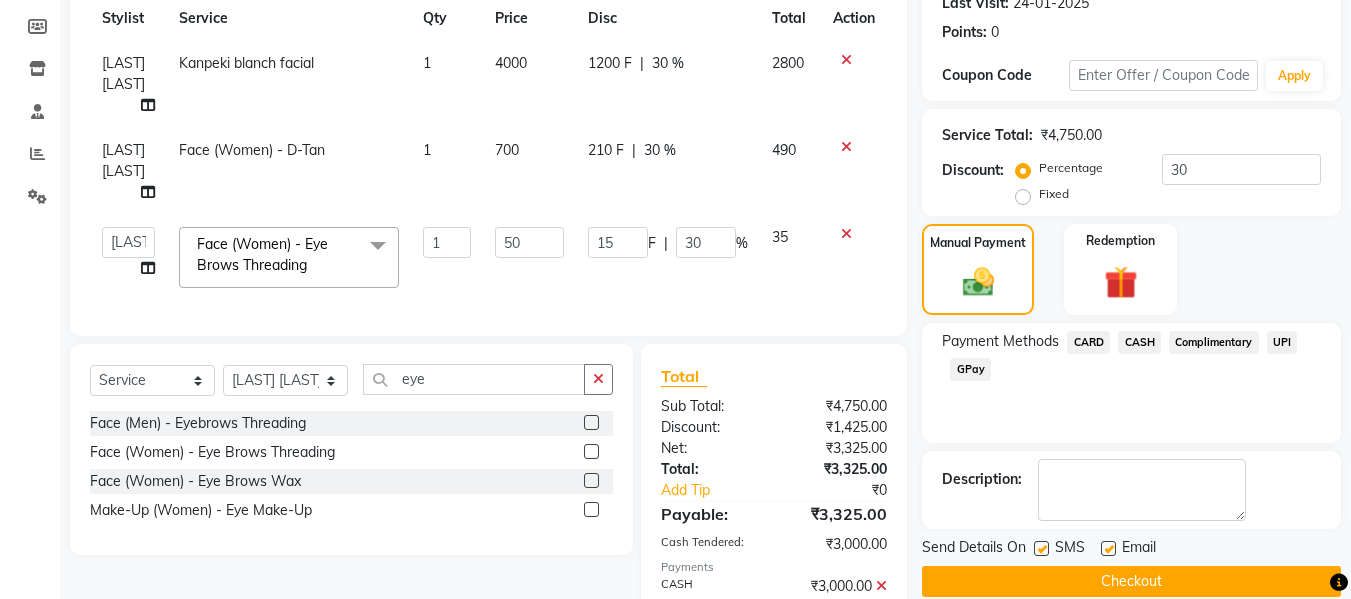 scroll, scrollTop: 381, scrollLeft: 0, axis: vertical 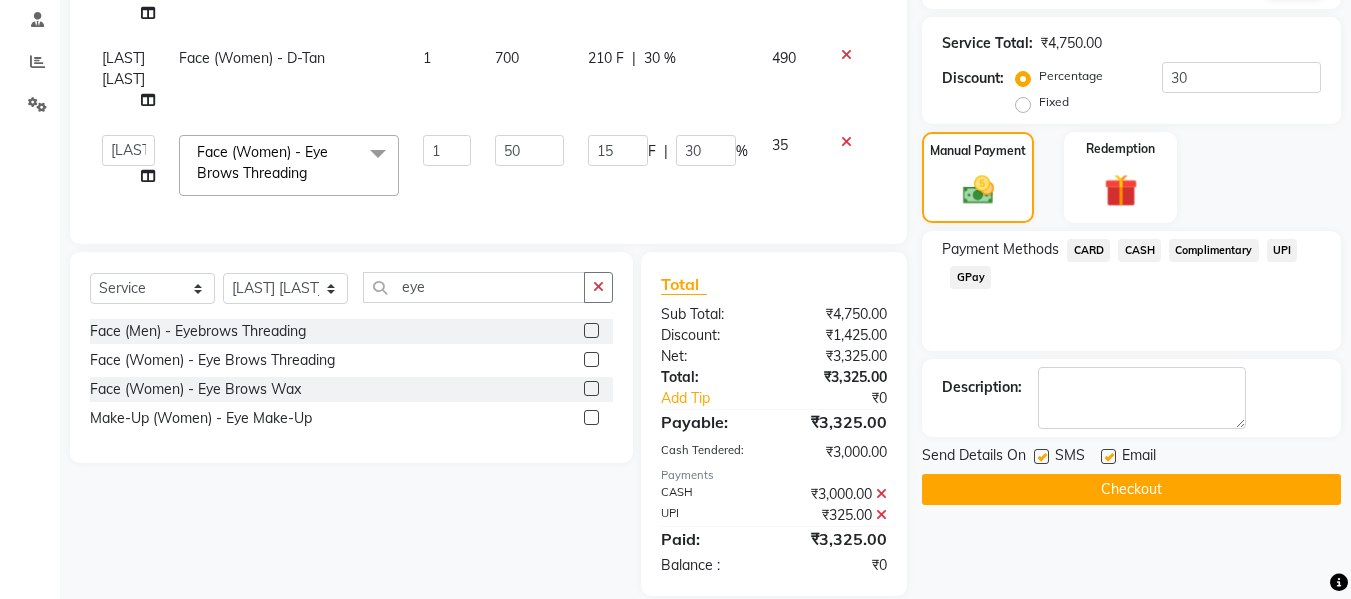 click on "Checkout" 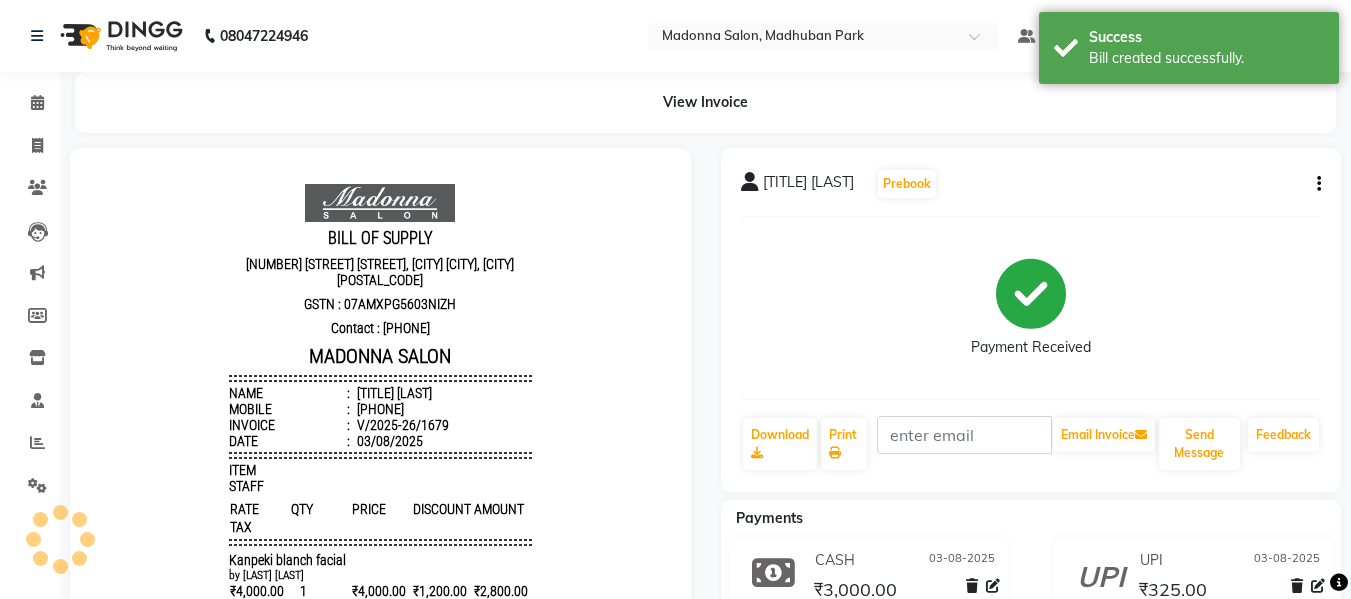 scroll, scrollTop: 0, scrollLeft: 0, axis: both 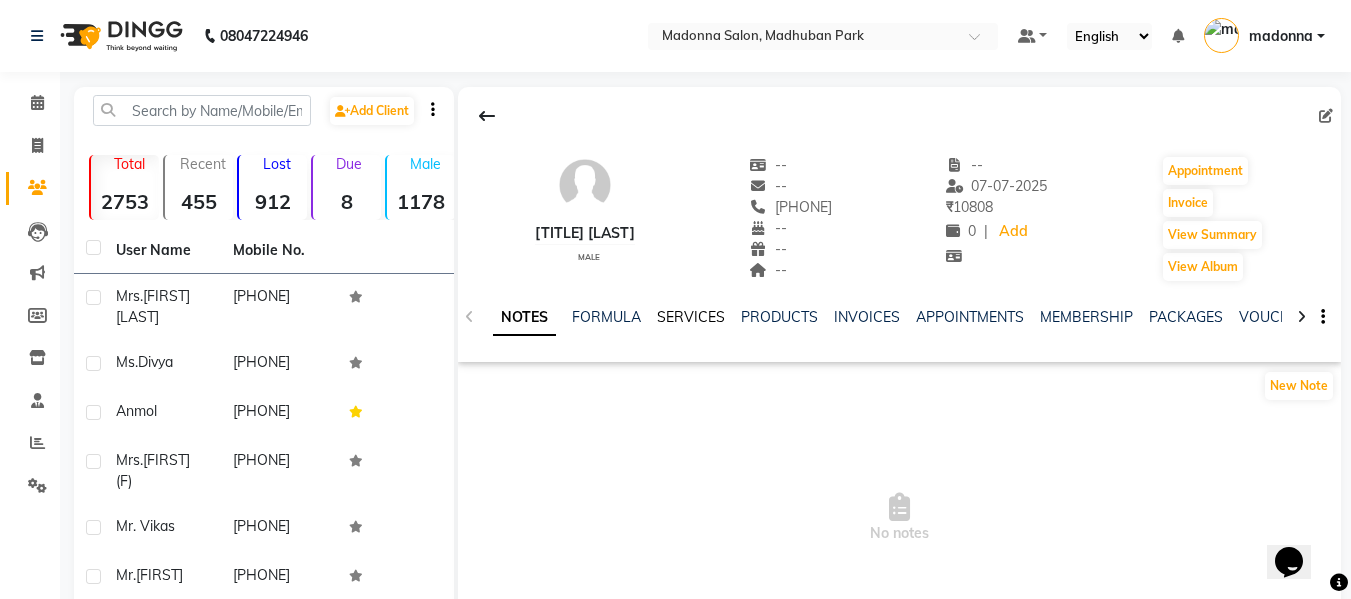 click on "SERVICES" 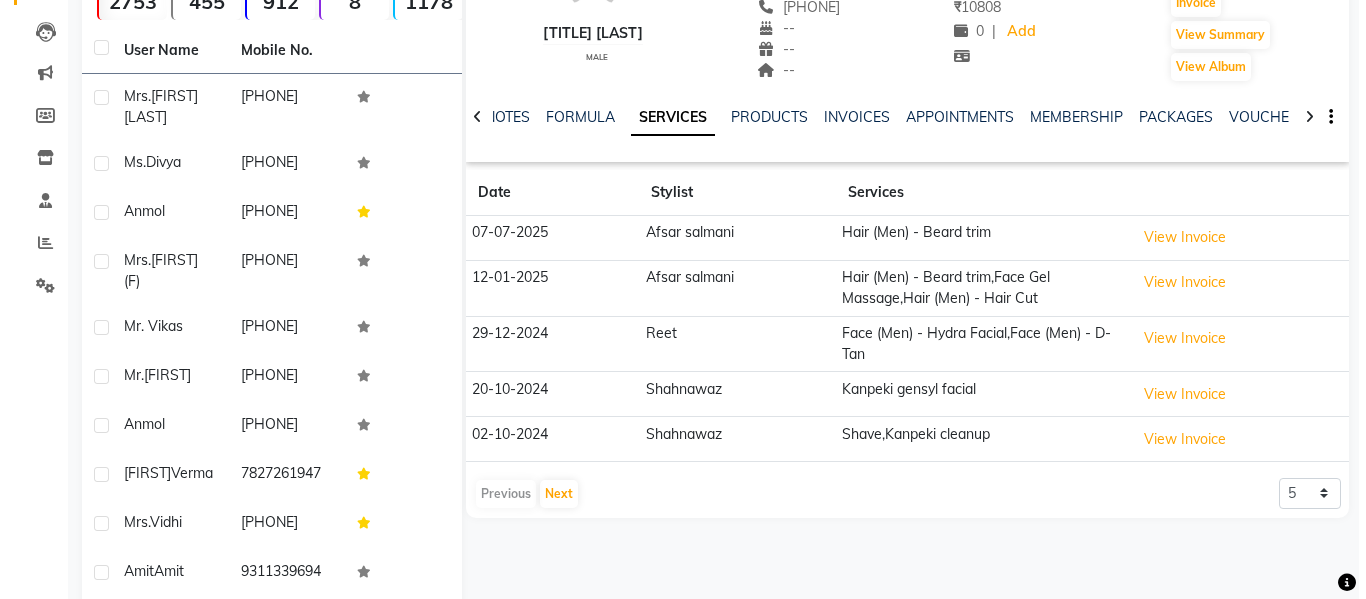 scroll, scrollTop: 217, scrollLeft: 0, axis: vertical 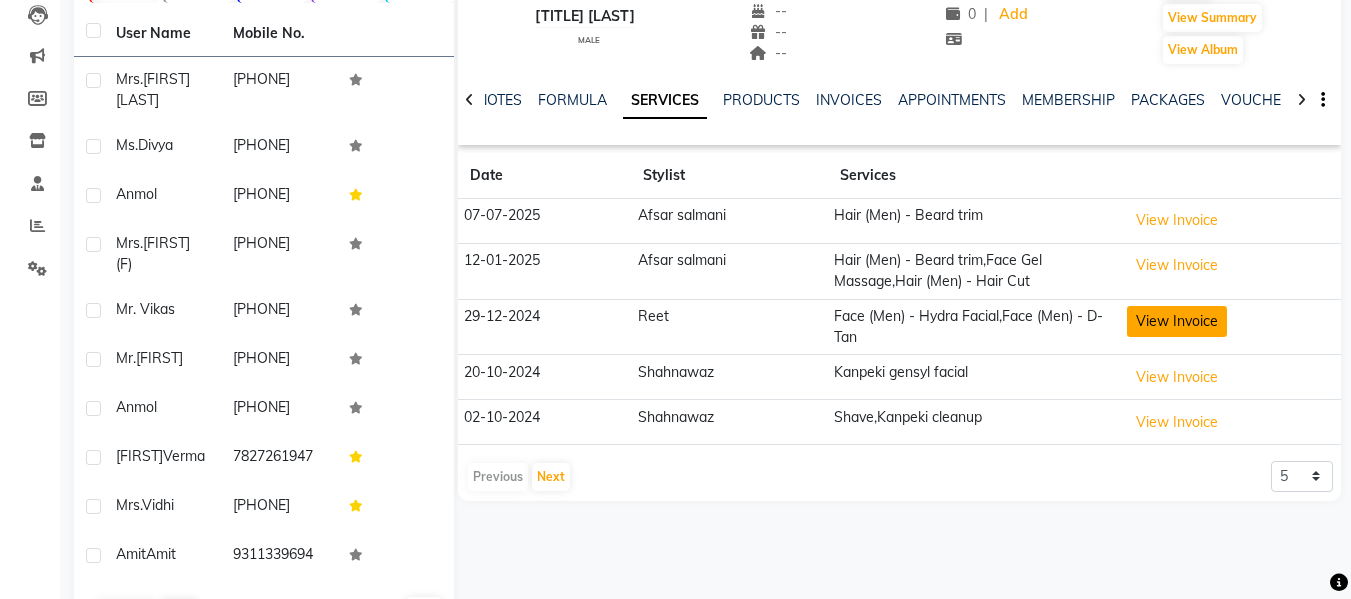click on "View Invoice" 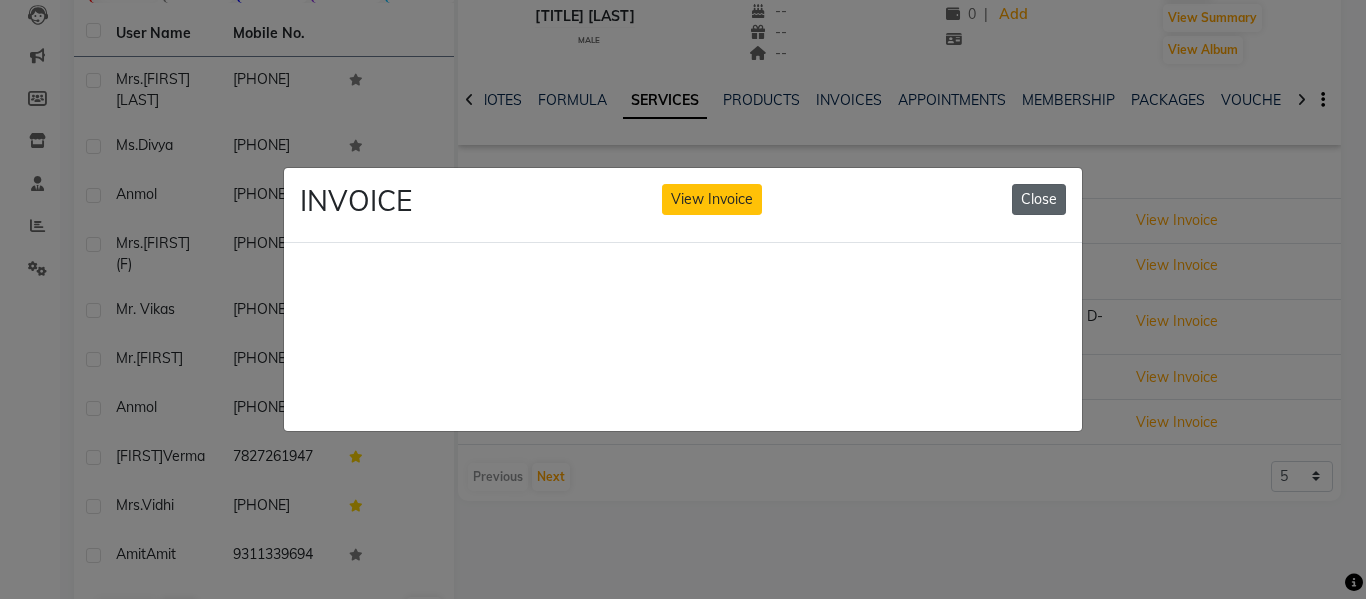 click on "INVOICE View Invoice Close" 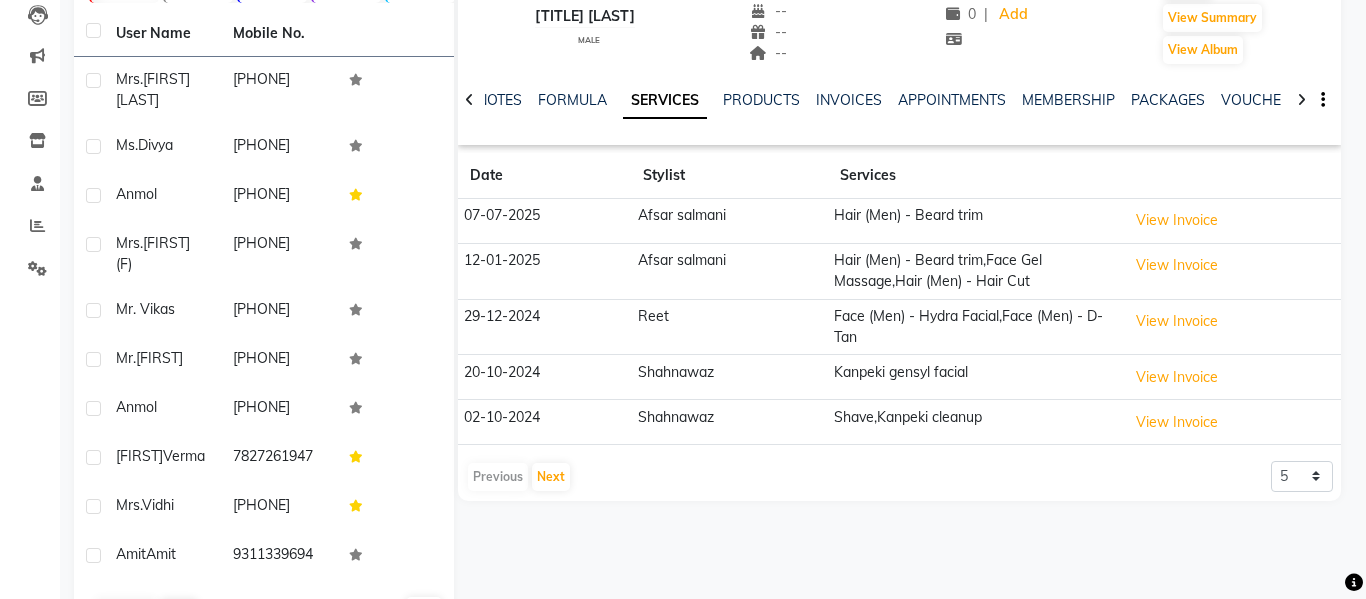 click on "Close" 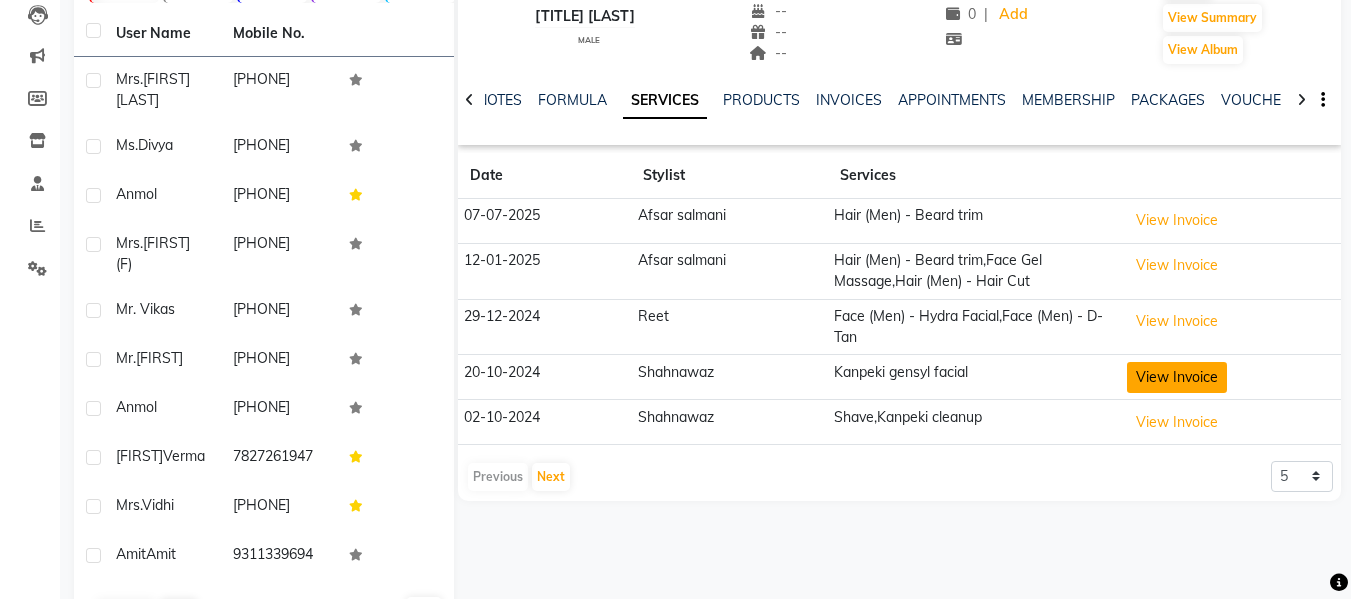 click on "View Invoice" 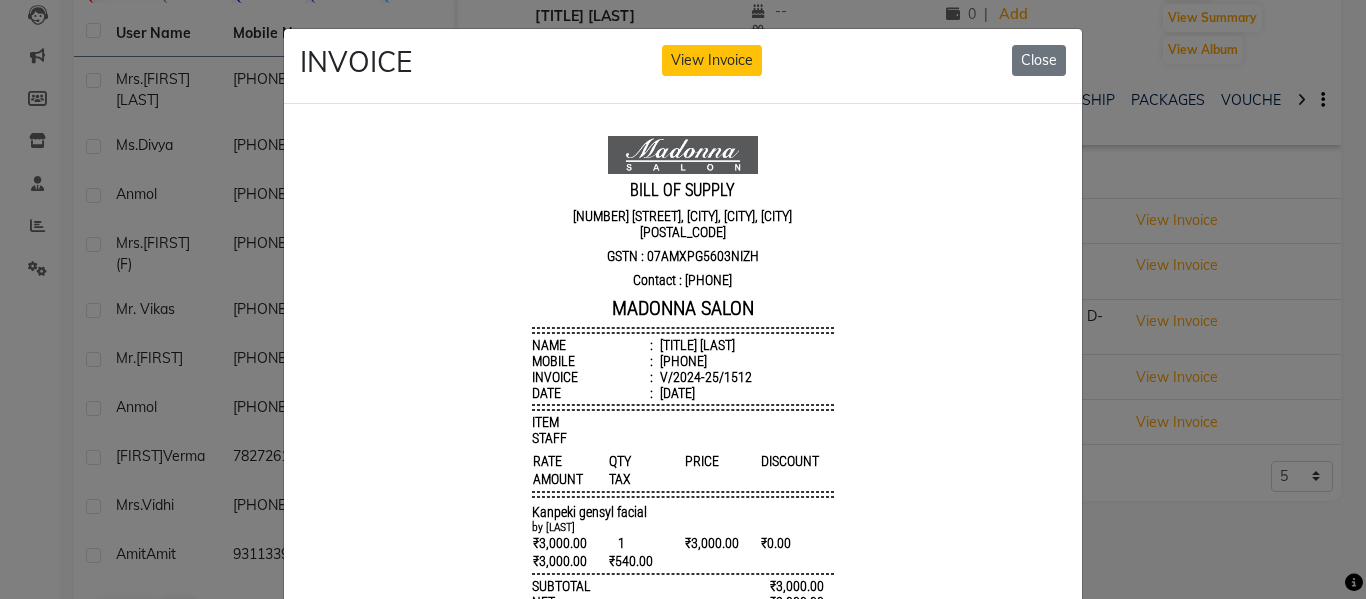 scroll, scrollTop: 16, scrollLeft: 0, axis: vertical 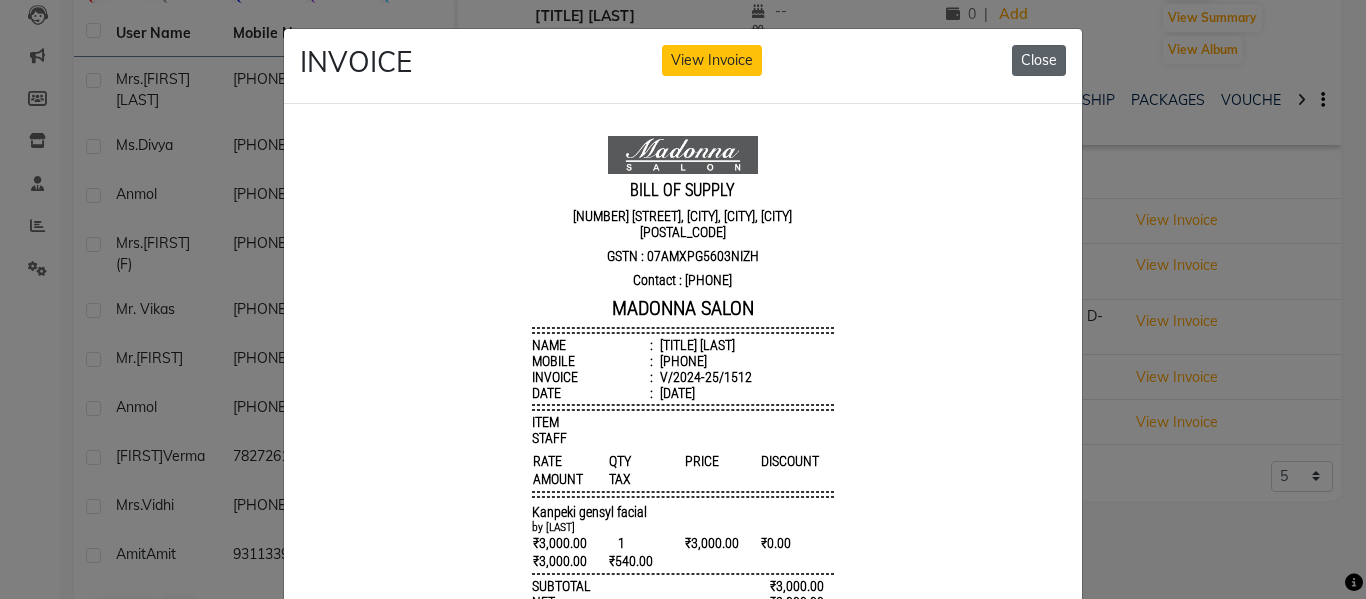 click on "Close" 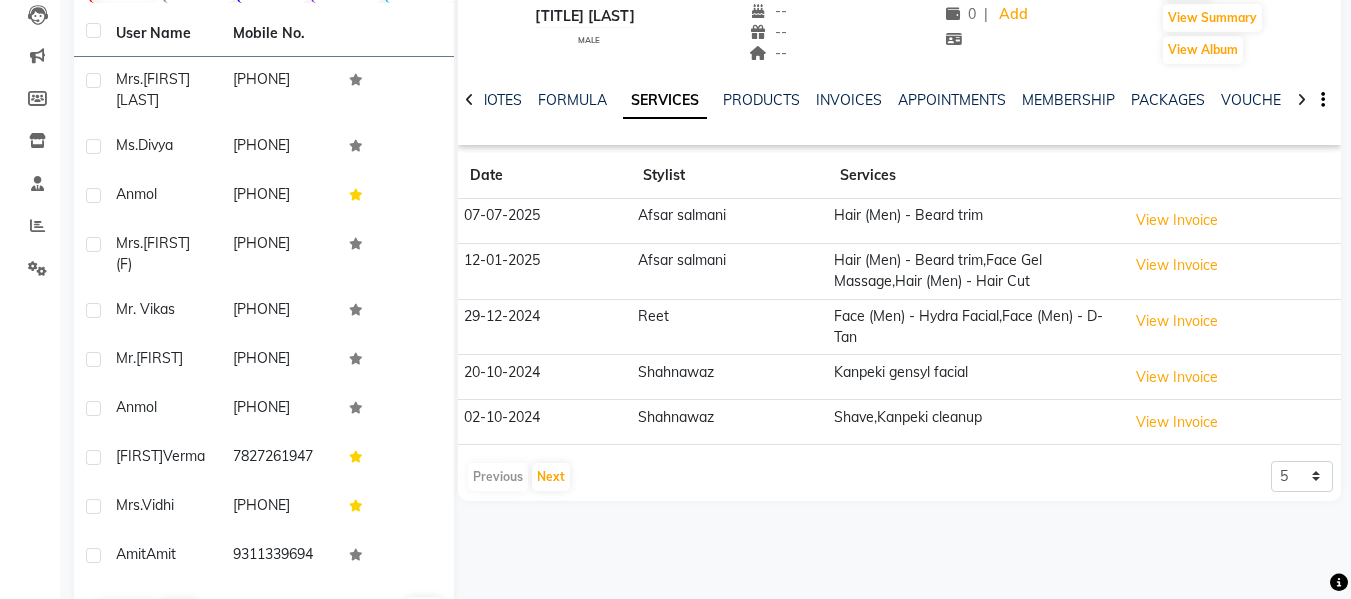 scroll, scrollTop: 0, scrollLeft: 0, axis: both 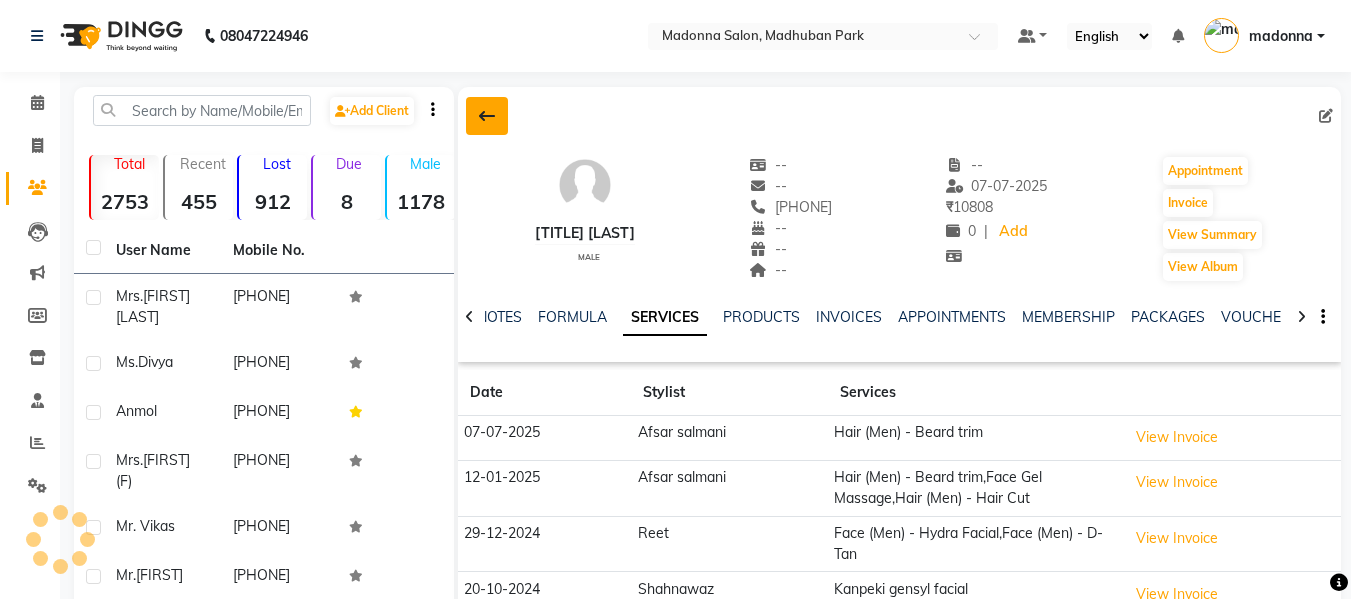 click 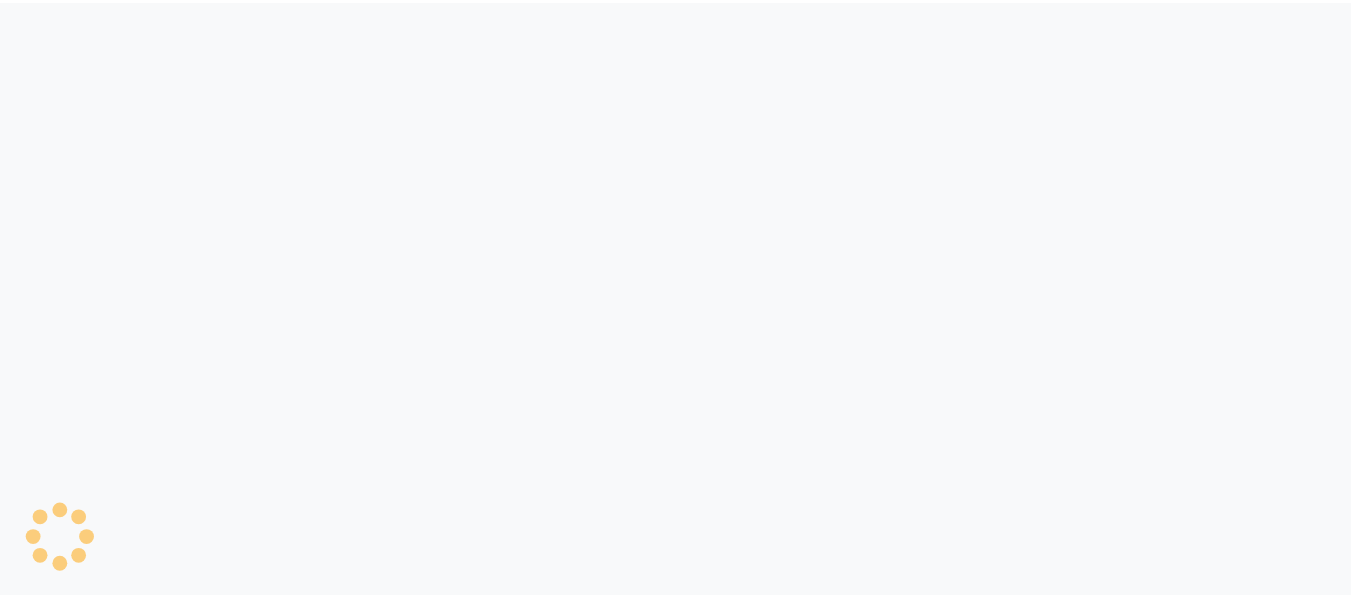 scroll, scrollTop: 0, scrollLeft: 0, axis: both 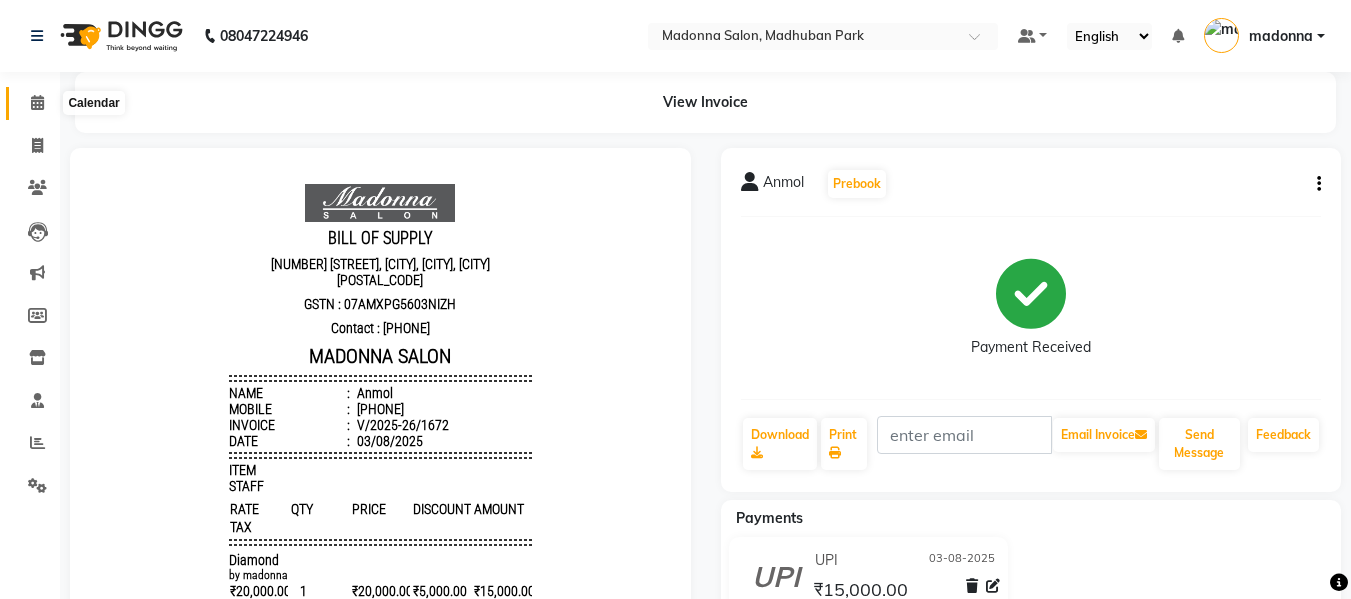 click 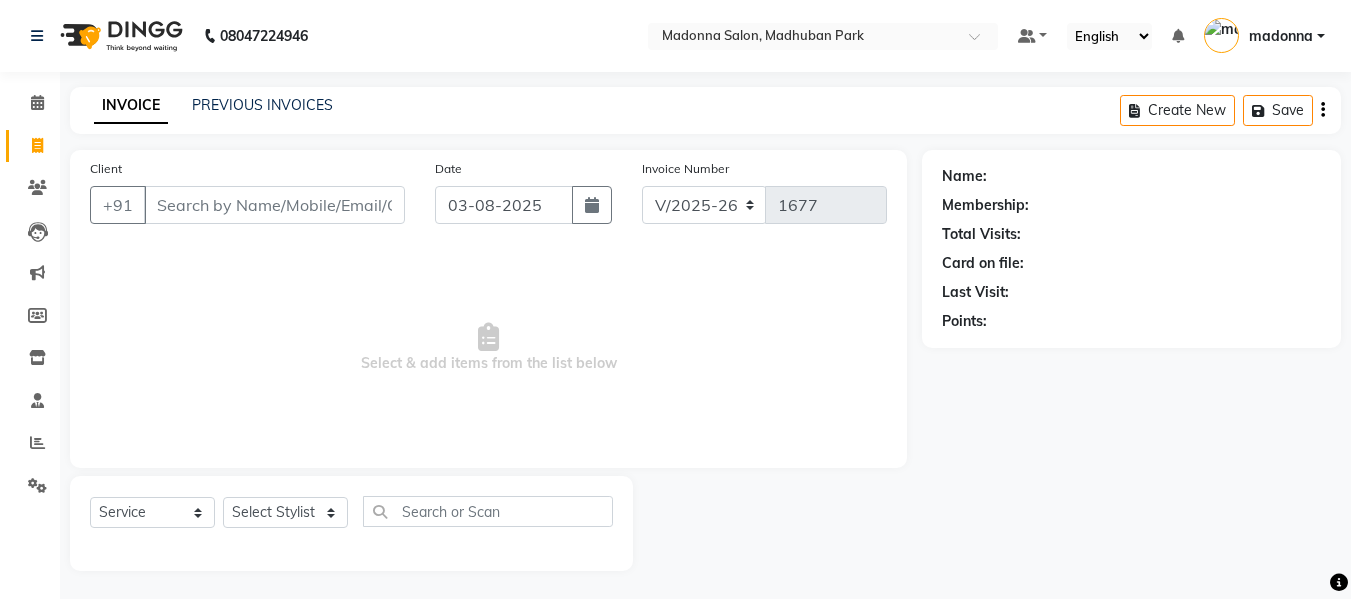 select on "6469" 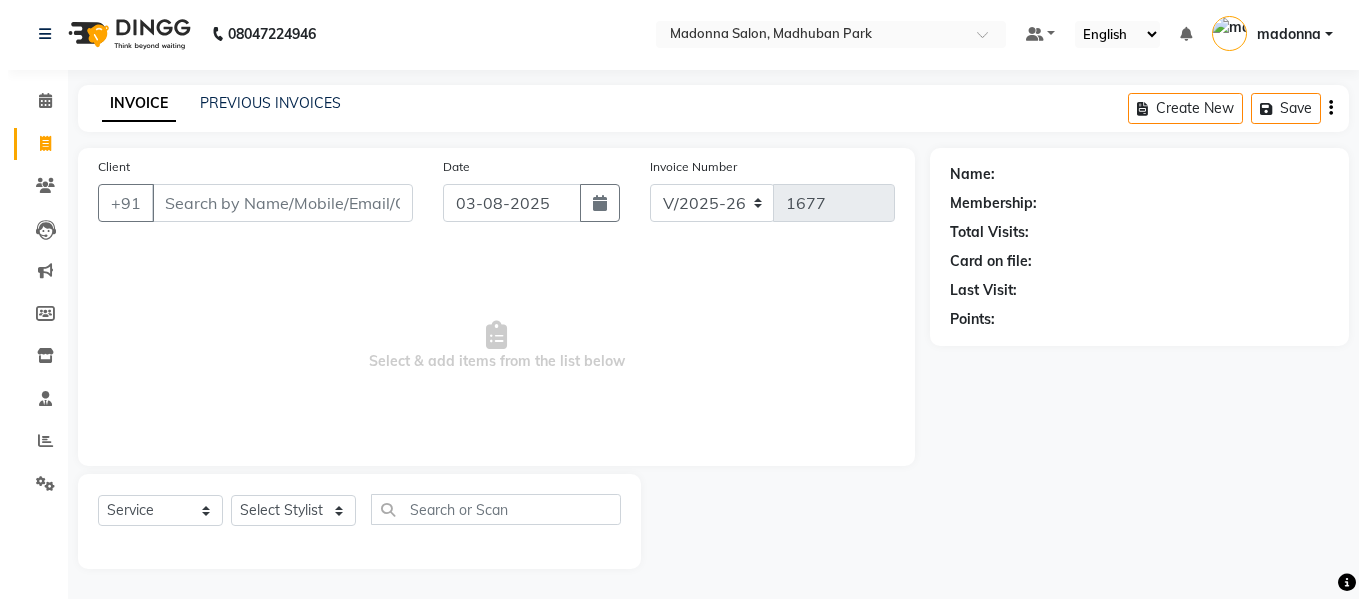 scroll, scrollTop: 0, scrollLeft: 0, axis: both 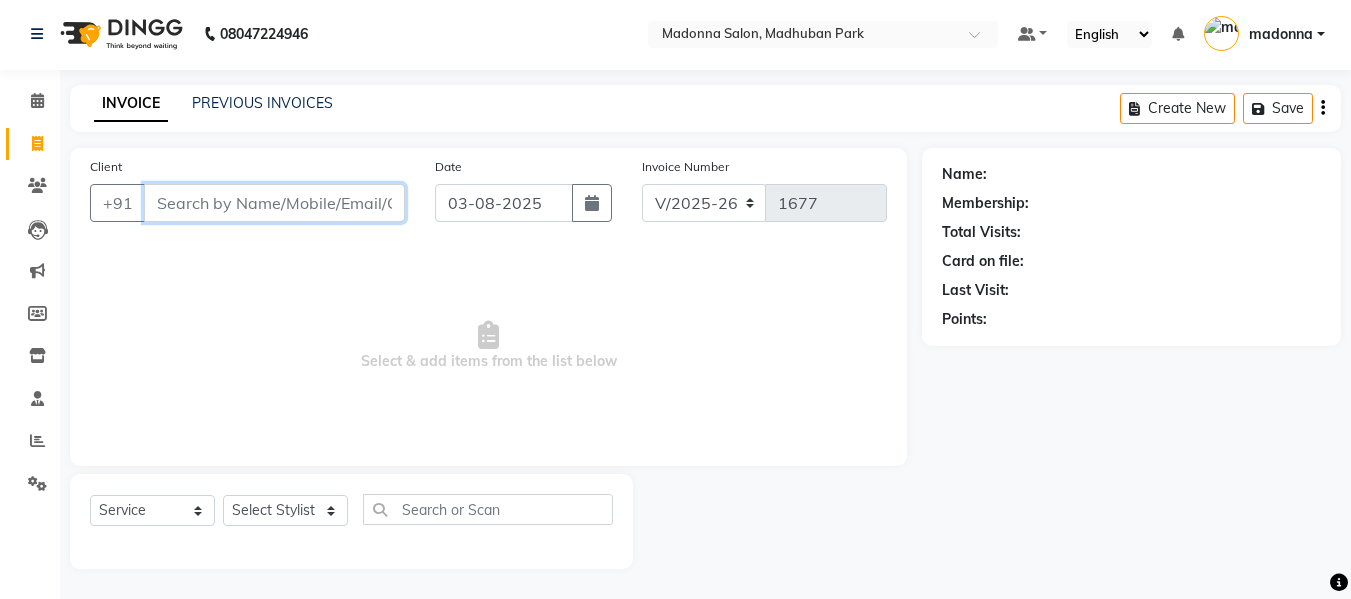 click on "Client" at bounding box center [274, 203] 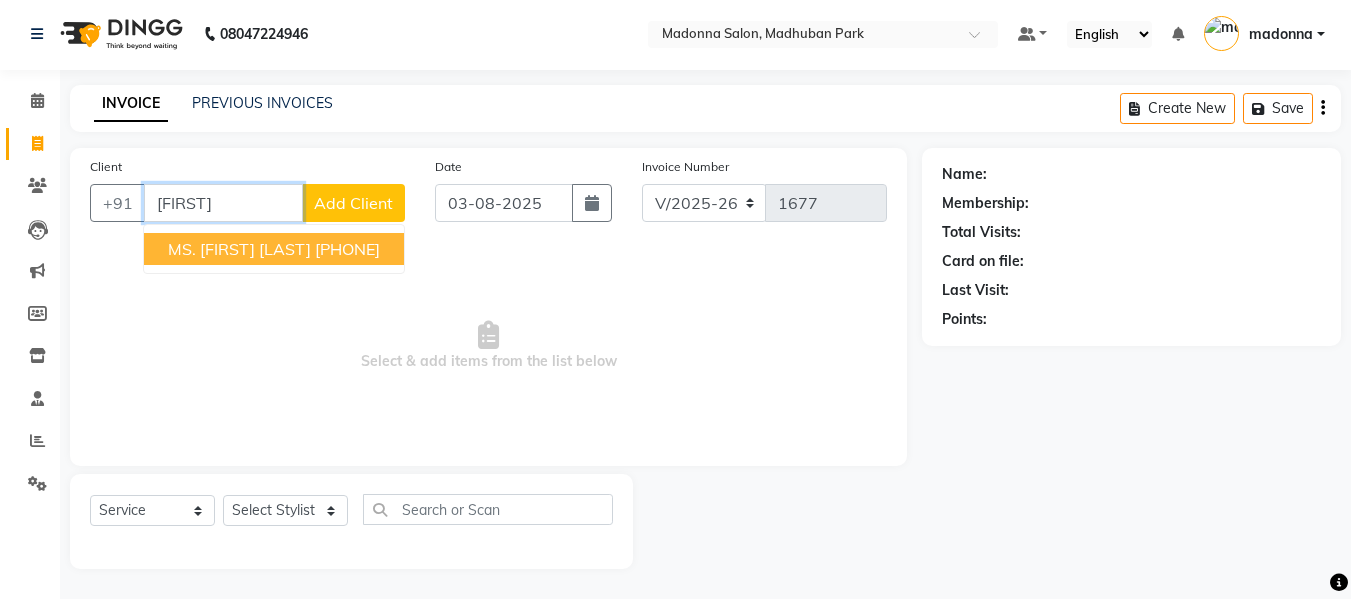 click on "[PHONE]" at bounding box center (347, 249) 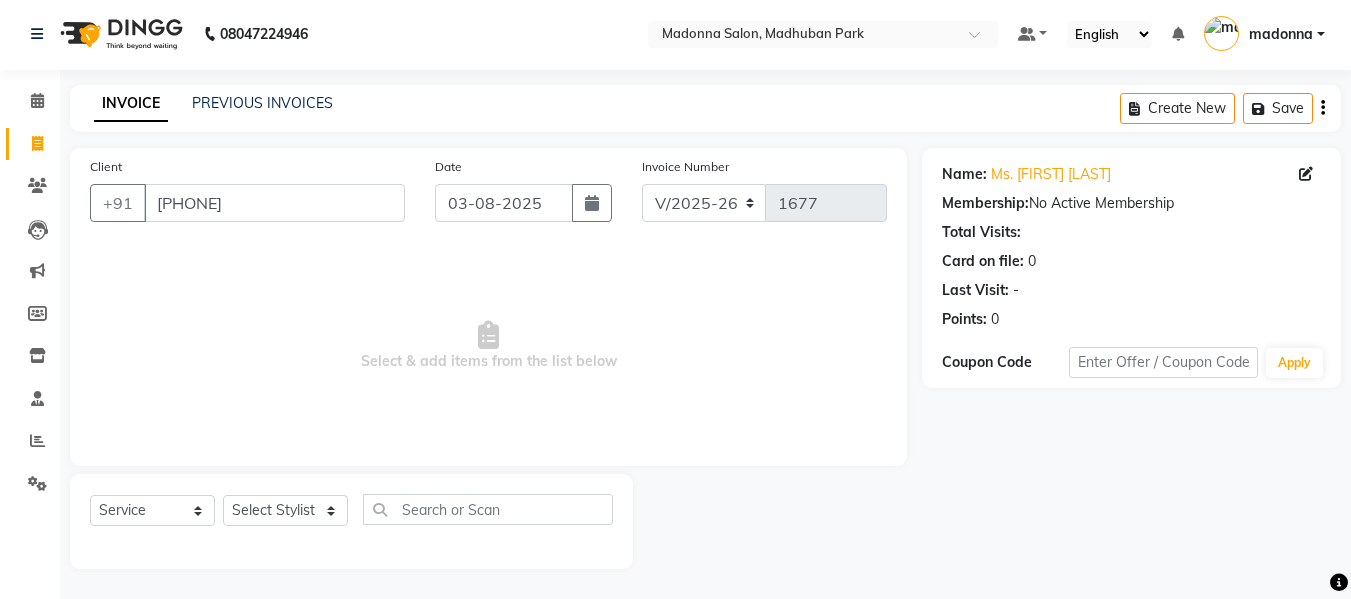 click on "Select & add items from the list below" at bounding box center [488, 346] 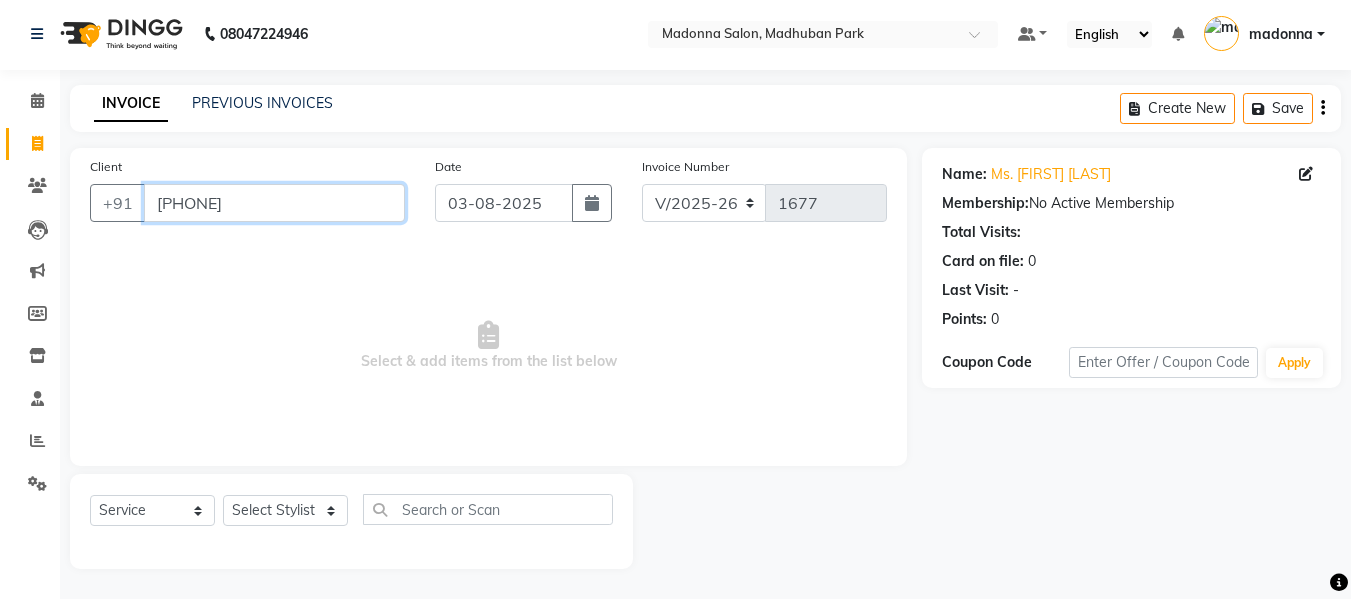 click on "[PHONE]" at bounding box center [274, 203] 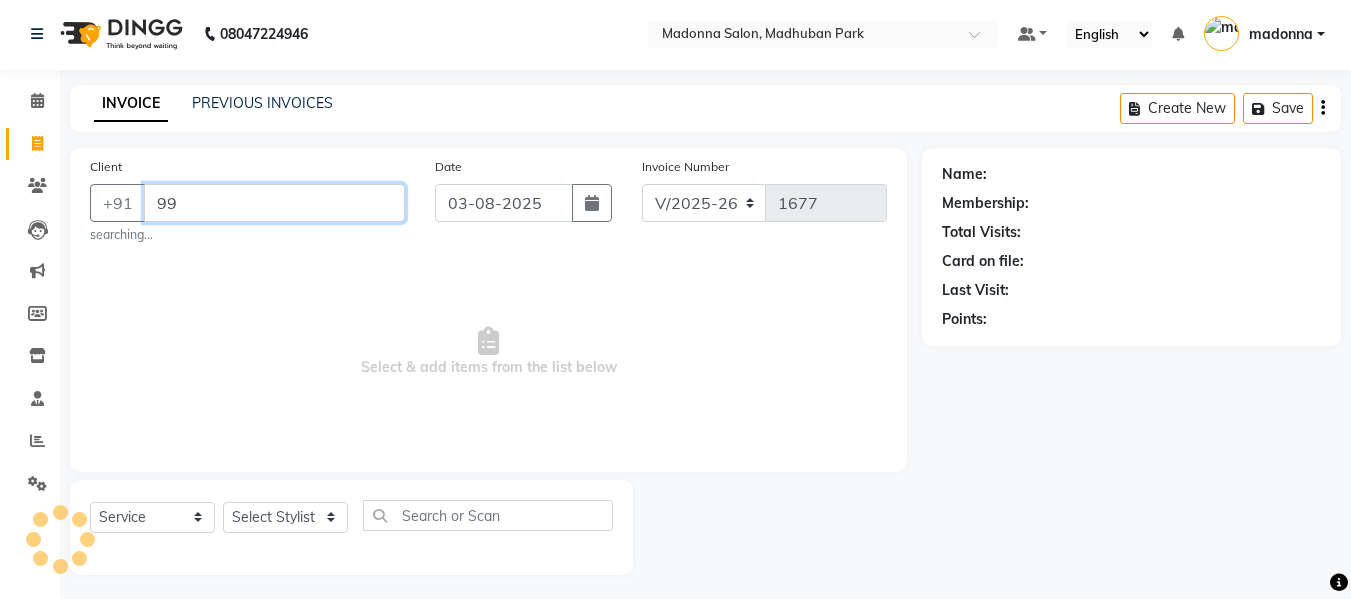 type on "9" 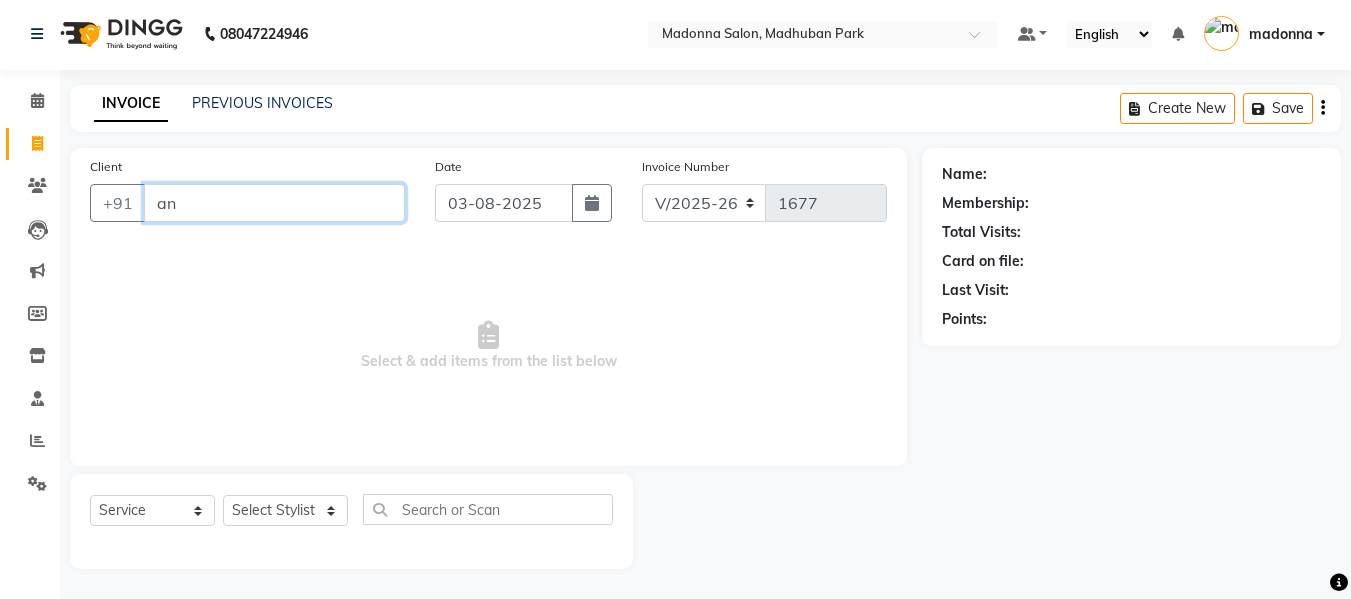 type on "a" 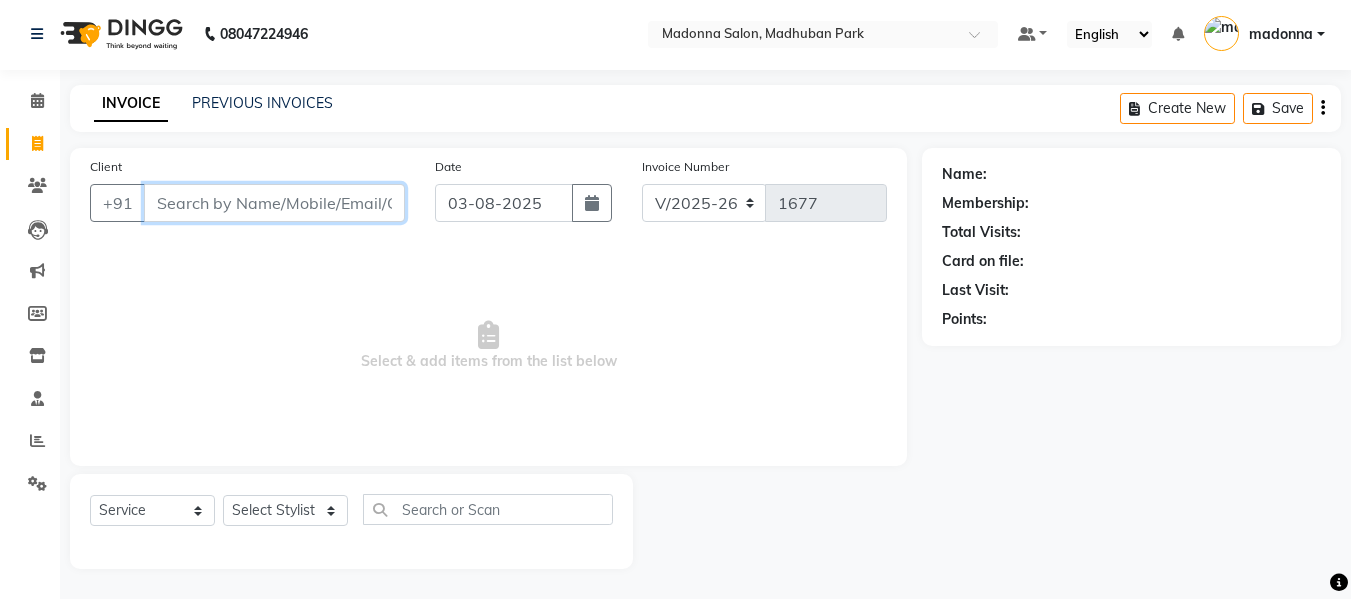 click on "Client" at bounding box center [274, 203] 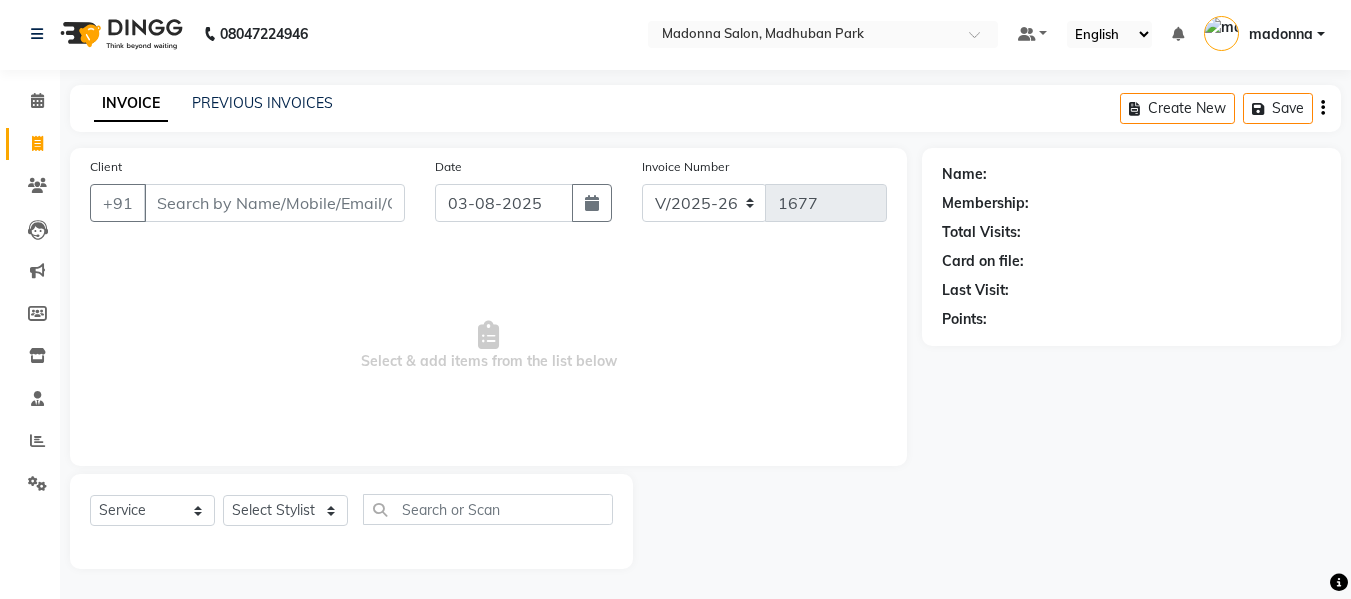 click on "Client +91" 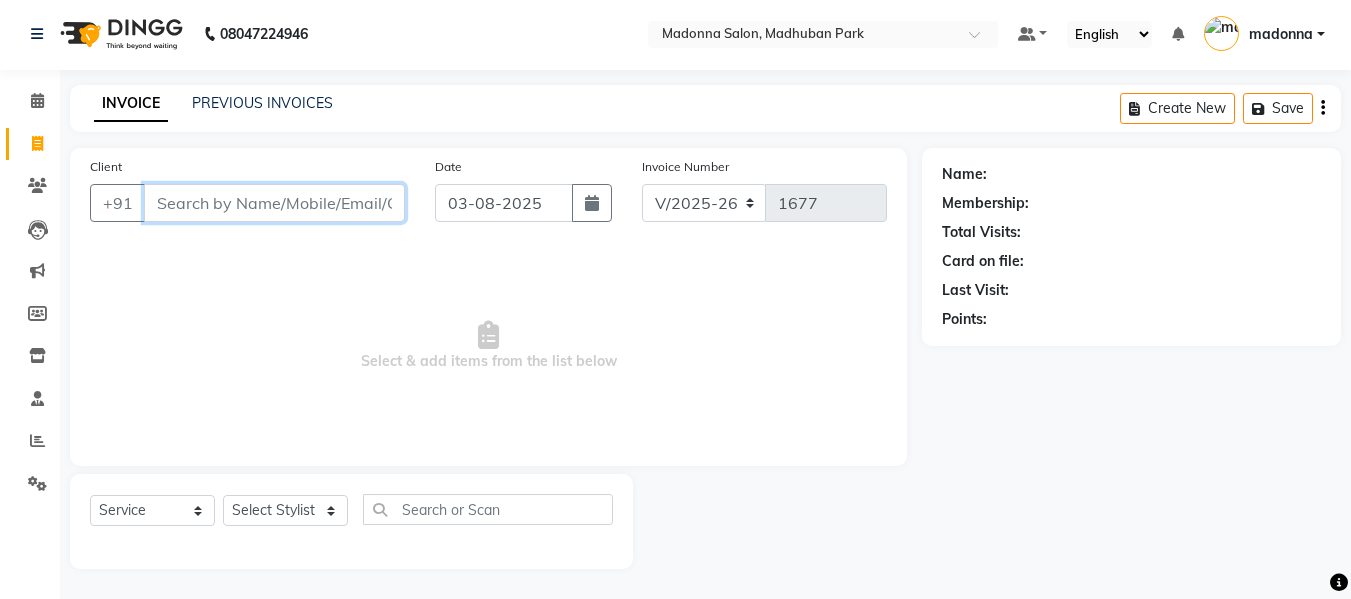 click on "Client" at bounding box center [274, 203] 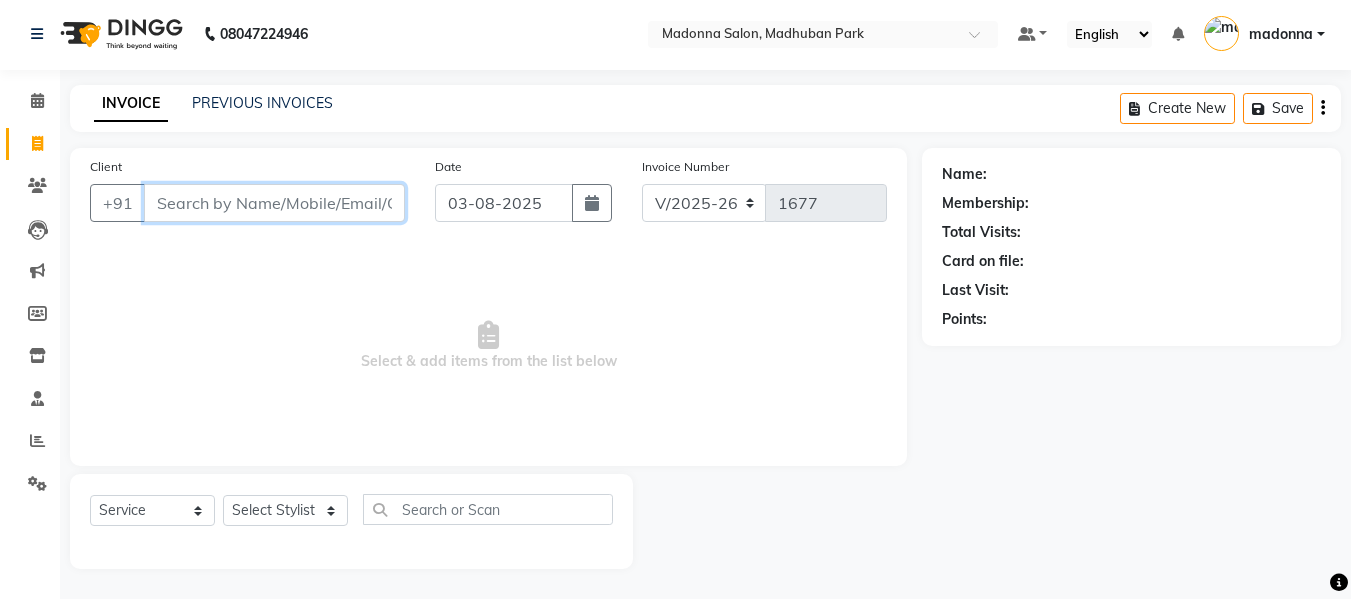 click on "Client" at bounding box center (274, 203) 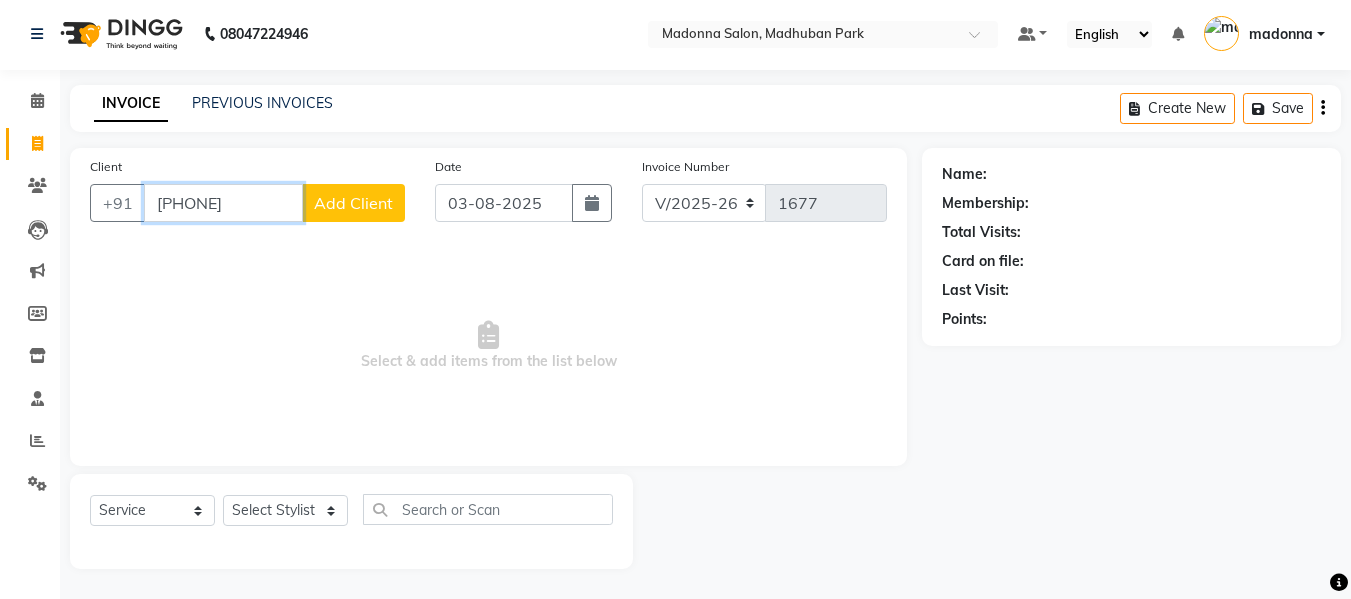 type on "[PHONE]" 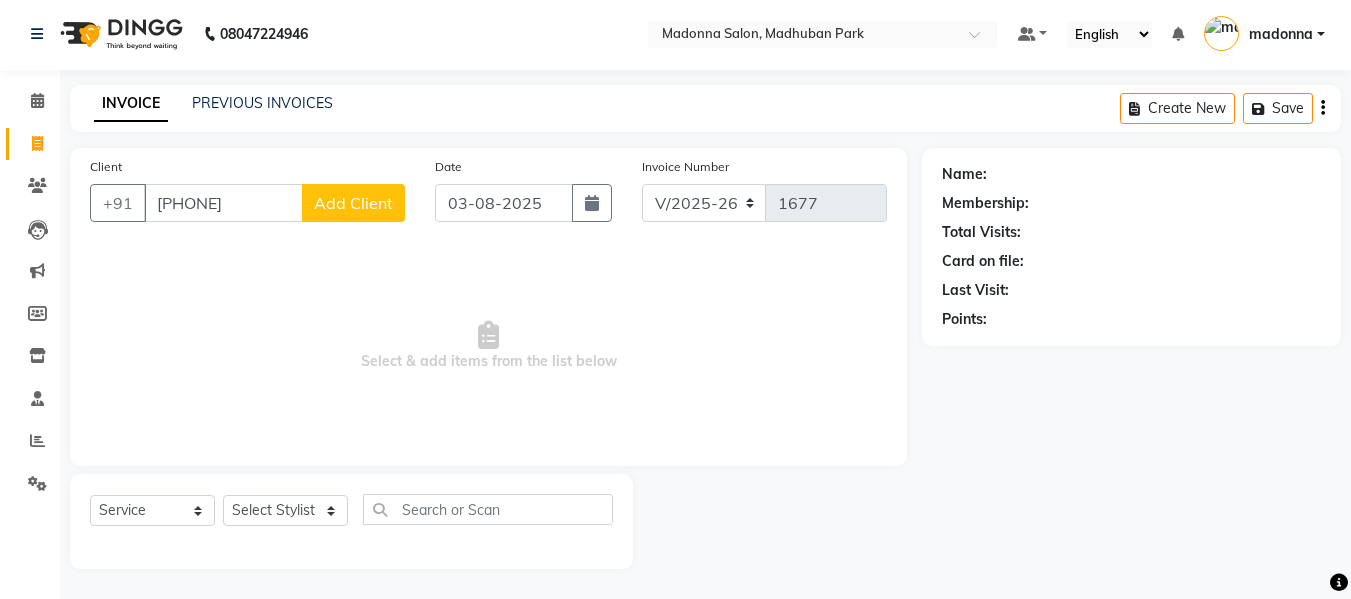 click on "Add Client" 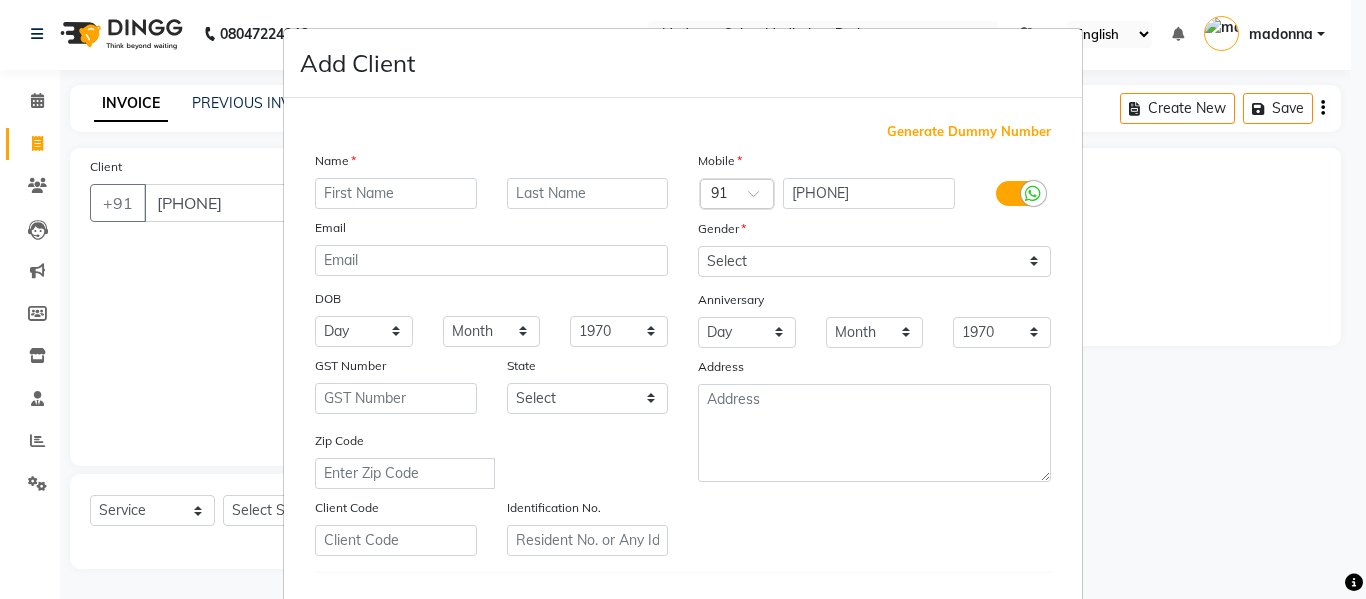 click at bounding box center (396, 193) 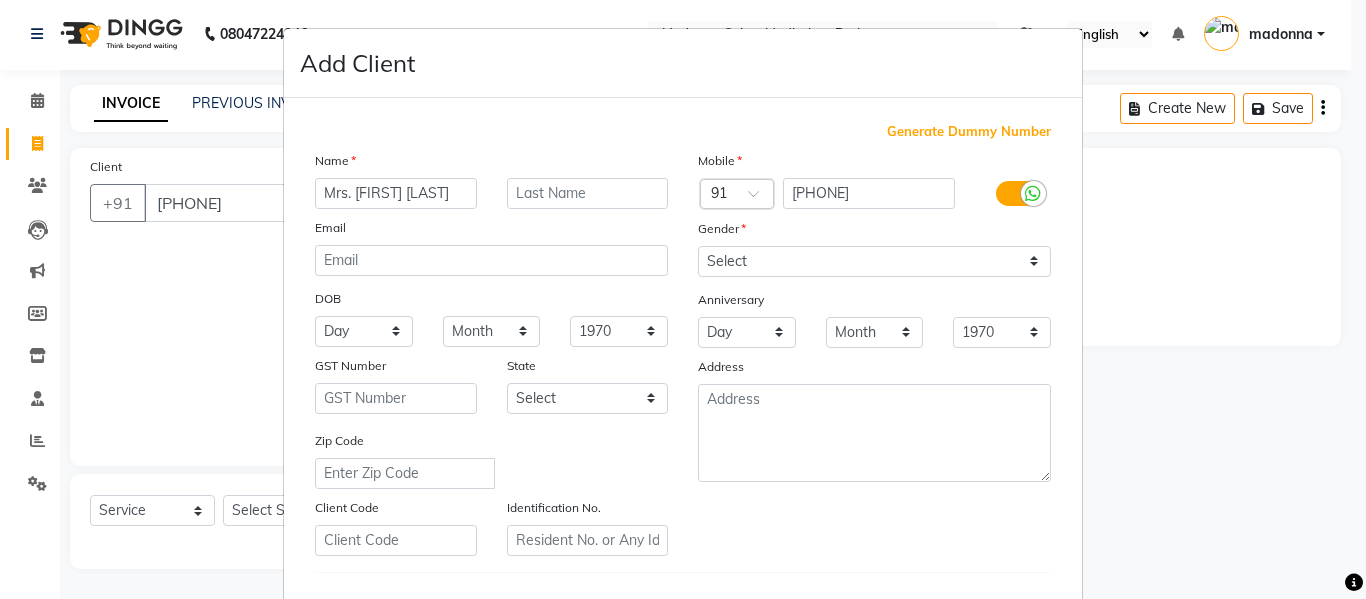 type on "Mrs. [NAME] [NAME]" 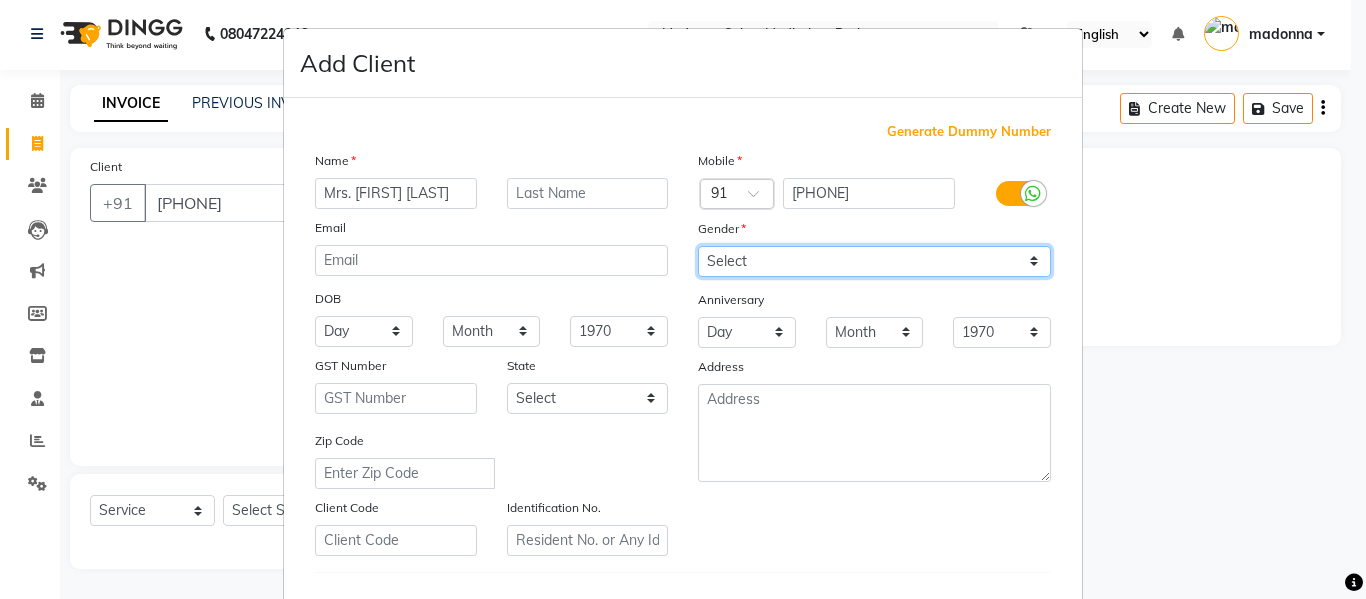 click on "Select Male Female Other Prefer Not To Say" at bounding box center [874, 261] 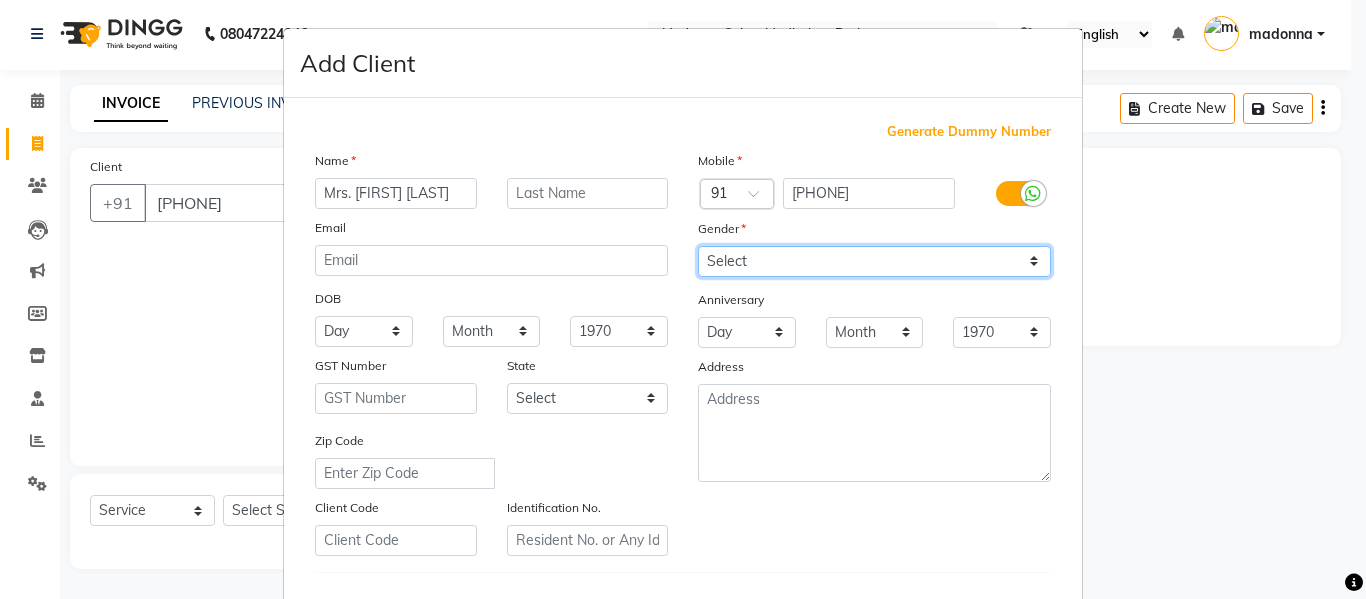 select on "female" 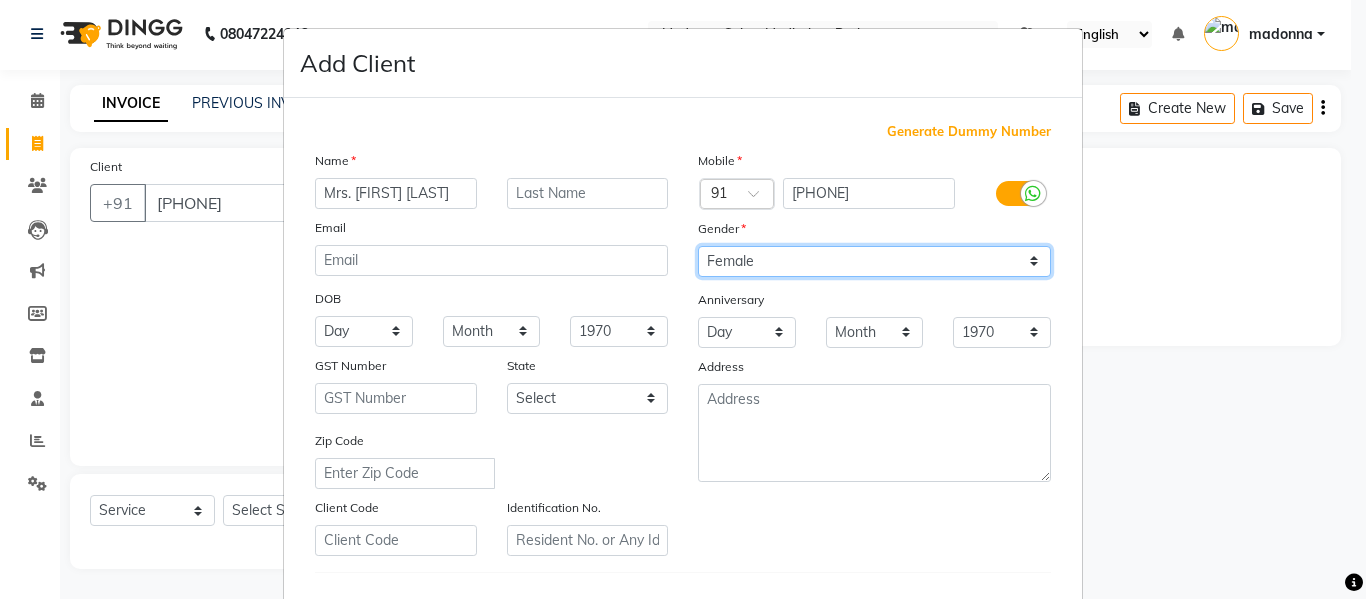 click on "Select Male Female Other Prefer Not To Say" at bounding box center [874, 261] 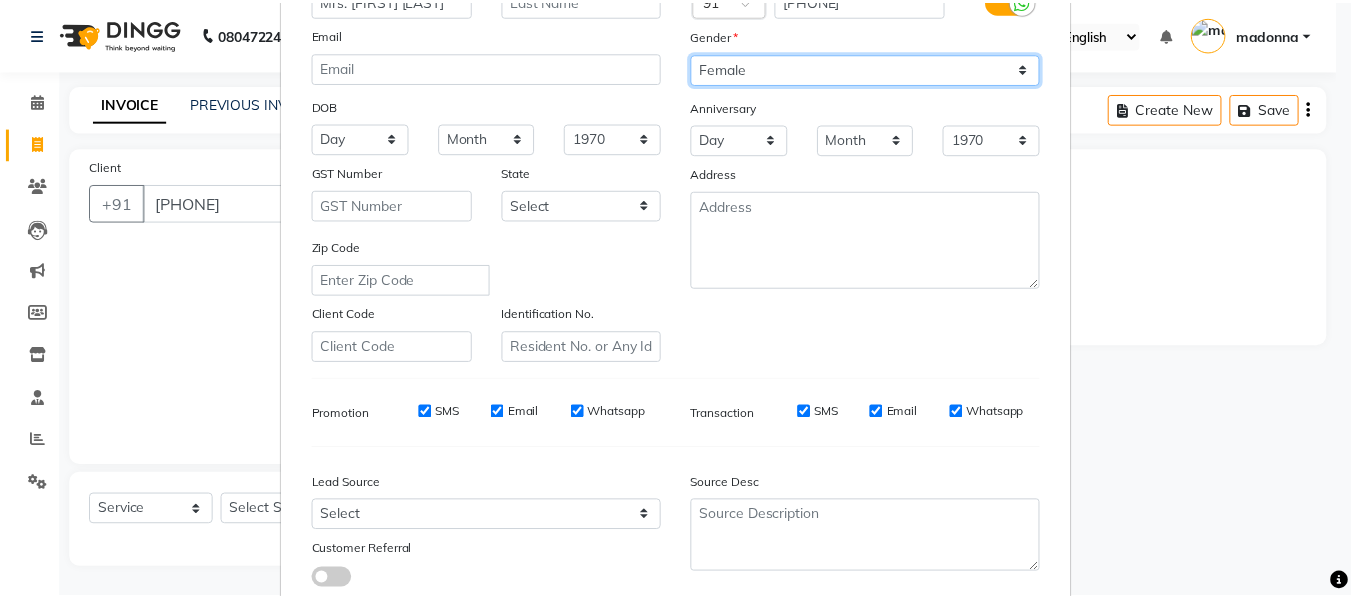 scroll, scrollTop: 324, scrollLeft: 0, axis: vertical 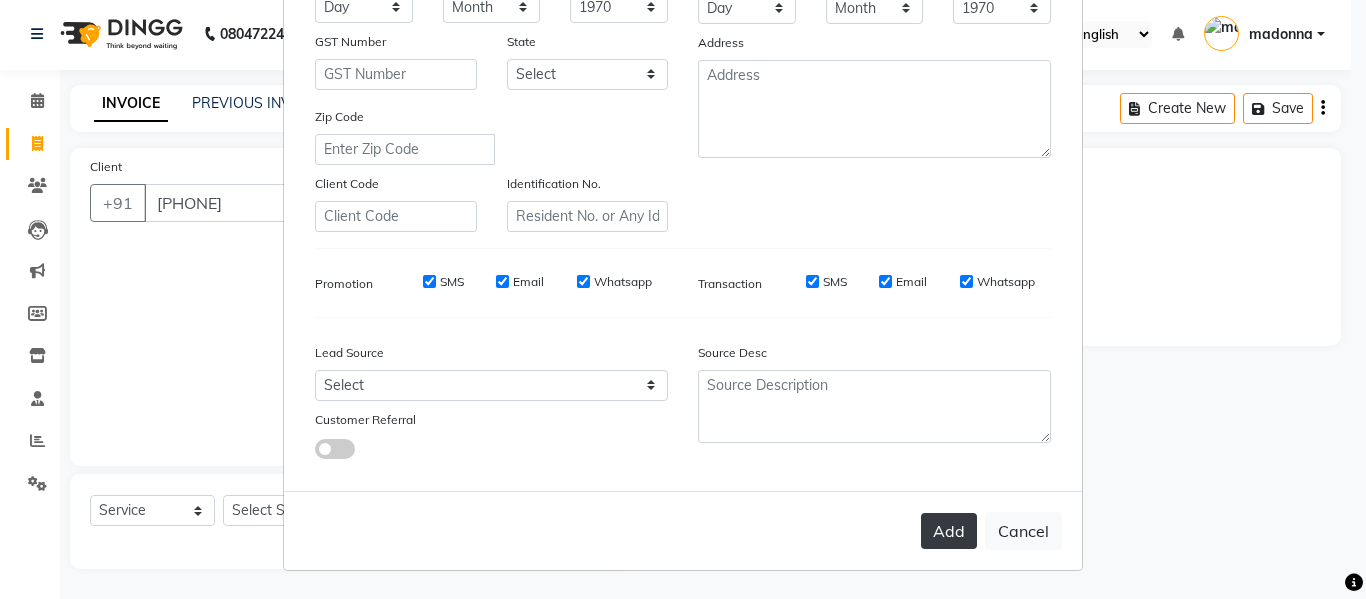 click on "Add" at bounding box center [949, 531] 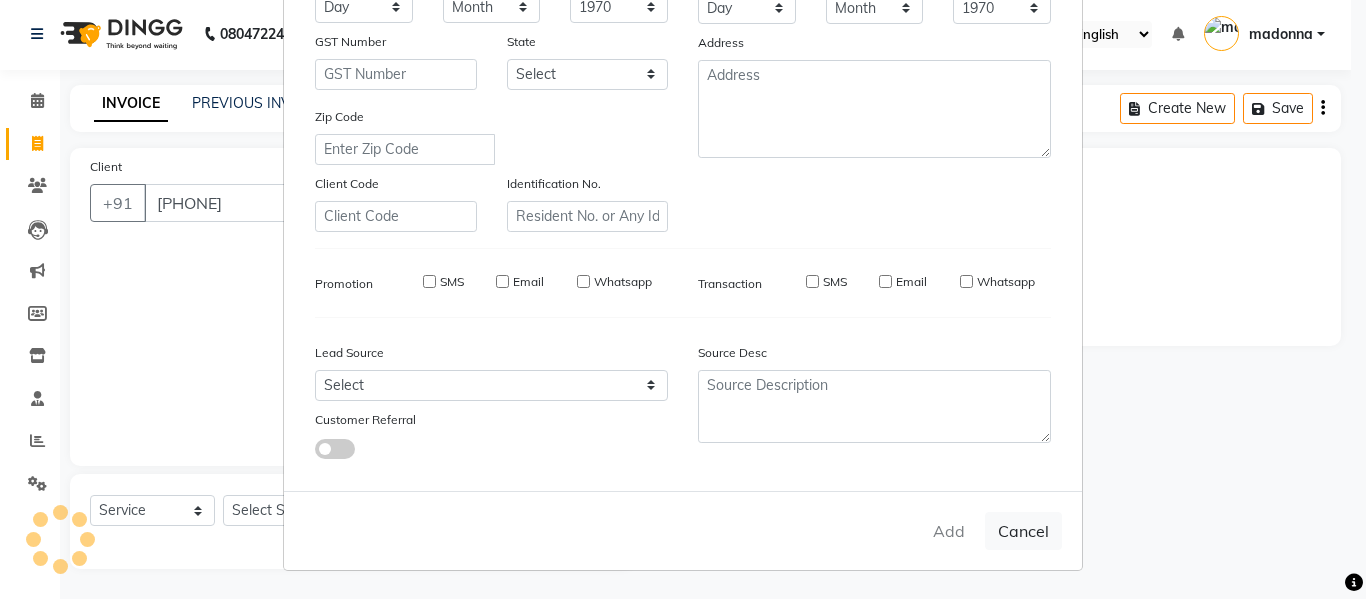 type 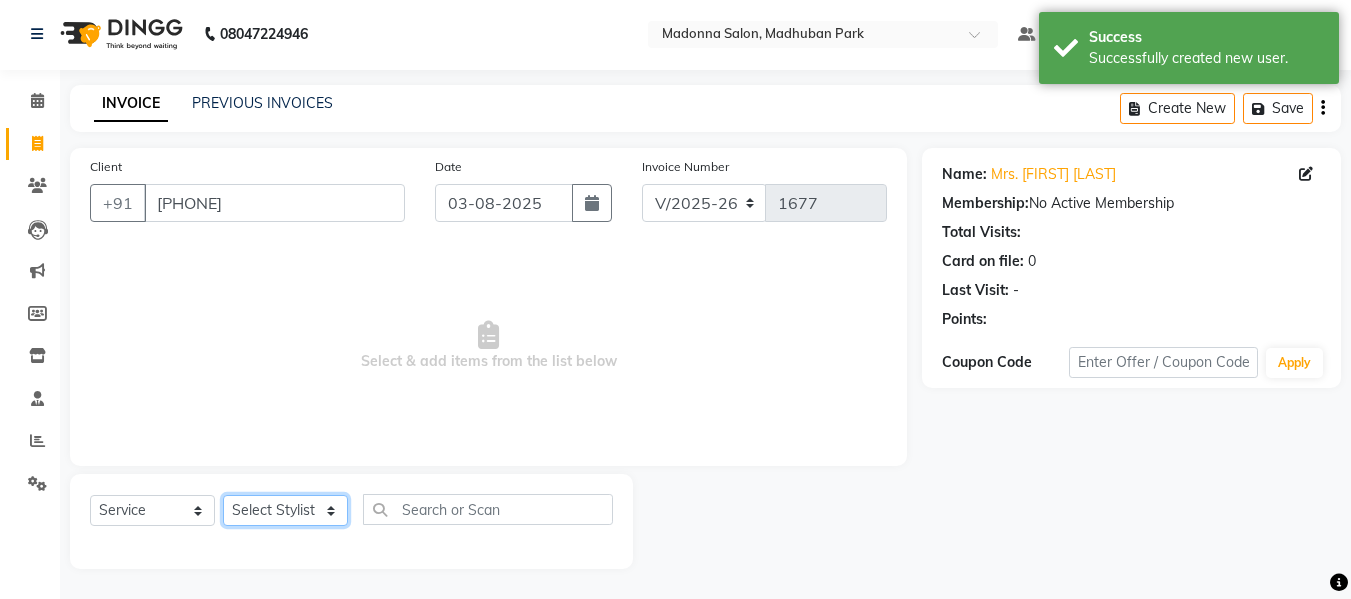 click on "Select Stylist Afsar salmani Amjad Khan Armaan  Dipika fardeen Kajal Tyagi Kirti Rajput madonna Nikhil Prince Rizwan Samaksh Shahnawaz Shoib Ahmad  Twinkle Gupta" 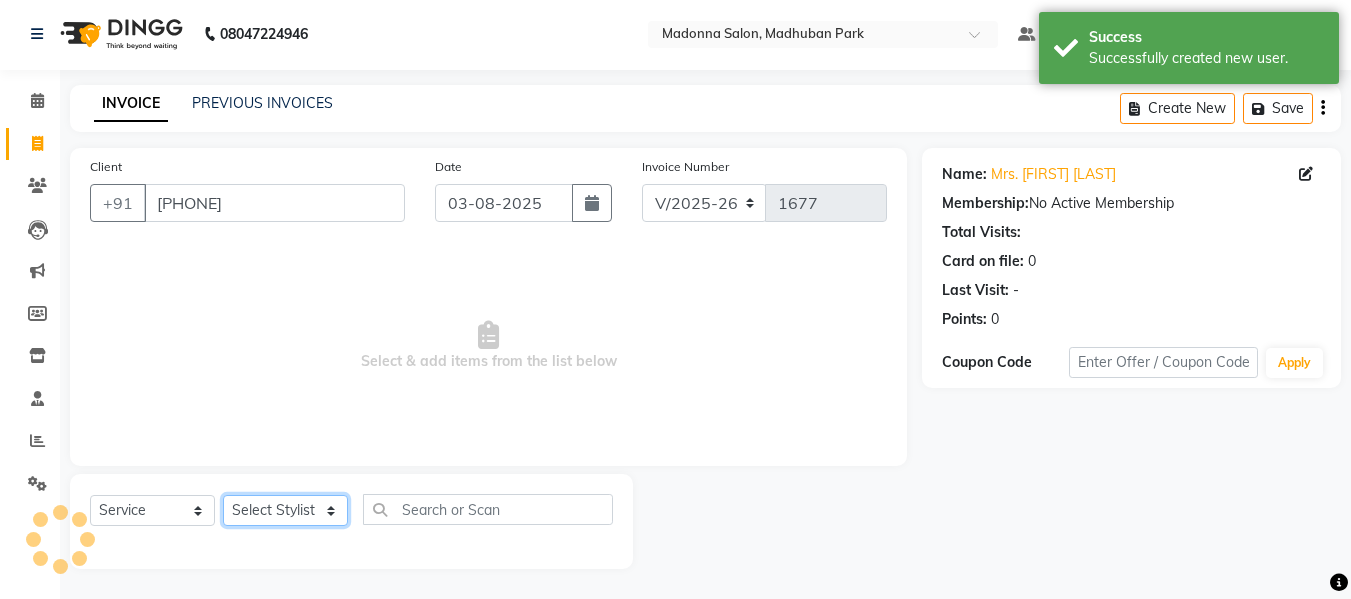 click on "Select Stylist Afsar salmani Amjad Khan Armaan  Dipika fardeen Kajal Tyagi Kirti Rajput madonna Nikhil Prince Rizwan Samaksh Shahnawaz Shoib Ahmad  Twinkle Gupta" 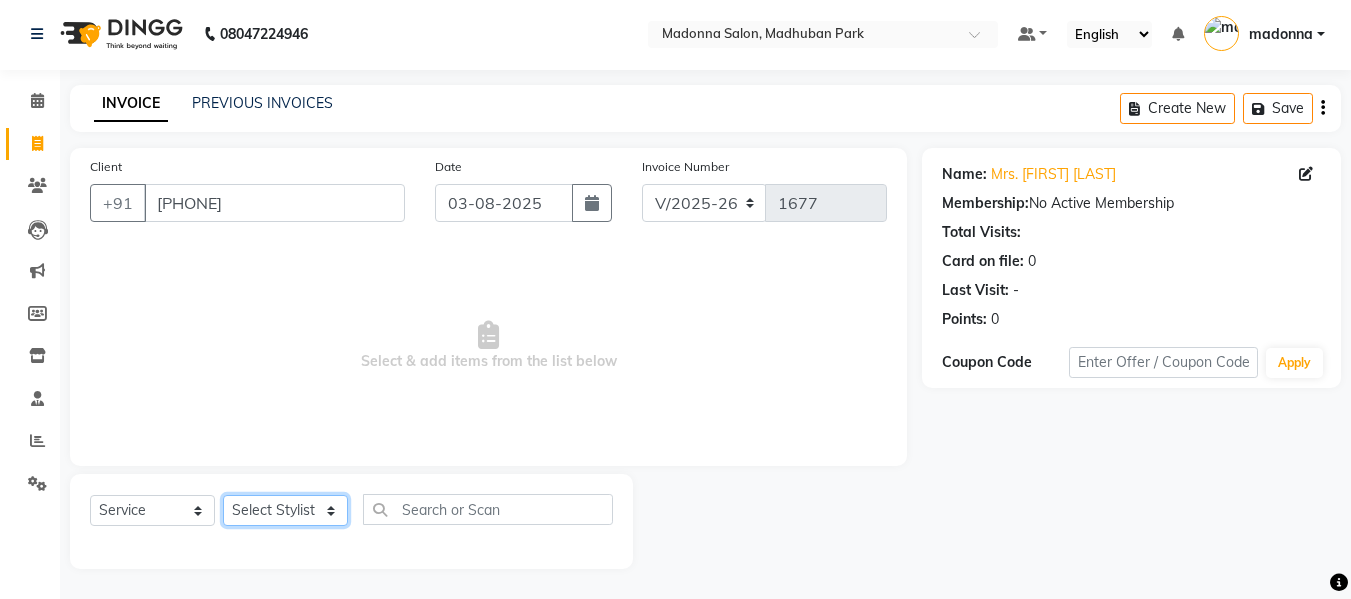 select on "80887" 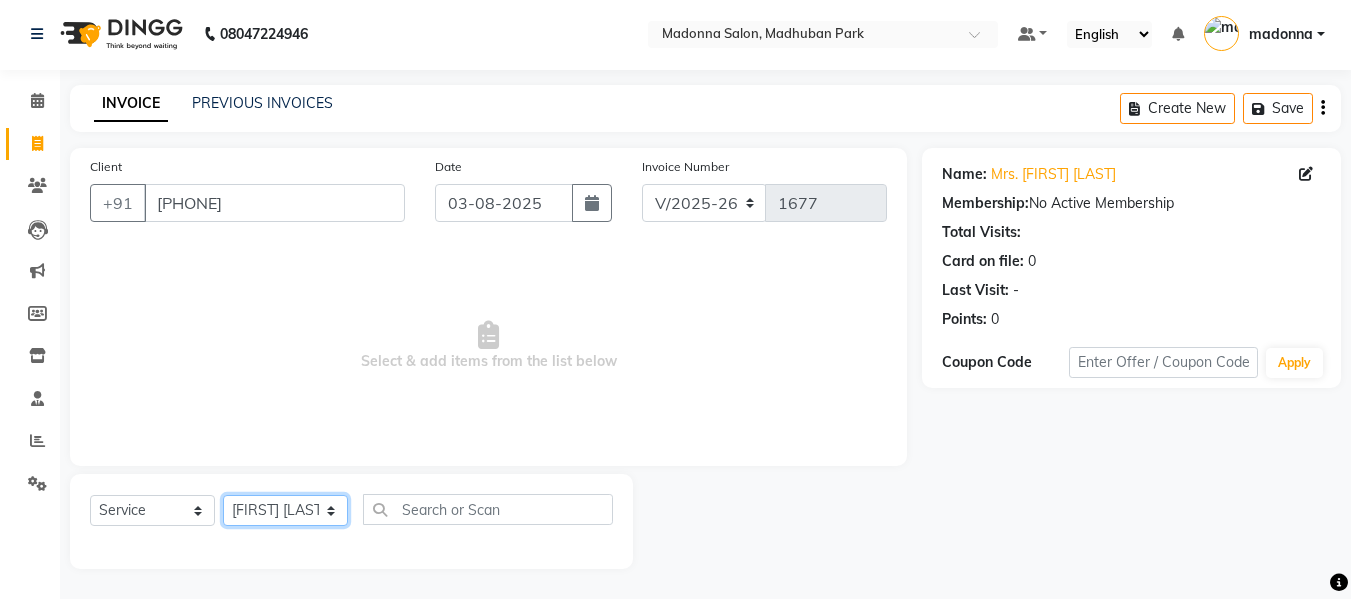 click on "Select Stylist Afsar salmani Amjad Khan Armaan  Dipika fardeen Kajal Tyagi Kirti Rajput madonna Nikhil Prince Rizwan Samaksh Shahnawaz Shoib Ahmad  Twinkle Gupta" 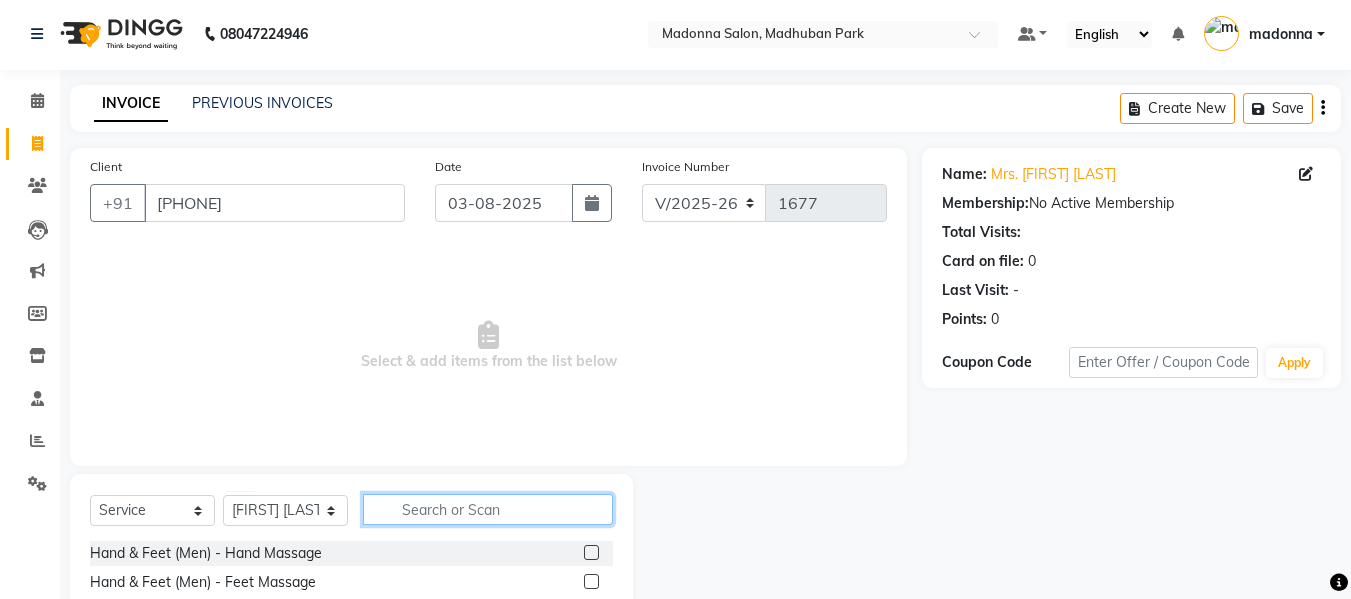click 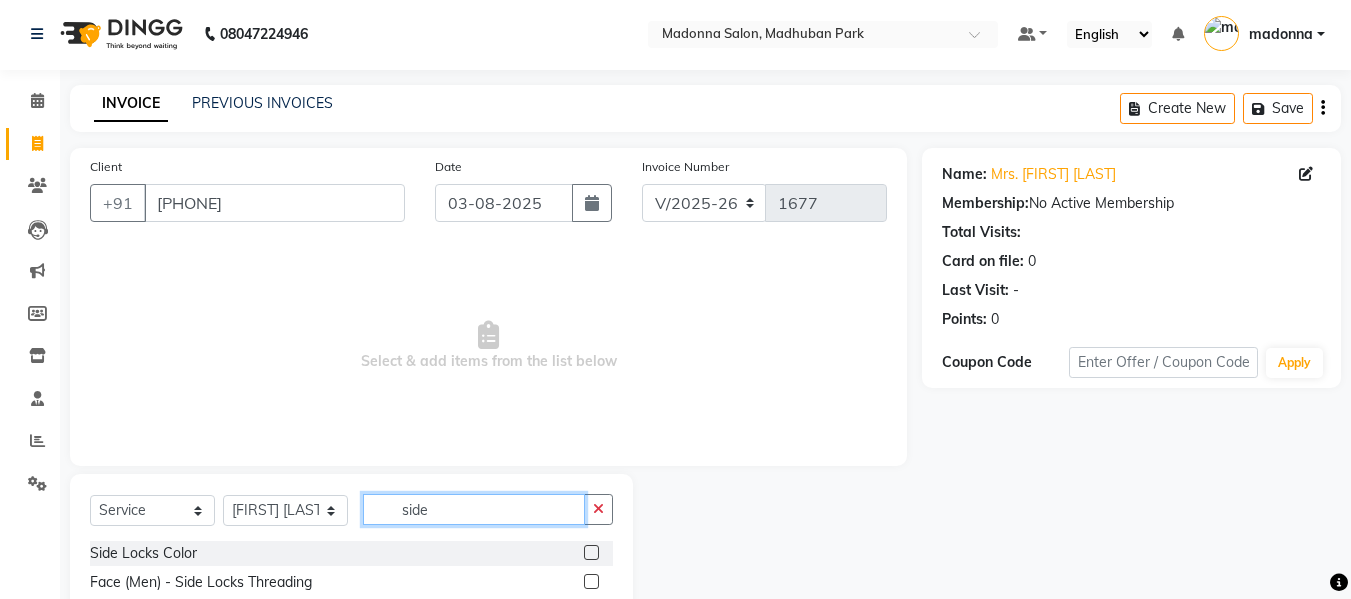 scroll, scrollTop: 118, scrollLeft: 0, axis: vertical 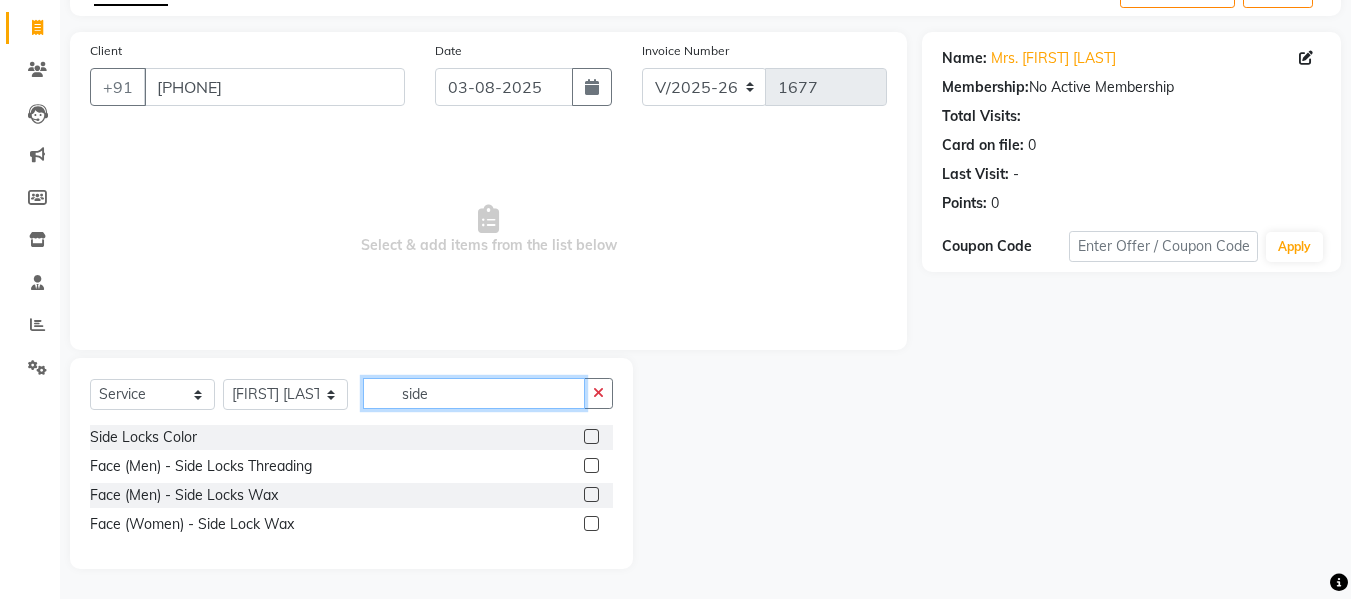 type on "side" 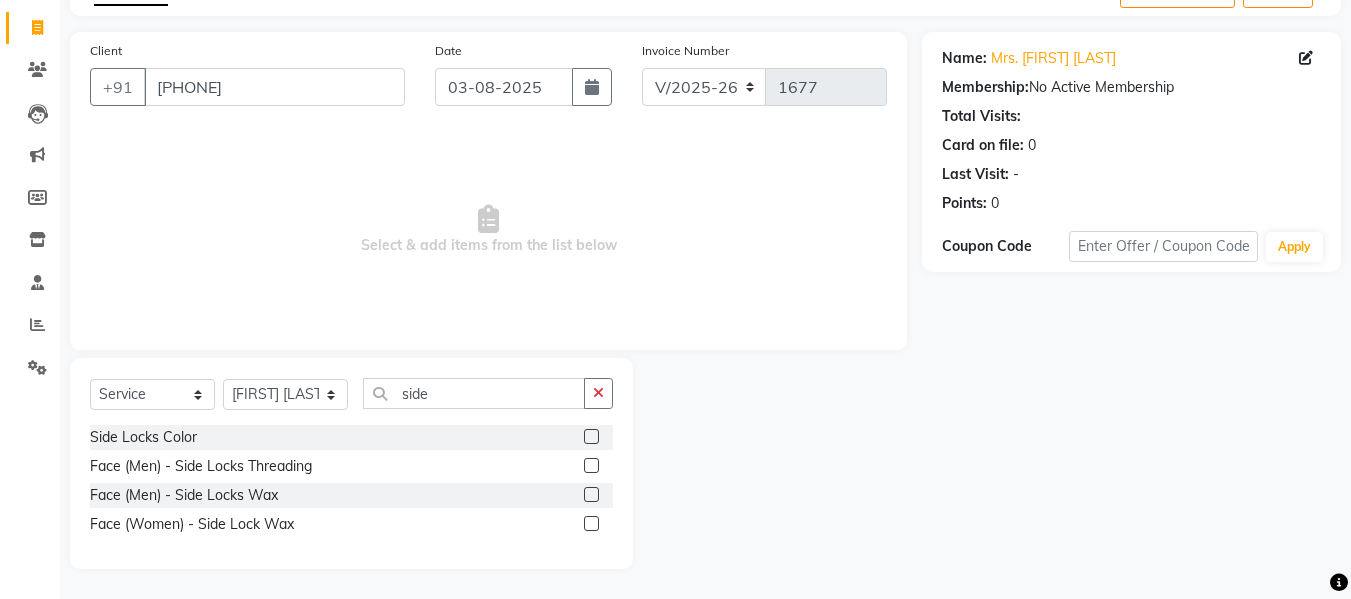click 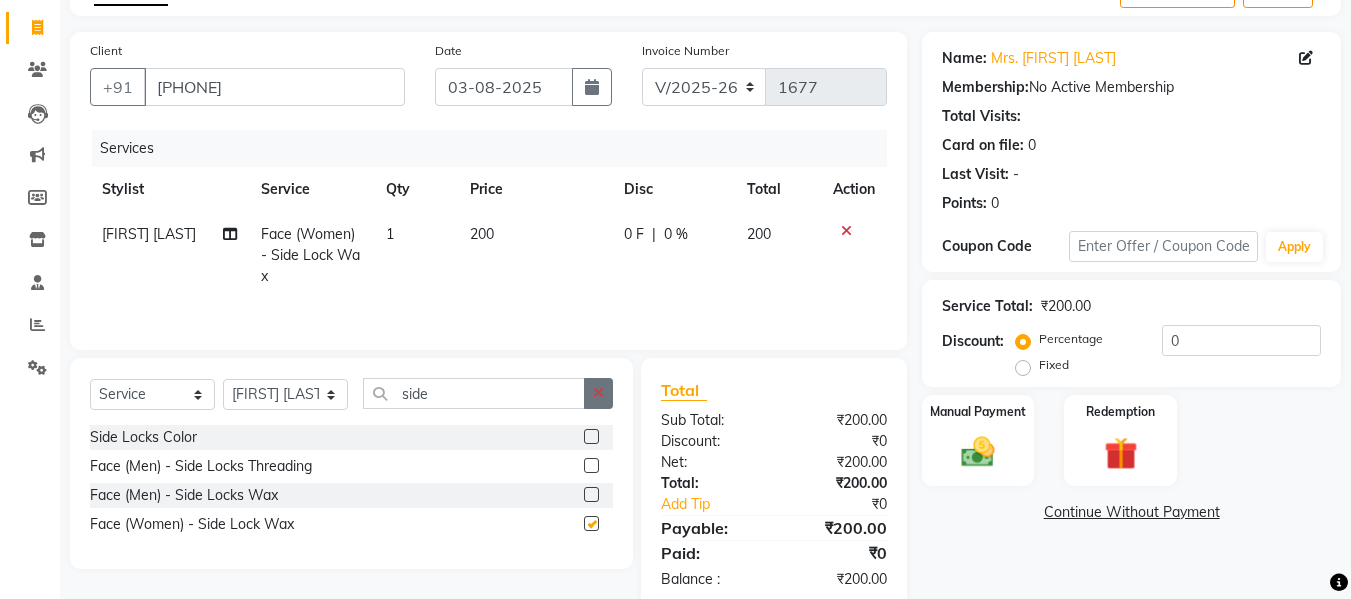 checkbox on "false" 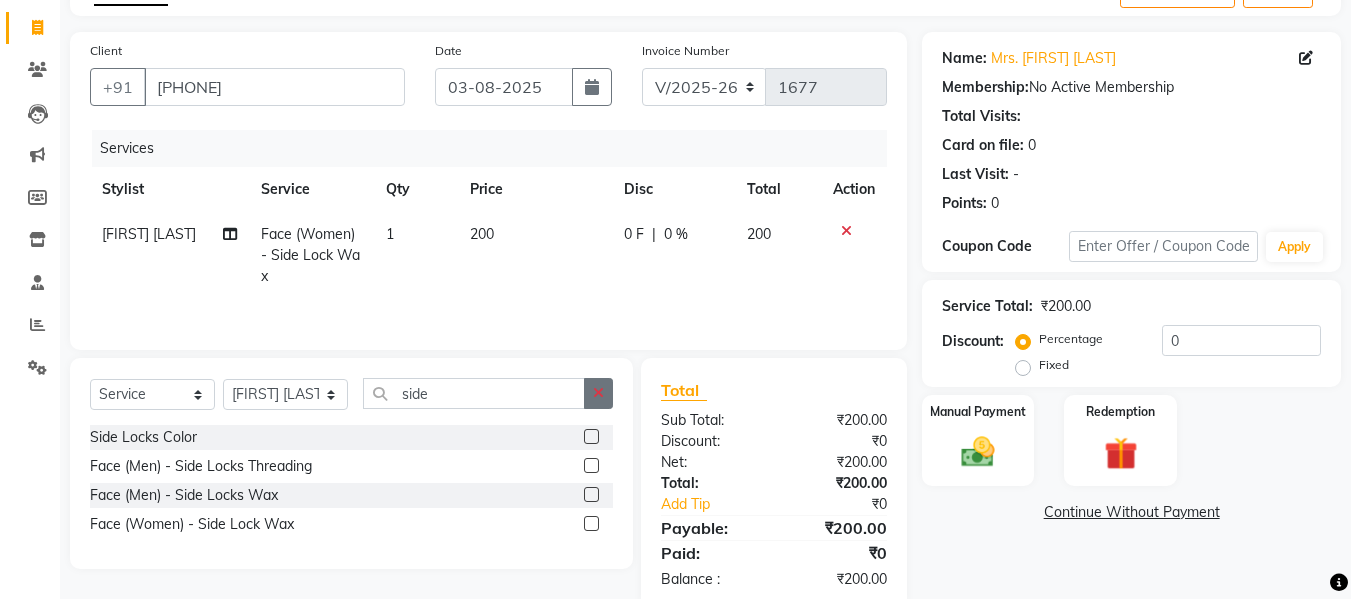 click 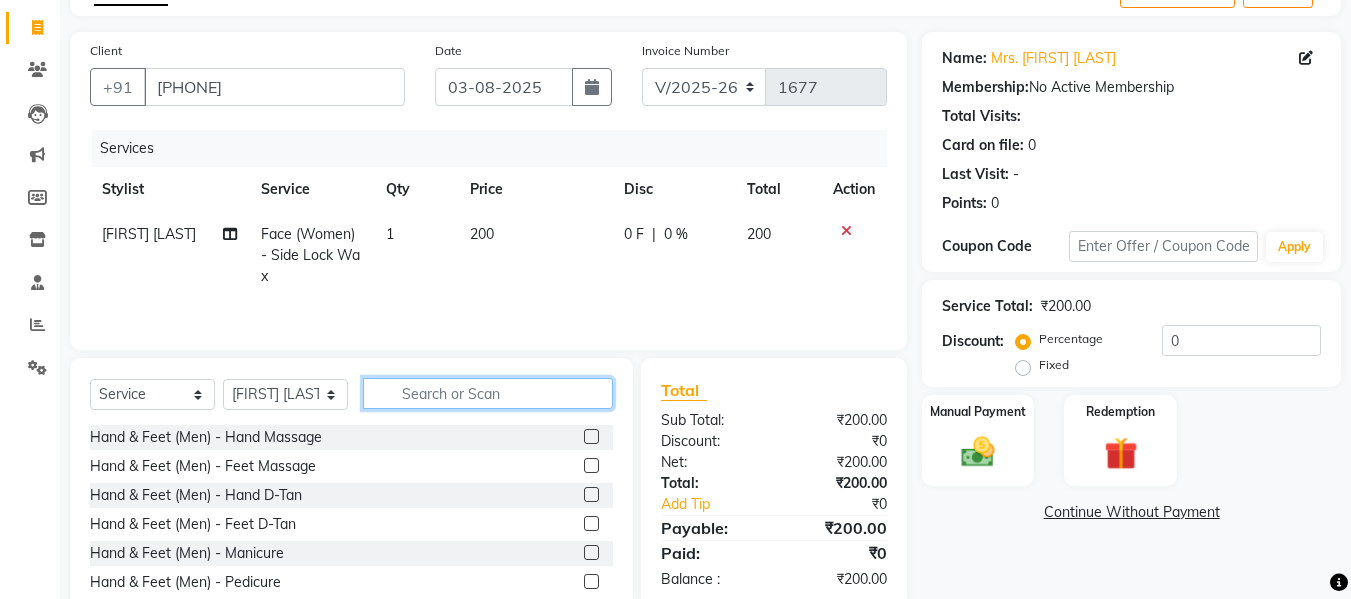 click 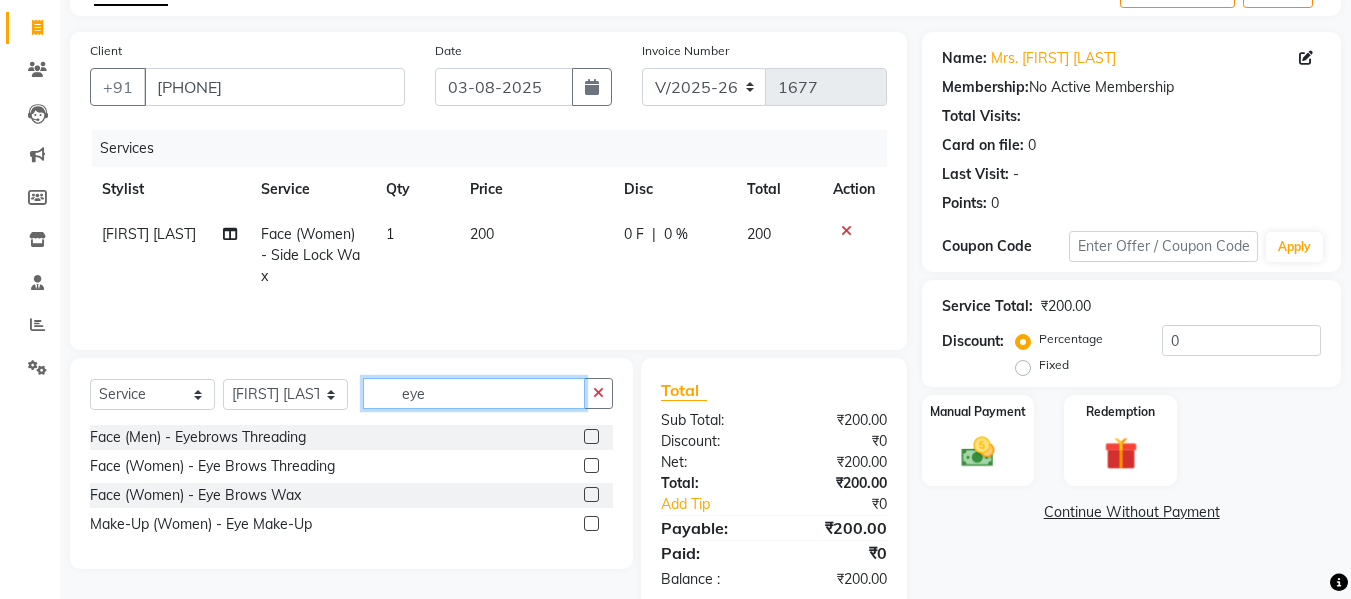 type on "eye" 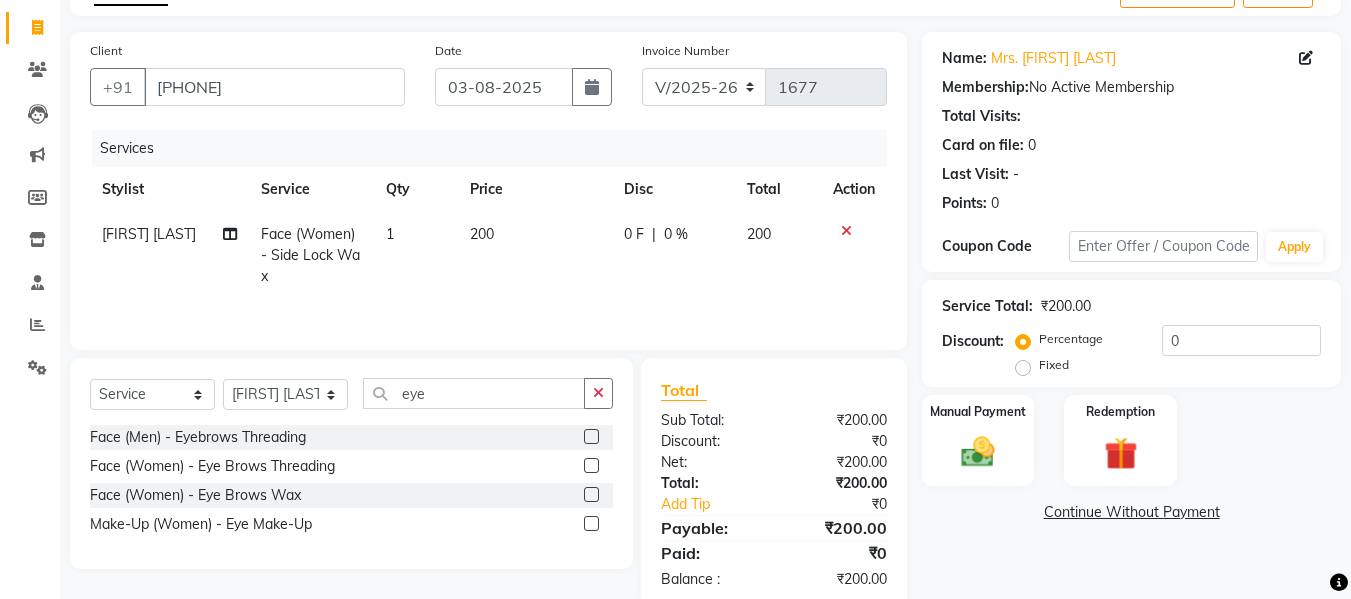 click 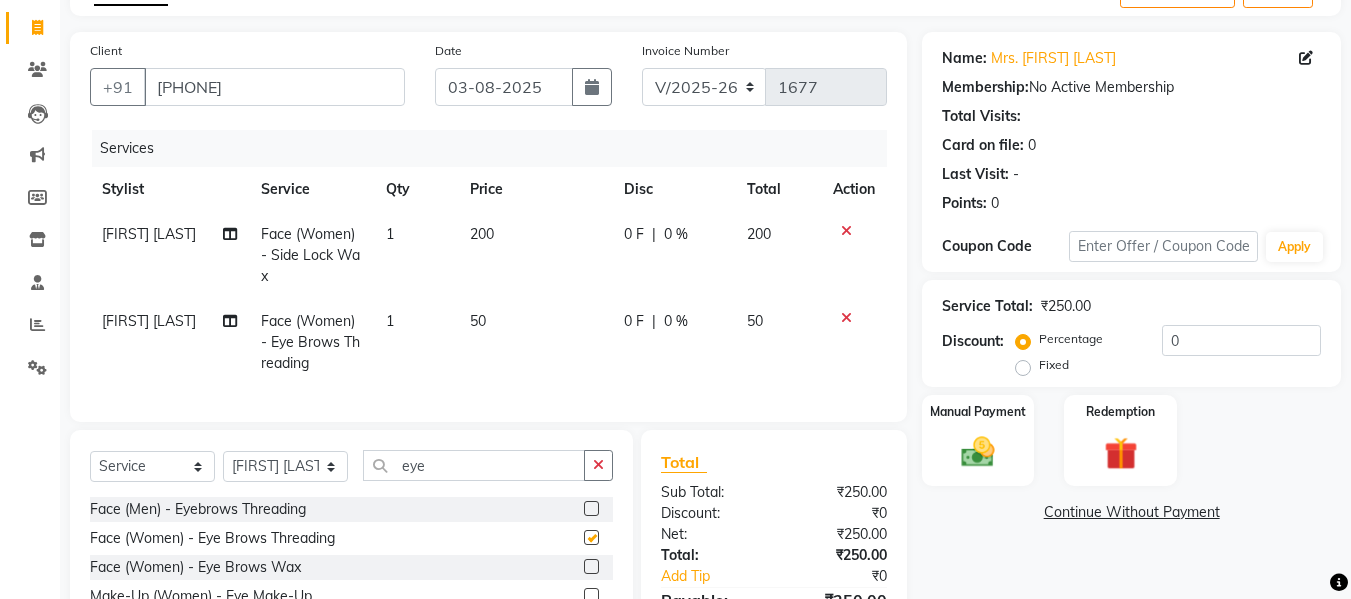 checkbox on "false" 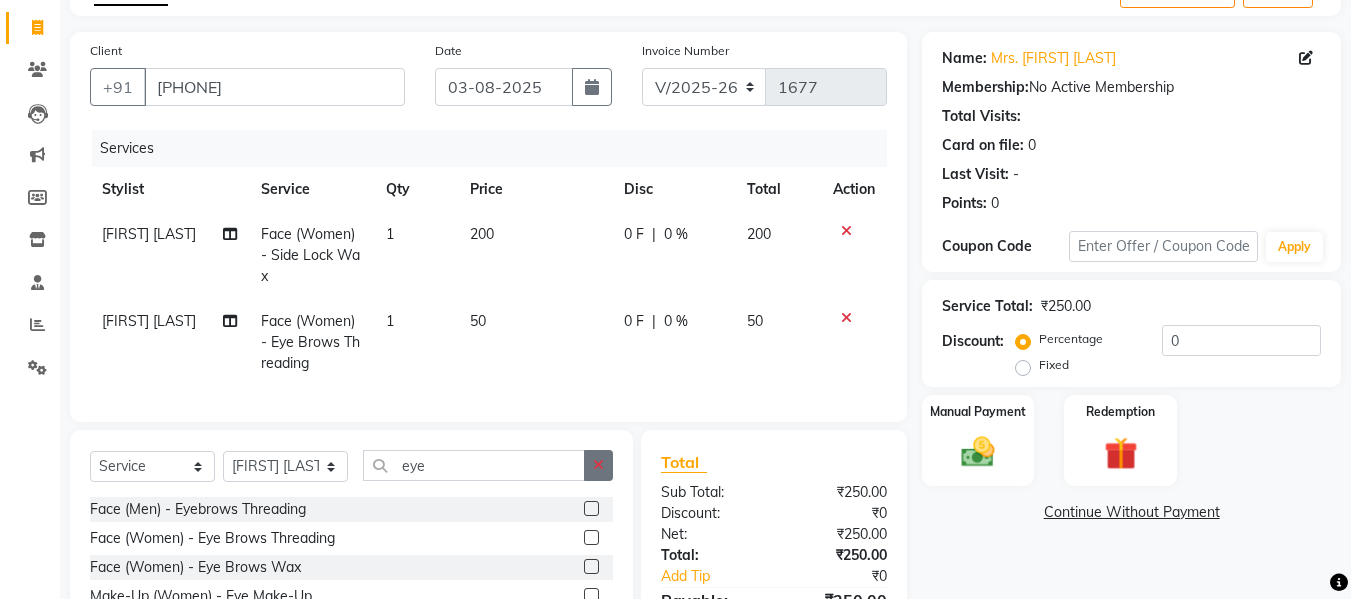 click 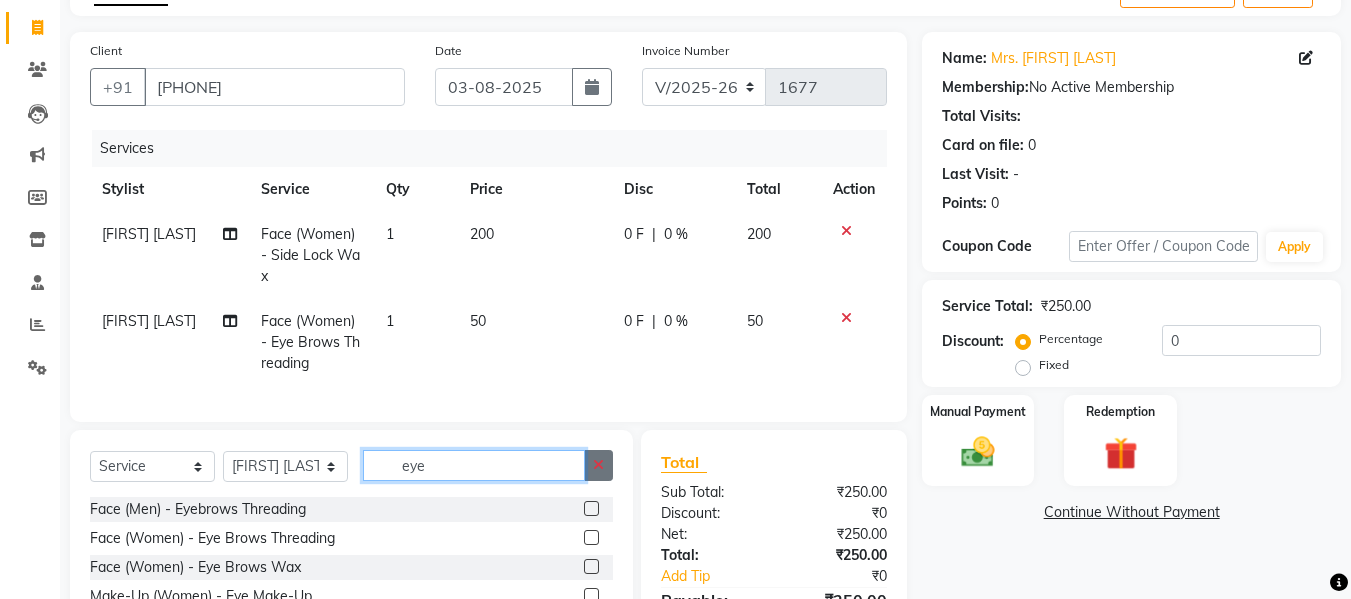 type 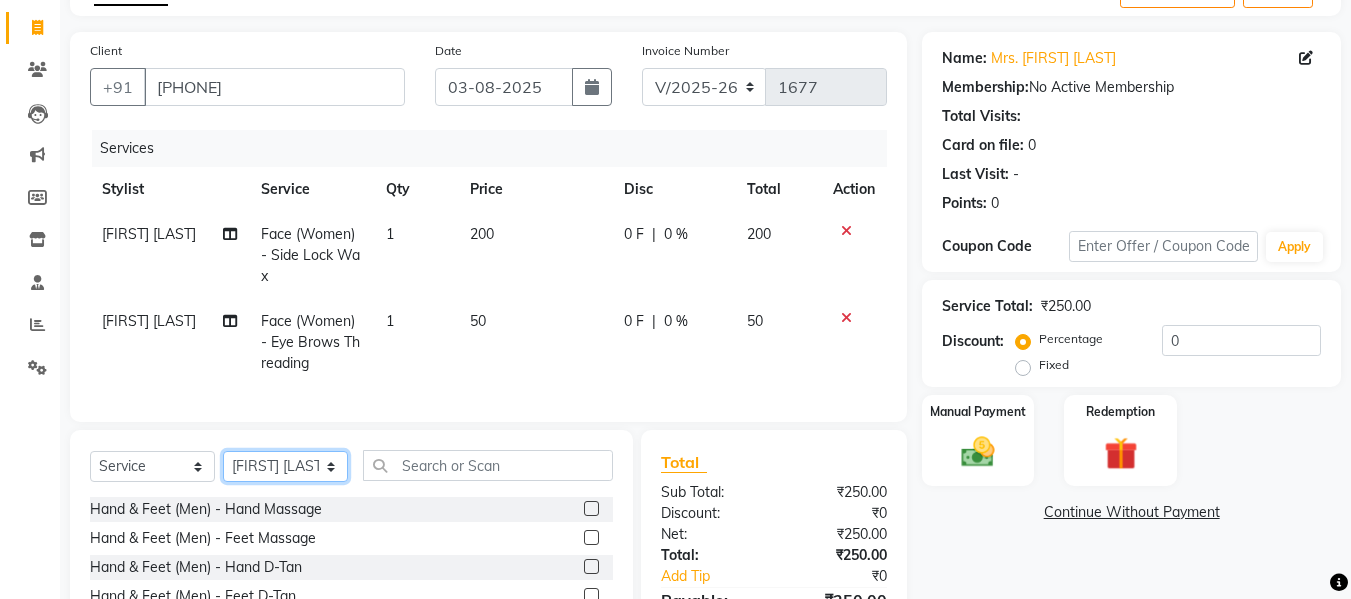 click on "Select Stylist Afsar salmani Amjad Khan Armaan  Dipika fardeen Kajal Tyagi Kirti Rajput madonna Nikhil Prince Rizwan Samaksh Shahnawaz Shoib Ahmad  Twinkle Gupta" 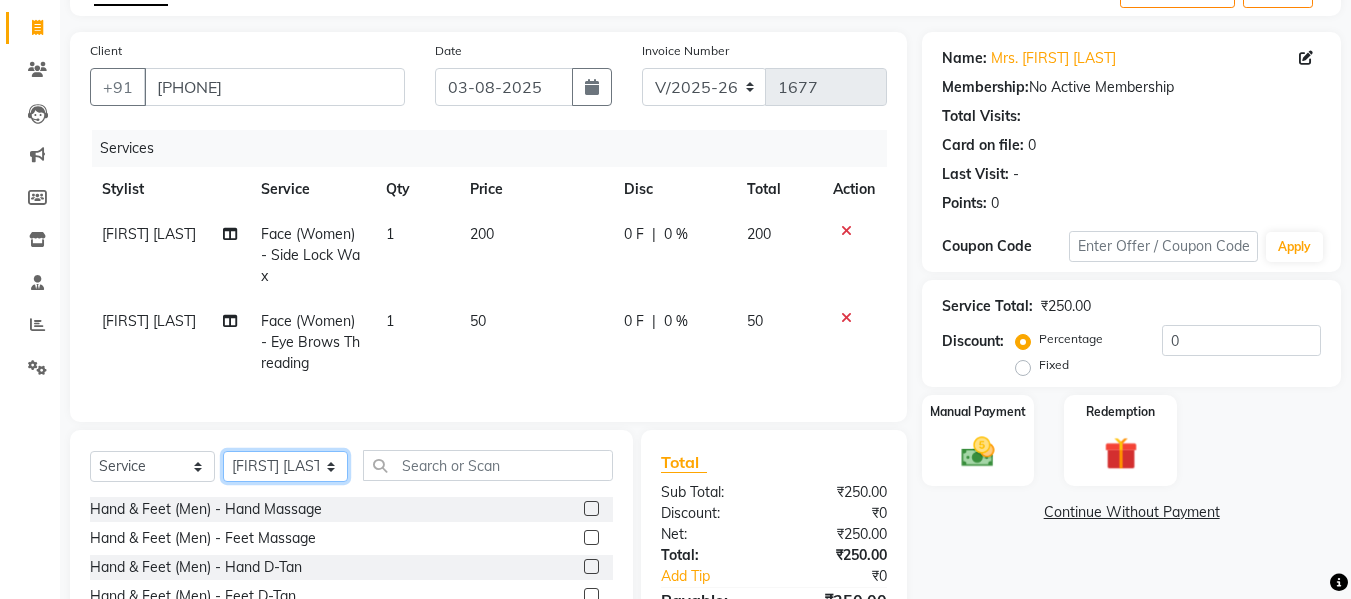 select on "79410" 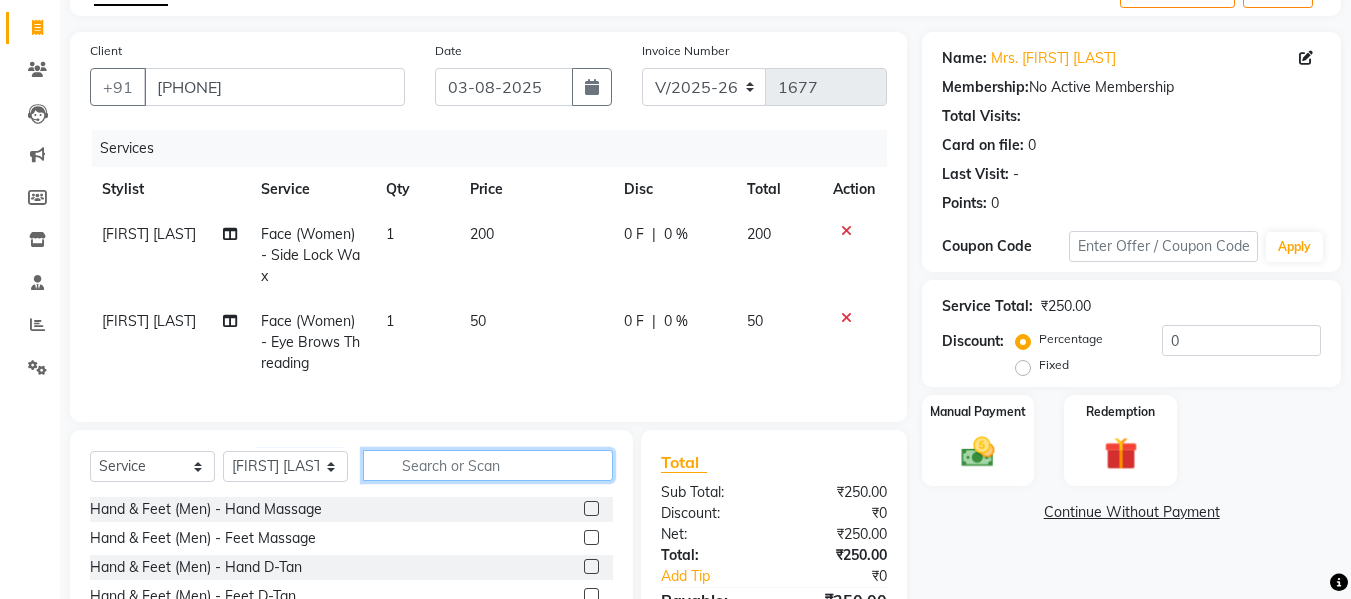 click 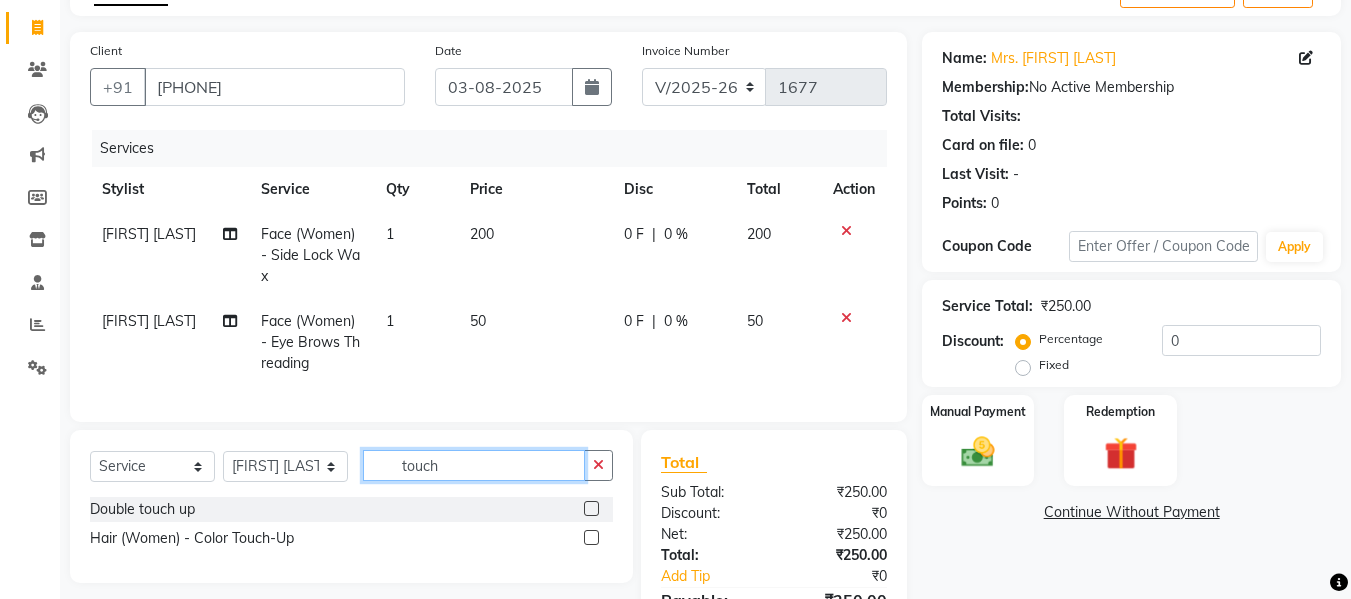 type on "touch" 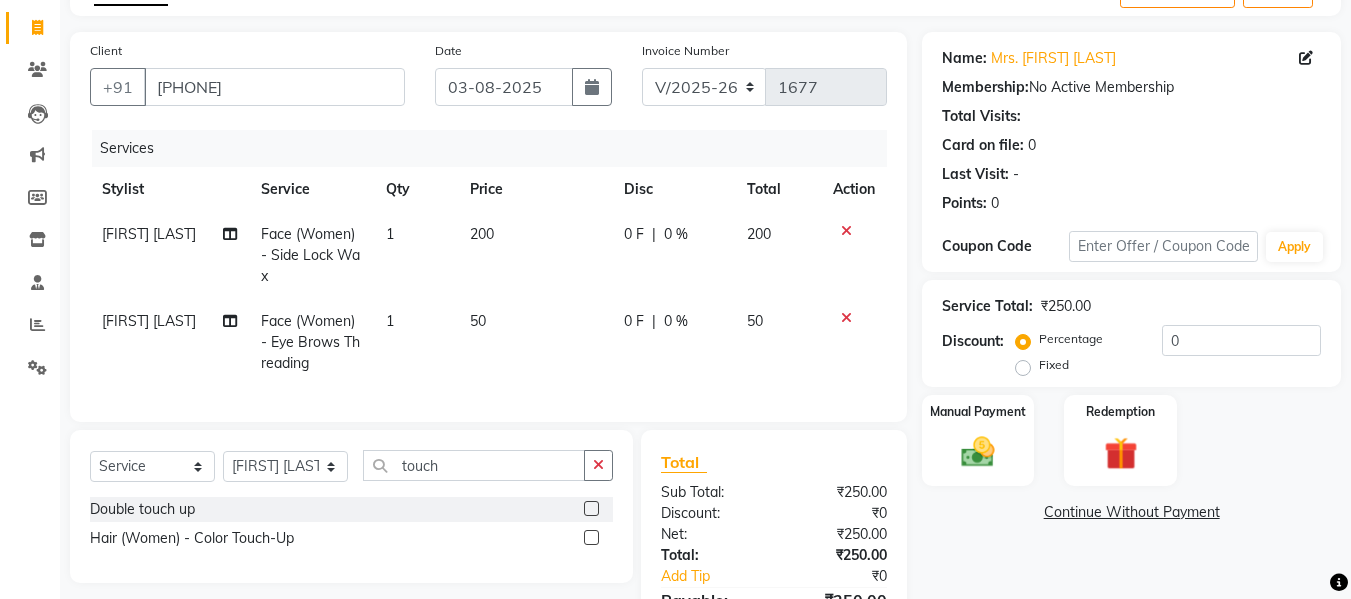 click 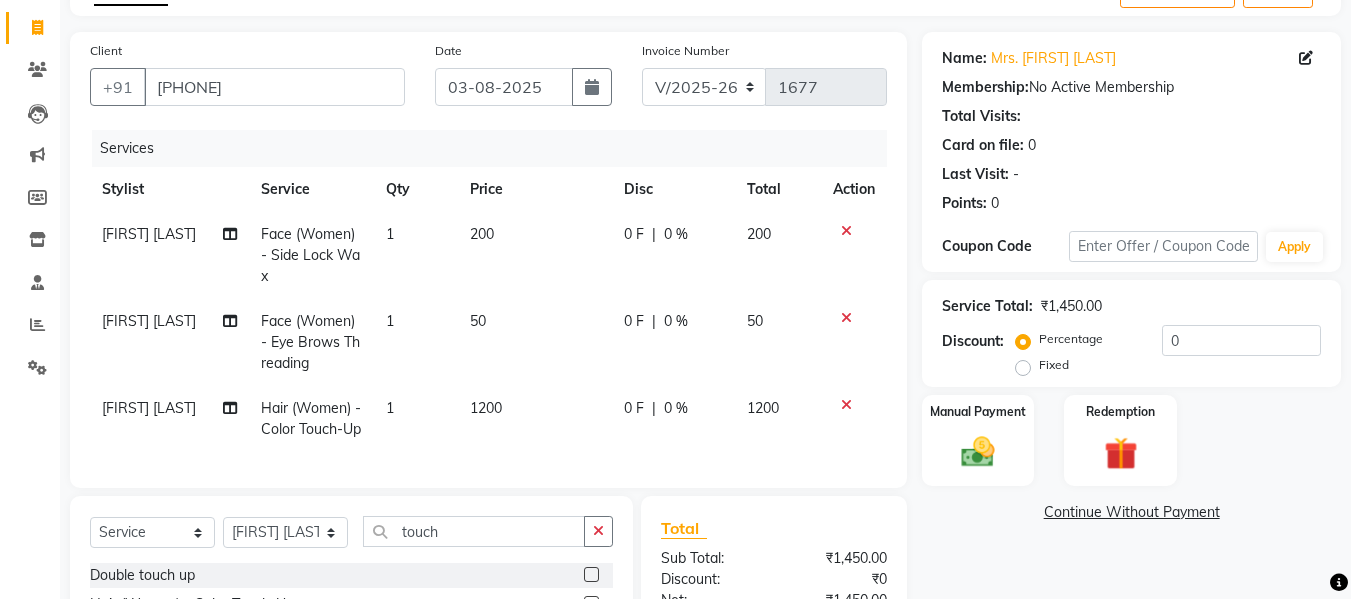 checkbox on "false" 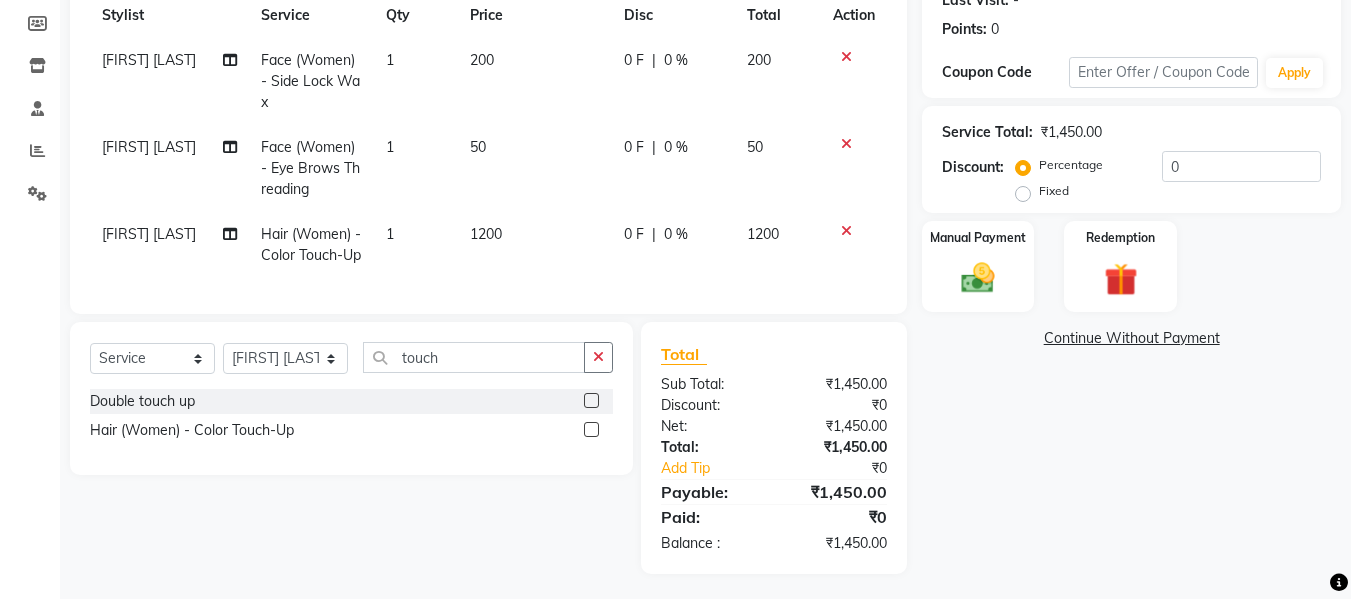 scroll, scrollTop: 312, scrollLeft: 0, axis: vertical 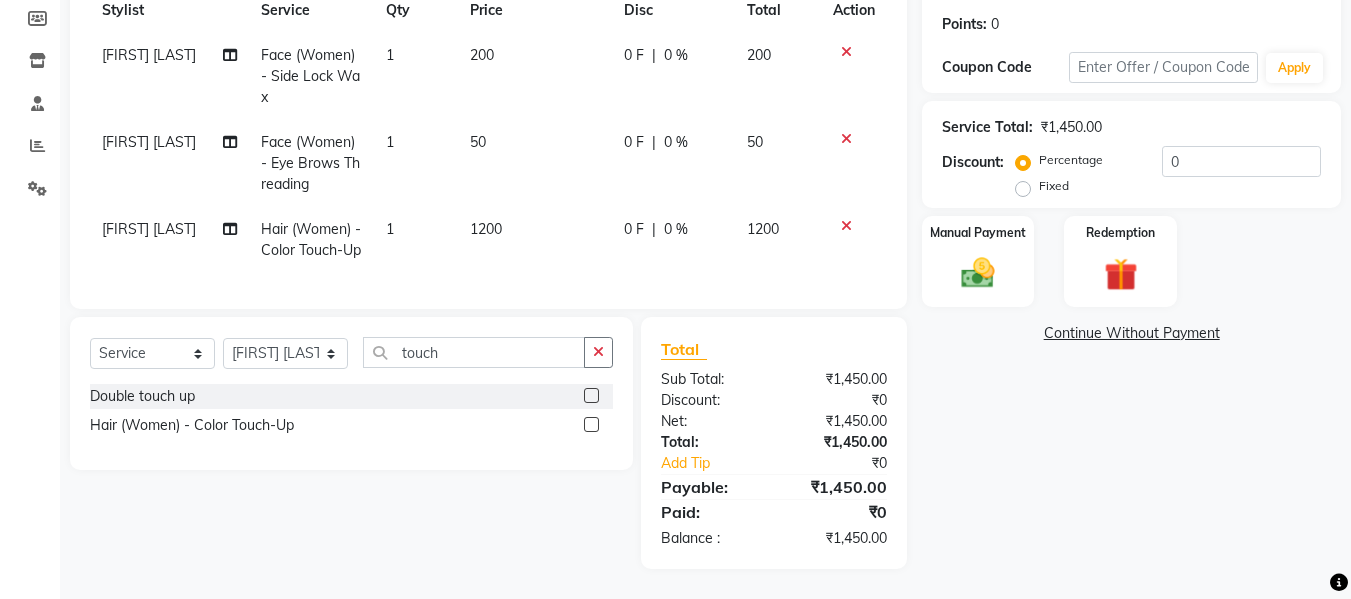 click on "1200" 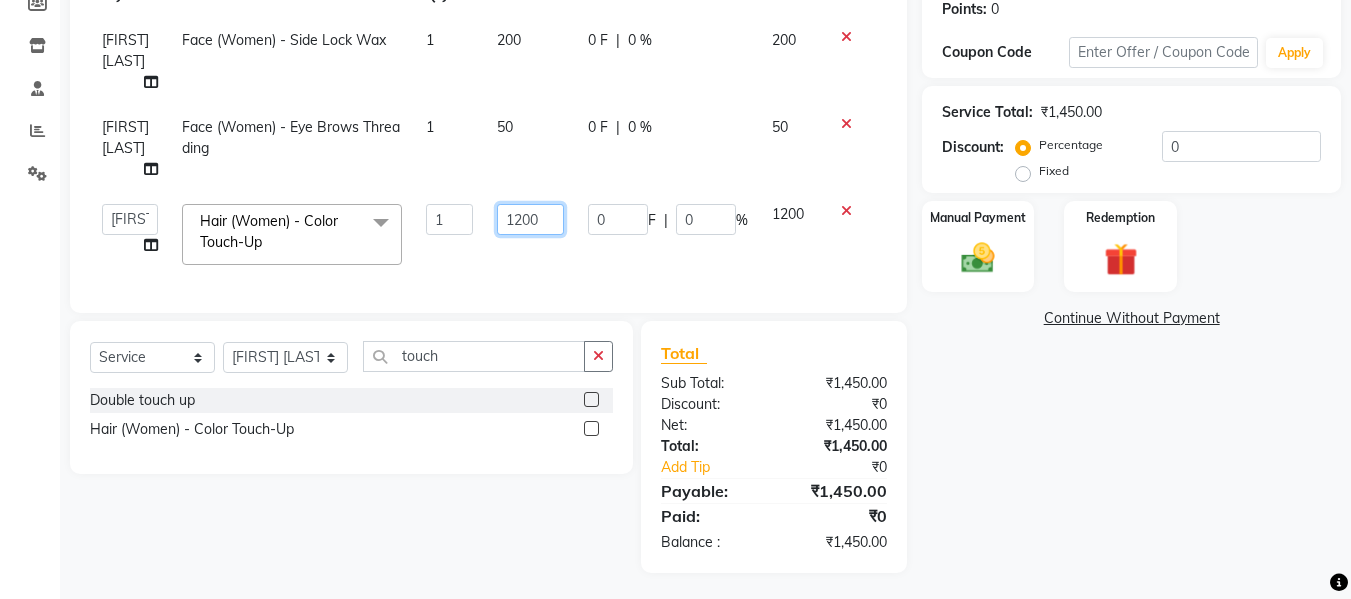 drag, startPoint x: 487, startPoint y: 205, endPoint x: 515, endPoint y: 217, distance: 30.463093 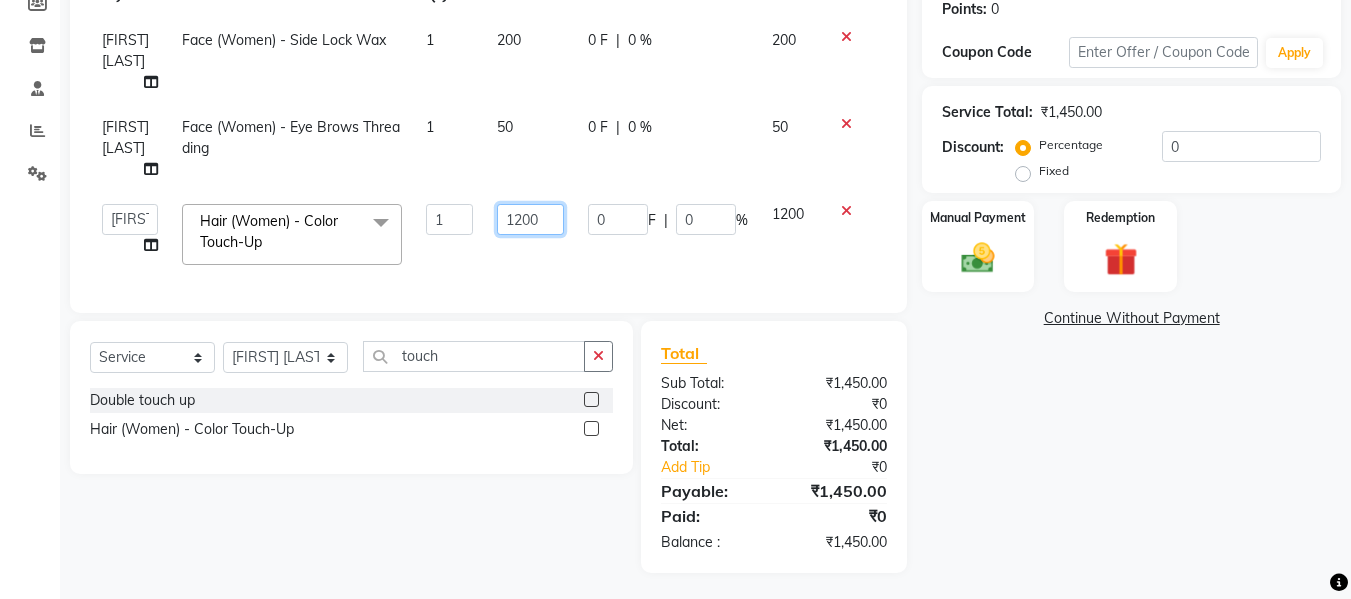 click on "1200" 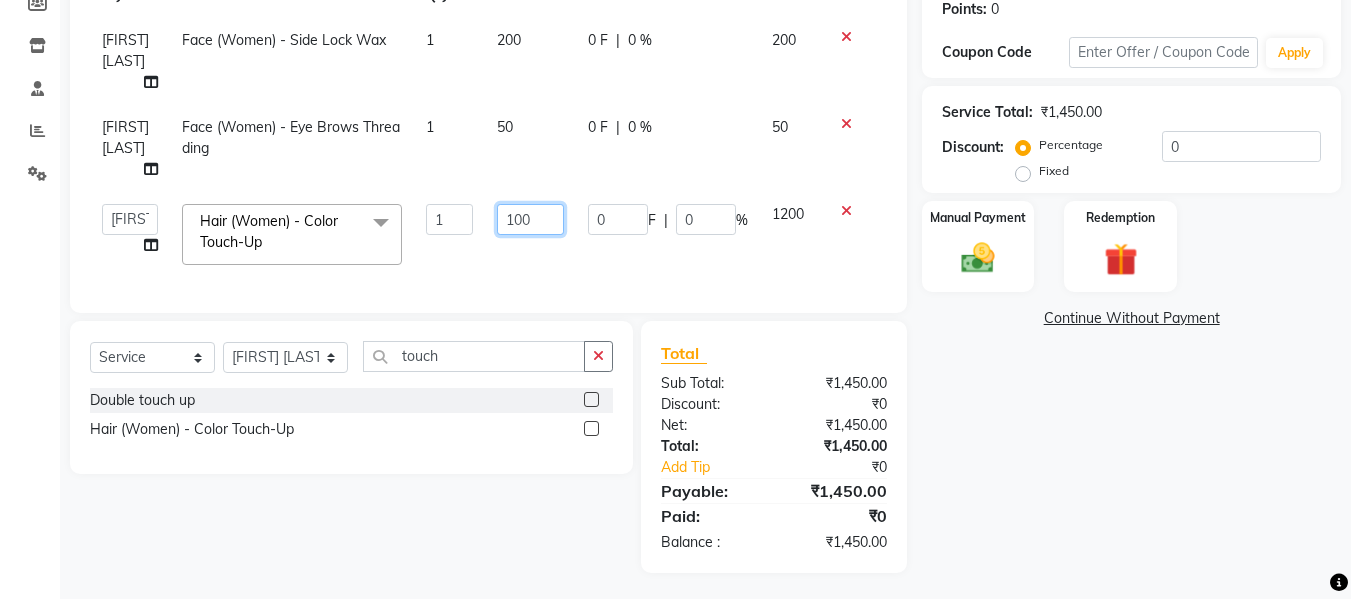 type on "1500" 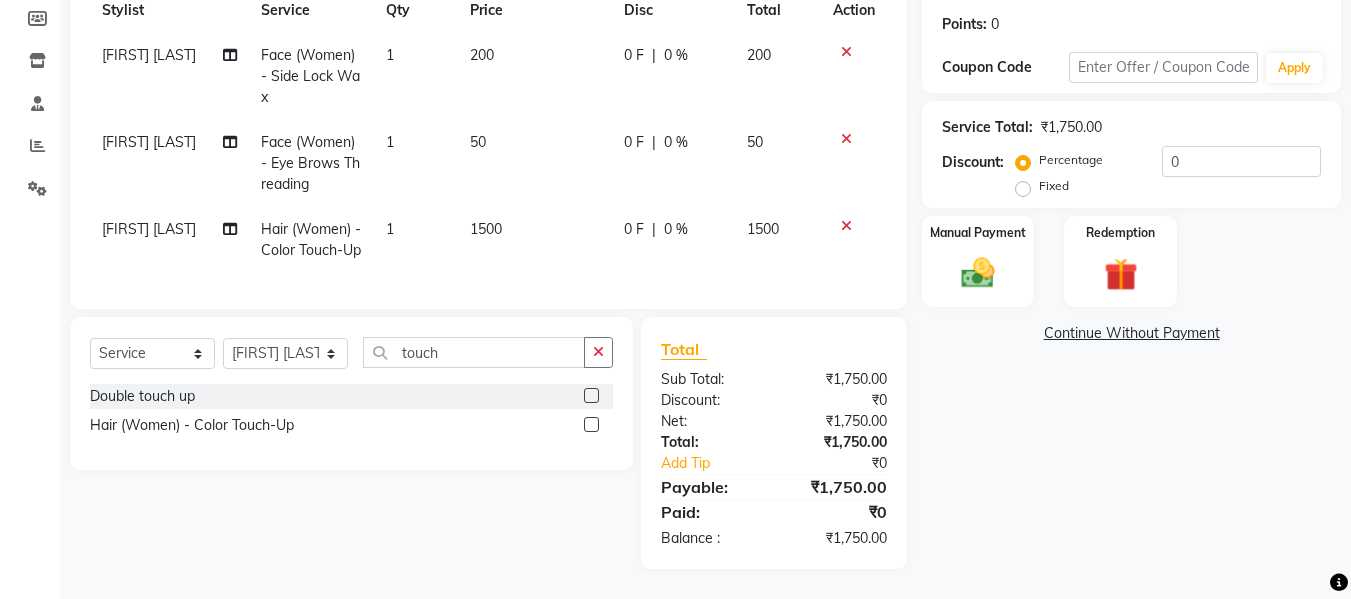 click on "Services Stylist Service Qty Price Disc Total Action Kirti Rajput Face (Women) - Side Lock Wax 1 200 0 F | 0 % 200 Kirti Rajput Face (Women) - Eye Brows Threading 1 50 0 F | 0 % 50 Amjad Khan Hair (Women) - Color Touch-Up 1 1500 0 F | 0 % 1500" 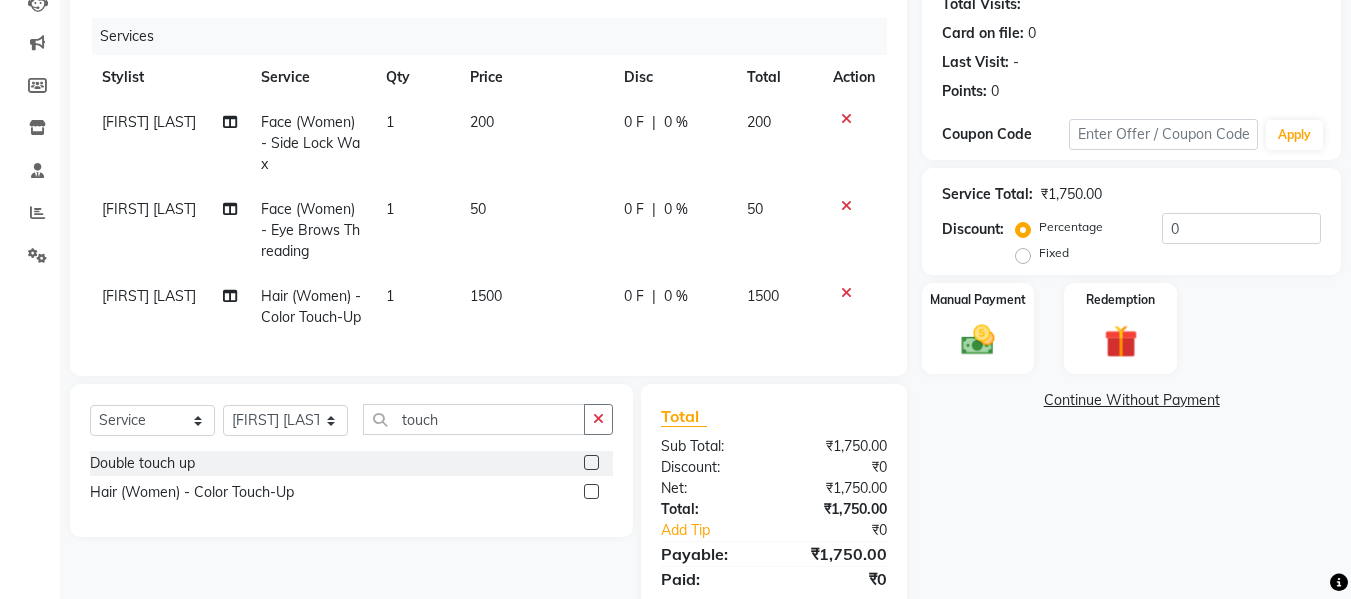 scroll, scrollTop: 229, scrollLeft: 0, axis: vertical 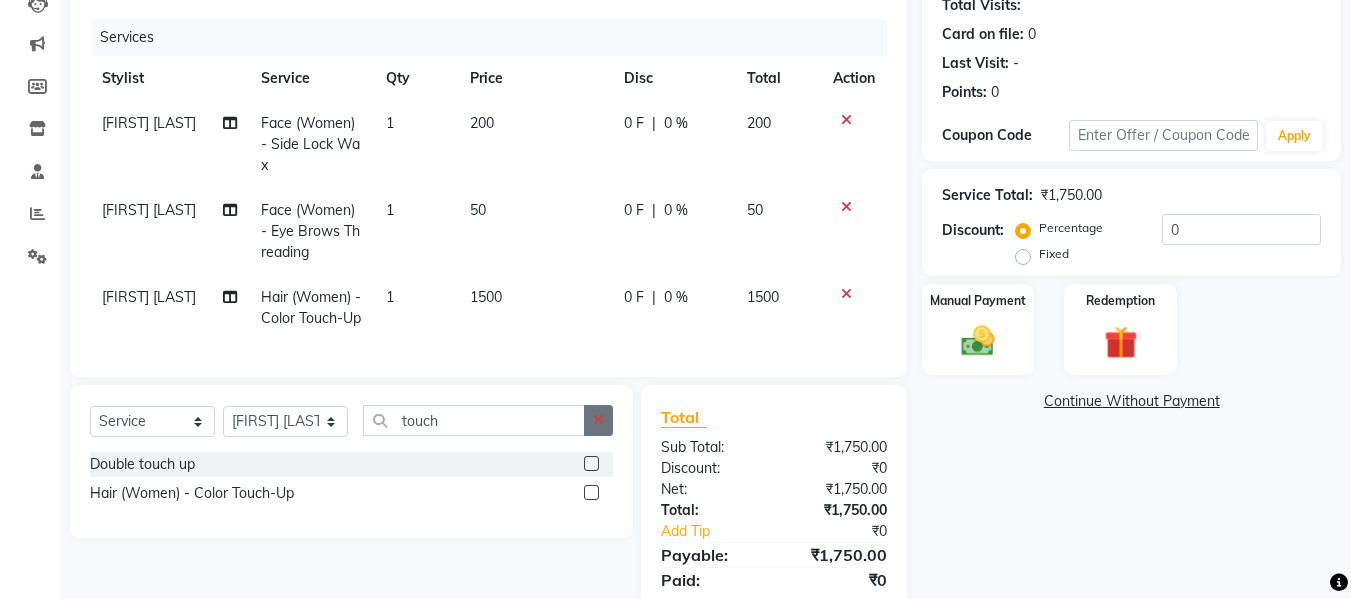 click 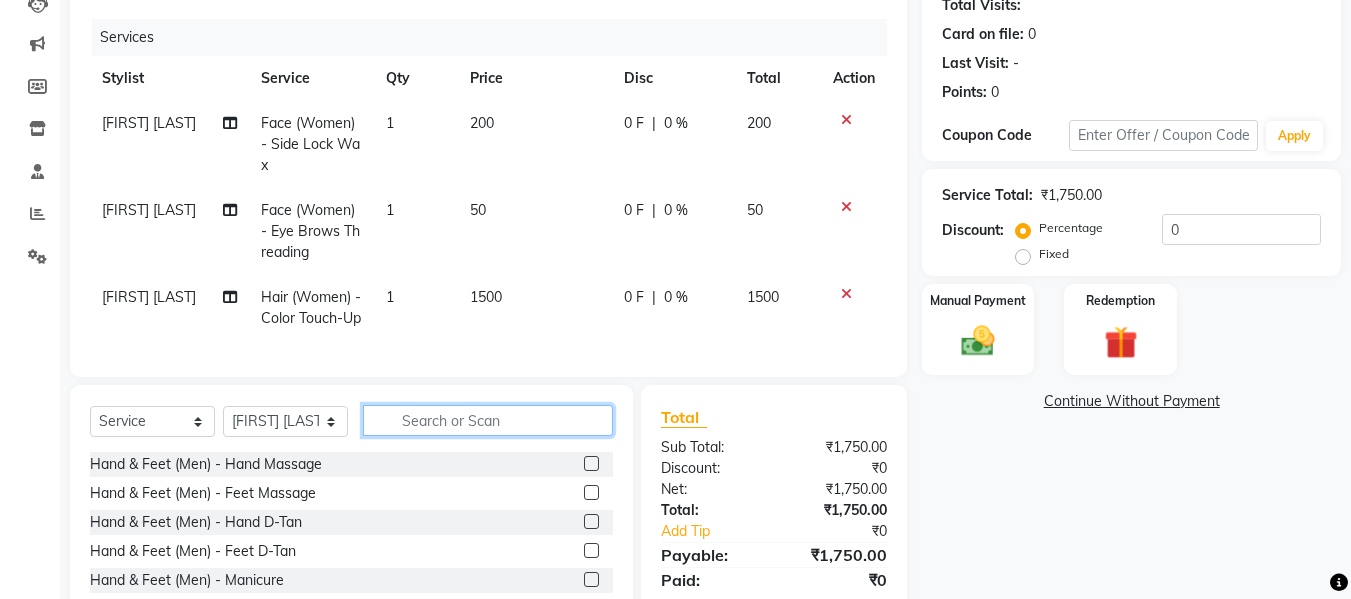 click 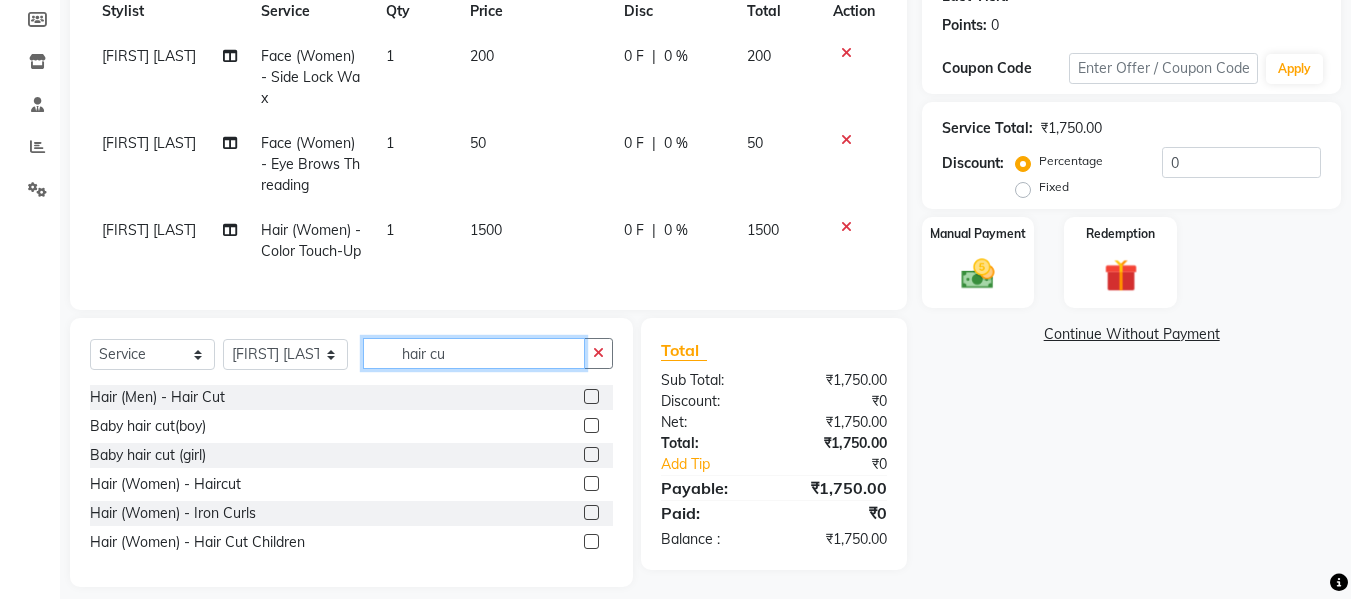 scroll, scrollTop: 297, scrollLeft: 0, axis: vertical 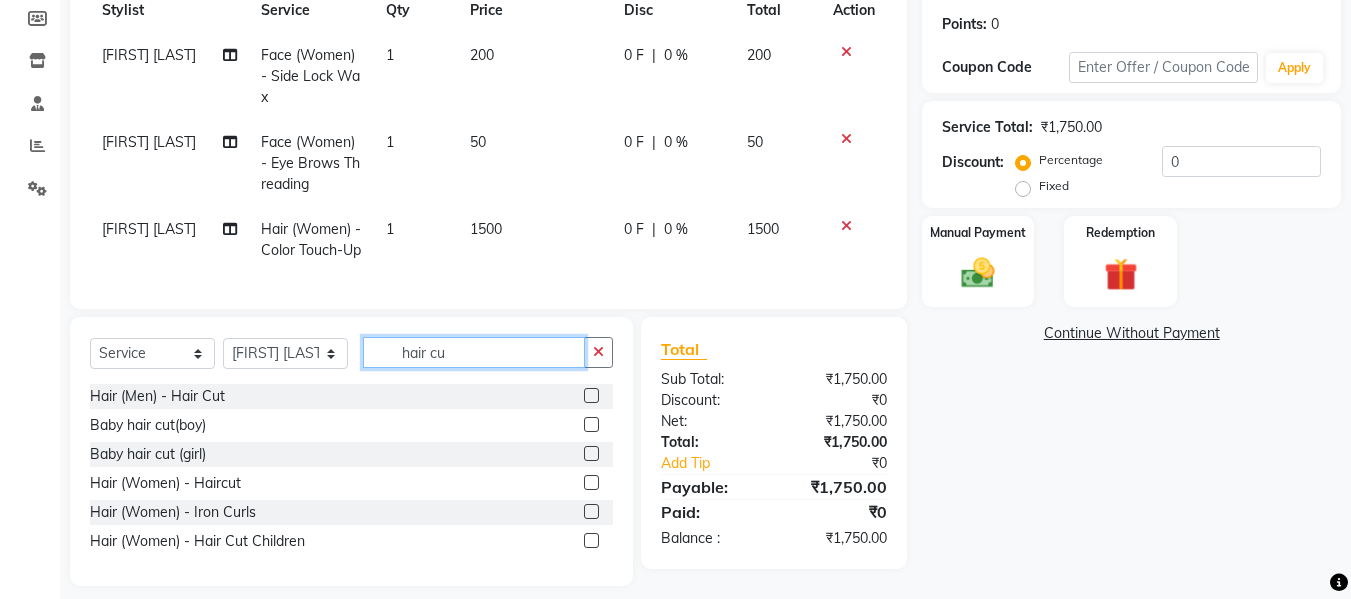 type on "hair cu" 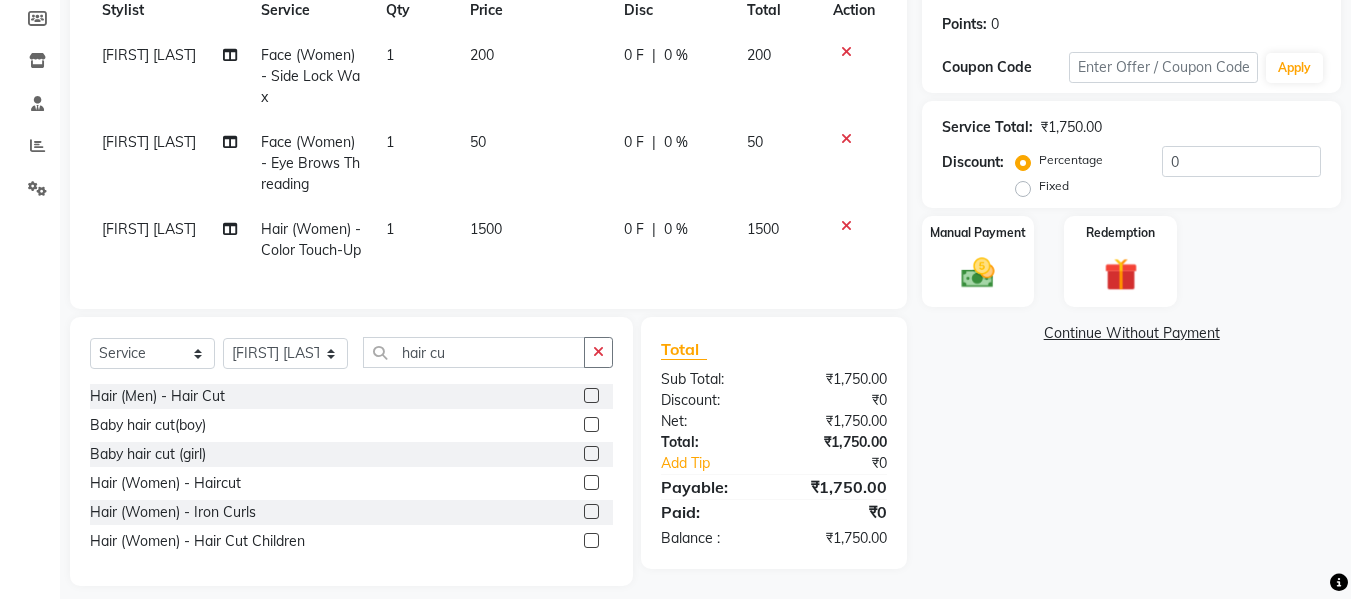 click 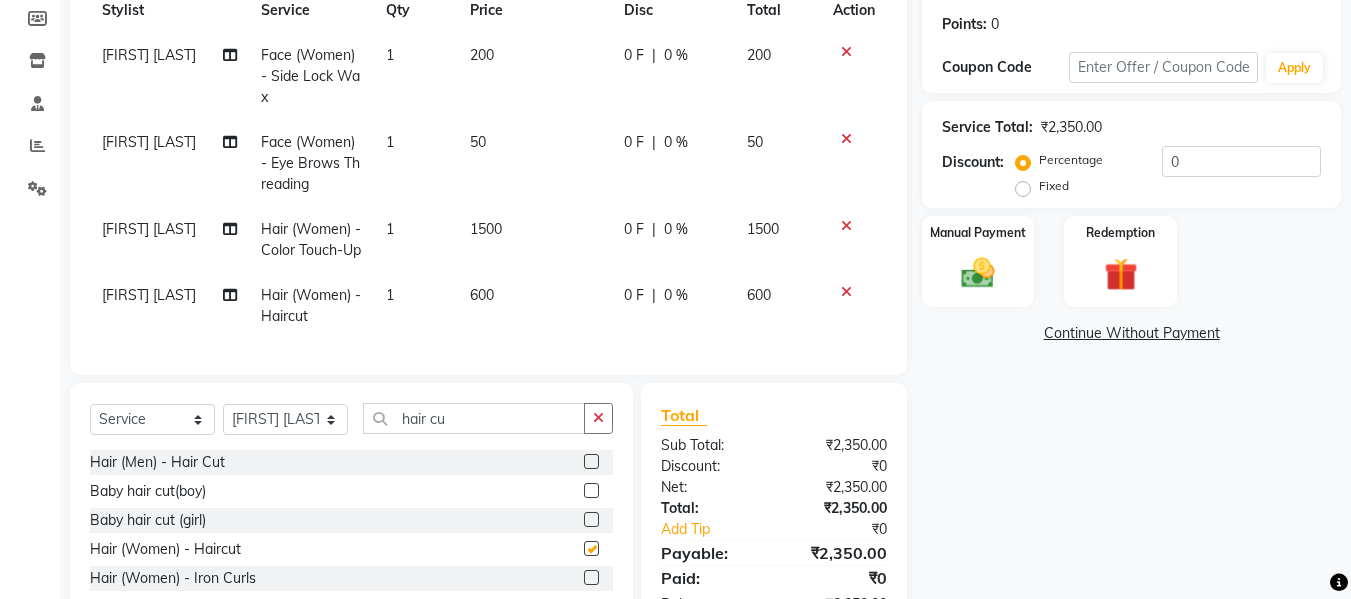 checkbox on "false" 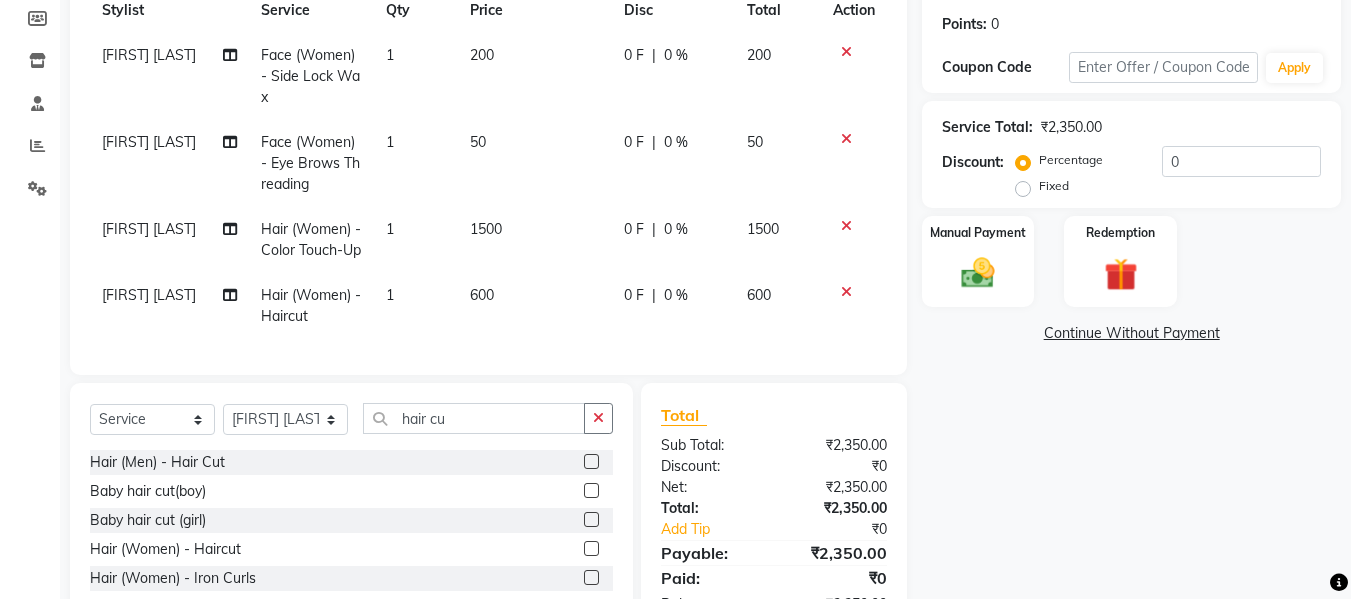 click 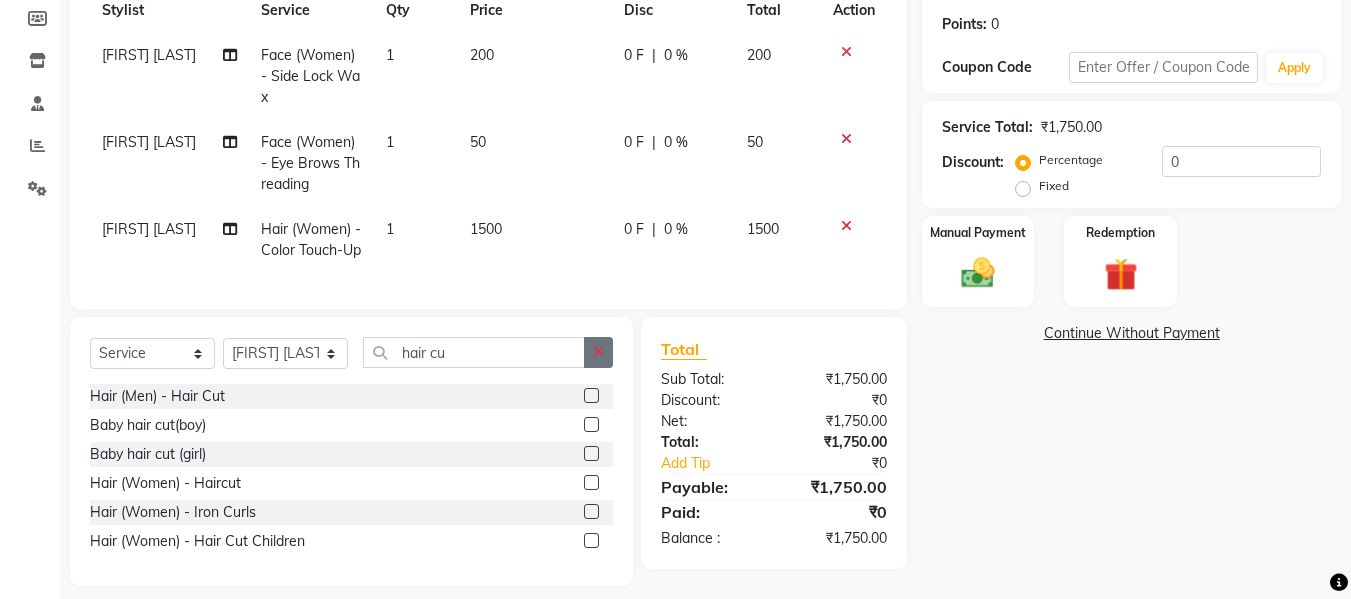click 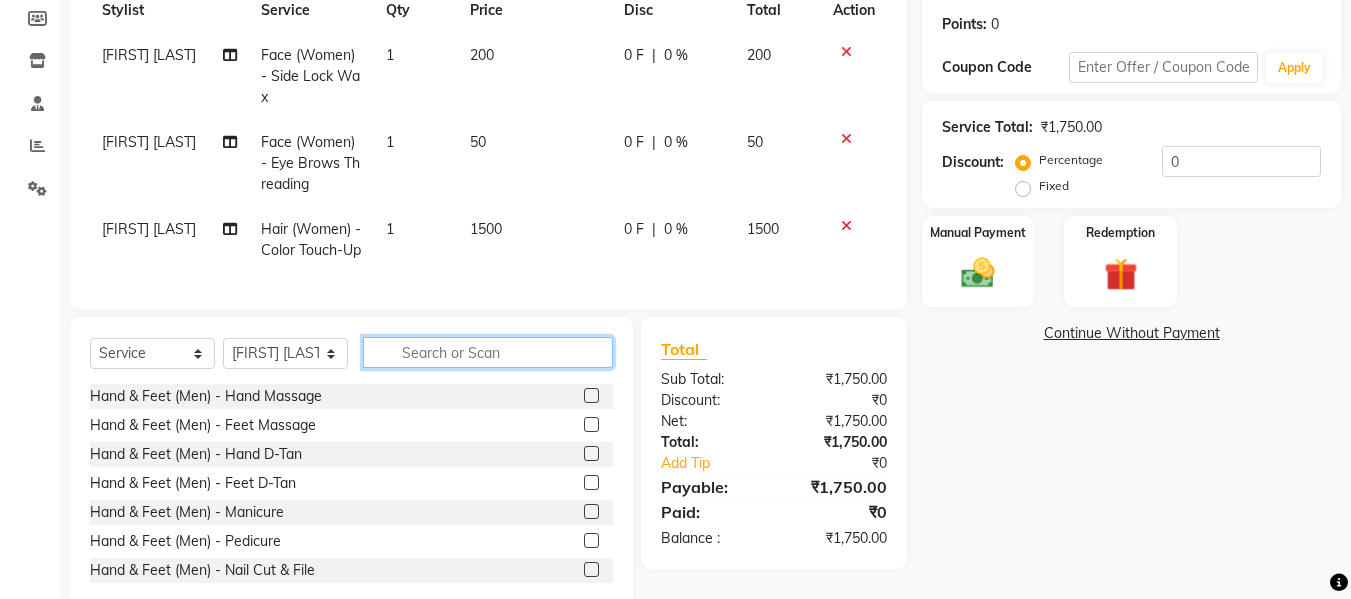 click 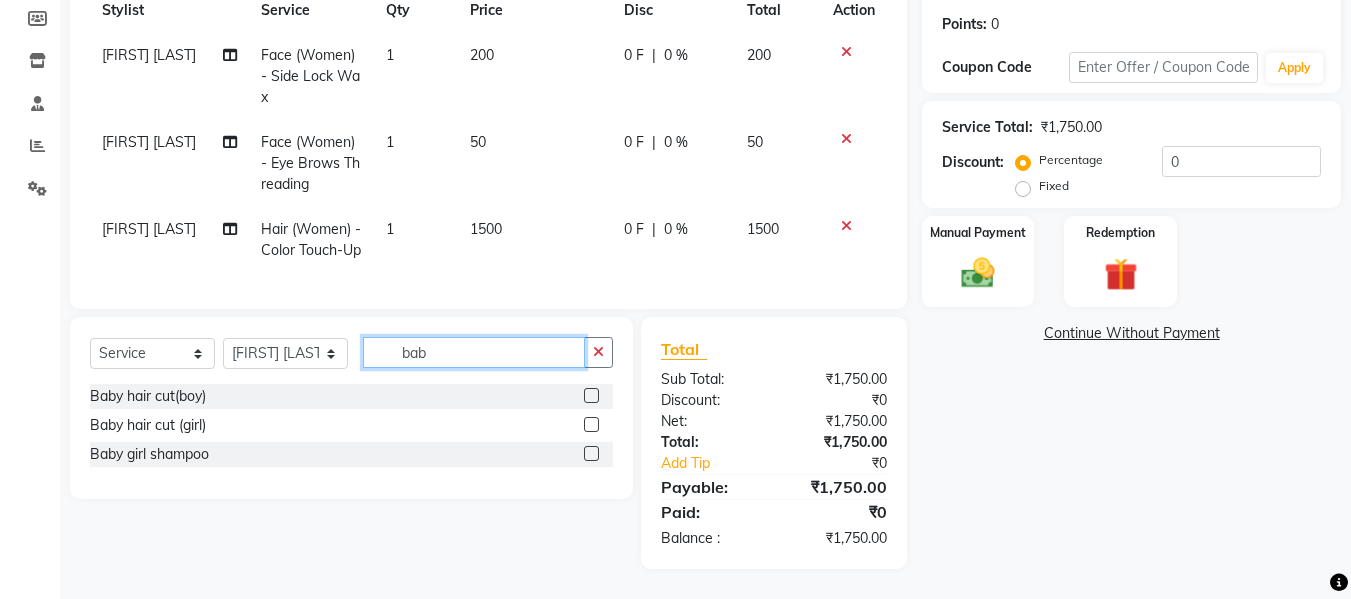 type on "bab" 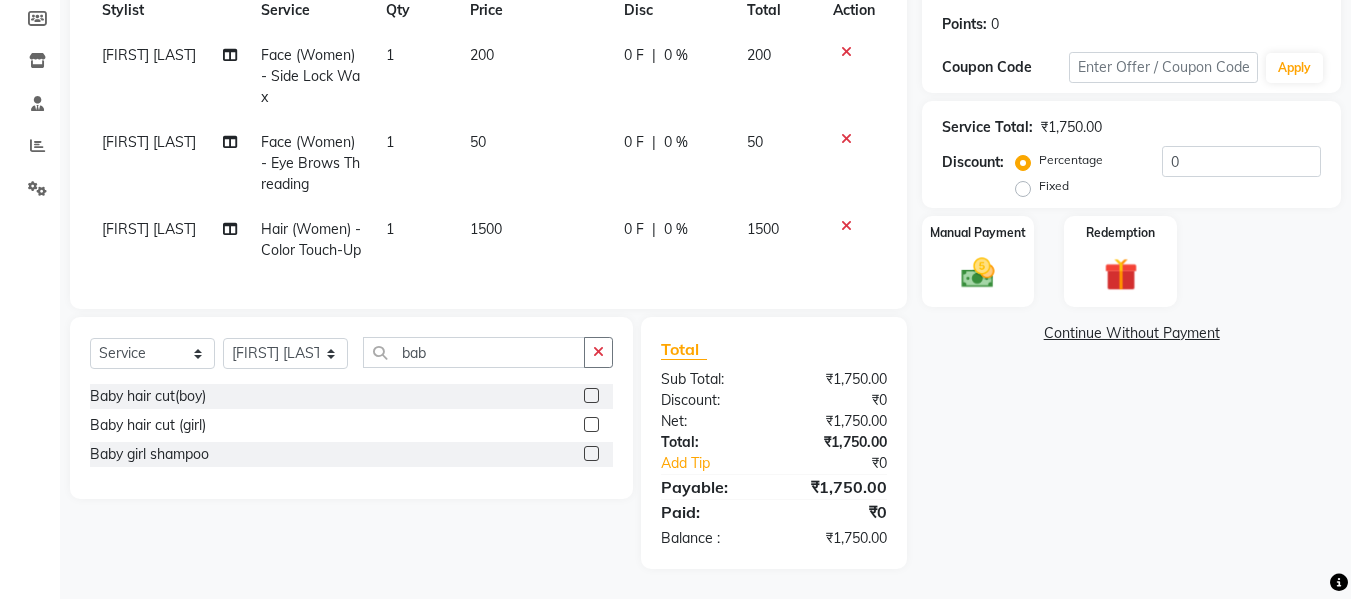 click 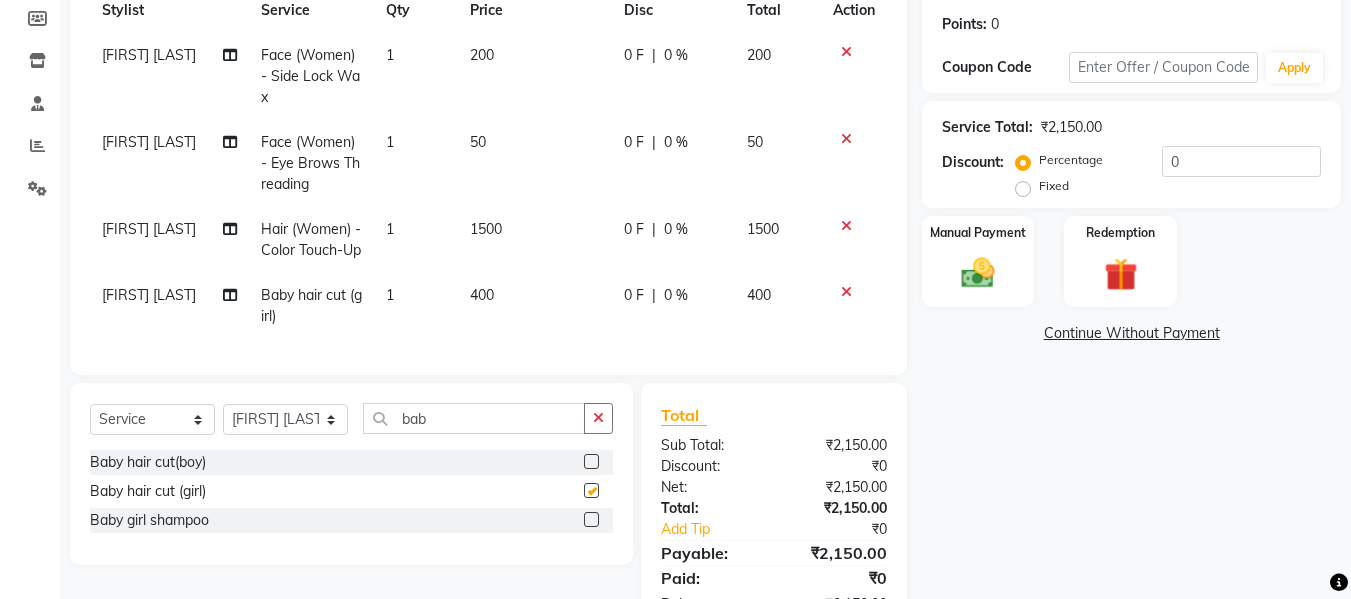 checkbox on "false" 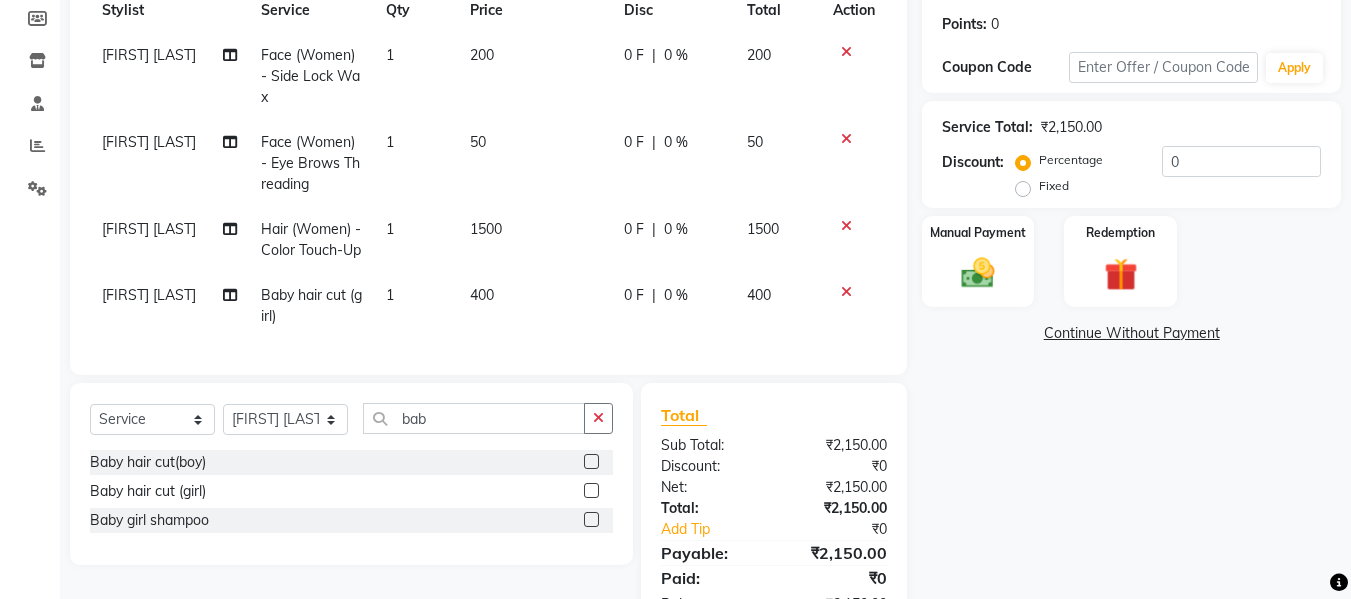 click on "400" 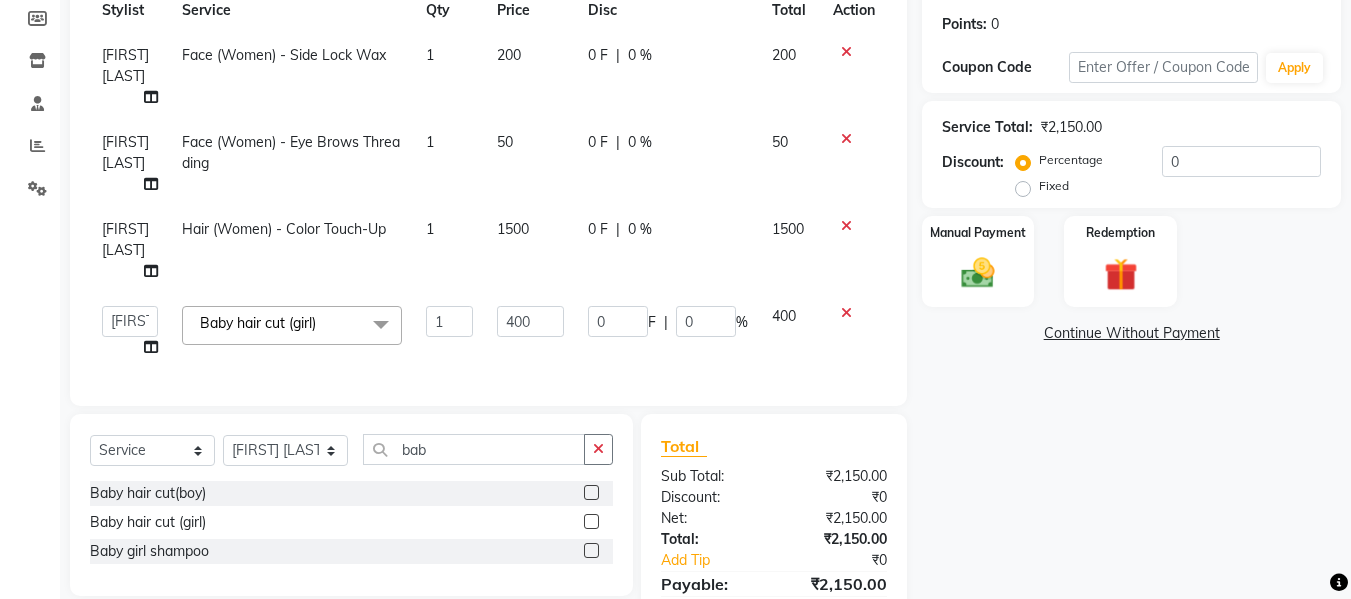 click on "400" 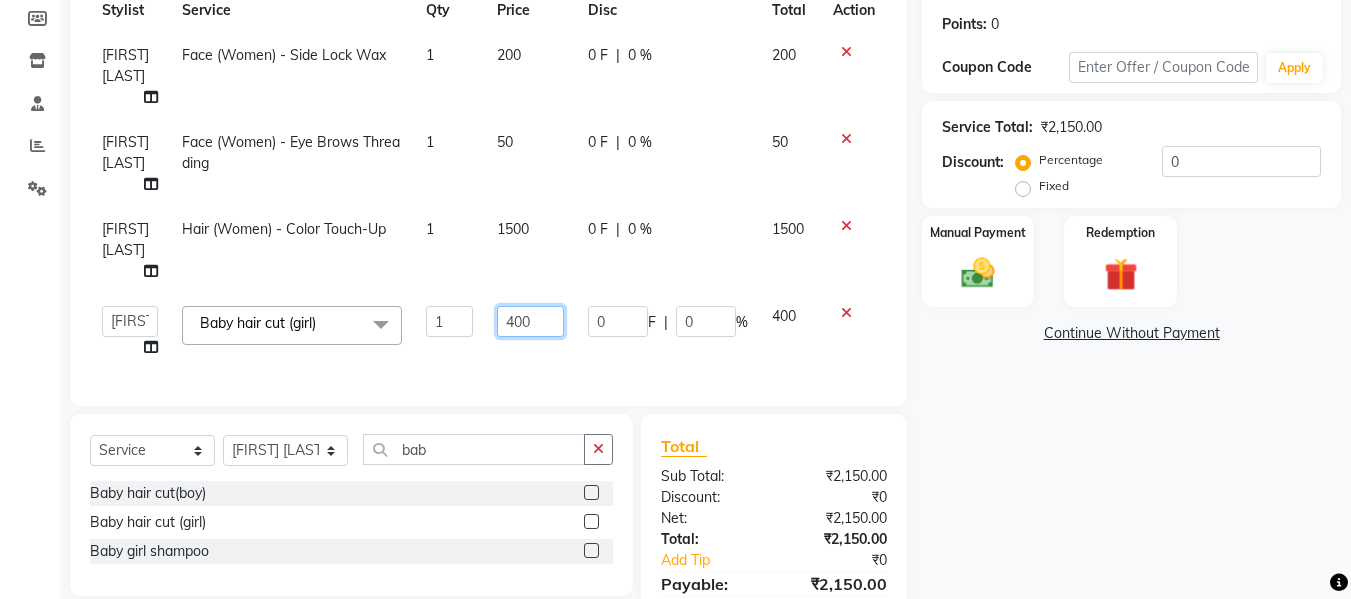 click on "400" 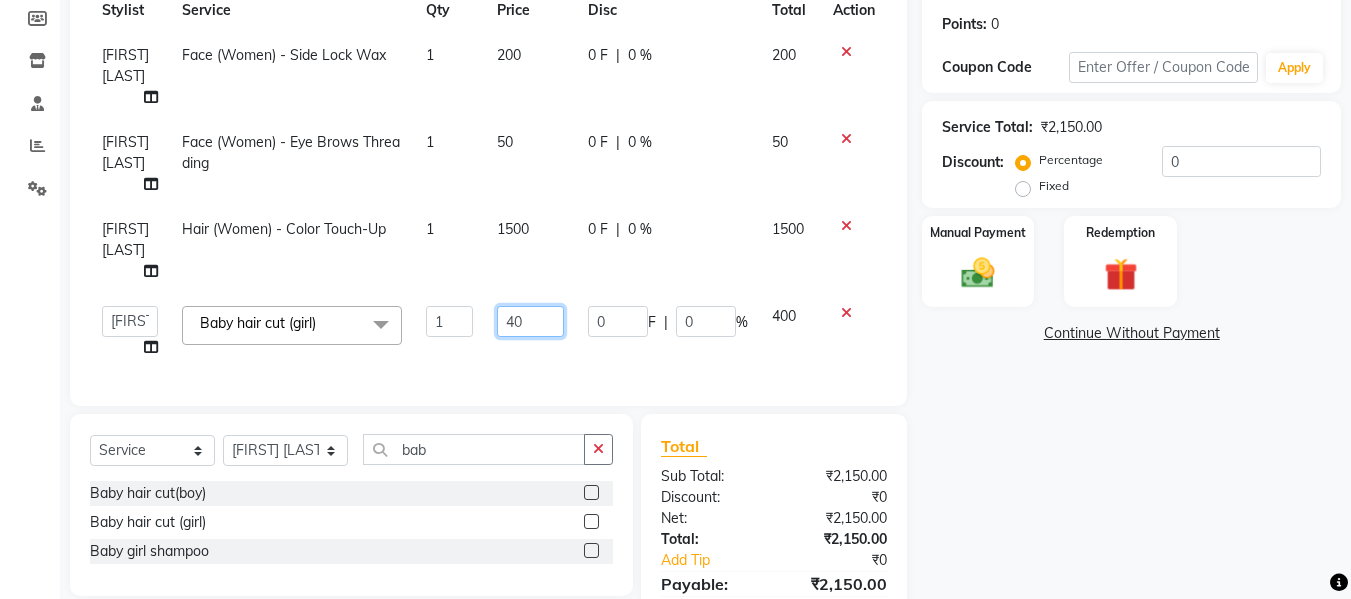 type on "4" 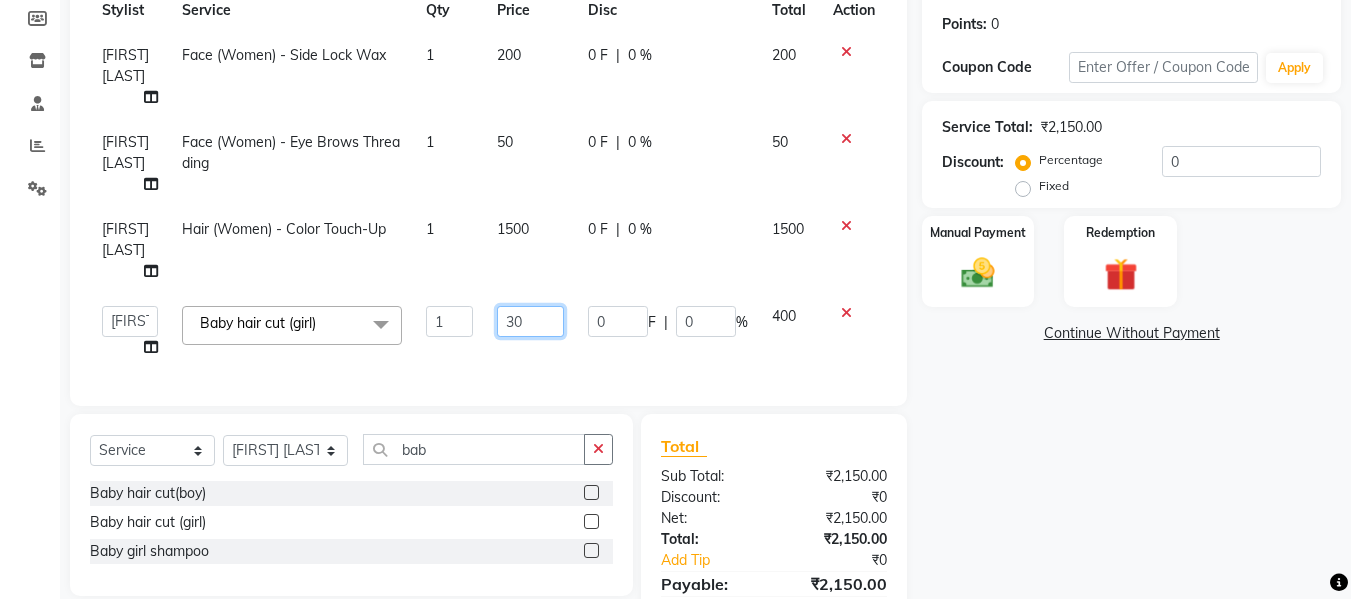 type on "300" 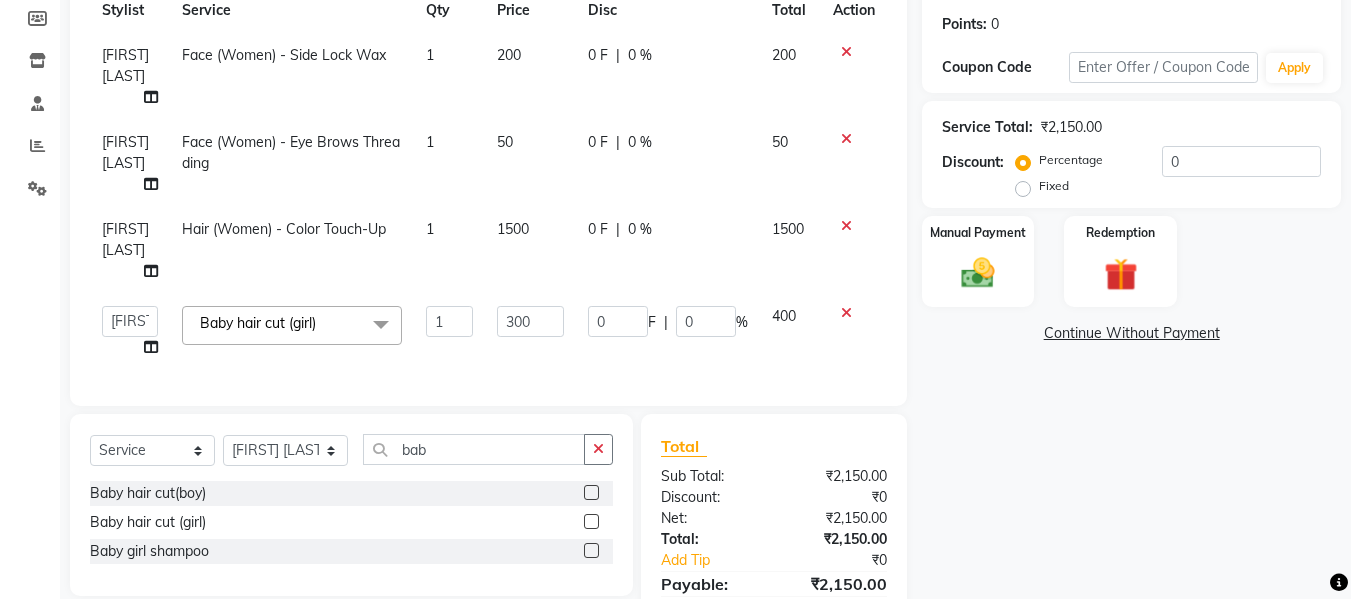 click on "Services Stylist Service Qty Price Disc Total Action Kirti Rajput Face (Women) - Side Lock Wax 1 200 0 F | 0 % 200 Kirti Rajput Face (Women) - Eye Brows Threading 1 50 0 F | 0 % 50 Amjad Khan Hair (Women) - Color Touch-Up 1 1500 0 F | 0 % 1500  Afsar salmani   Amjad Khan   Armaan    Dipika   fardeen   Kajal Tyagi   Kirti Rajput   madonna   Nikhil   Prince   Rizwan   Samaksh   Shahnawaz   Shoib Ahmad    Twinkle Gupta  Baby hair cut (girl)  x Hand & Feet (Men) - Hand Massage Hand & Feet (Men) - Feet Massage Hand & Feet (Men) - Hand D-Tan Hand & Feet (Men) - Feet D-Tan Hand & Feet (Men) - Manicure Hand & Feet (Men) - Pedicure Hand & Feet (Men) - Nail Cut & File conatct lense advance payment Tong Curls Navel wax Hair (Men) - Shampoo Hair (Men) - Condtioner Hair (Men) - Hair Cut Hair (Men) - Beard trim Hair (Men) - Beard Color Hair (Men) - Oil Massage Hair (Men) - Hair Spa Hair (Men) - Color Hair (Men) - Highlights Hair (Men) - Smoothening Hair (Men) - Keratin Hair (Men) - Botox Hair (Men) - Perming Shave Hairdo" 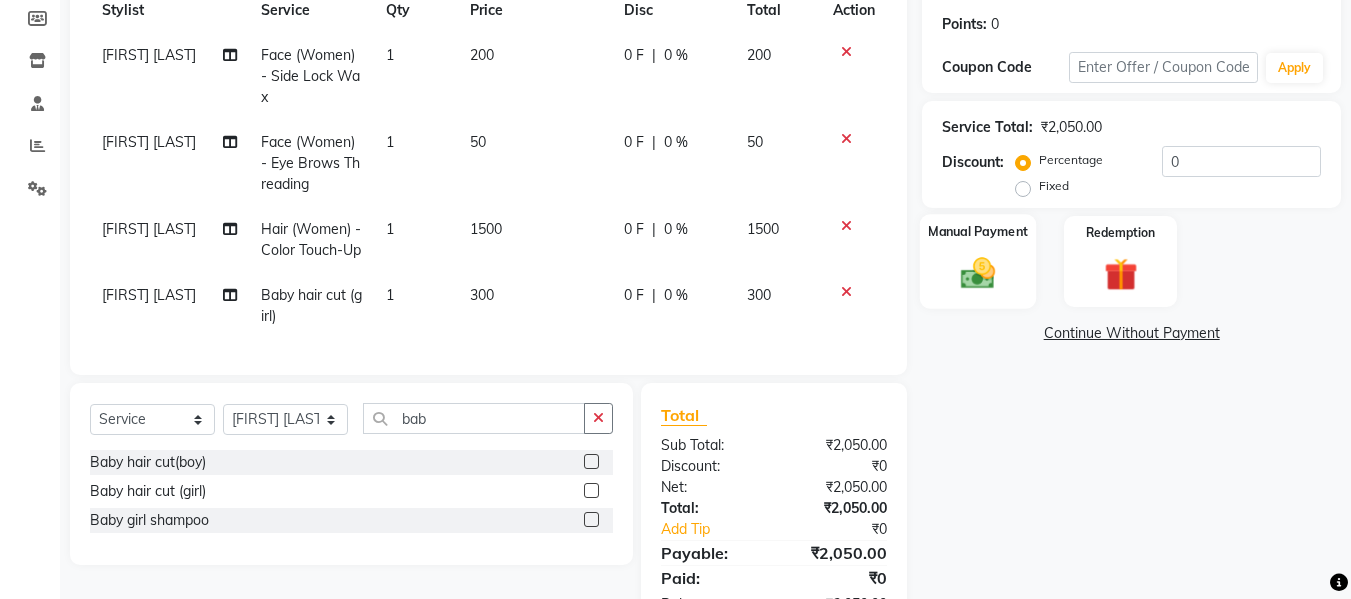 click 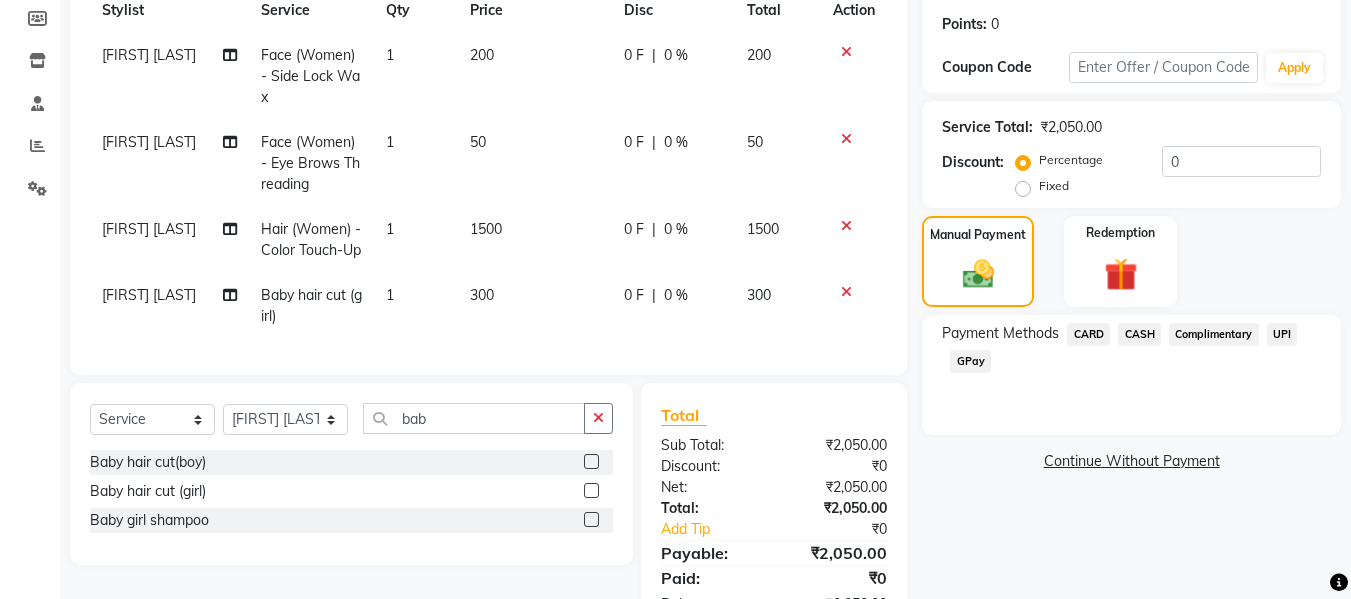 click on "UPI" 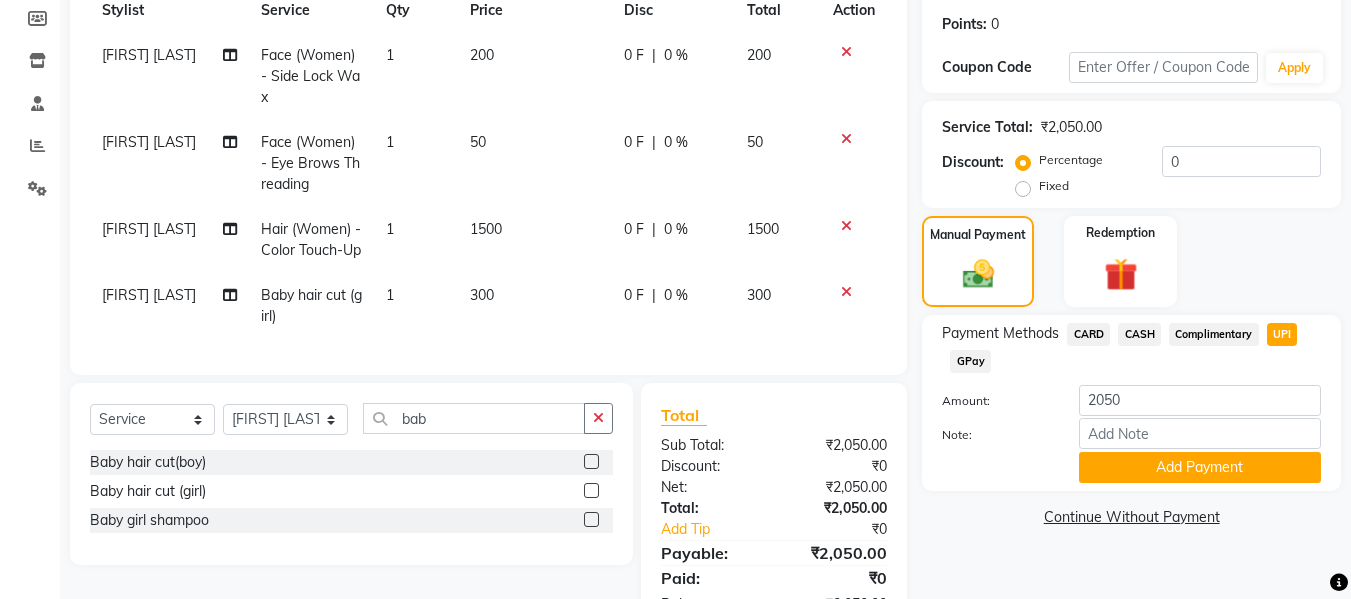 scroll, scrollTop: 378, scrollLeft: 0, axis: vertical 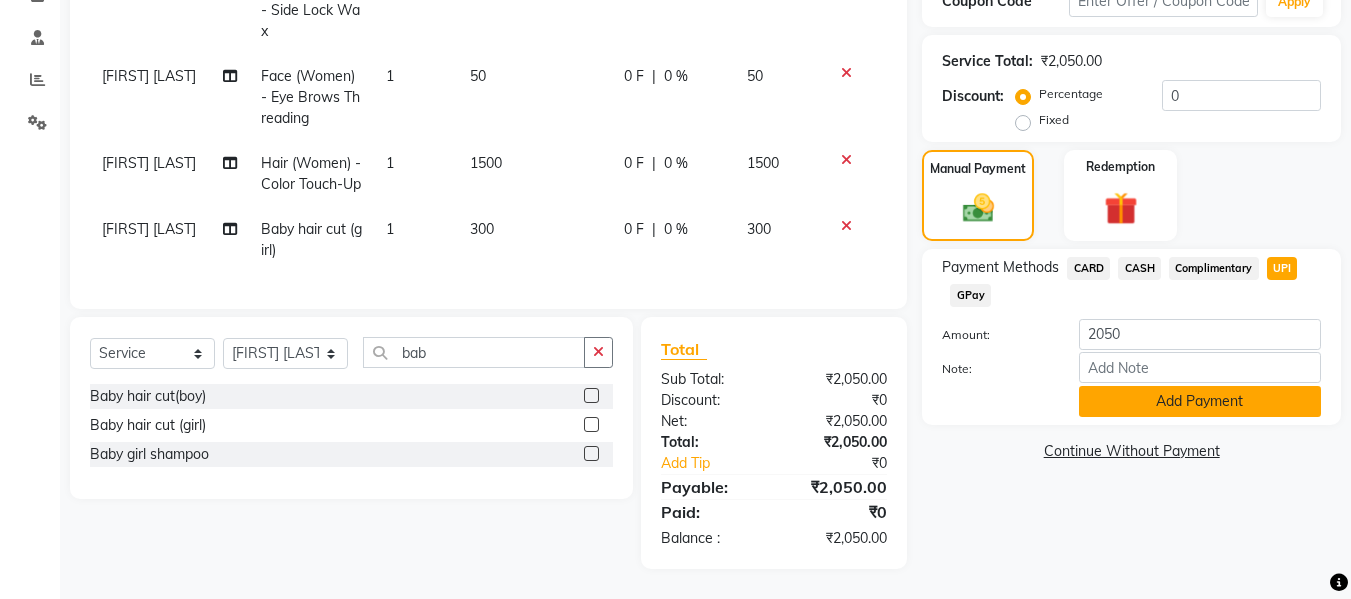 click on "Add Payment" 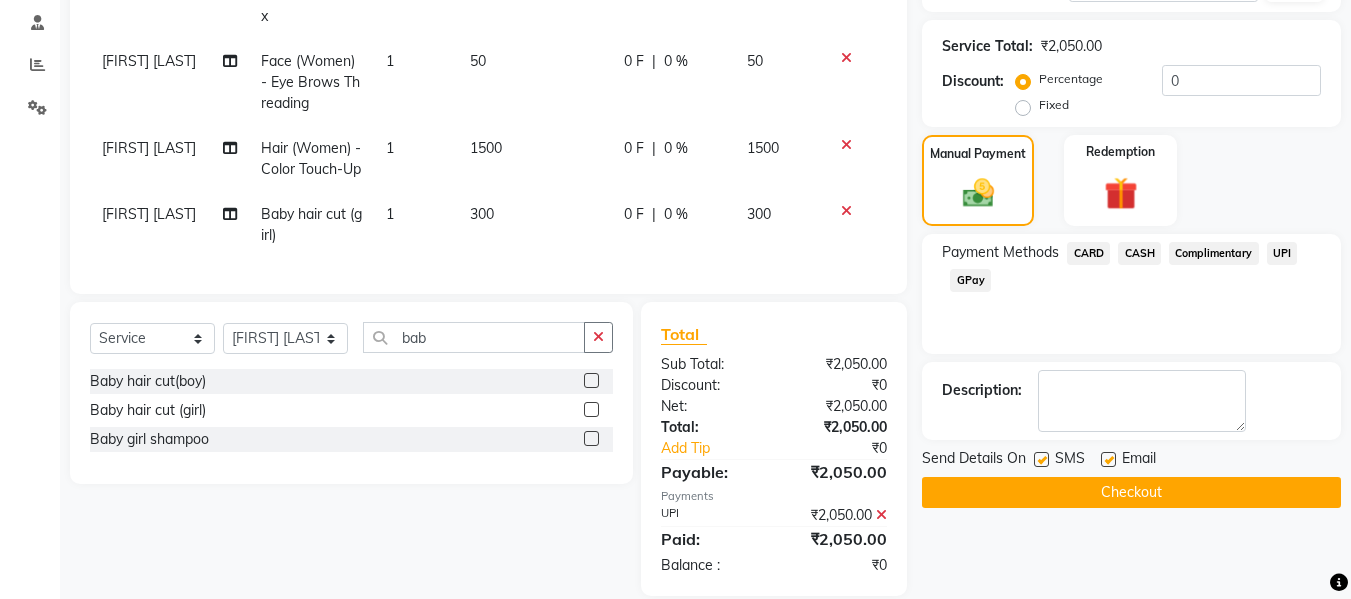 scroll, scrollTop: 420, scrollLeft: 0, axis: vertical 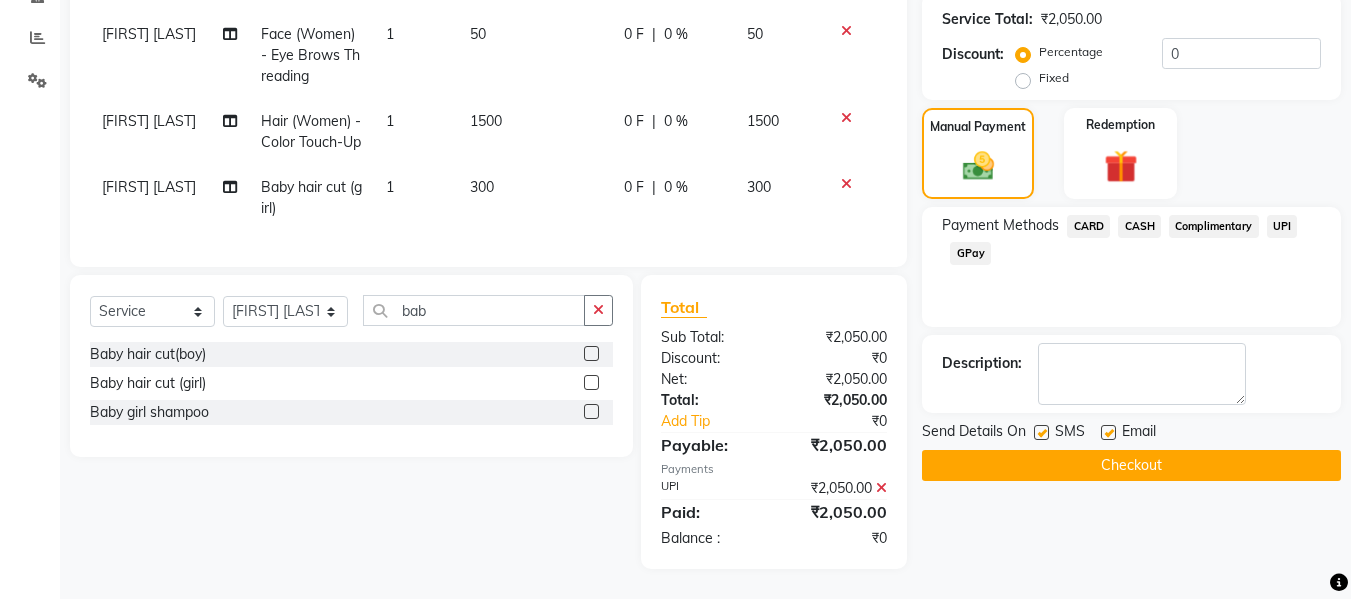 click on "Checkout" 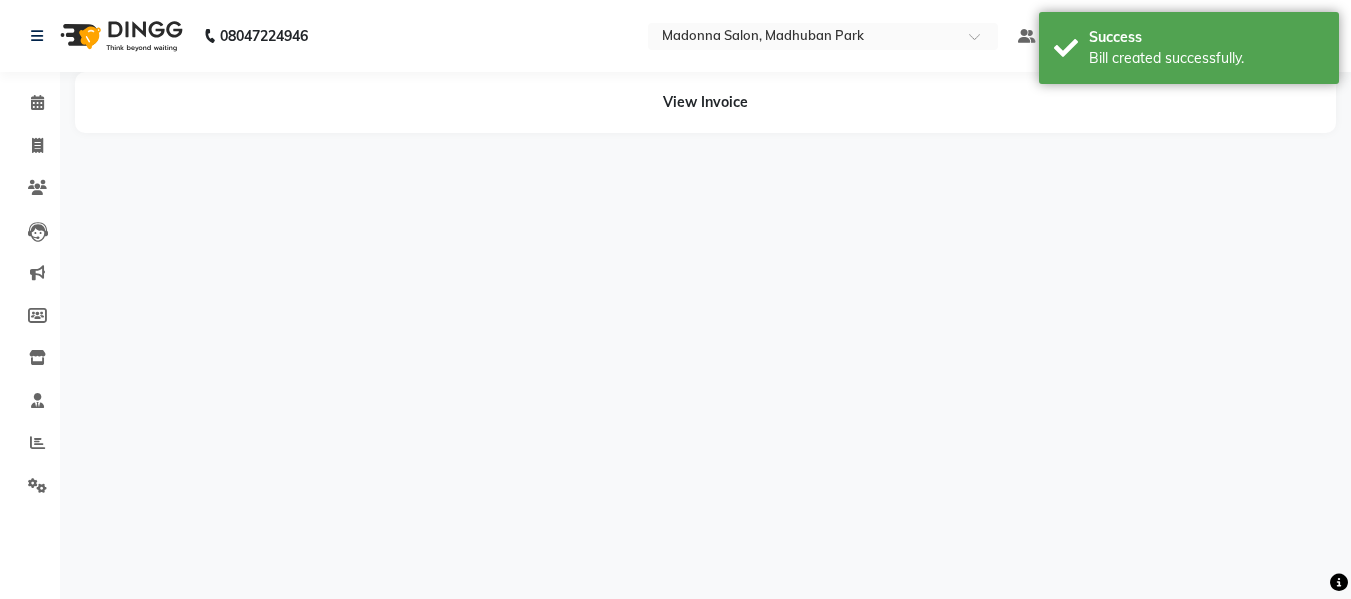 scroll, scrollTop: 0, scrollLeft: 0, axis: both 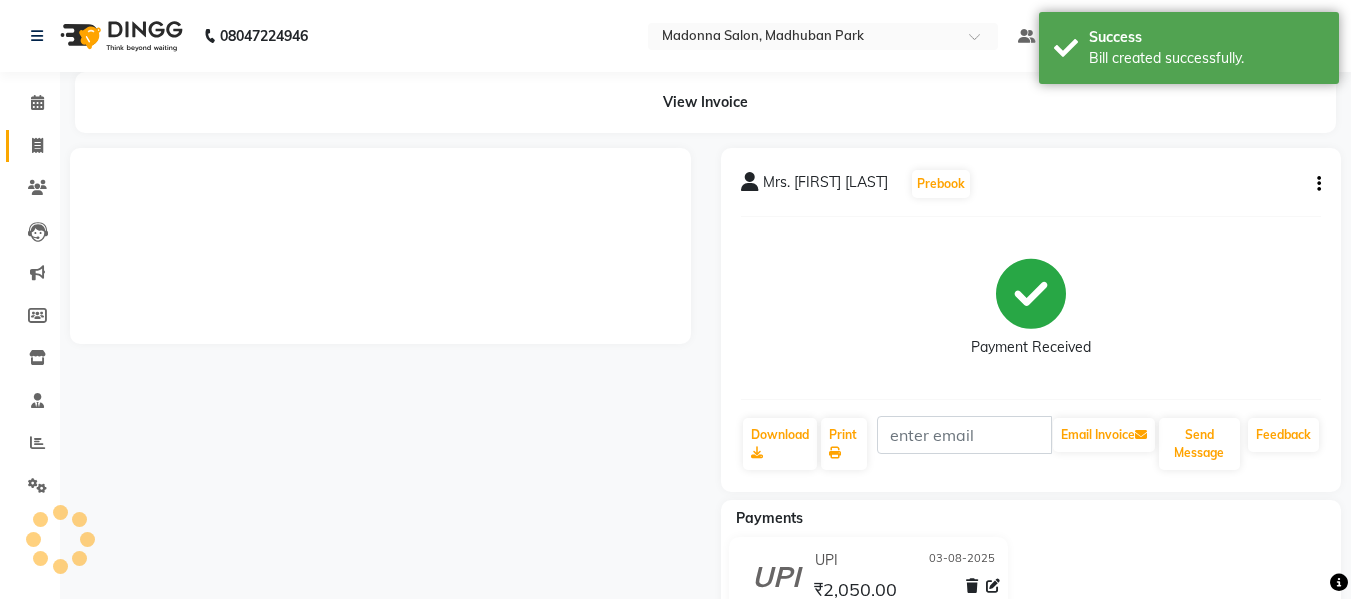 click 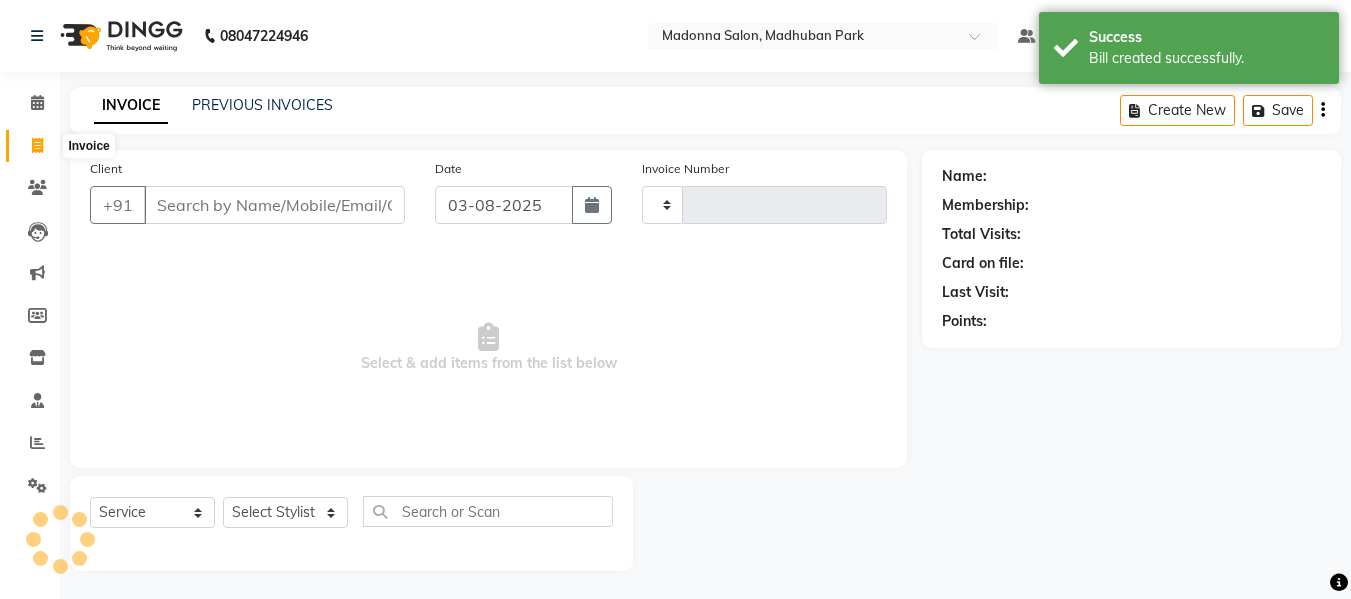 click 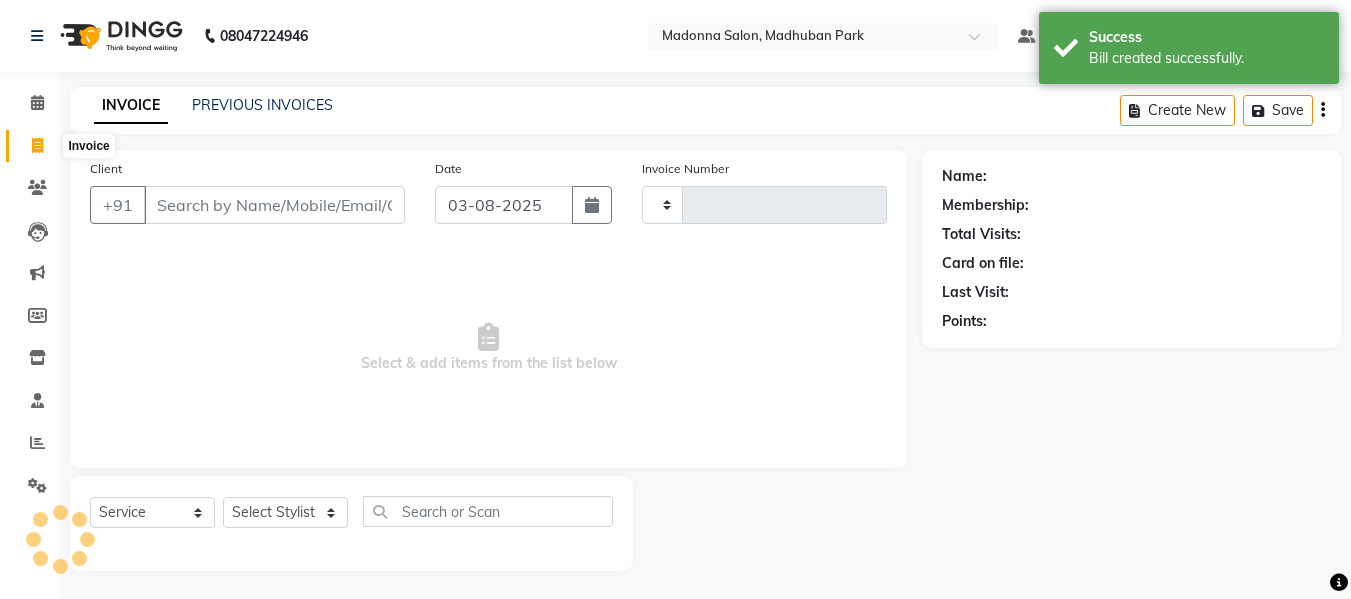 scroll, scrollTop: 2, scrollLeft: 0, axis: vertical 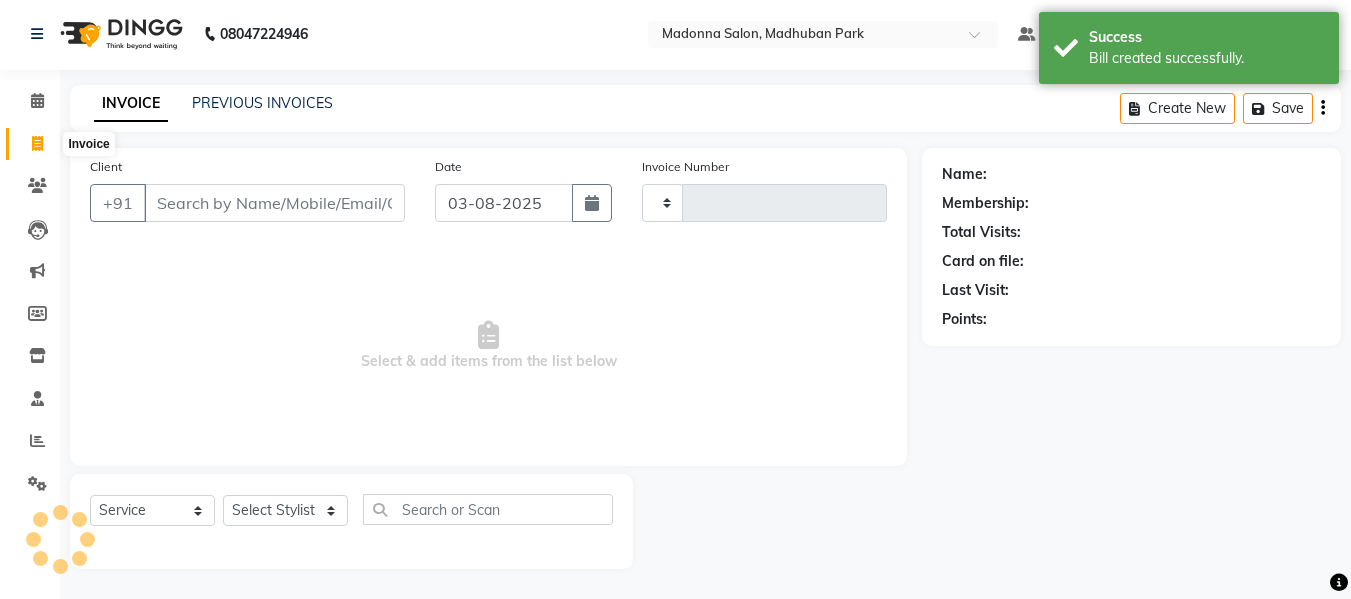 select on "service" 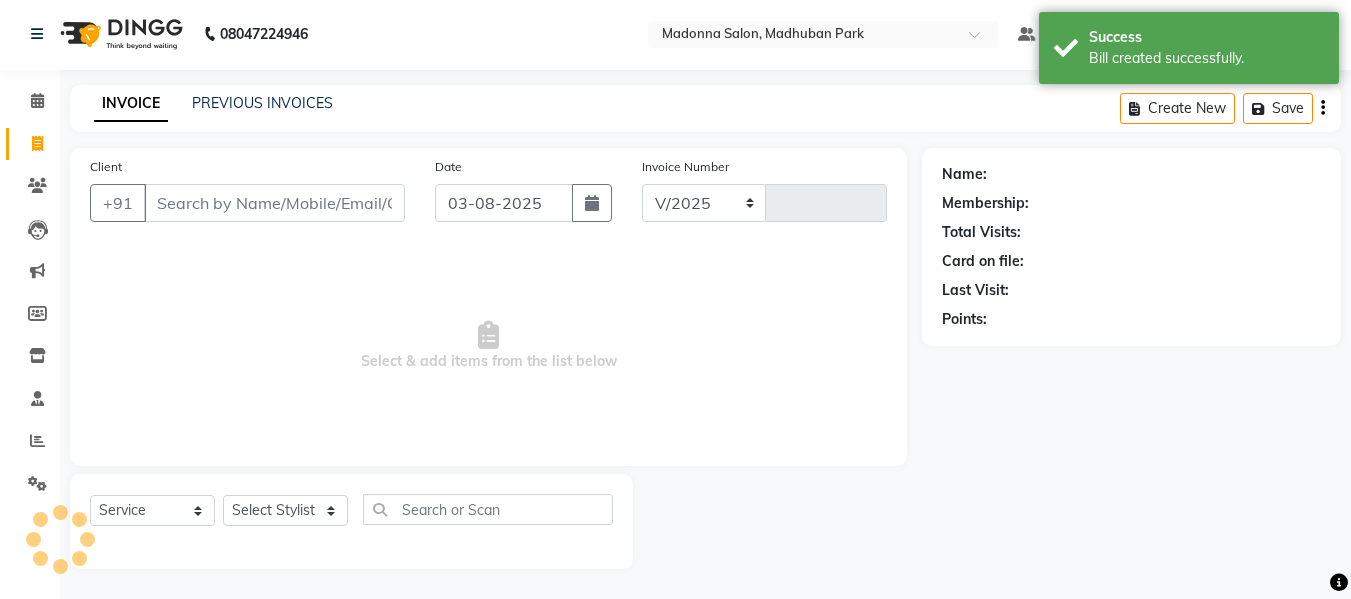 select on "6469" 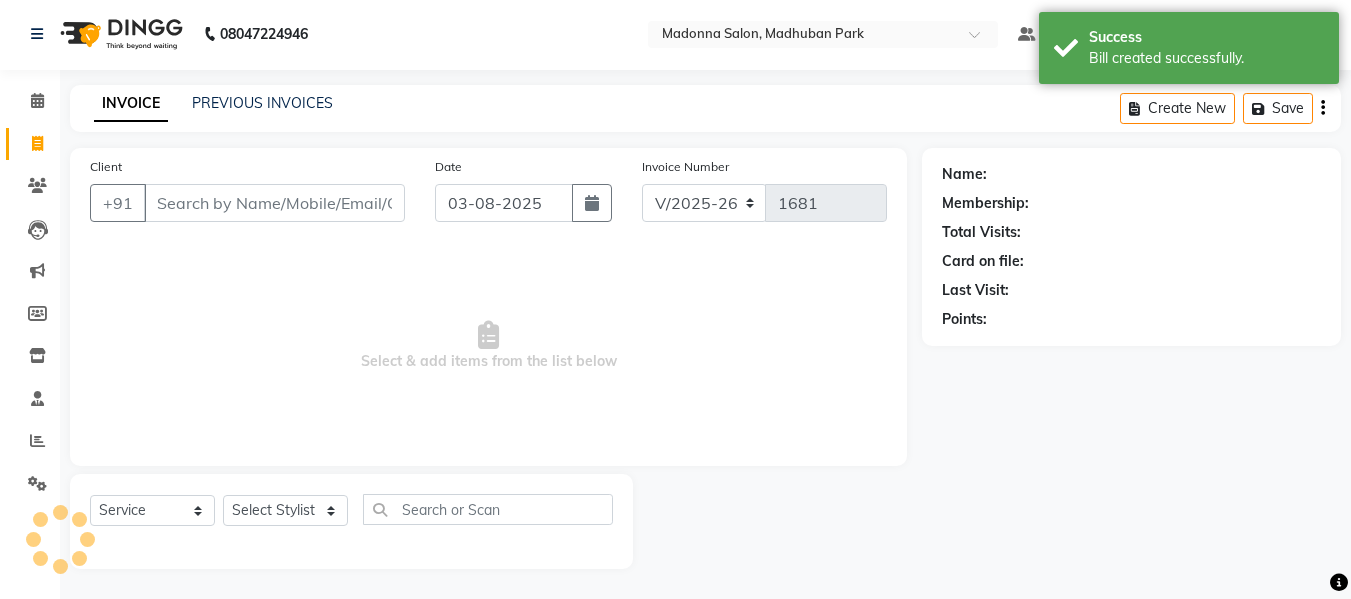 click on "Client" at bounding box center (274, 203) 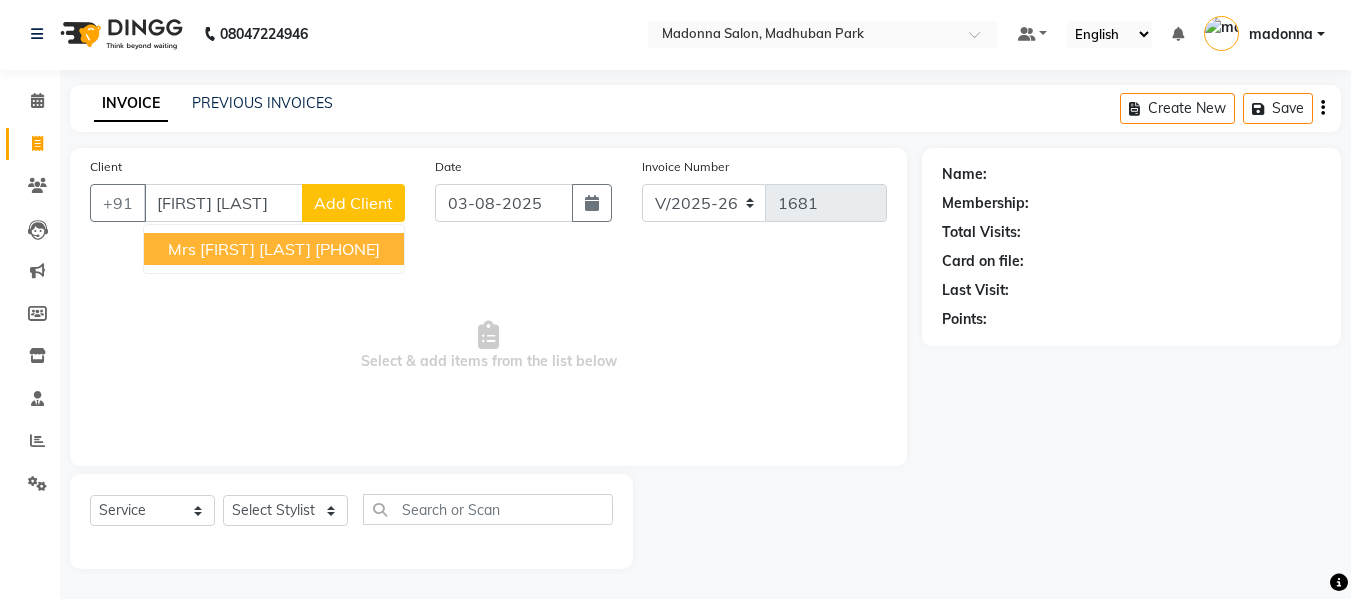 click on "Mrs Anita Sood" at bounding box center (239, 249) 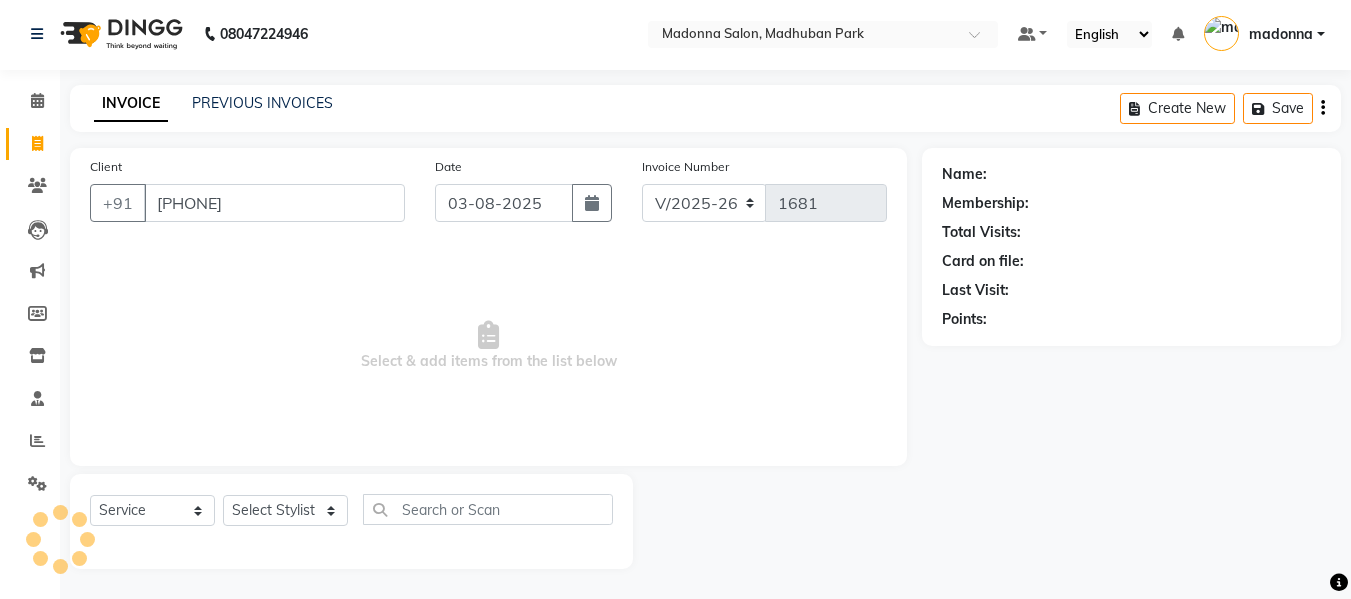 type on "9818000617" 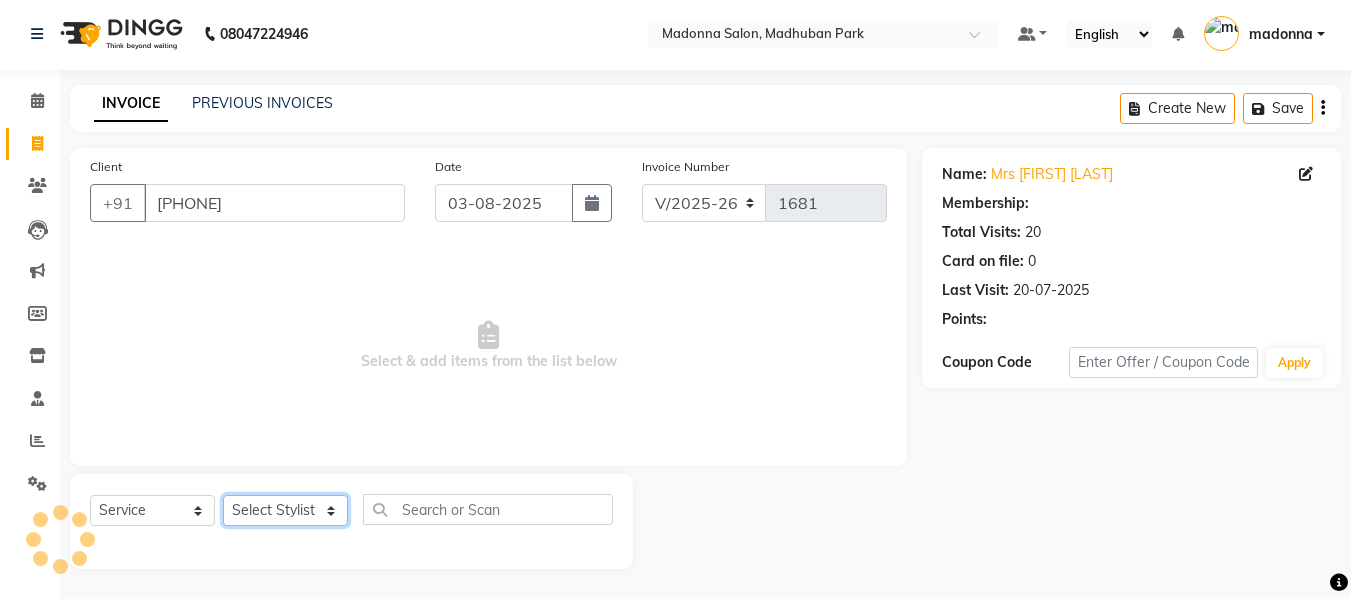 click on "Select Stylist Afsar salmani Amjad Khan Armaan  Dipika fardeen Kajal Tyagi Kirti Rajput madonna Nikhil Prince Rizwan Samaksh Shahnawaz Shoib Ahmad  Twinkle Gupta" 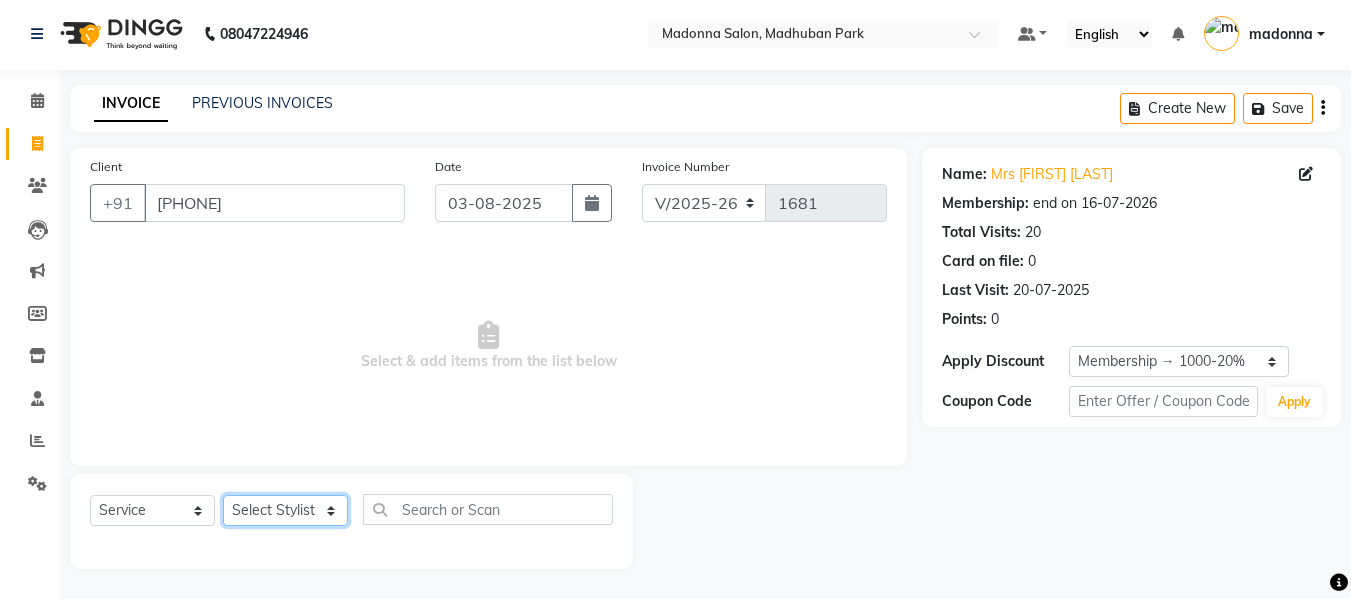select on "49740" 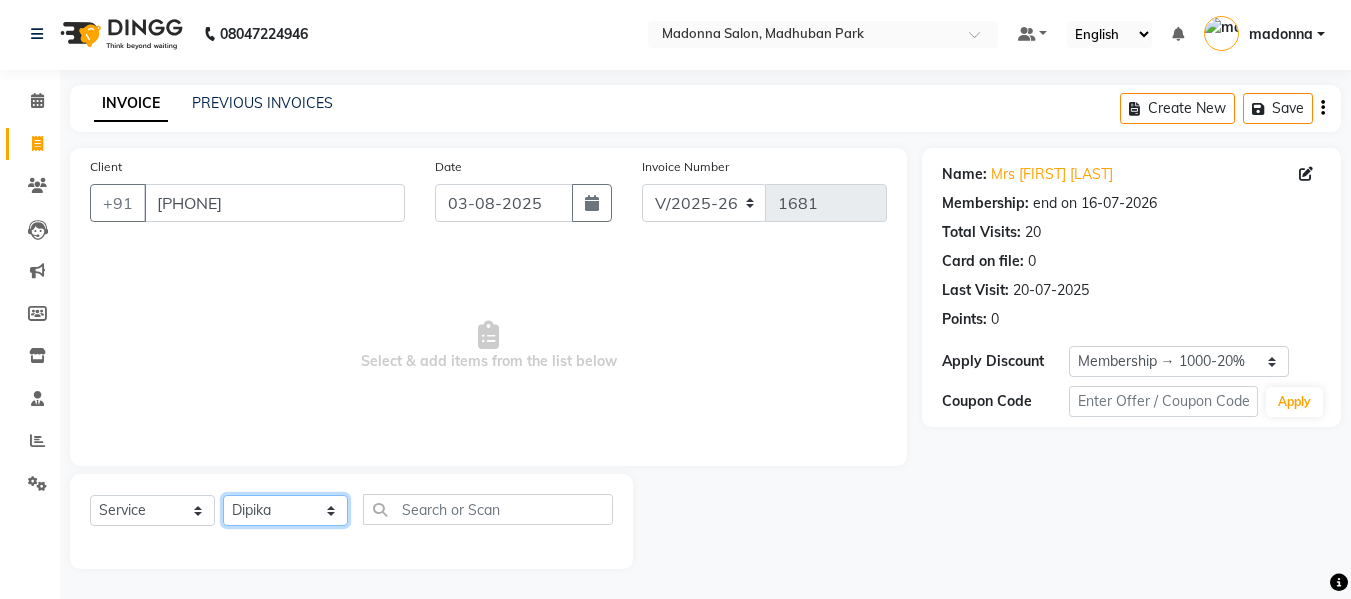 click on "Select Stylist Afsar salmani Amjad Khan Armaan  Dipika fardeen Kajal Tyagi Kirti Rajput madonna Nikhil Prince Rizwan Samaksh Shahnawaz Shoib Ahmad  Twinkle Gupta" 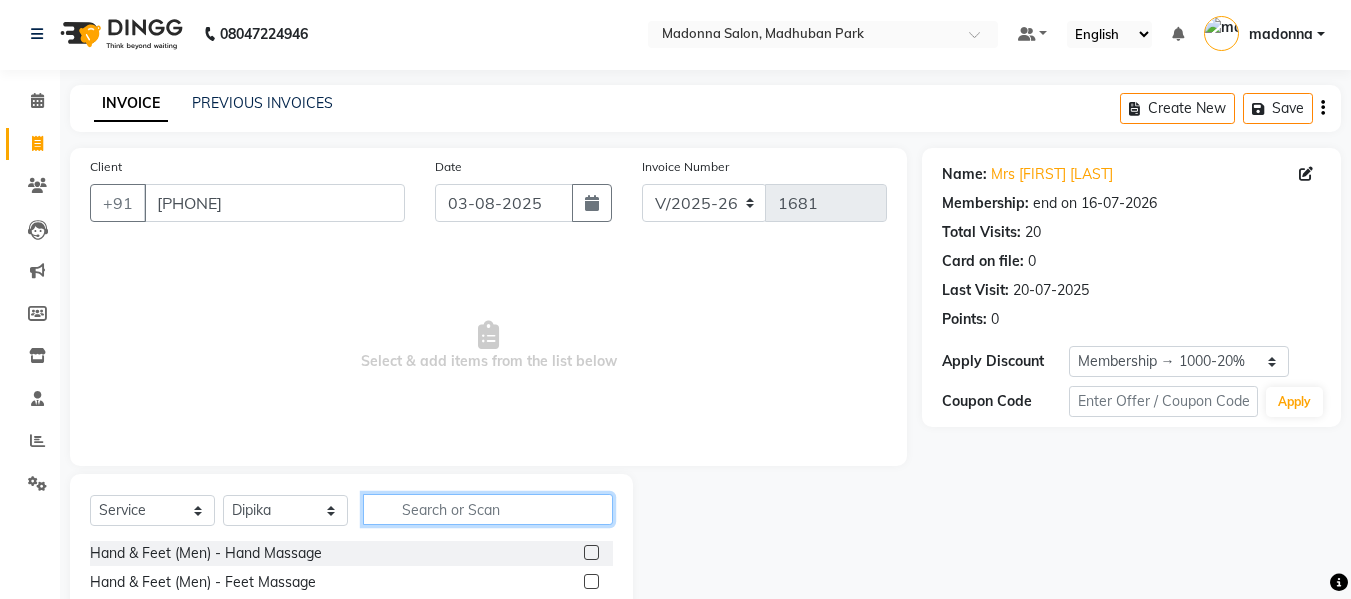 click 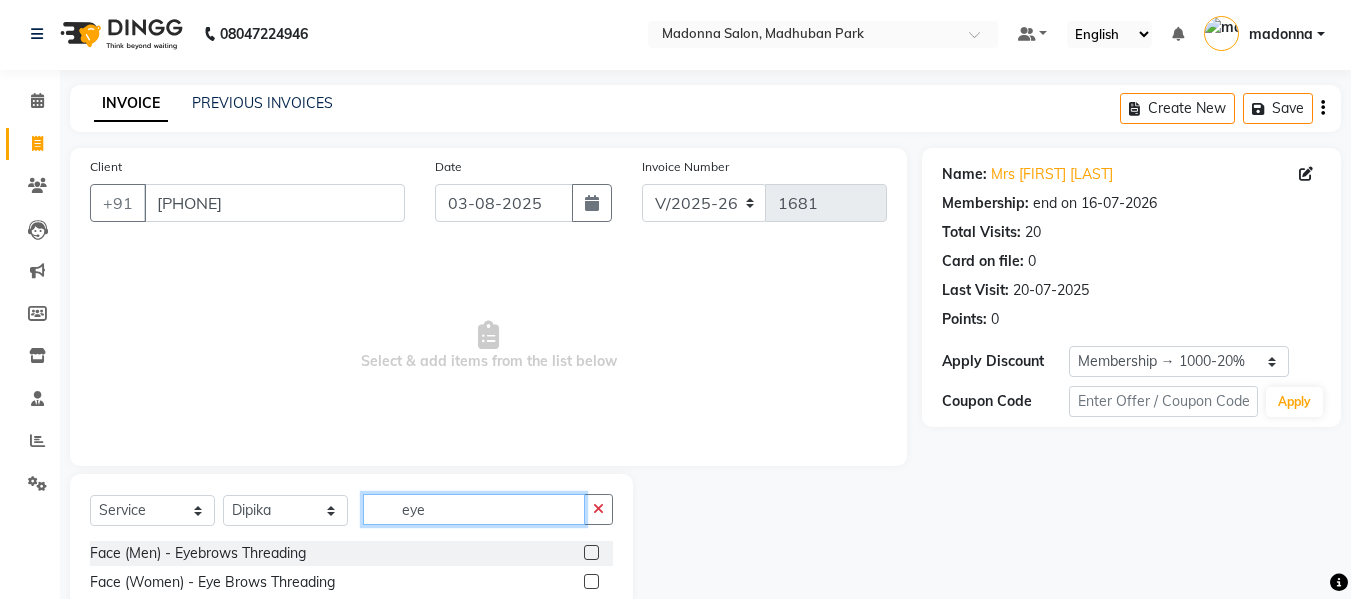 type on "eye" 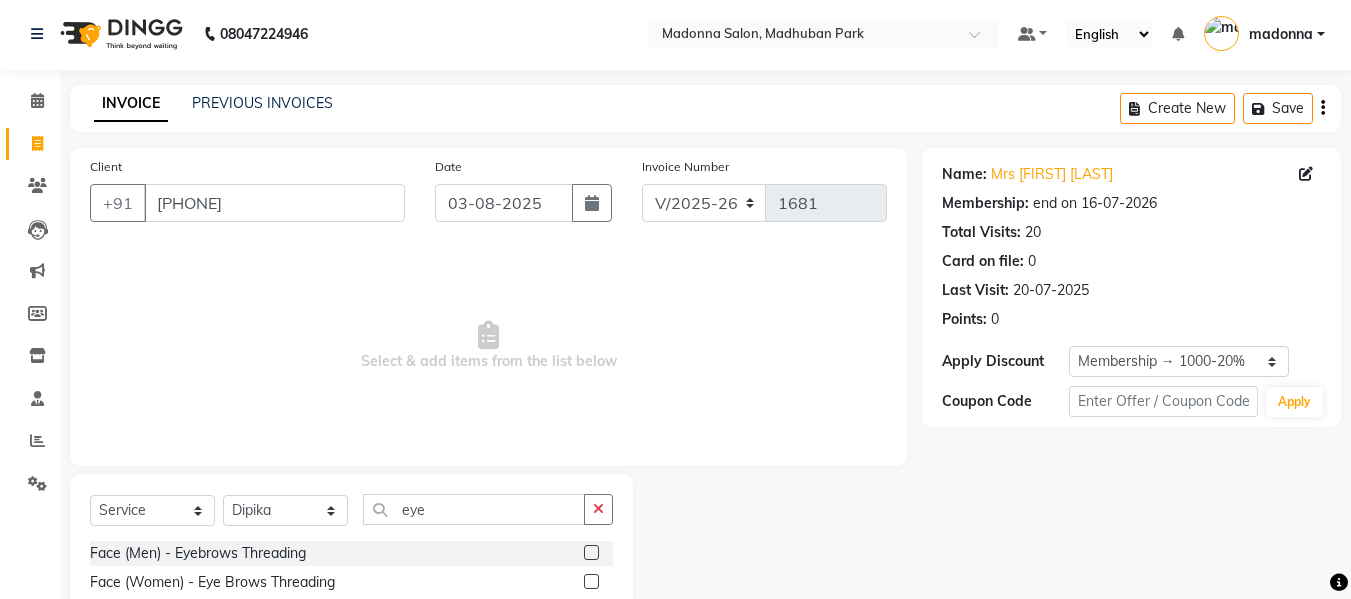 click 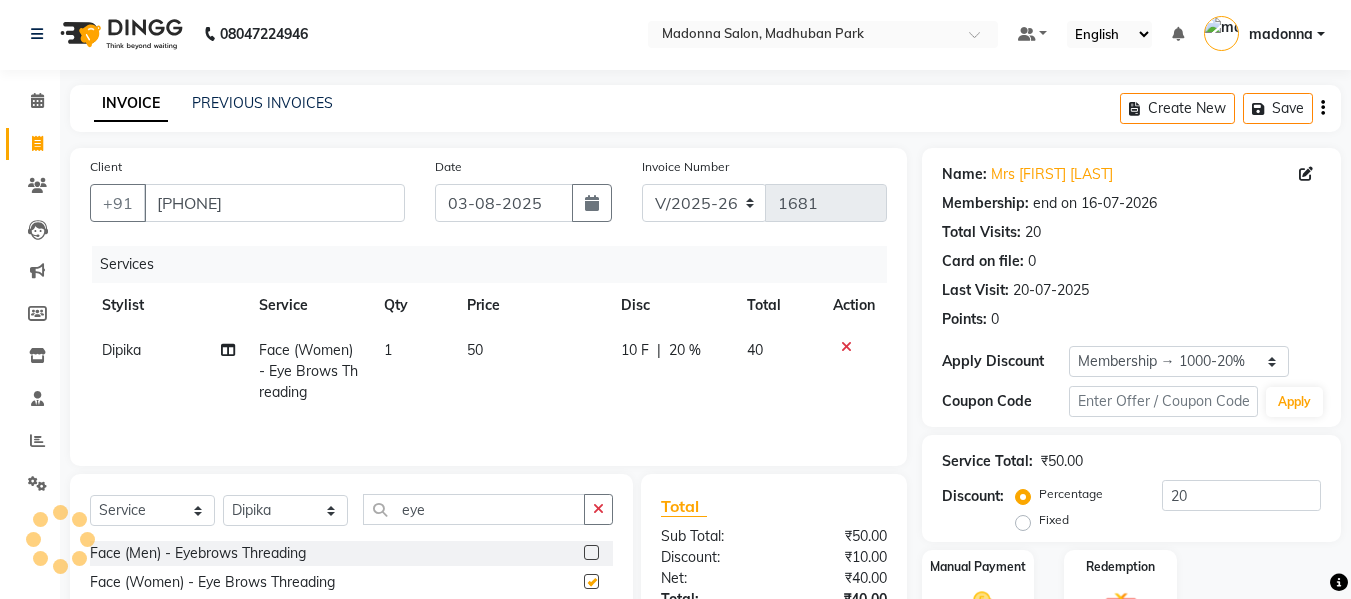 checkbox on "false" 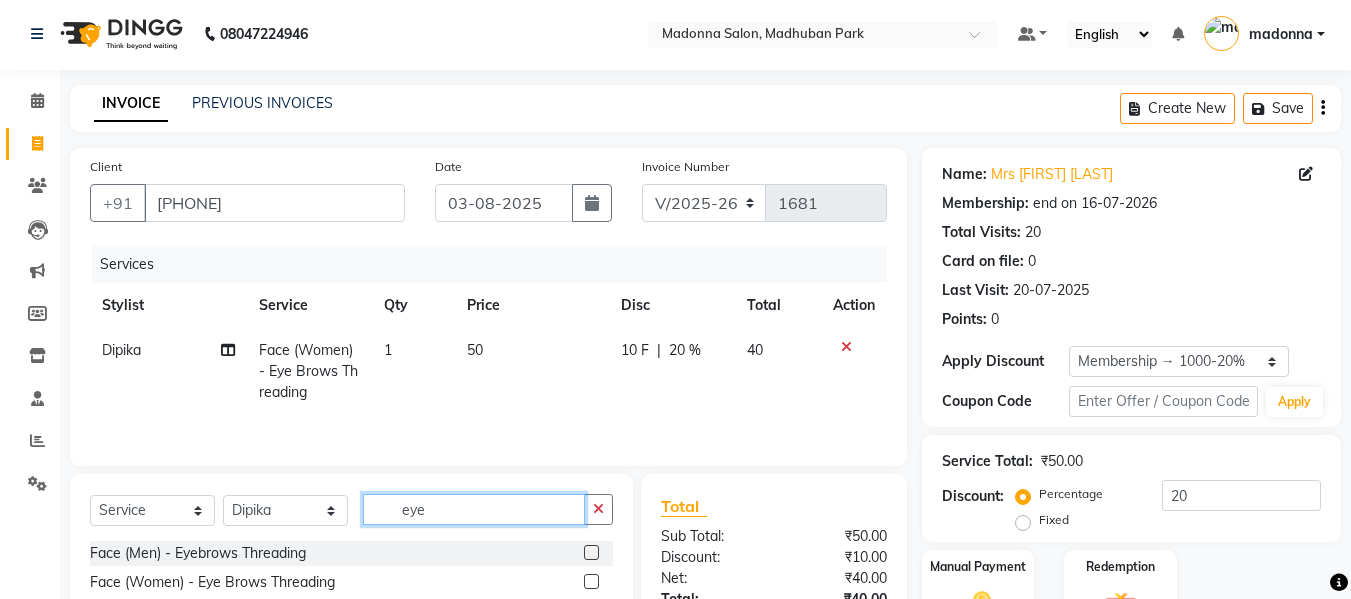 click on "eye" 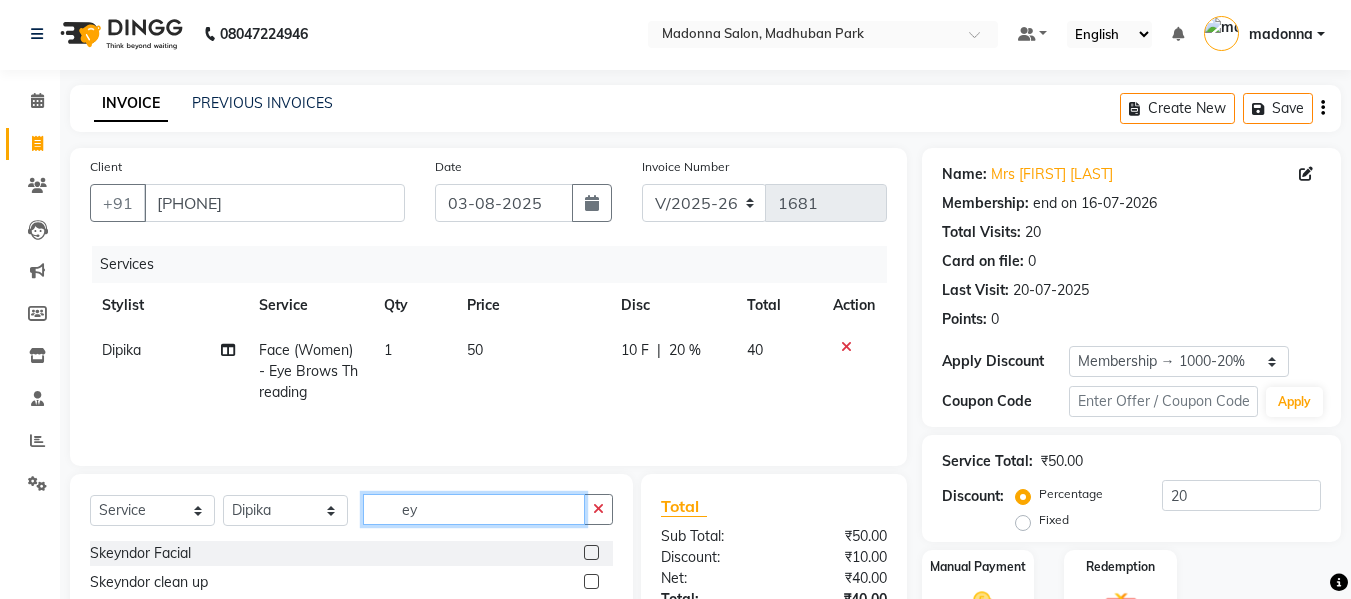 type on "e" 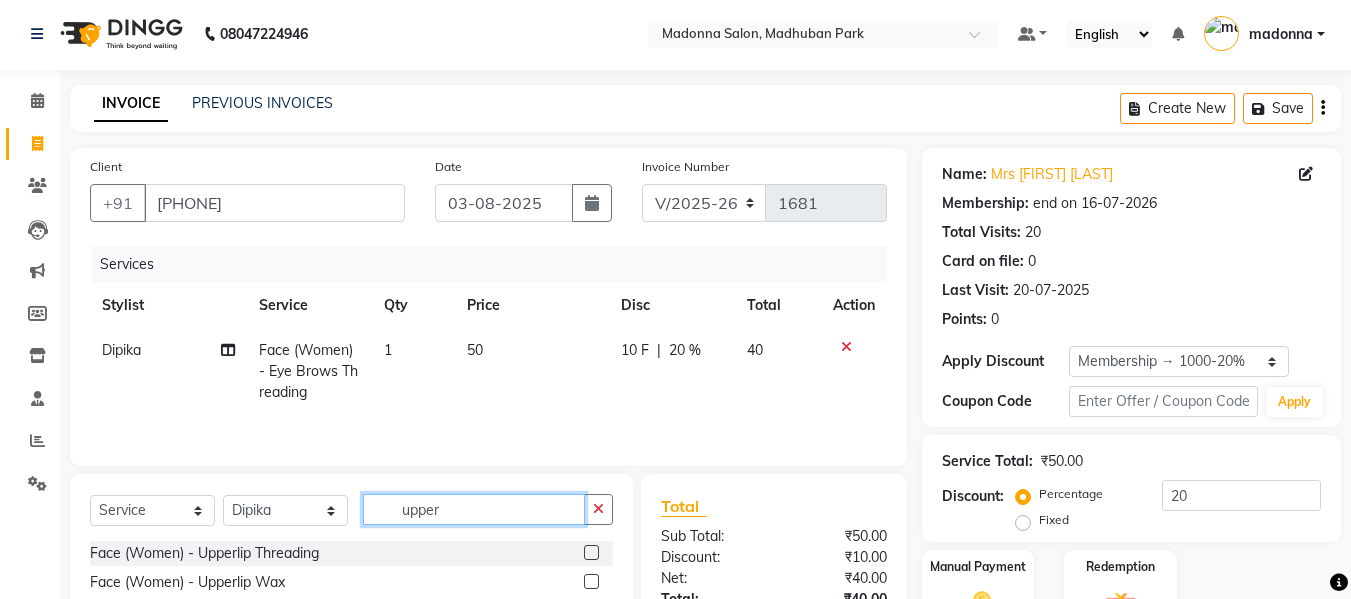 scroll, scrollTop: 159, scrollLeft: 0, axis: vertical 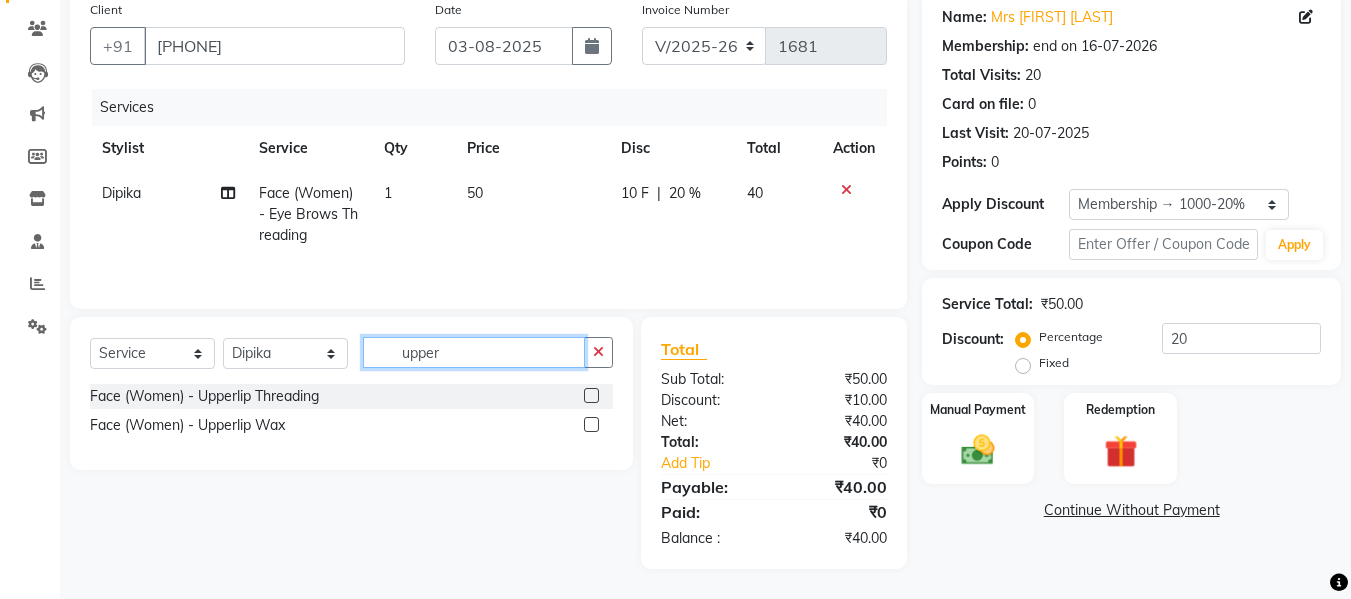type on "upper" 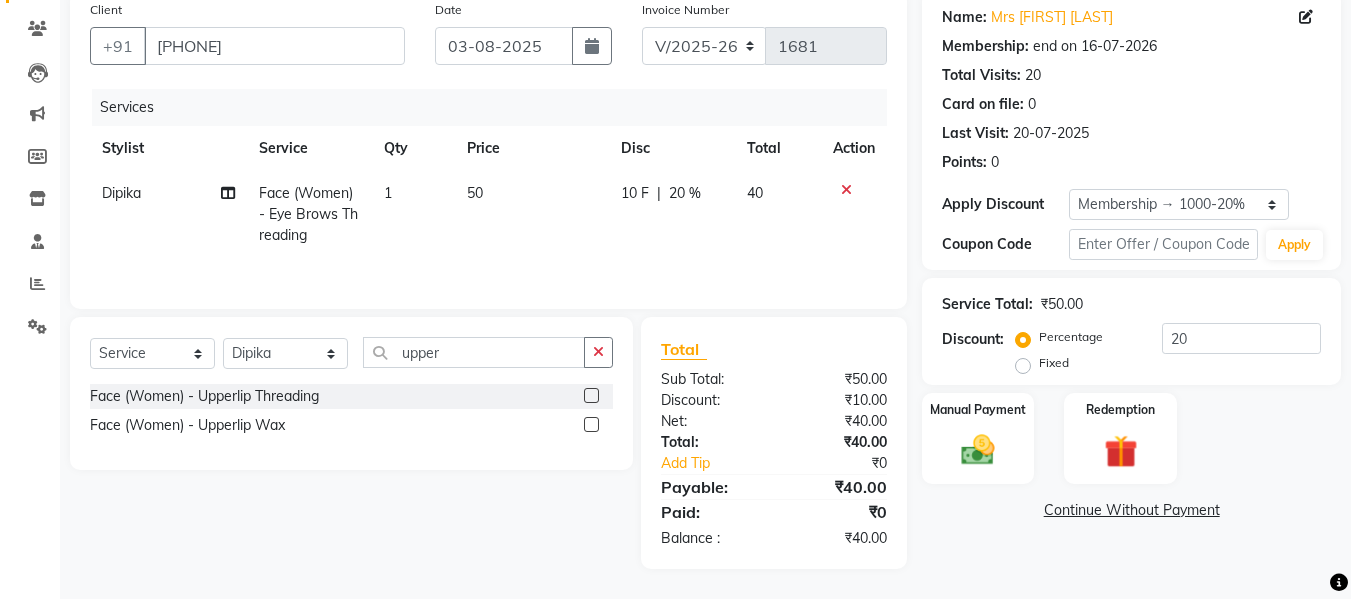 click 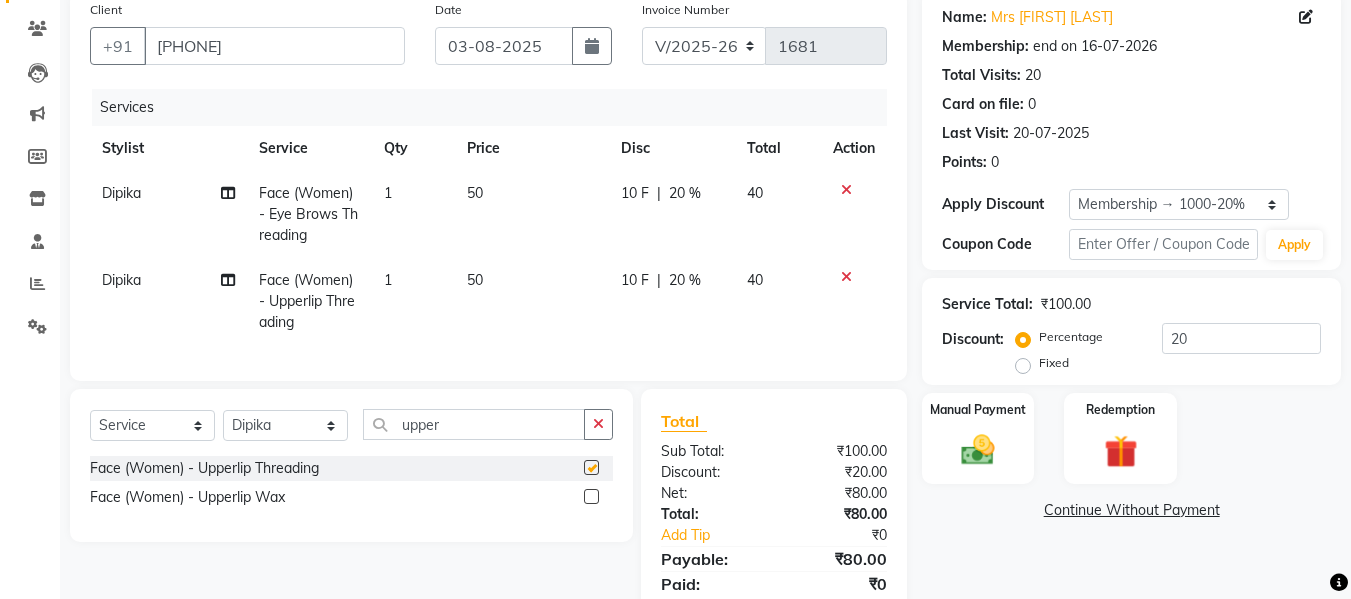 checkbox on "false" 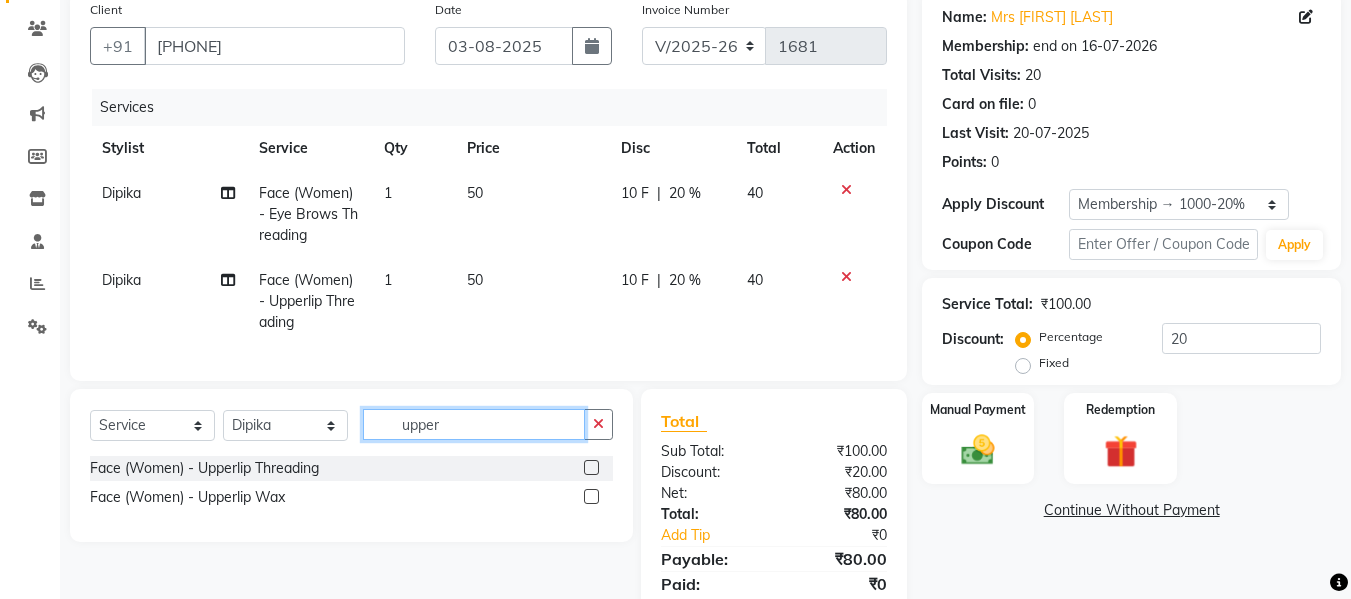 click on "upper" 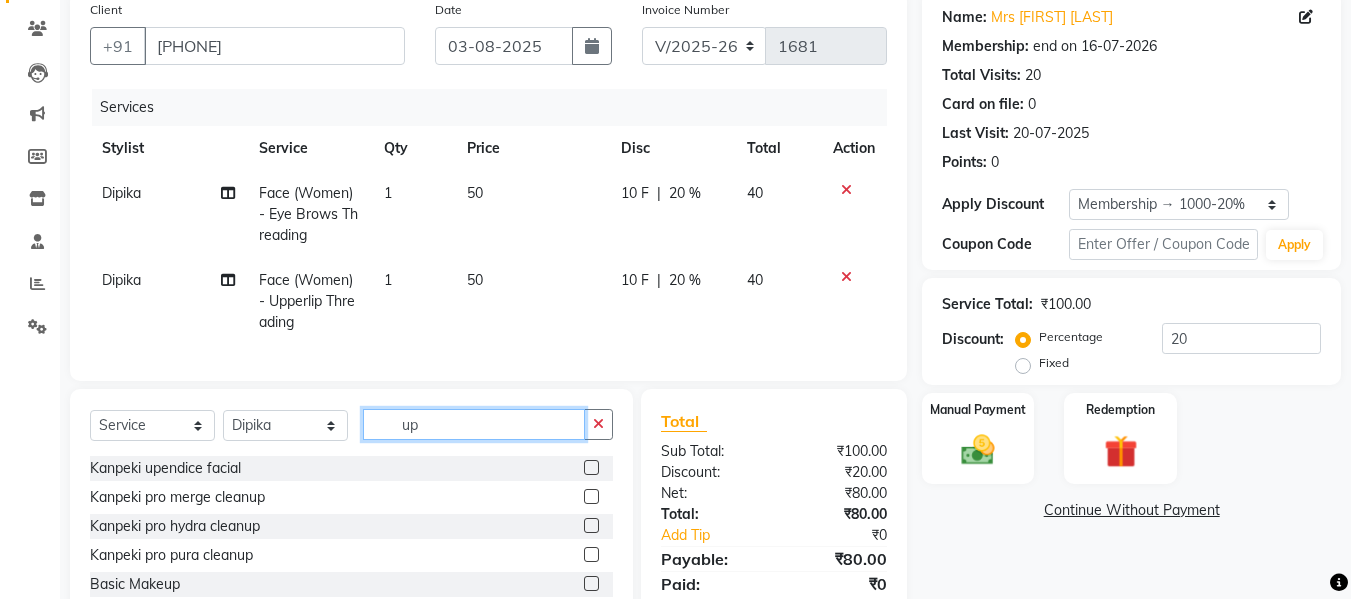 type on "u" 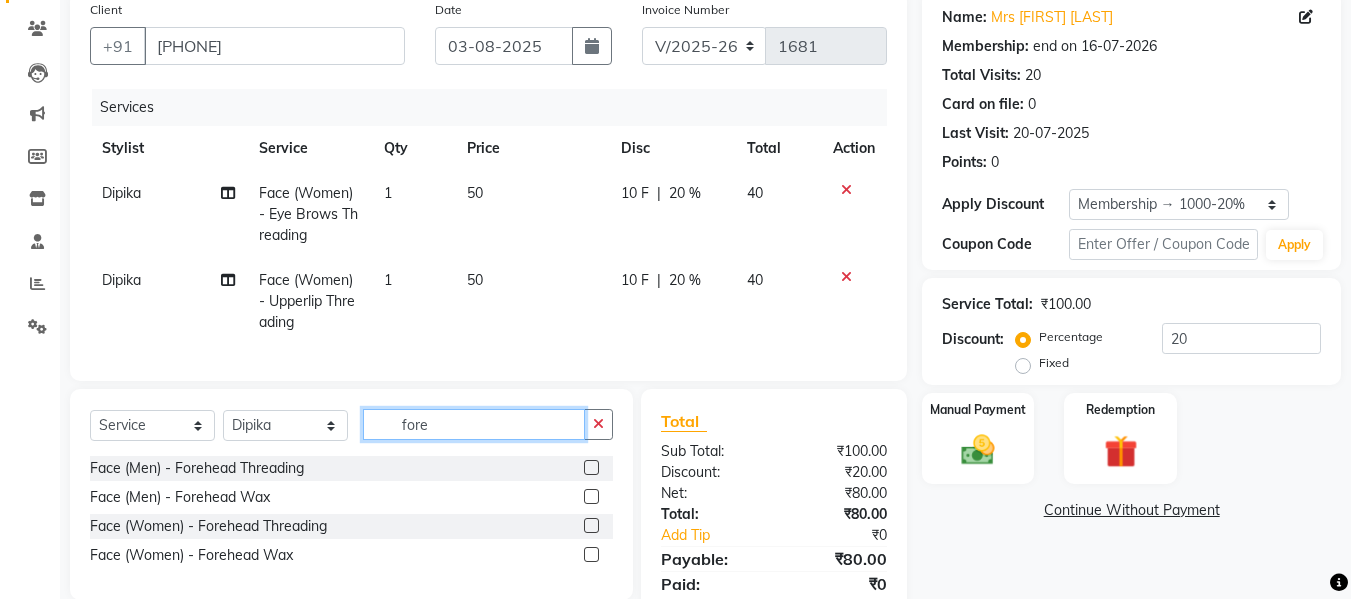 type on "fore" 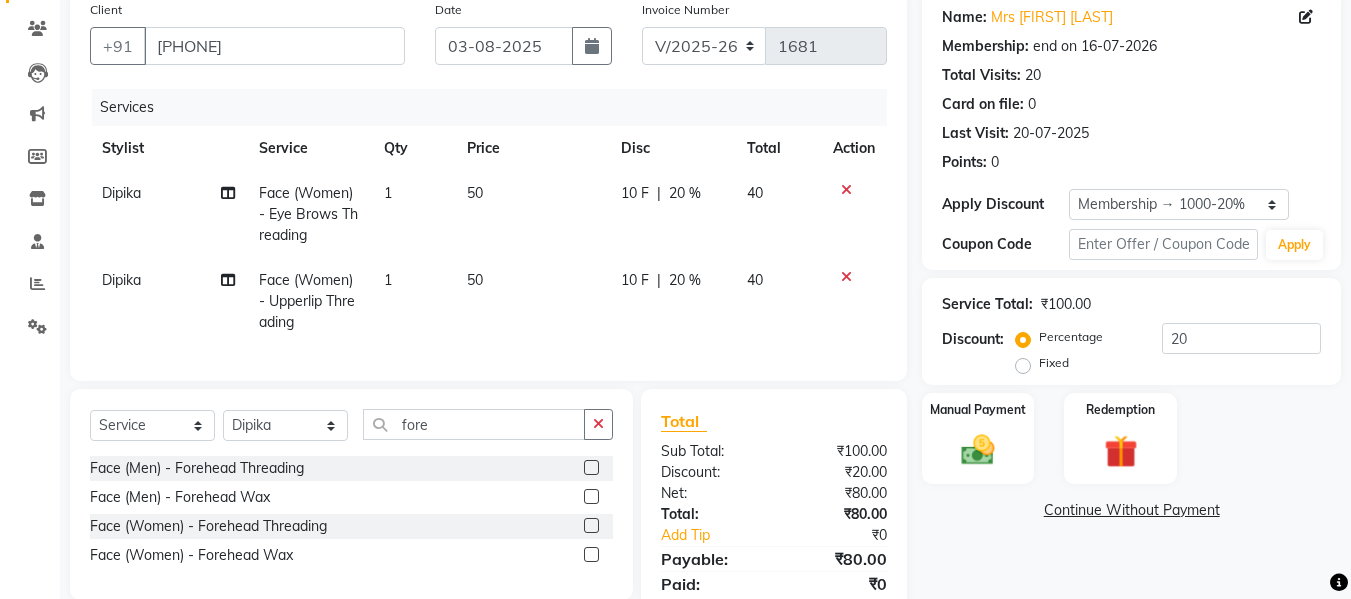 click 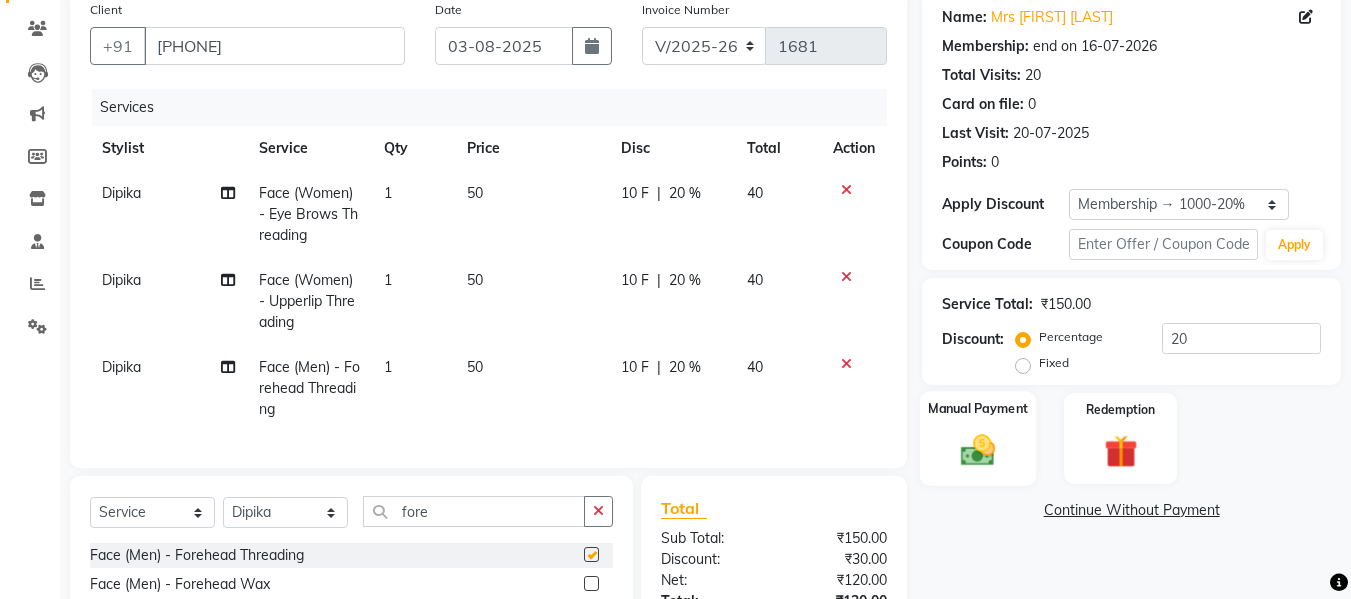 checkbox on "false" 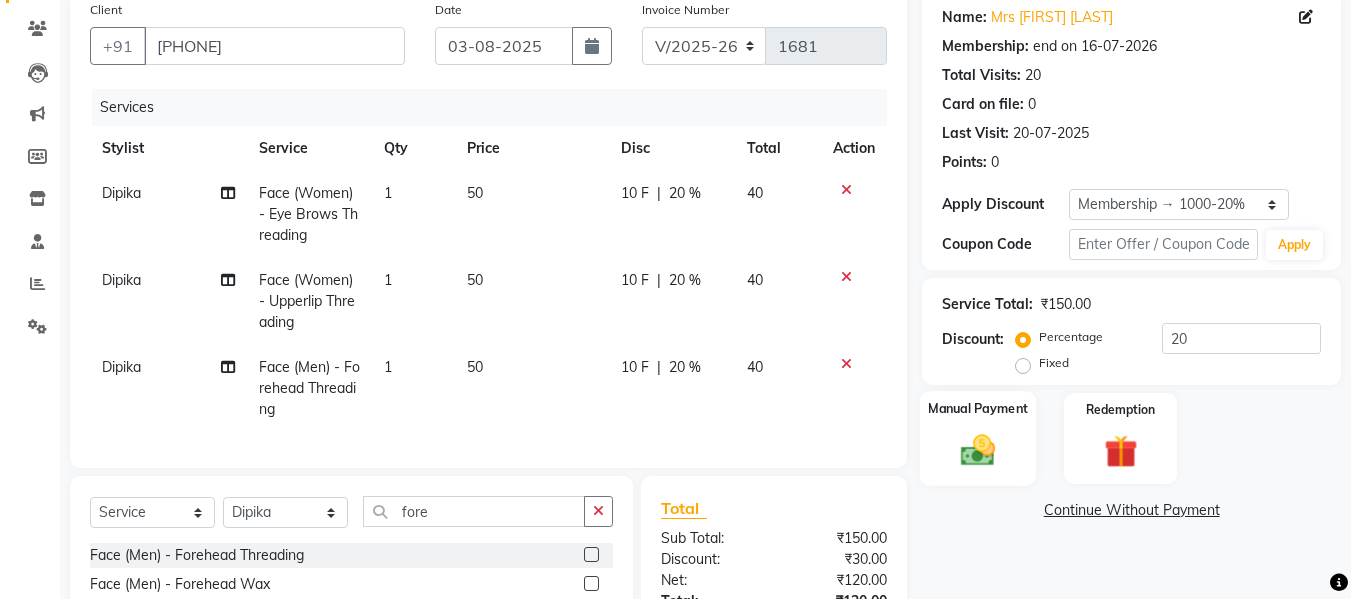 click 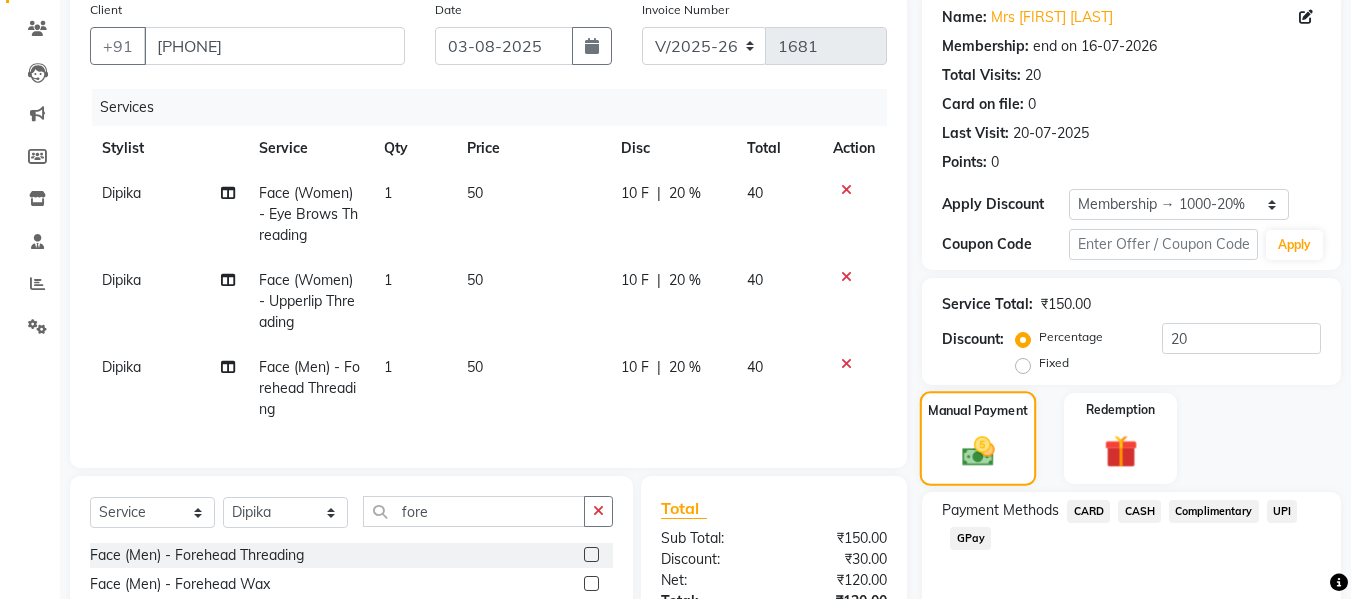 scroll, scrollTop: 333, scrollLeft: 0, axis: vertical 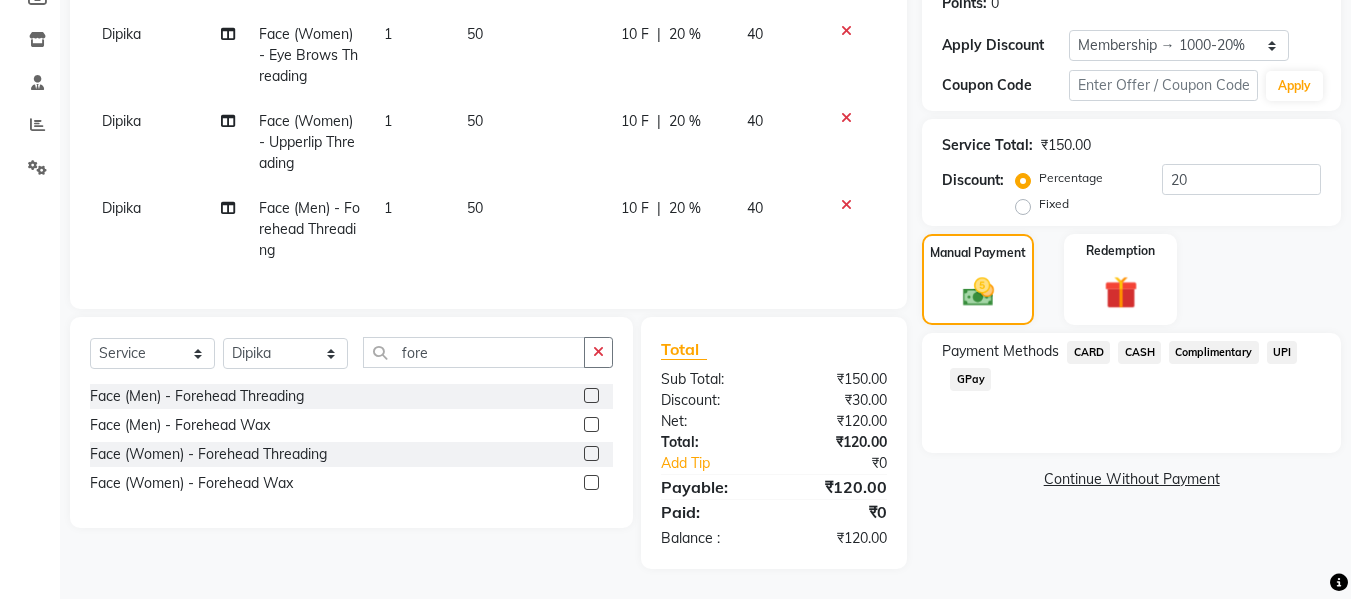 click on "UPI" 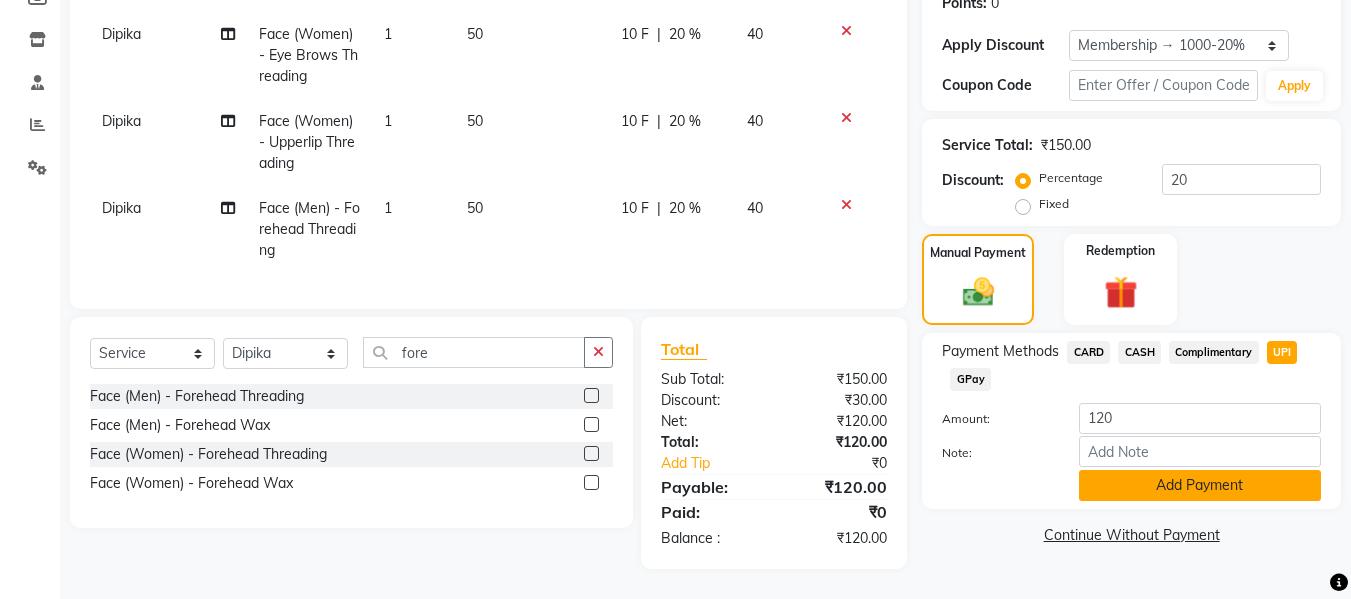 click on "Add Payment" 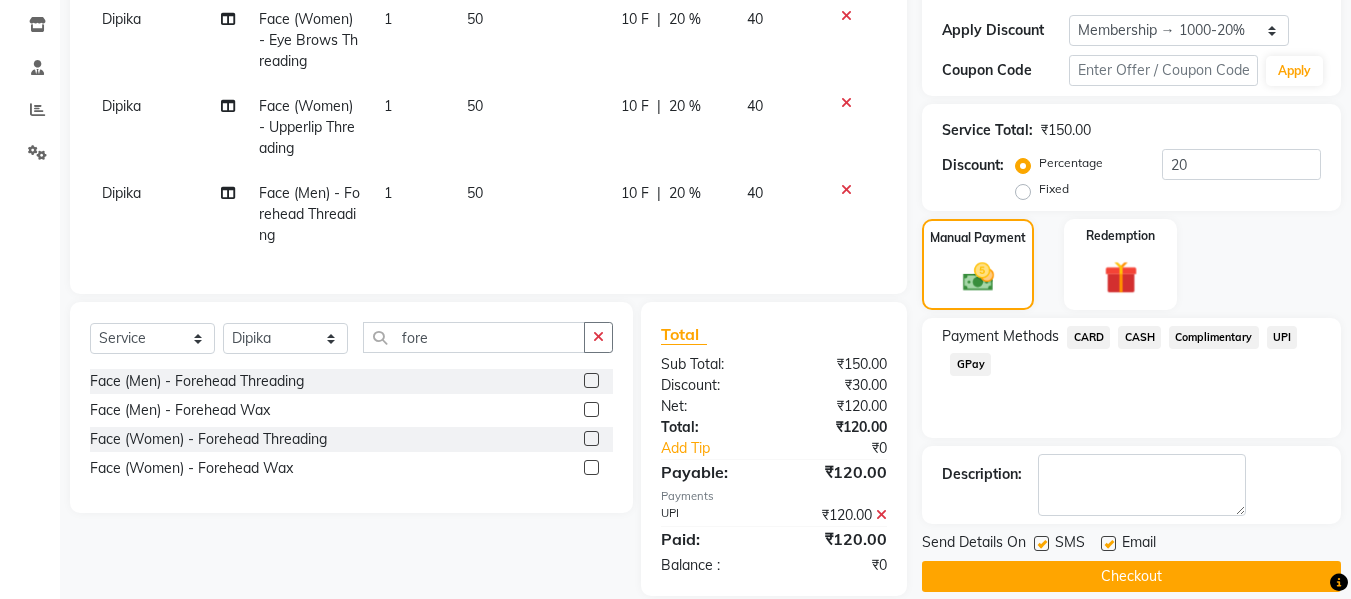 scroll, scrollTop: 375, scrollLeft: 0, axis: vertical 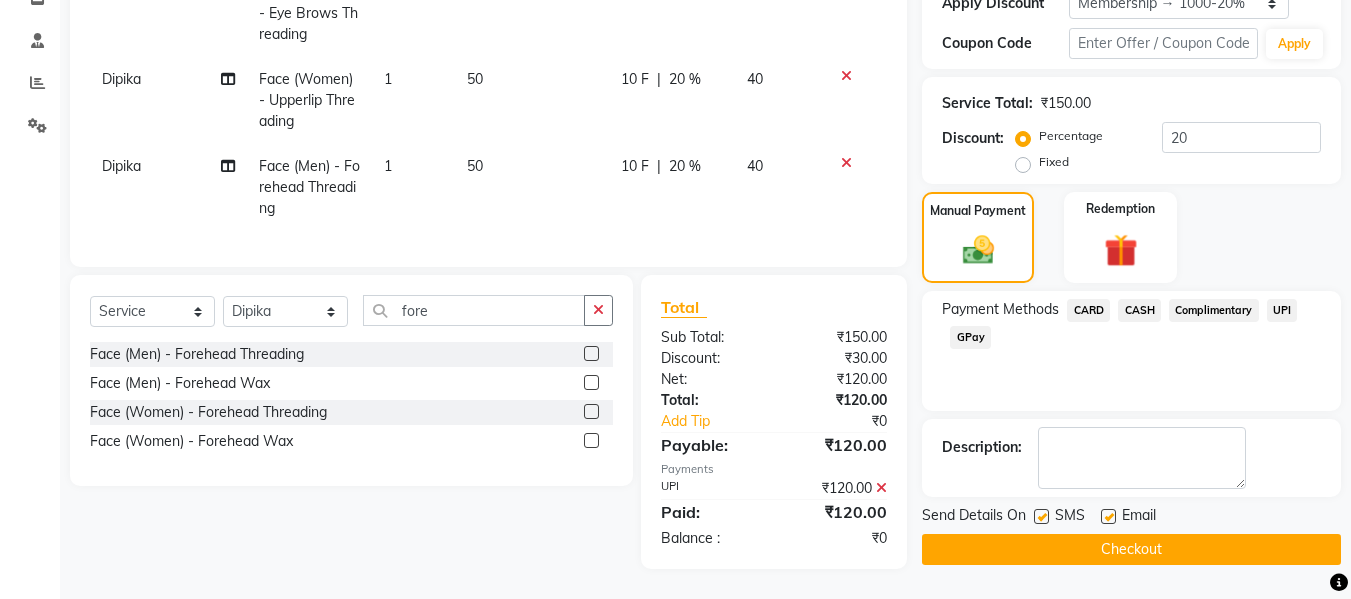 click on "Checkout" 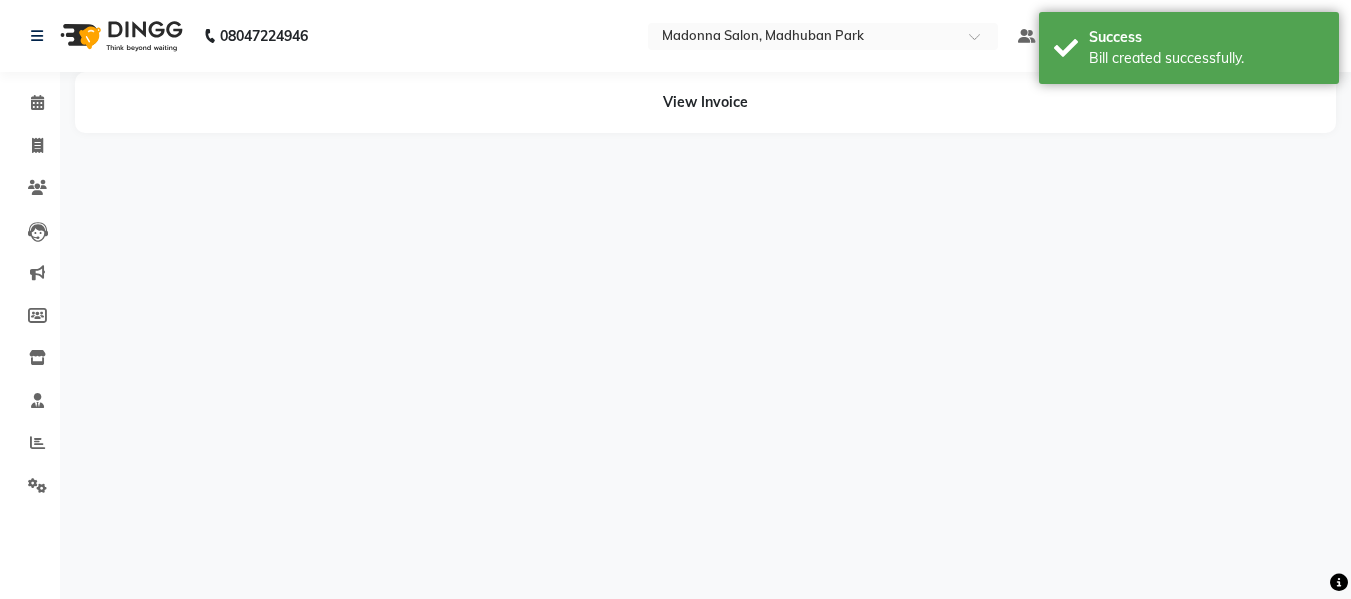 scroll, scrollTop: 0, scrollLeft: 0, axis: both 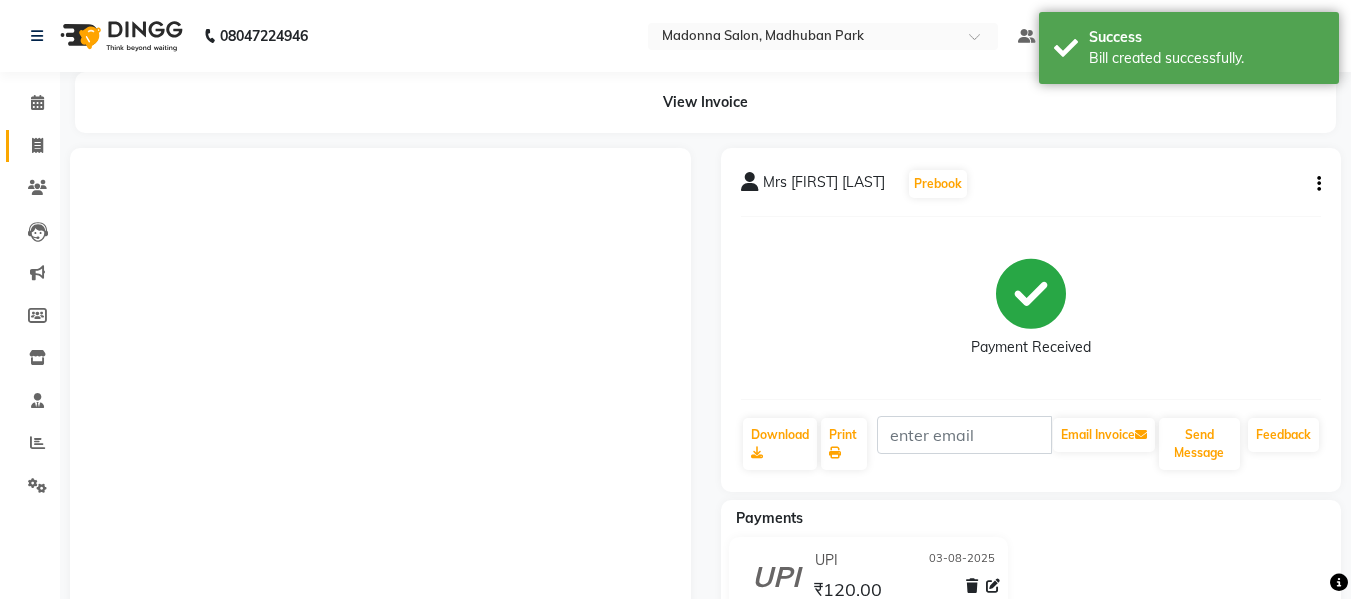 click 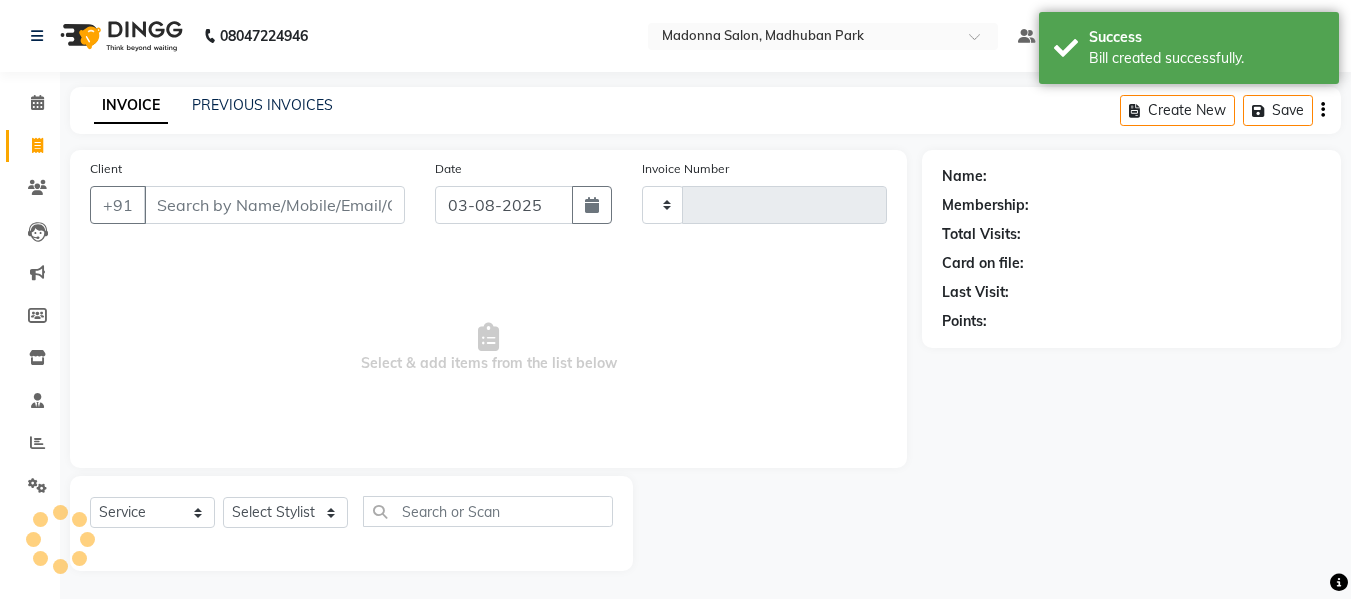 scroll, scrollTop: 2, scrollLeft: 0, axis: vertical 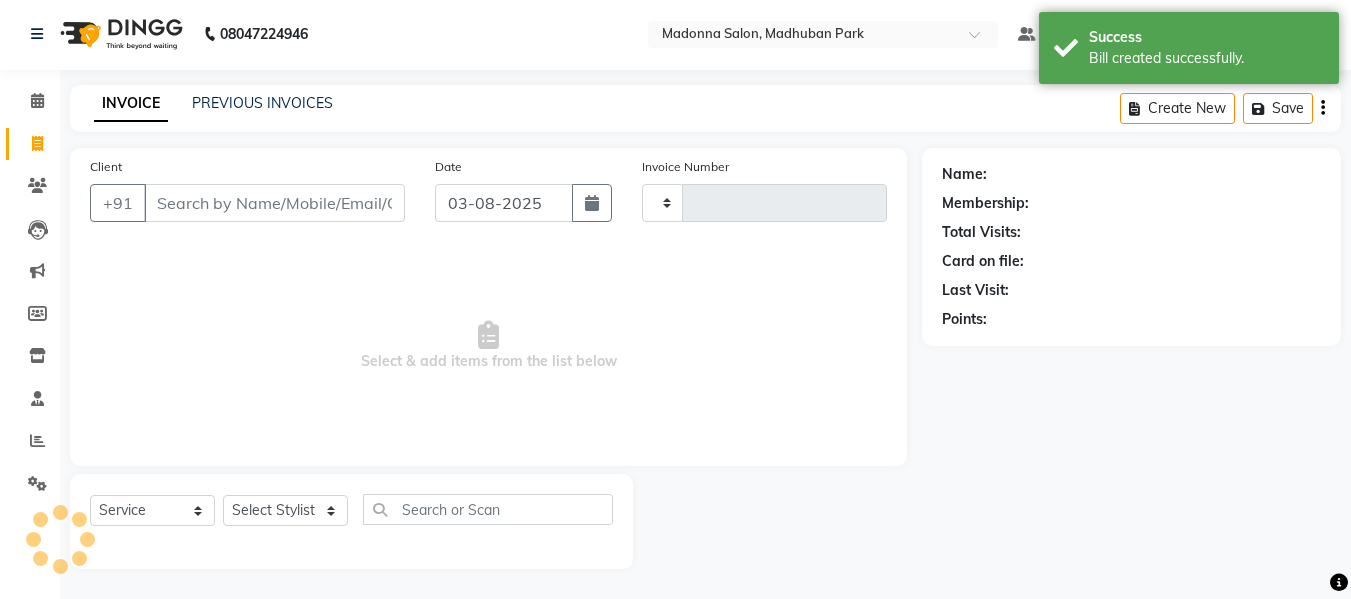 type on "1682" 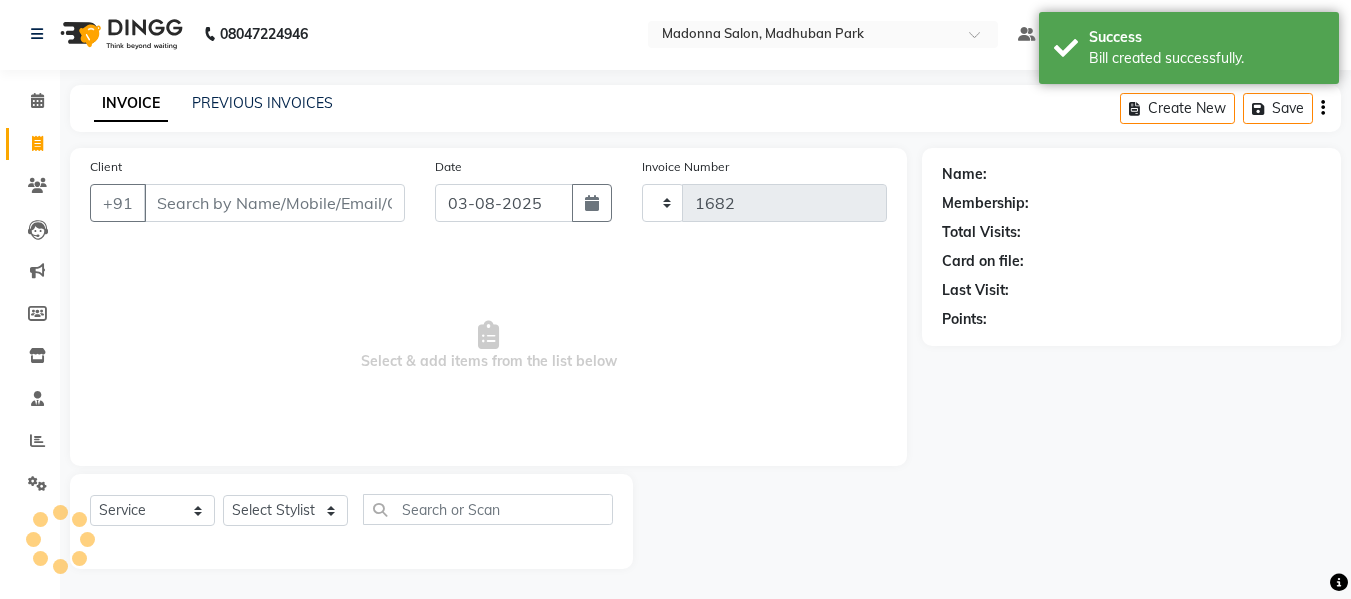 select on "6469" 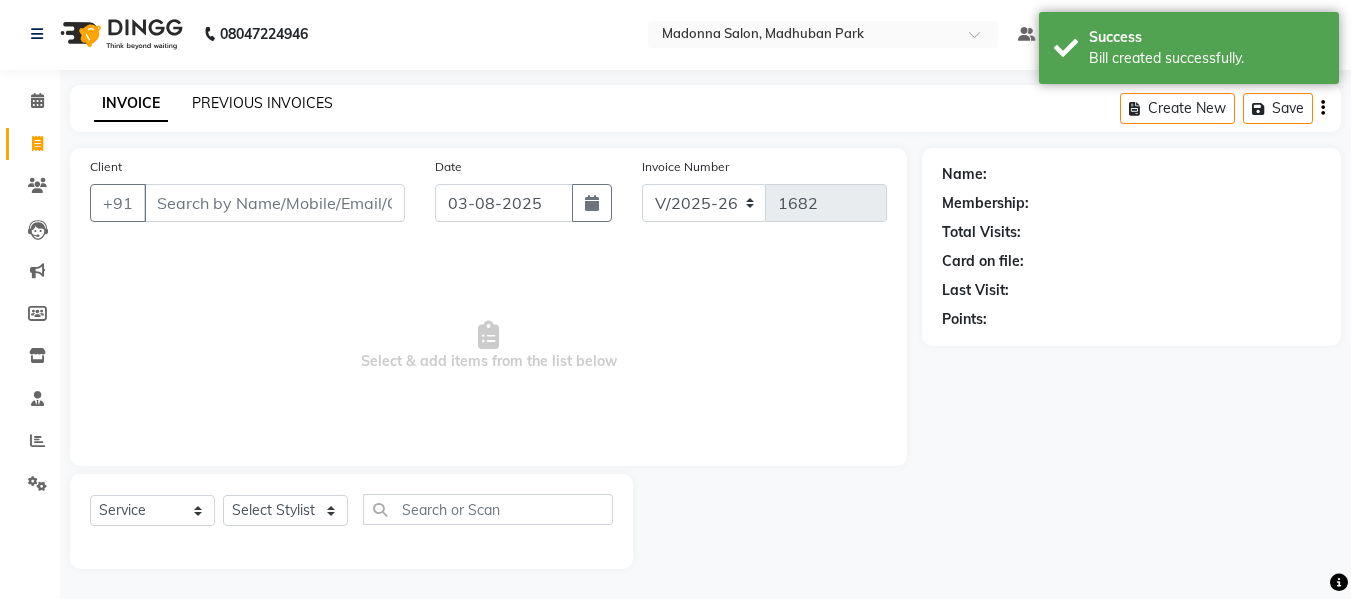 click on "PREVIOUS INVOICES" 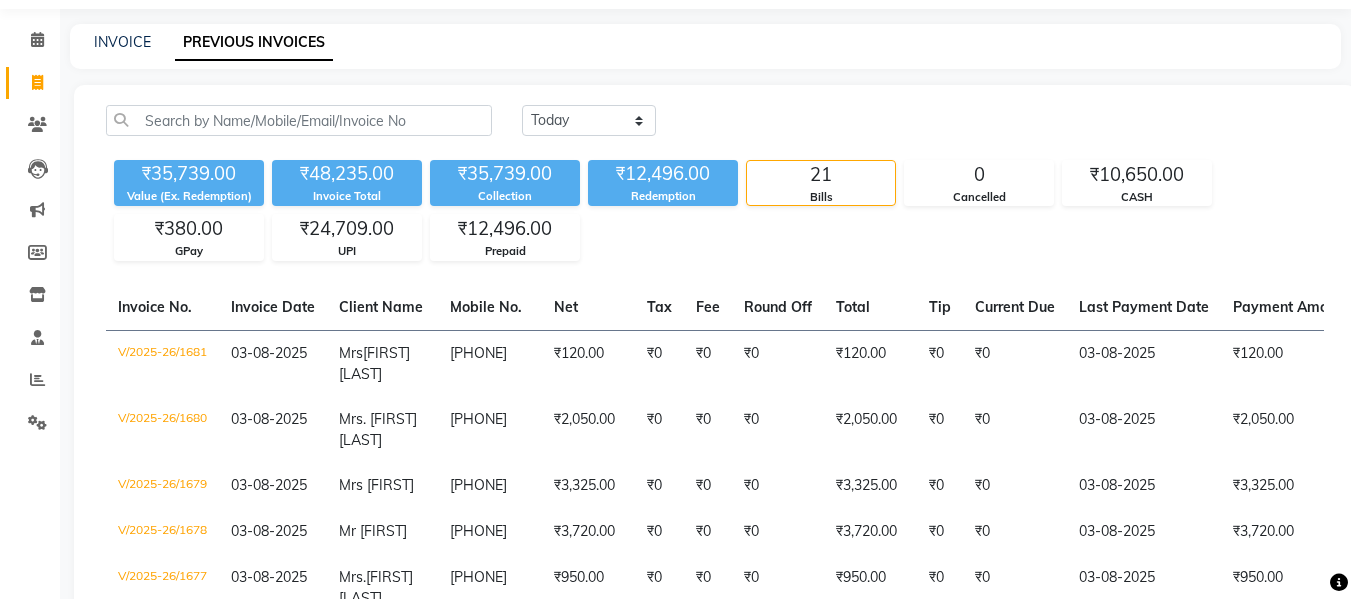 scroll, scrollTop: 65, scrollLeft: 0, axis: vertical 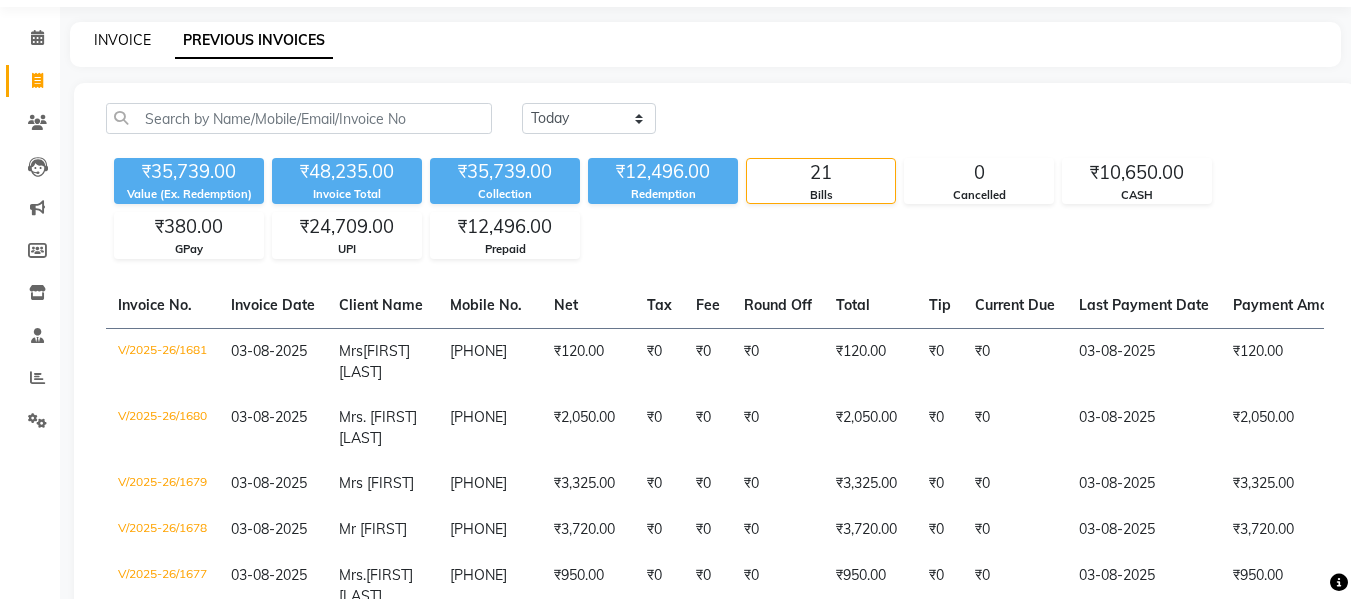 click on "INVOICE" 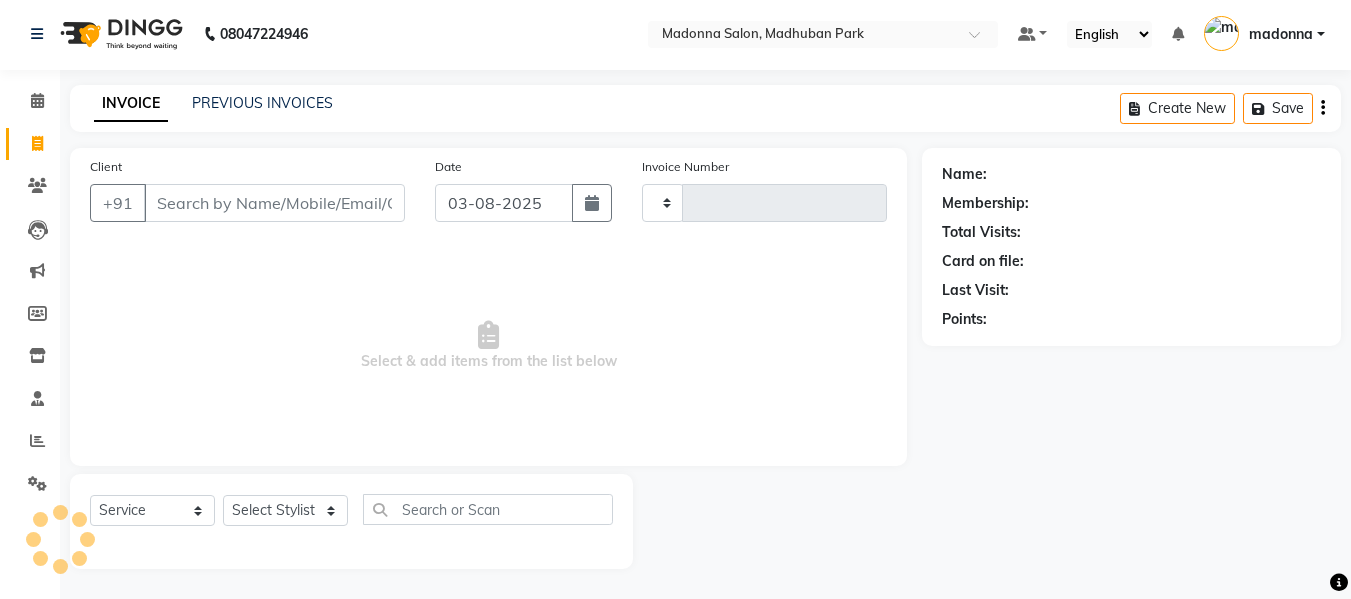 scroll, scrollTop: 2, scrollLeft: 0, axis: vertical 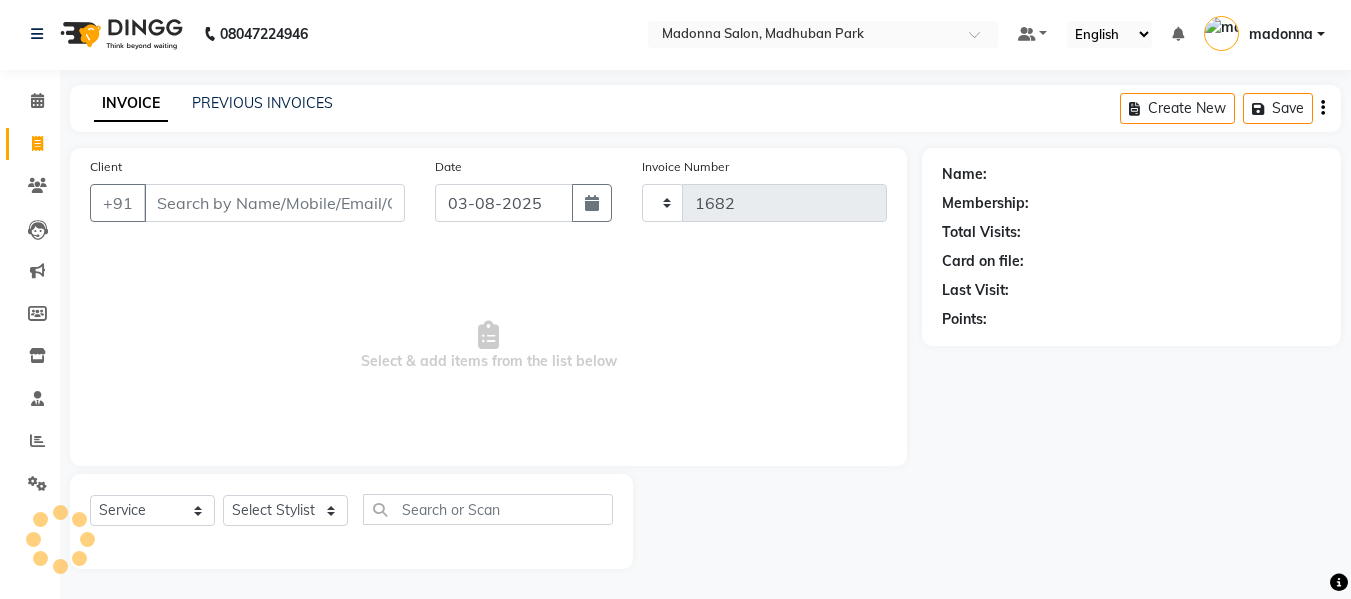select on "6469" 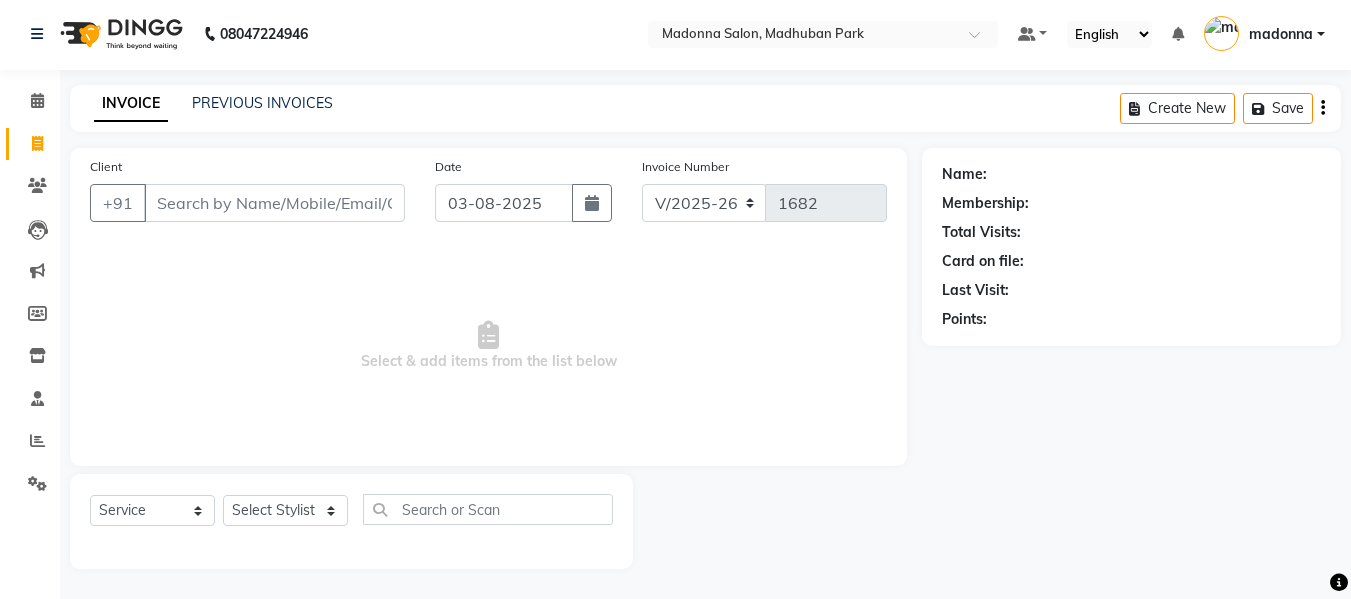 click on "Client" at bounding box center (274, 203) 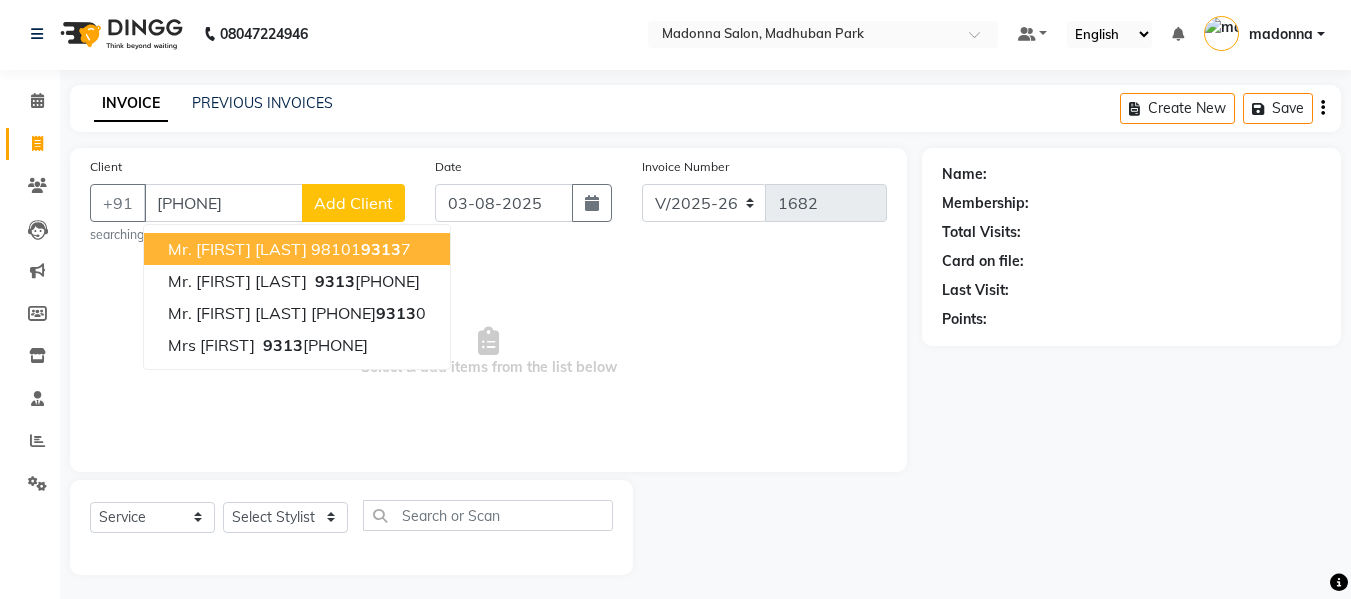 scroll, scrollTop: 2, scrollLeft: 0, axis: vertical 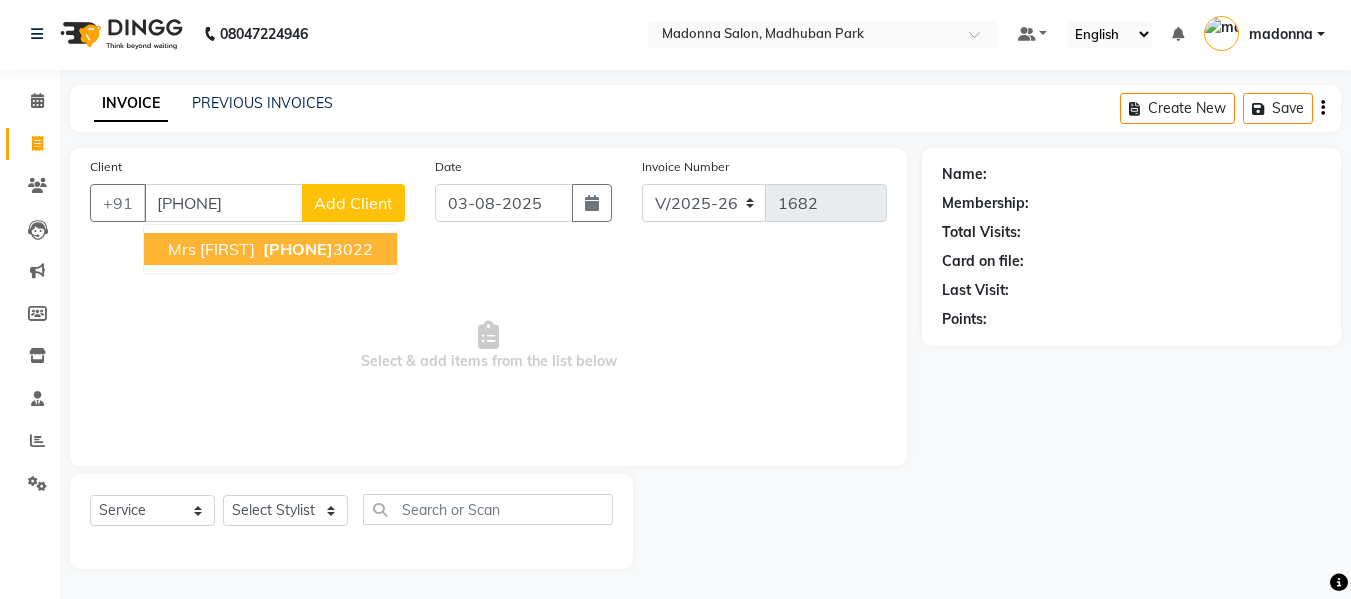 click on "931355" at bounding box center (298, 249) 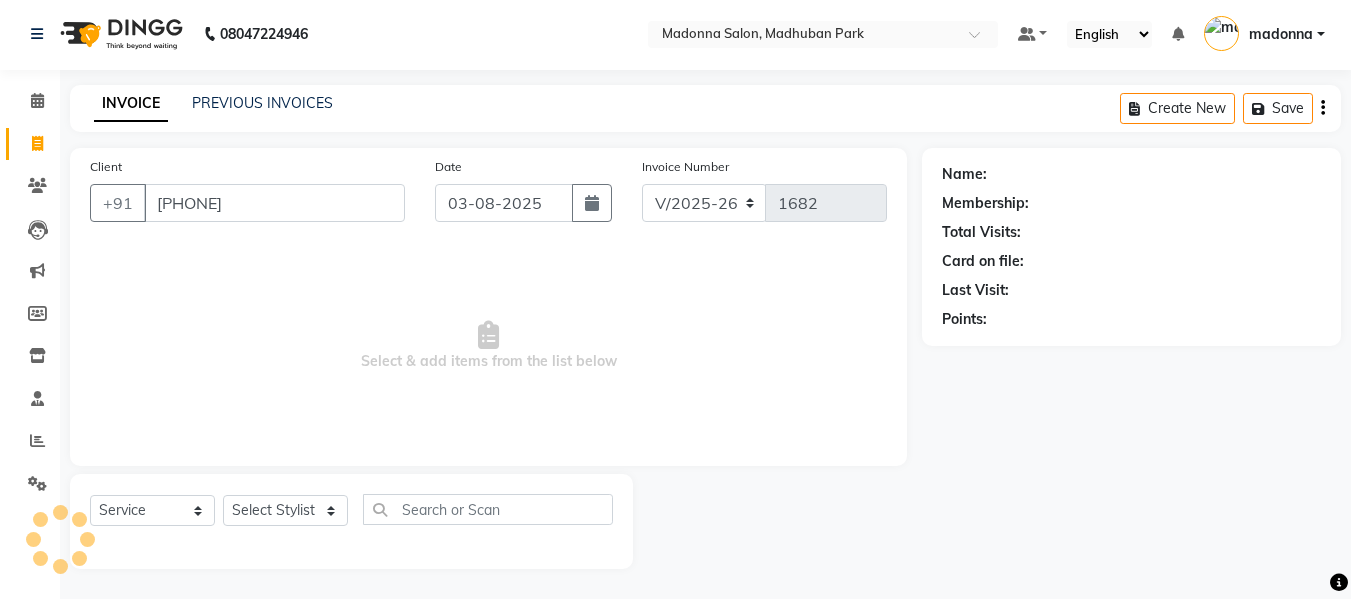 type on "9313553022" 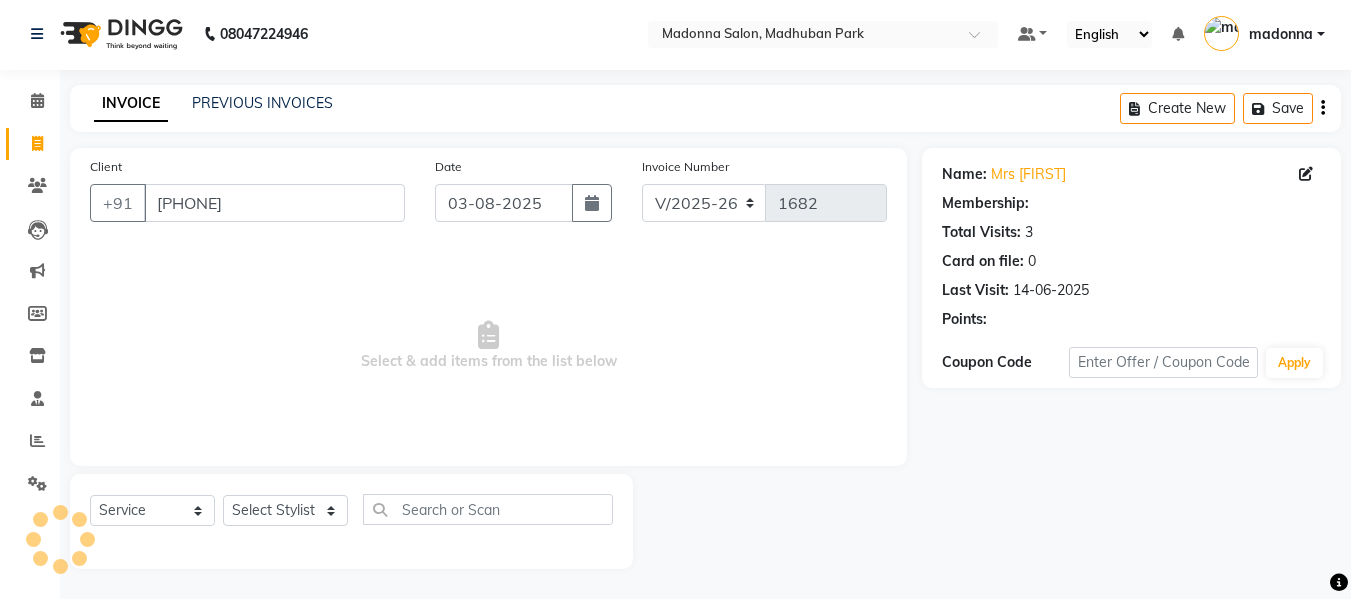 select on "1: Object" 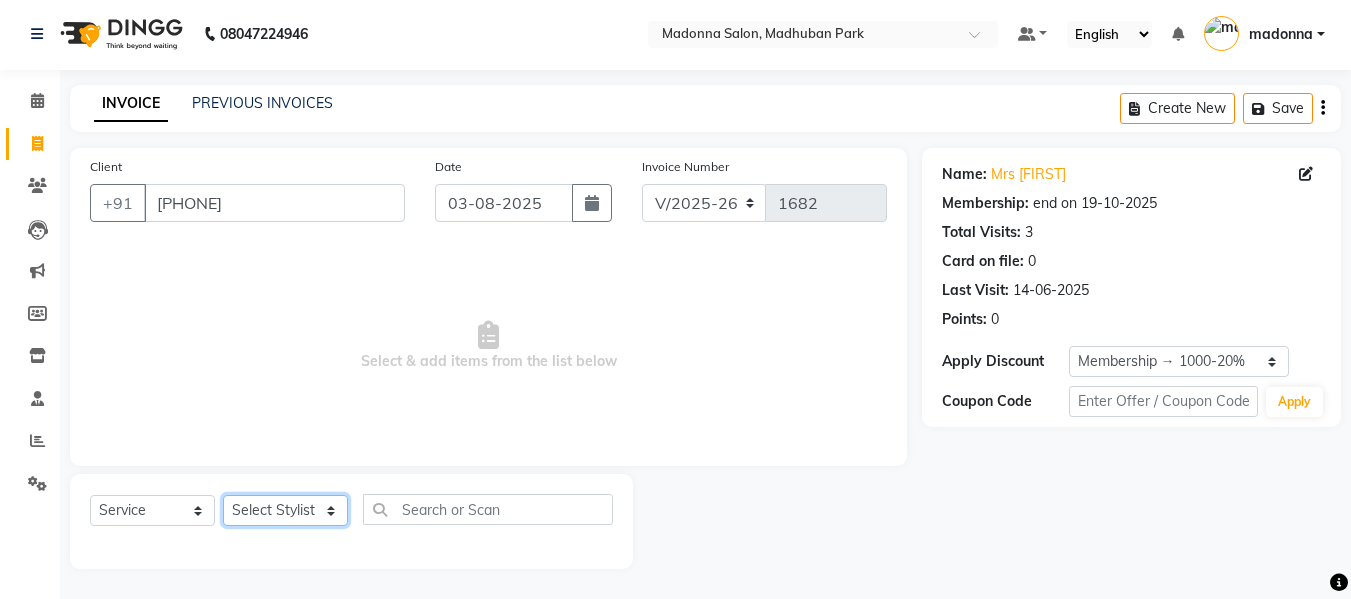 click on "Select Stylist Afsar salmani Amjad Khan Armaan  Dipika fardeen Kajal Tyagi Kirti Rajput madonna Nikhil Prince Rizwan Samaksh Shahnawaz Shoib Ahmad  Twinkle Gupta" 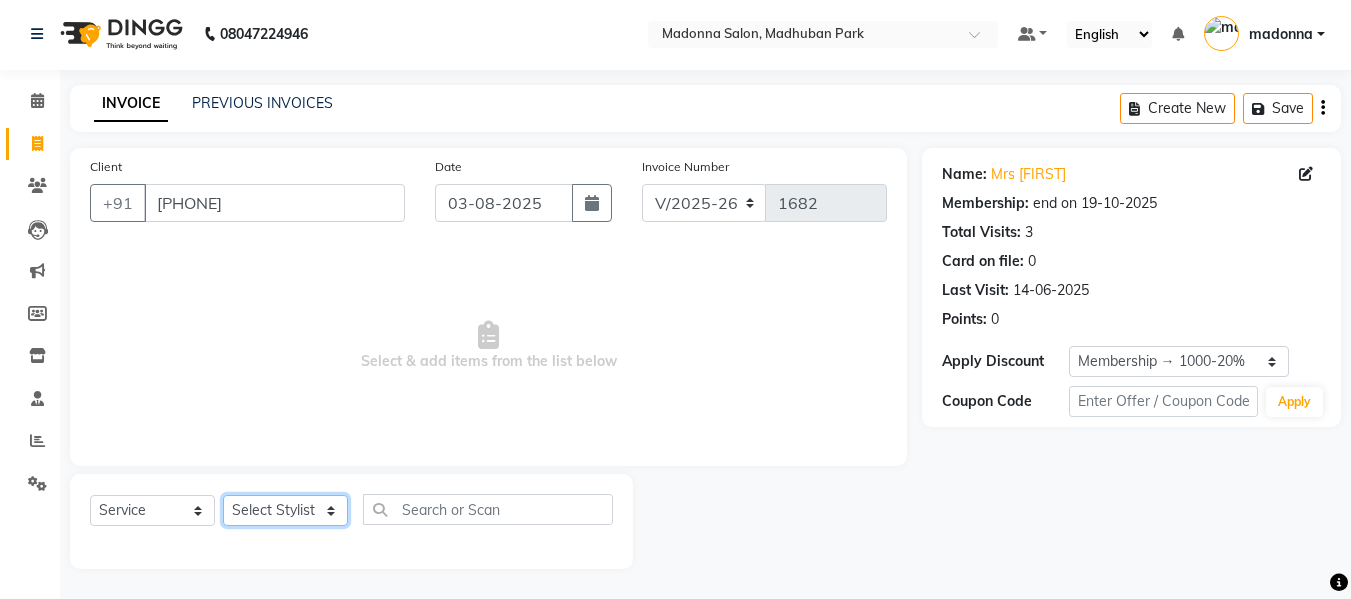 select on "49739" 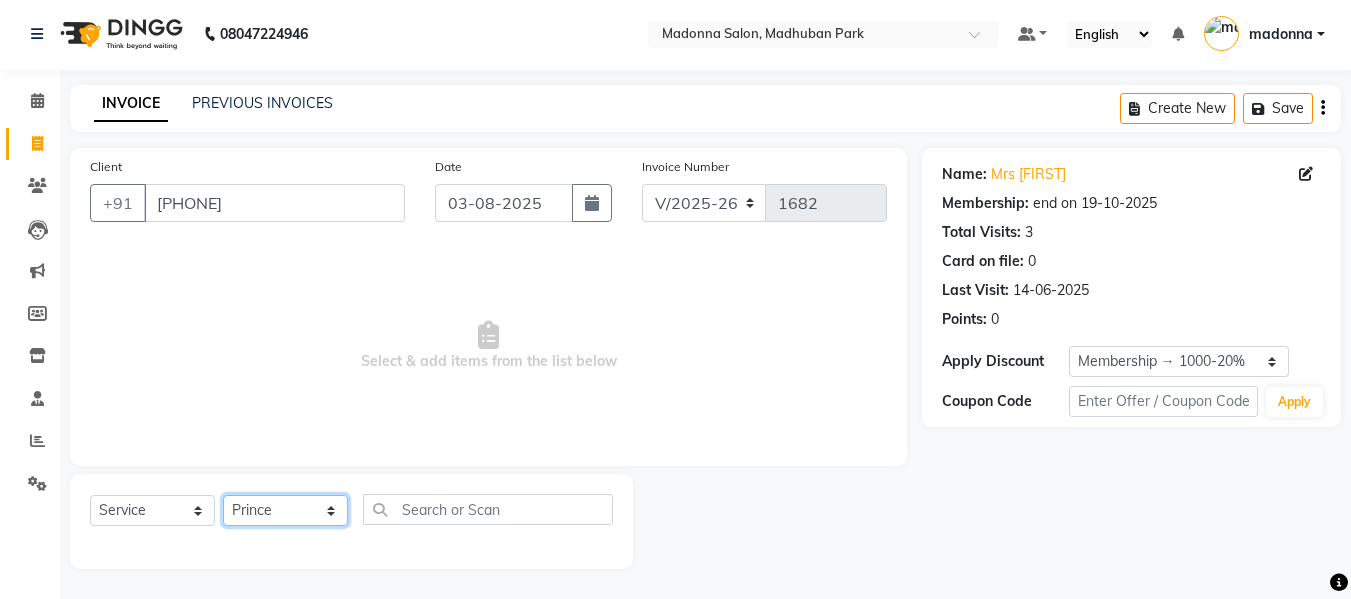 click on "Select Stylist Afsar salmani Amjad Khan Armaan  Dipika fardeen Kajal Tyagi Kirti Rajput madonna Nikhil Prince Rizwan Samaksh Shahnawaz Shoib Ahmad  Twinkle Gupta" 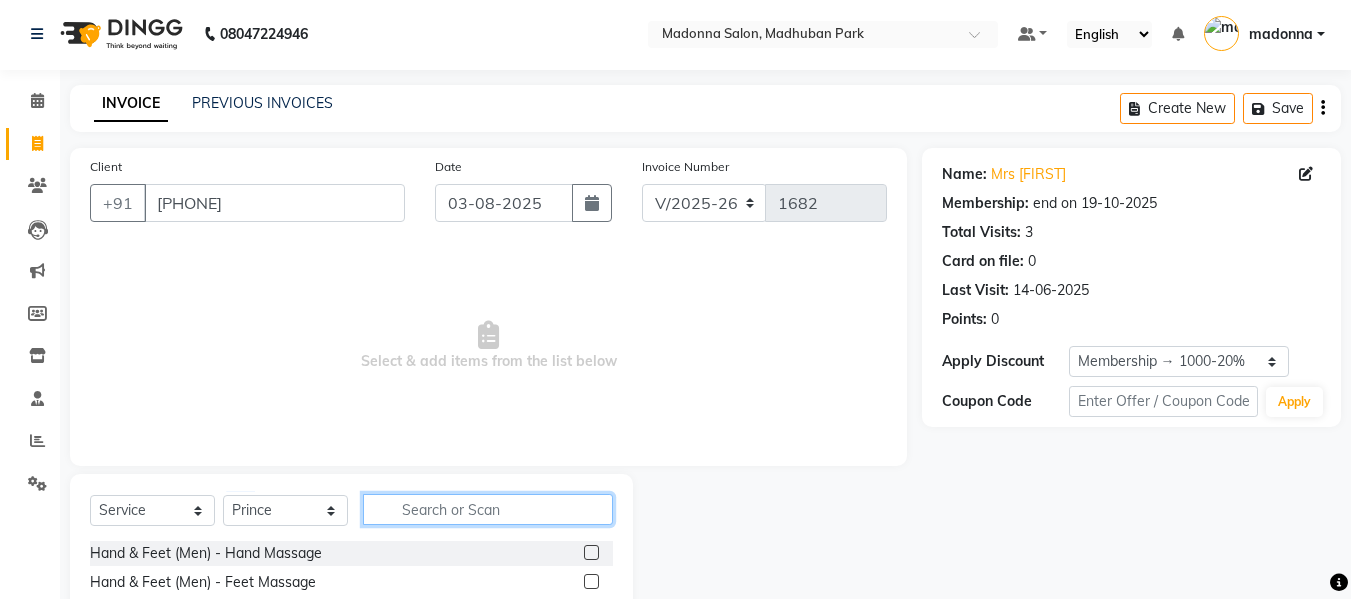 click 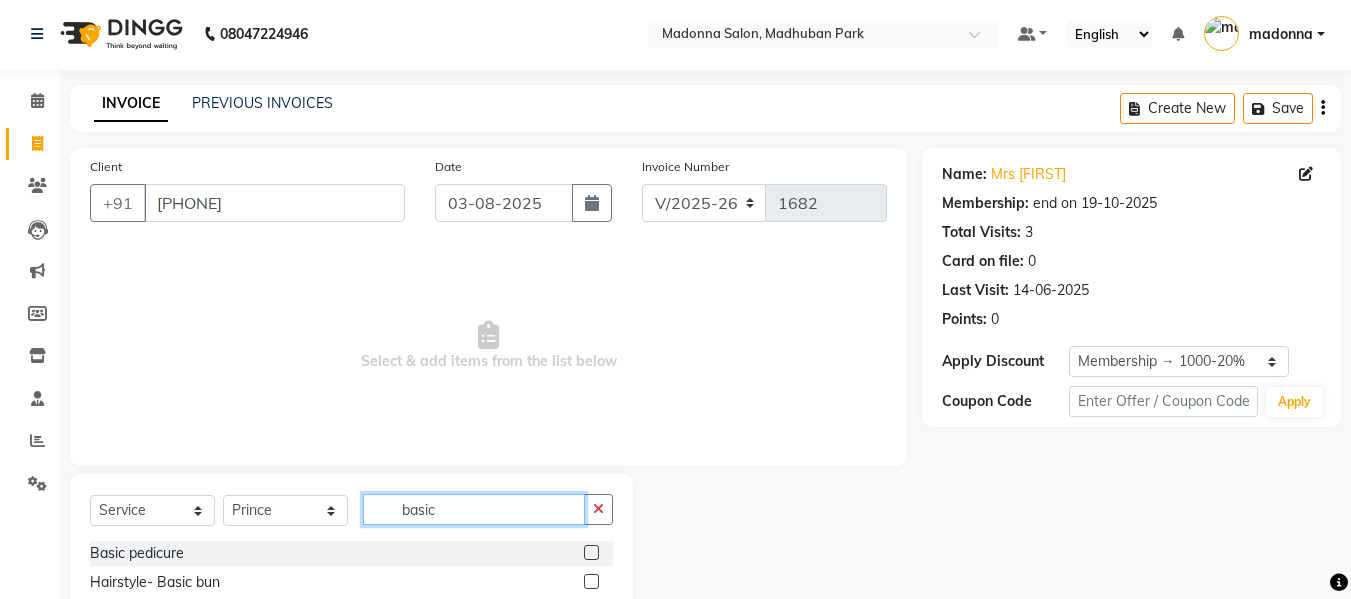 type on "basic" 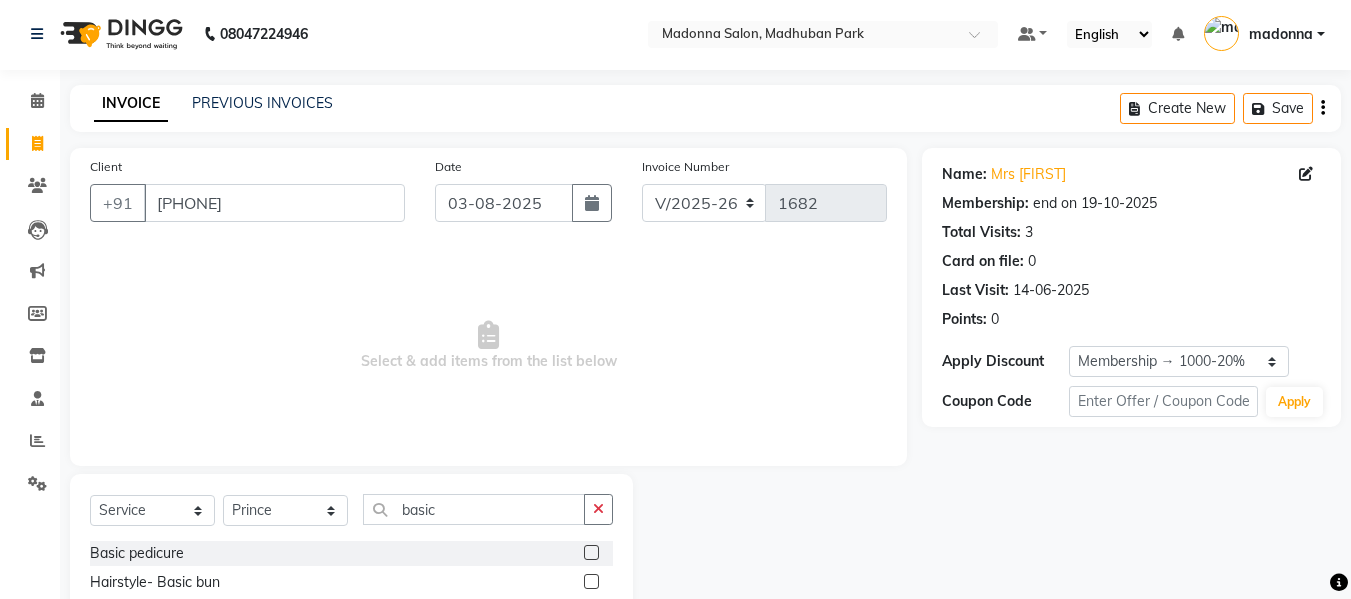 click 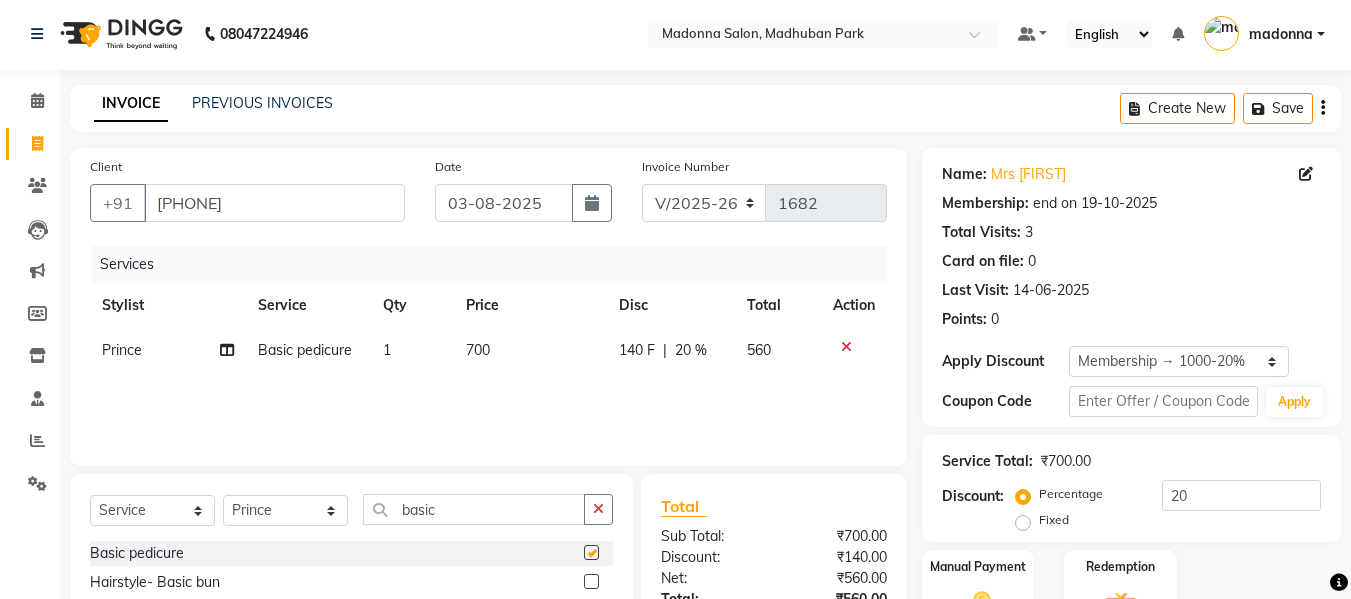 checkbox on "false" 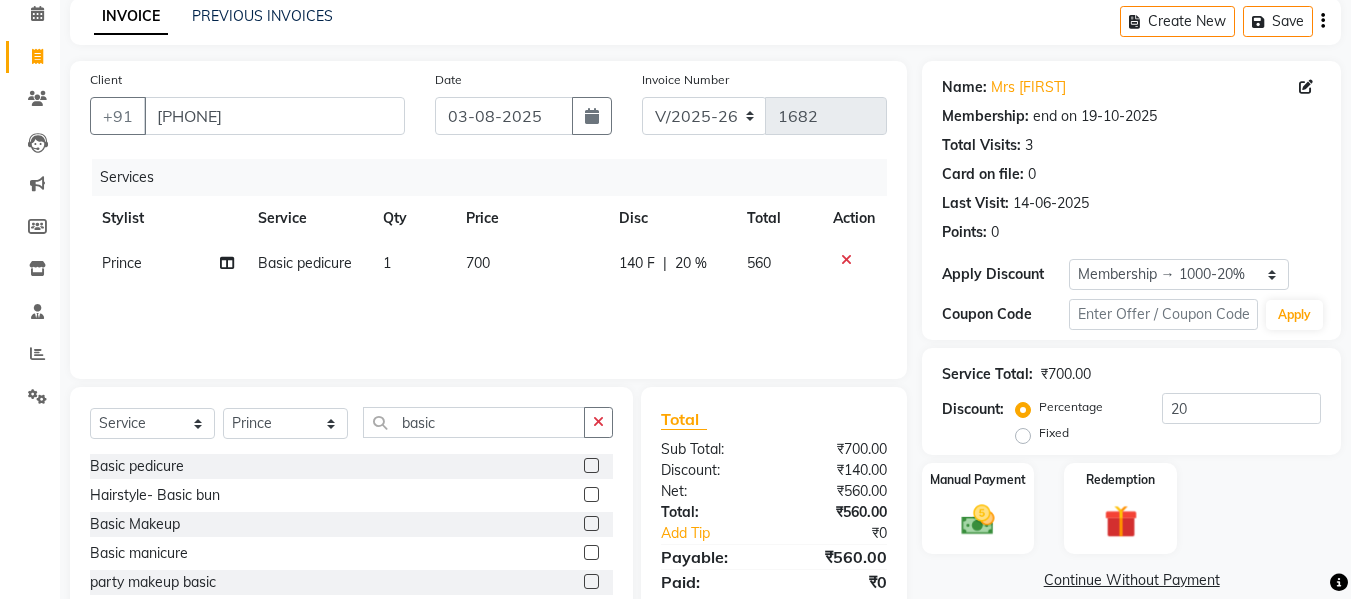 scroll, scrollTop: 90, scrollLeft: 0, axis: vertical 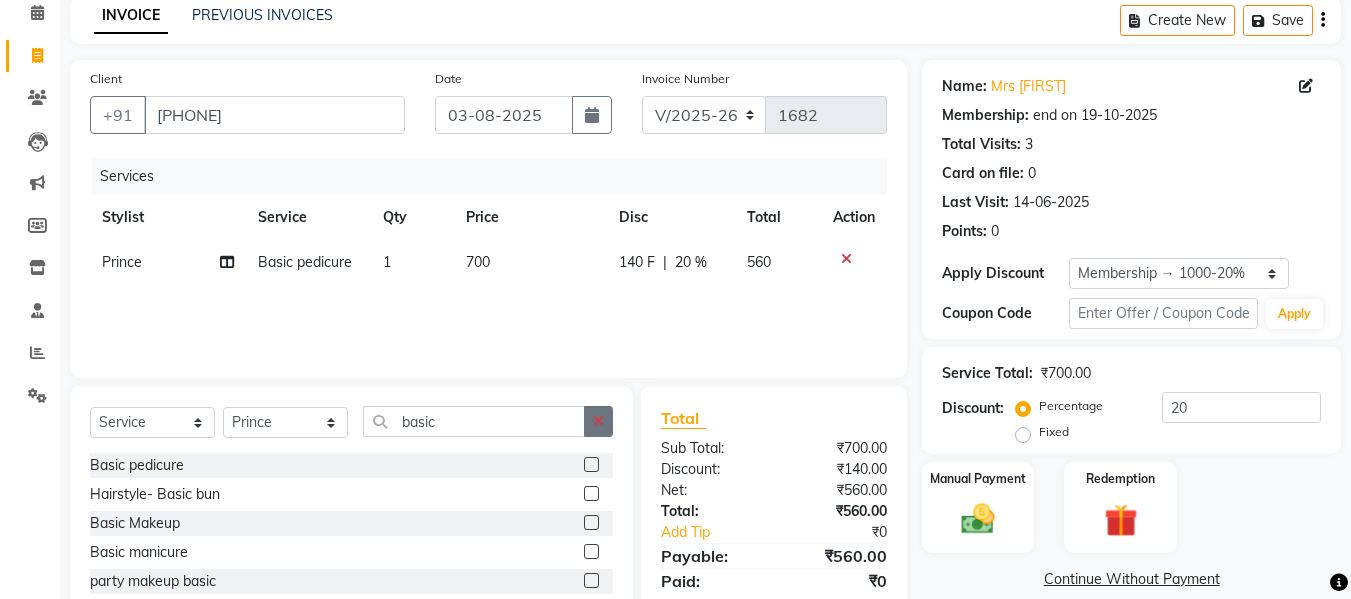 click 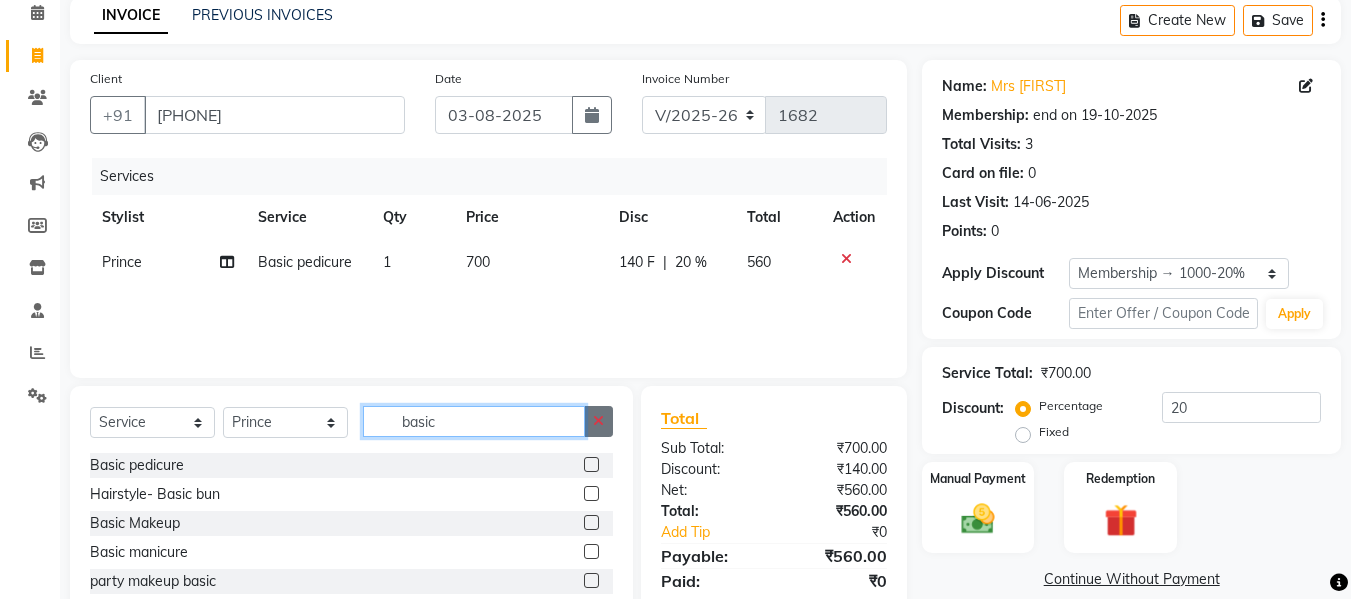type 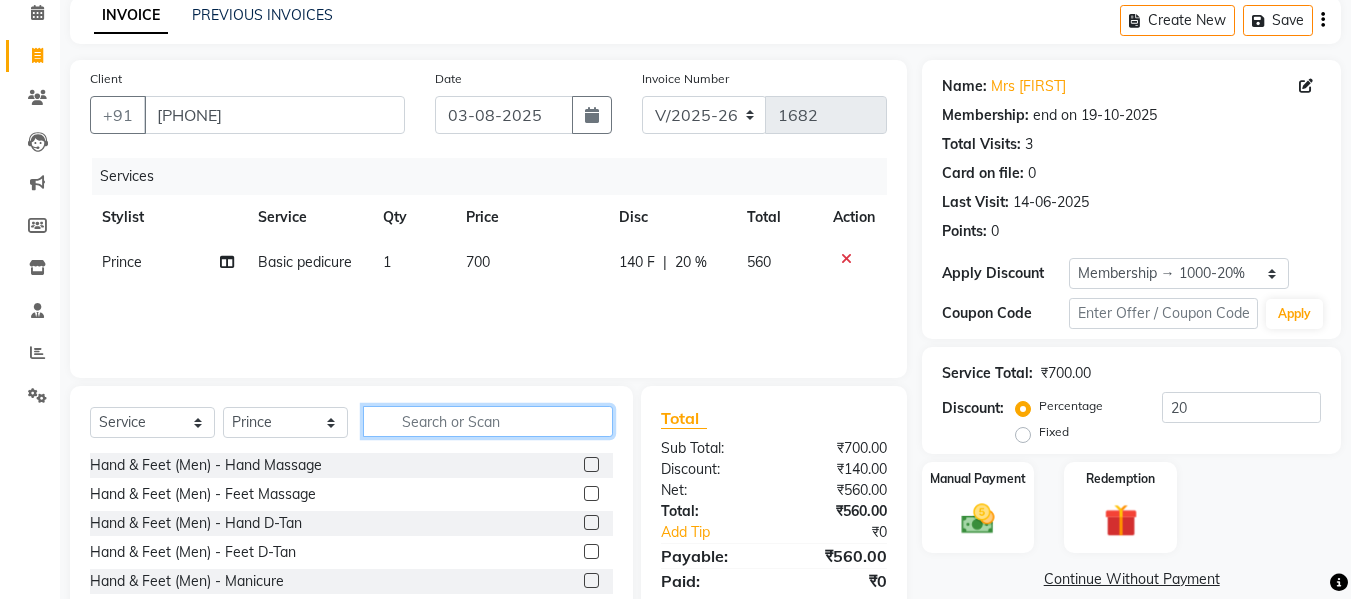 scroll, scrollTop: 202, scrollLeft: 0, axis: vertical 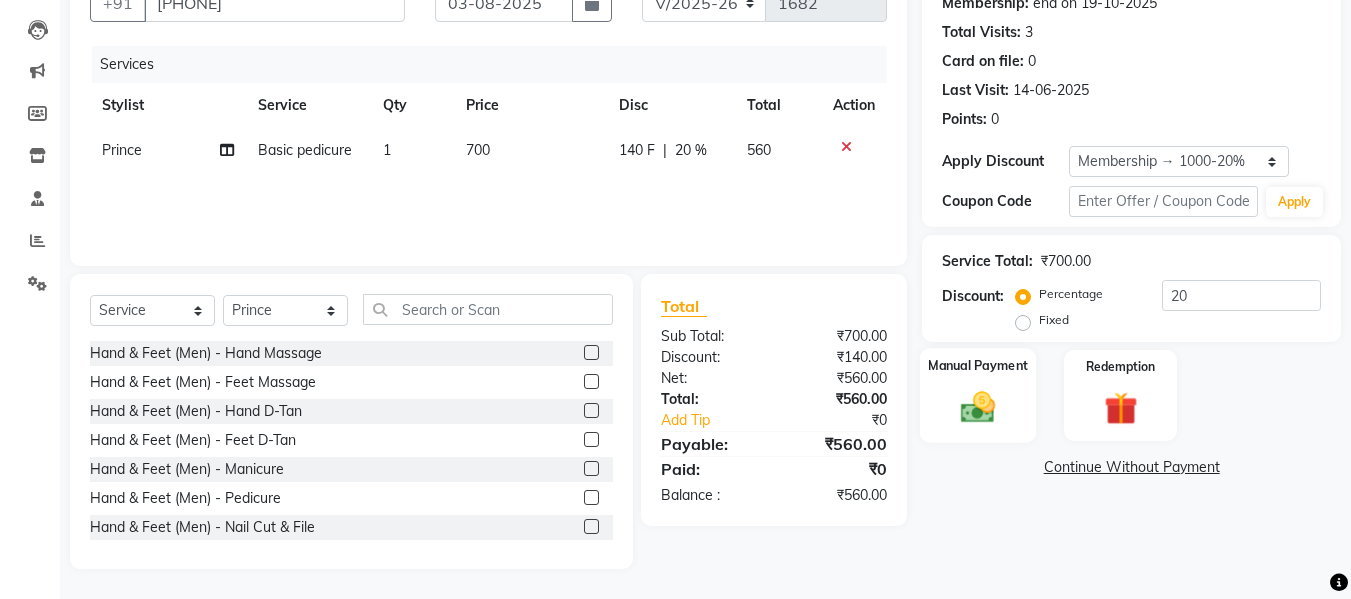 click on "Manual Payment" 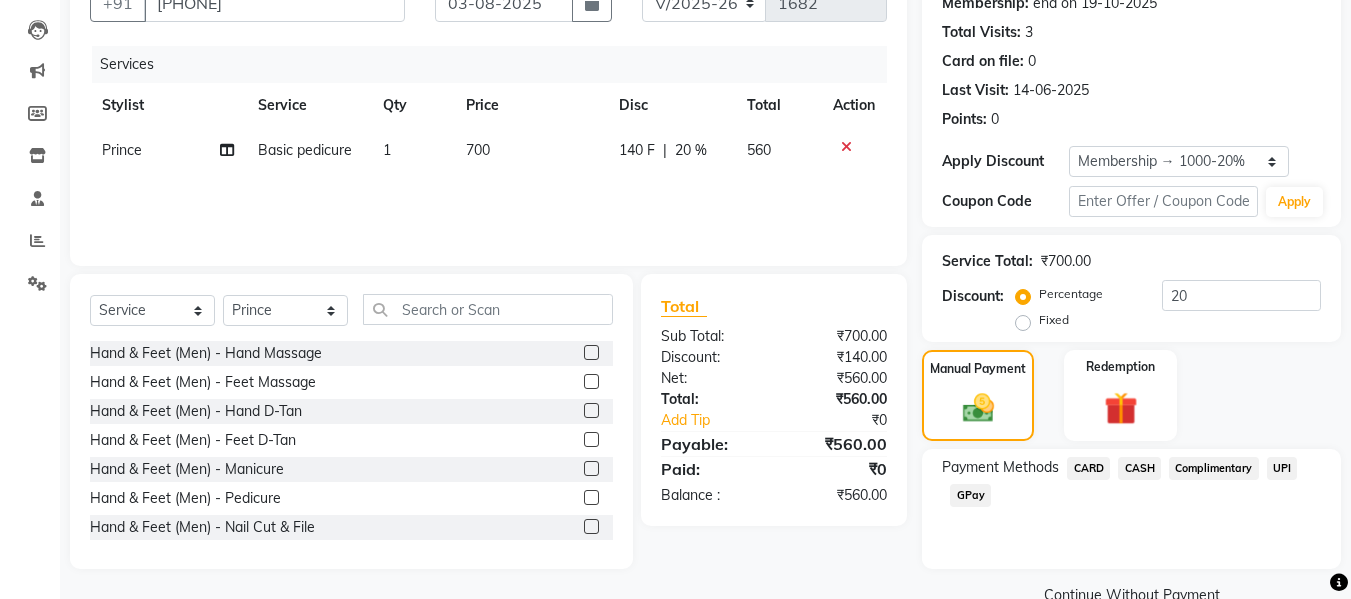 click on "UPI" 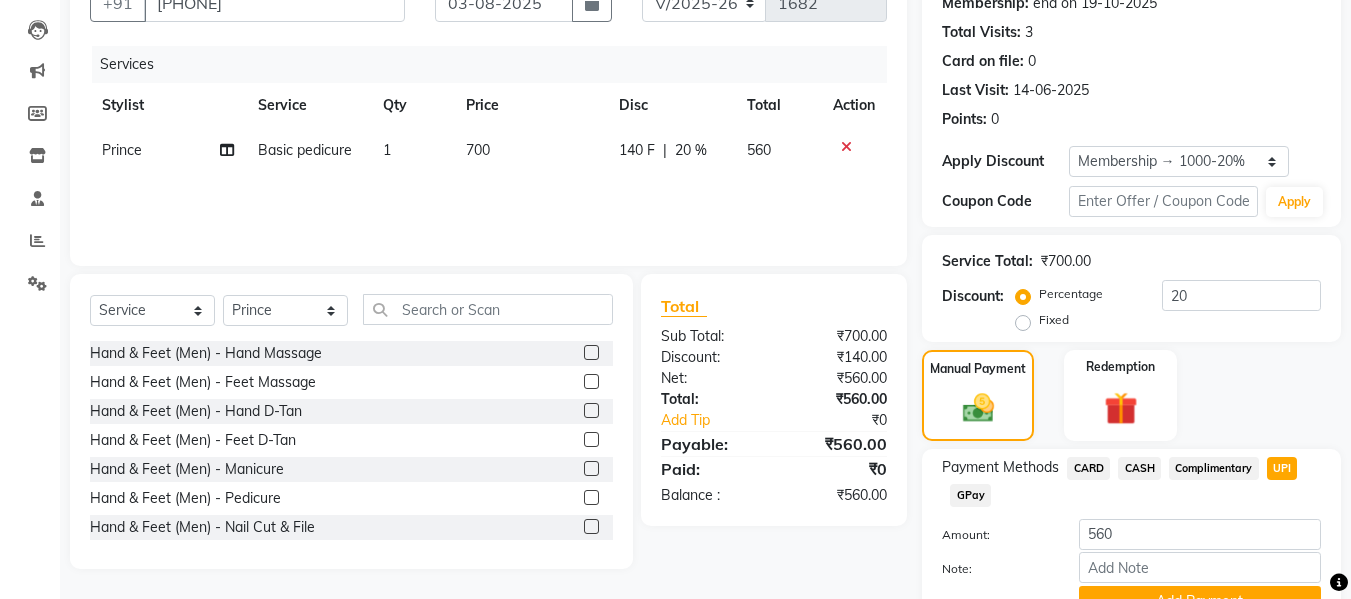 scroll, scrollTop: 299, scrollLeft: 0, axis: vertical 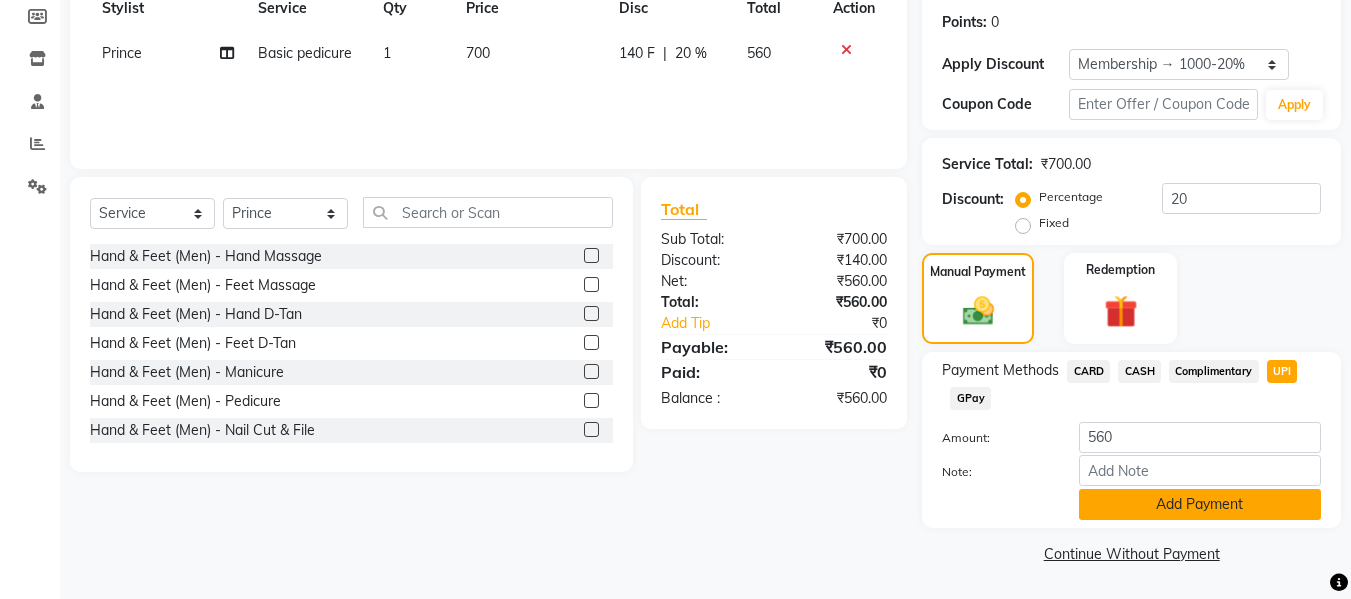 click on "Add Payment" 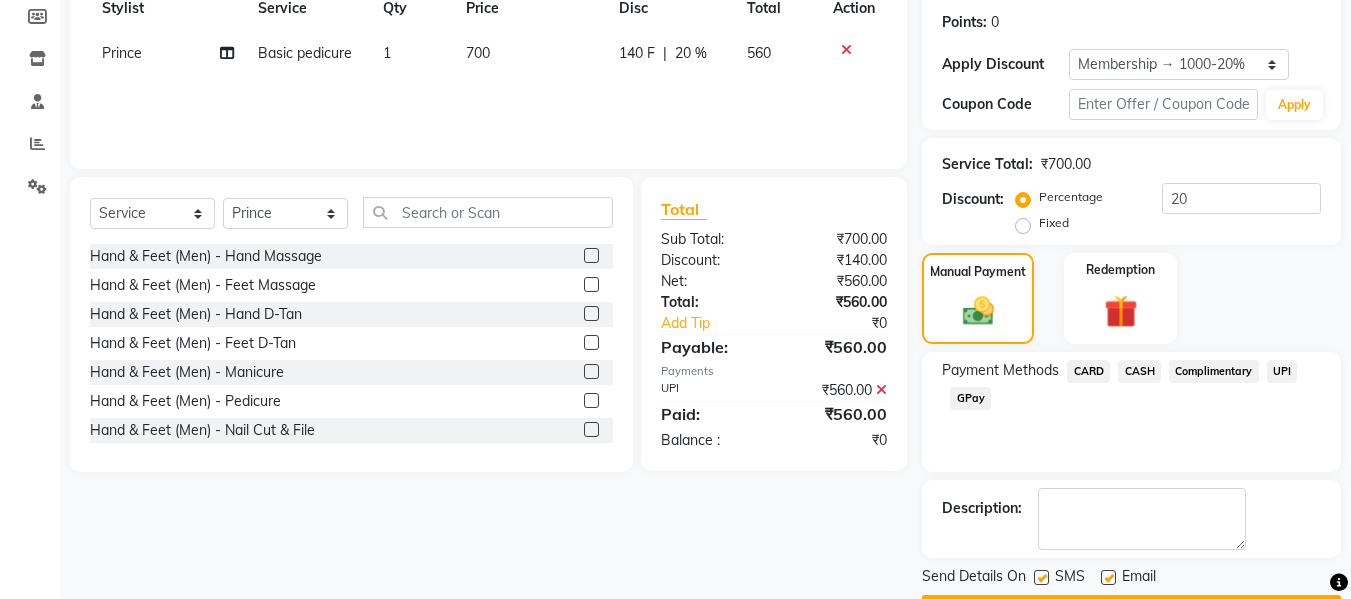 scroll, scrollTop: 356, scrollLeft: 0, axis: vertical 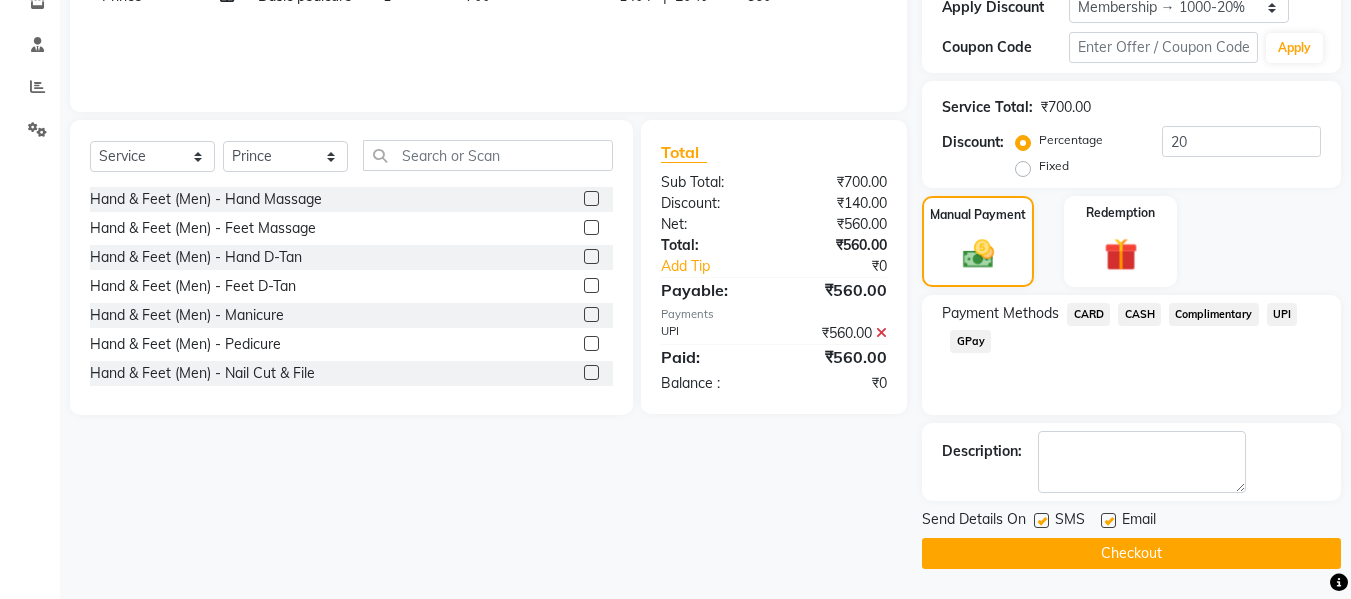 click on "Checkout" 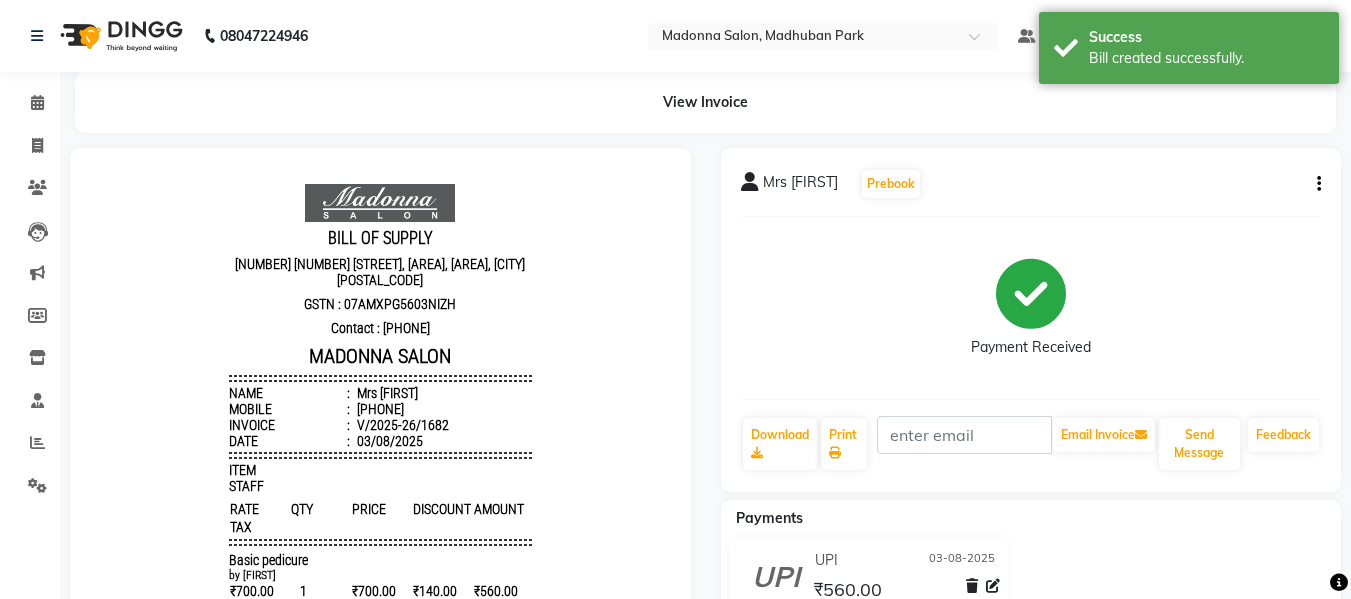 scroll, scrollTop: 0, scrollLeft: 0, axis: both 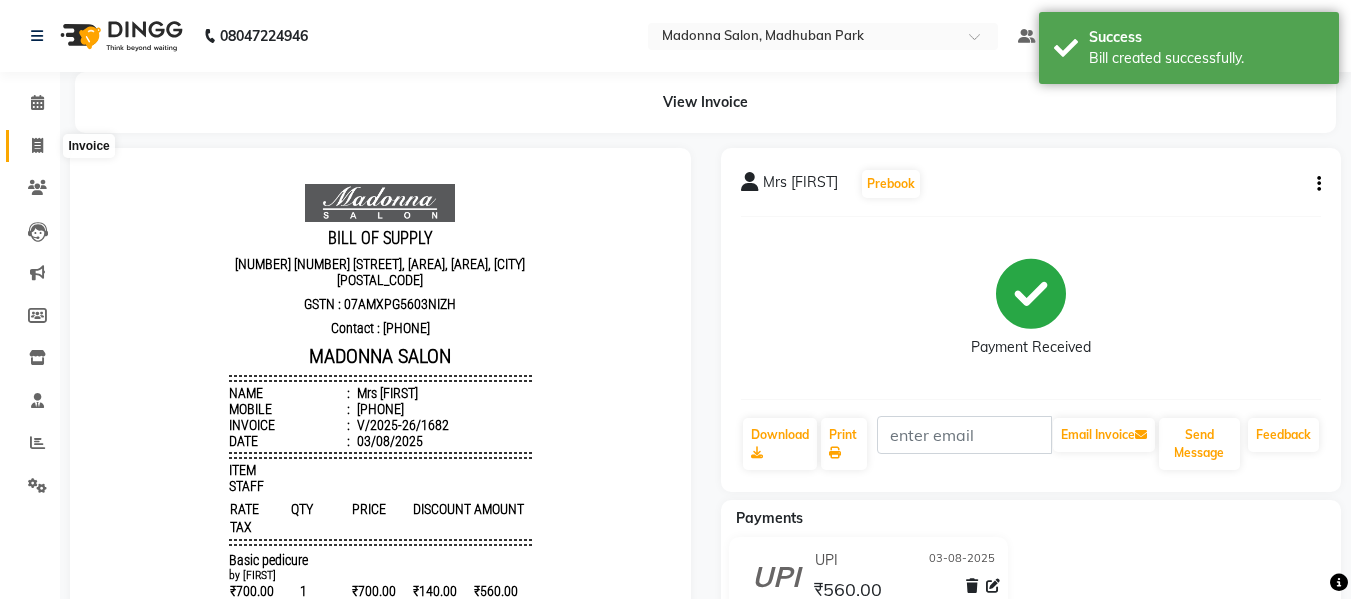 click 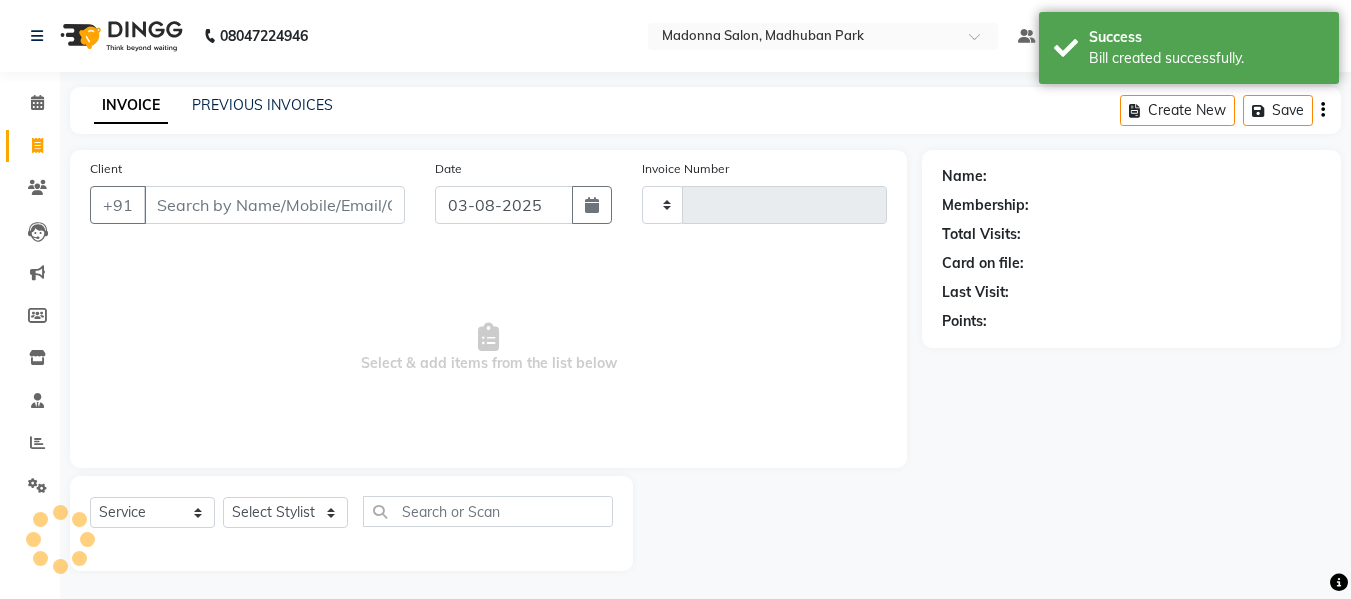 scroll, scrollTop: 2, scrollLeft: 0, axis: vertical 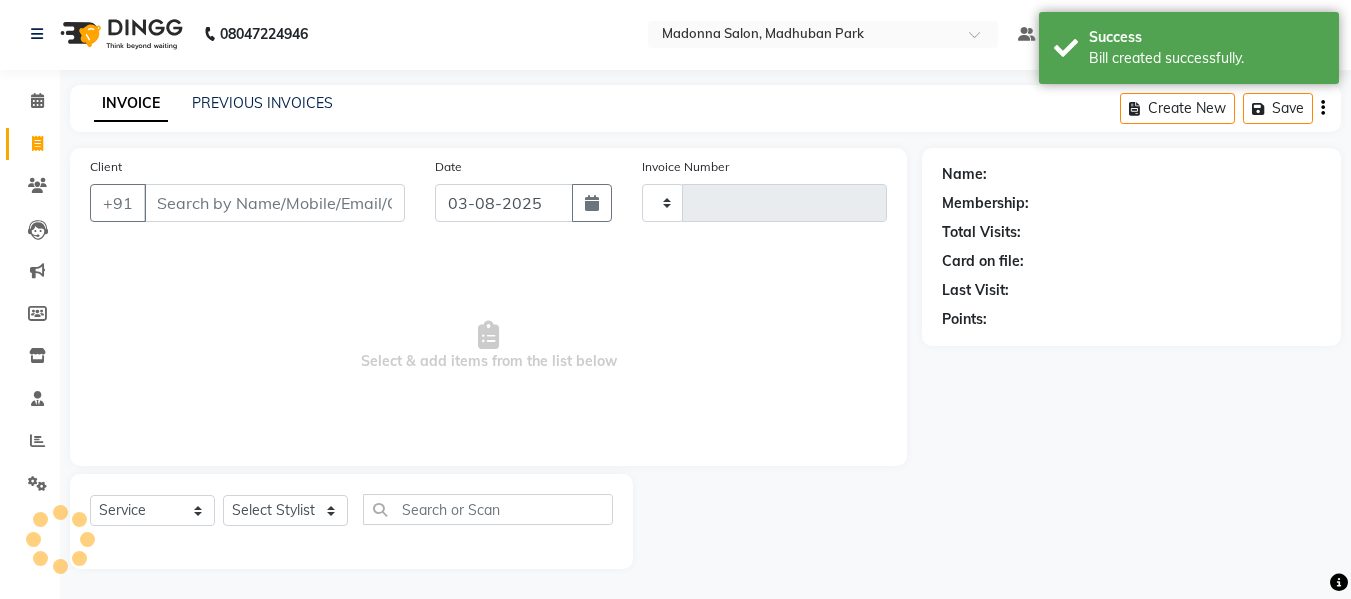 type on "1683" 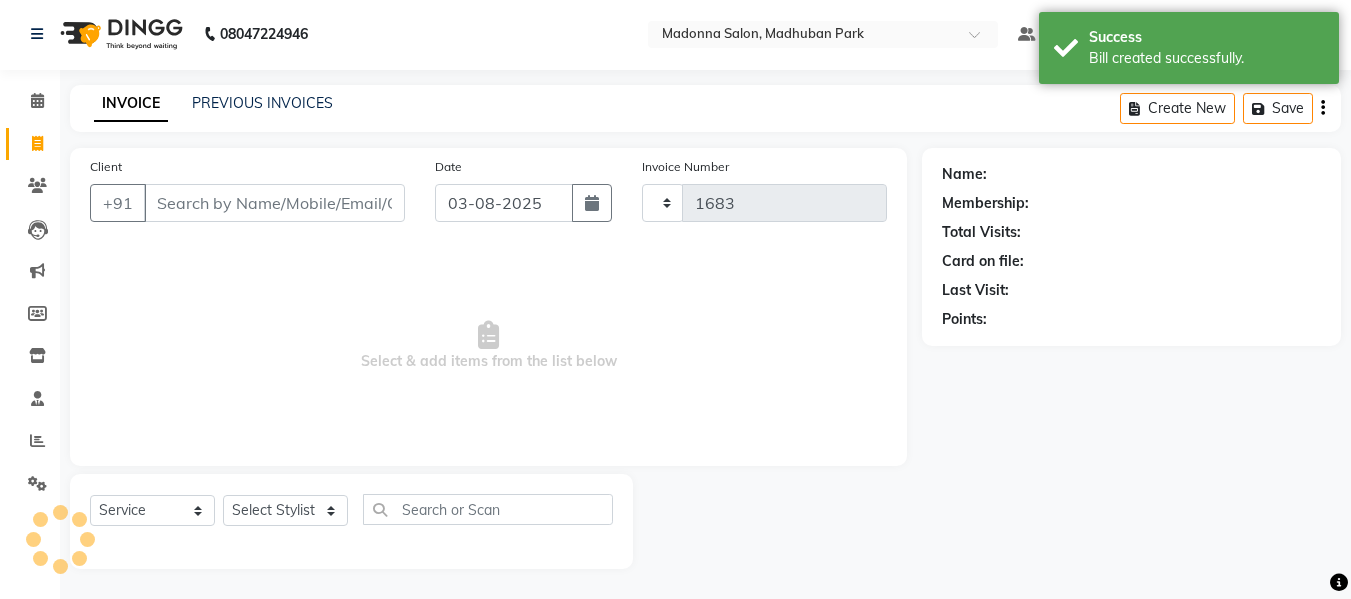 select on "6469" 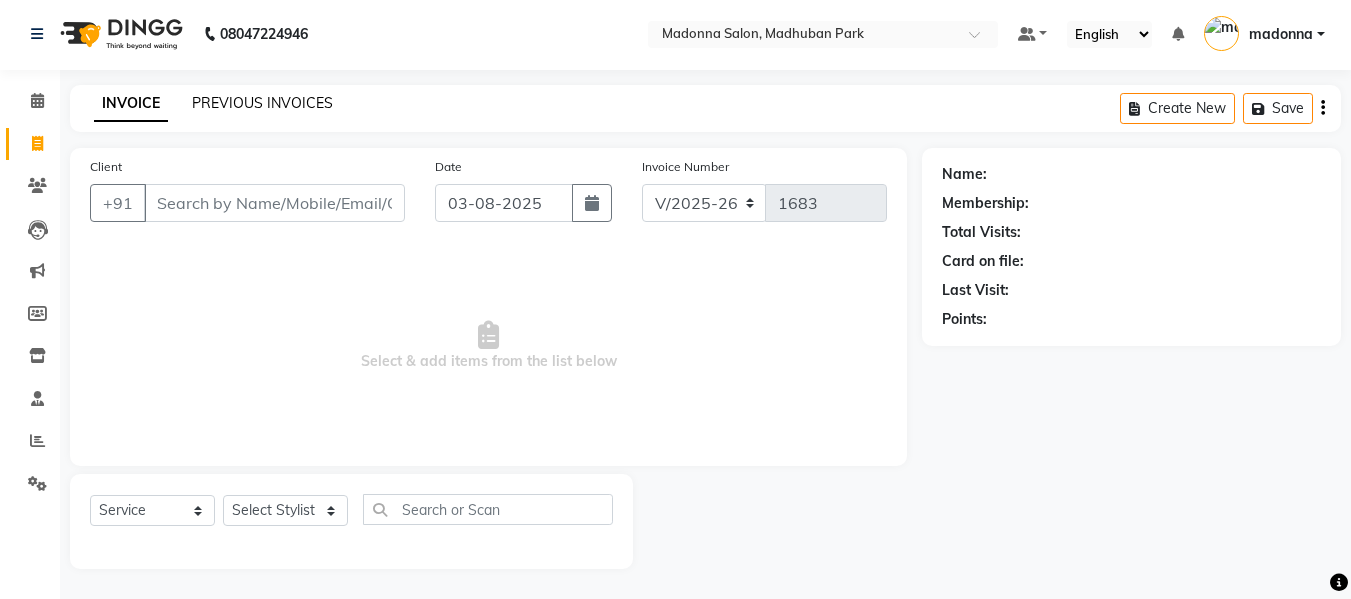 click on "PREVIOUS INVOICES" 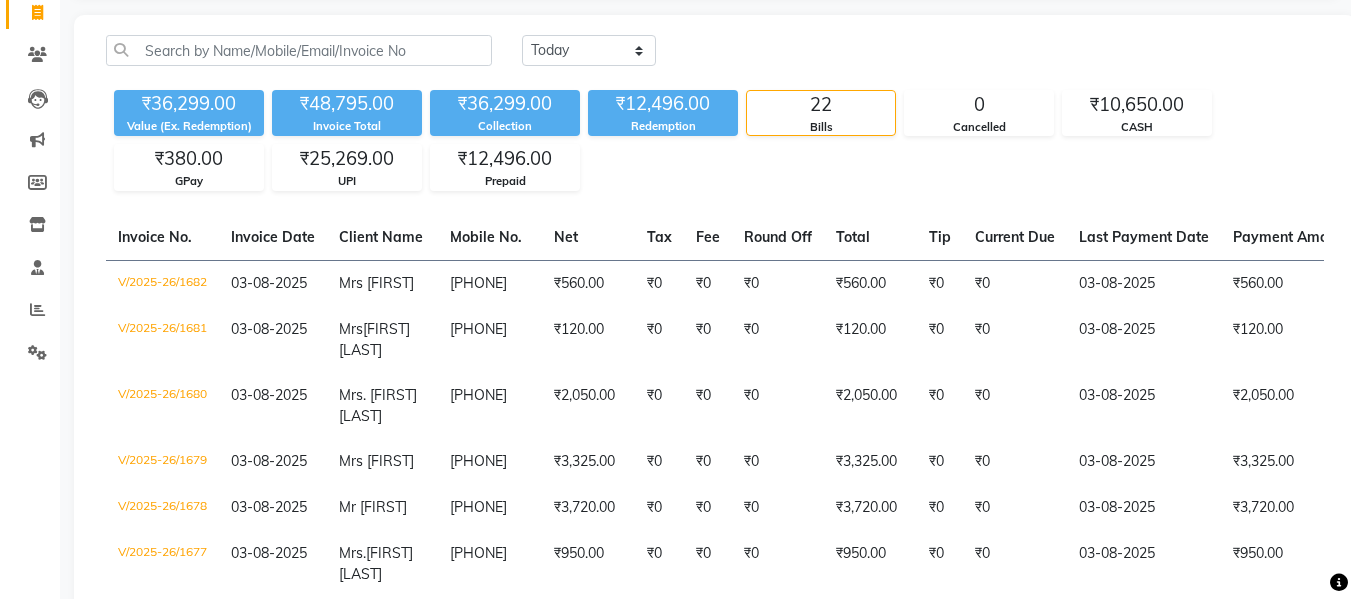 scroll, scrollTop: 134, scrollLeft: 0, axis: vertical 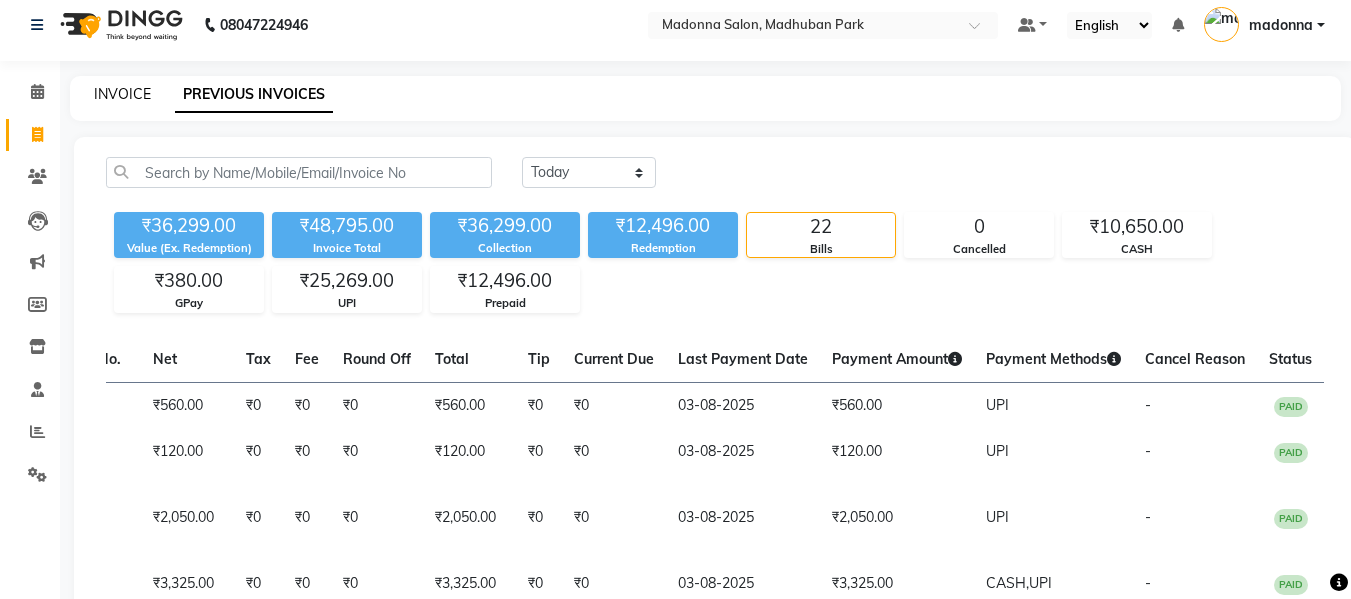 click on "INVOICE" 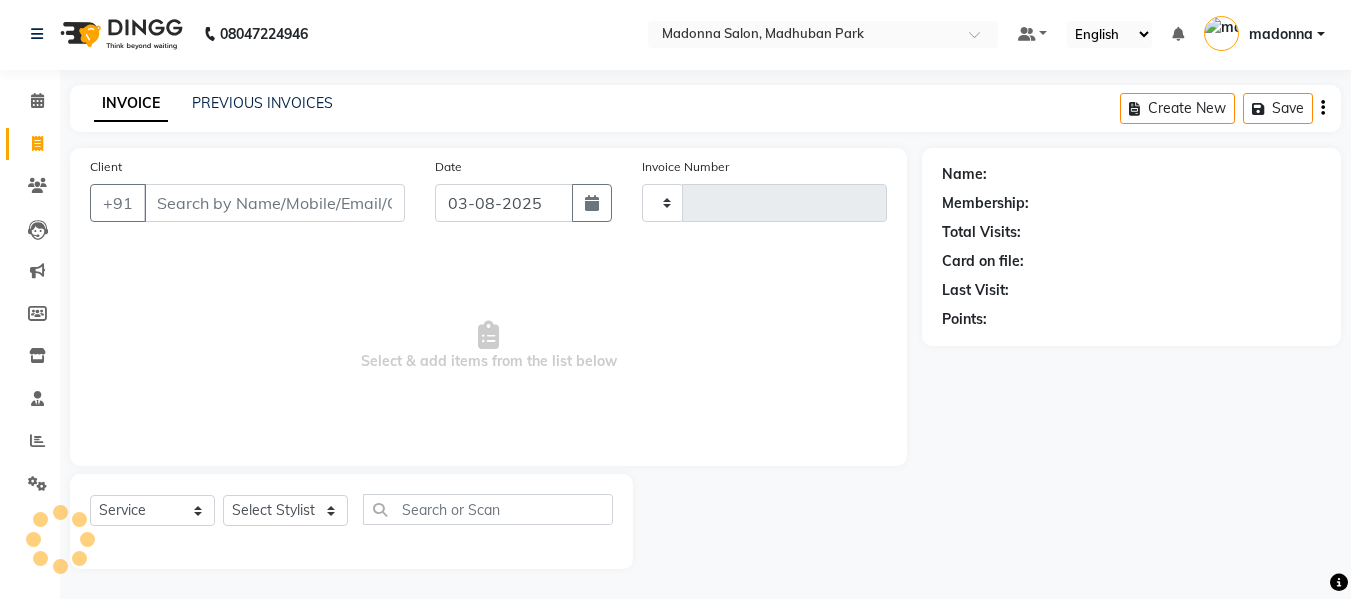 scroll, scrollTop: 2, scrollLeft: 0, axis: vertical 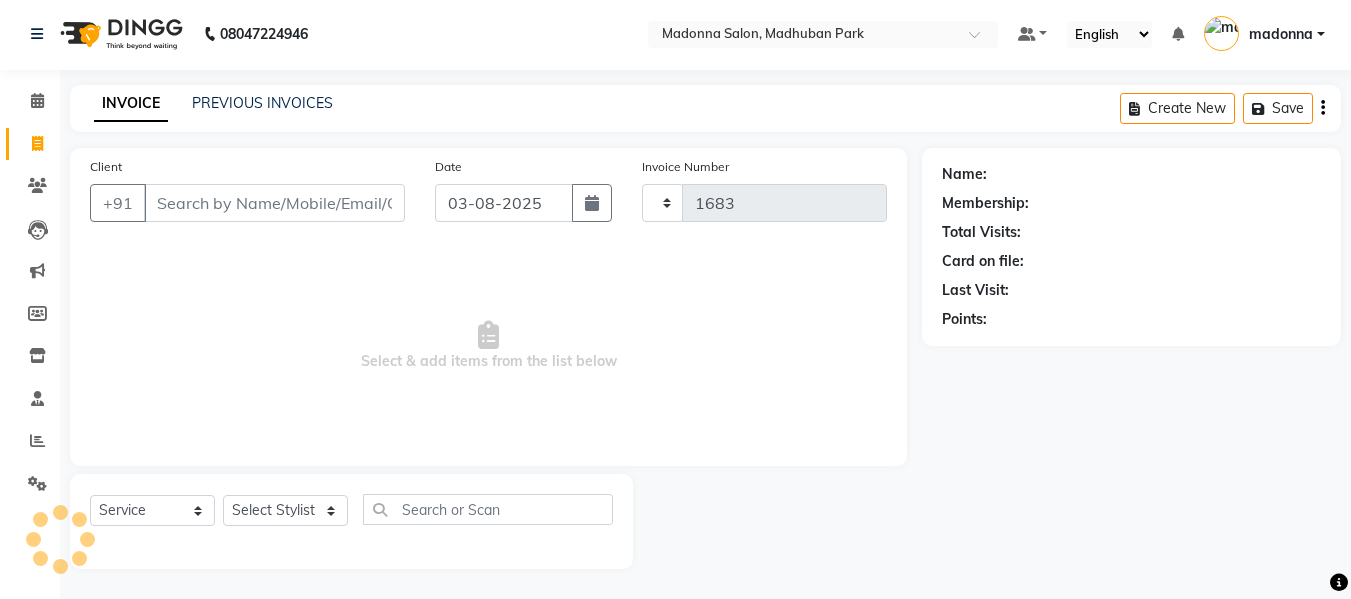 select on "6469" 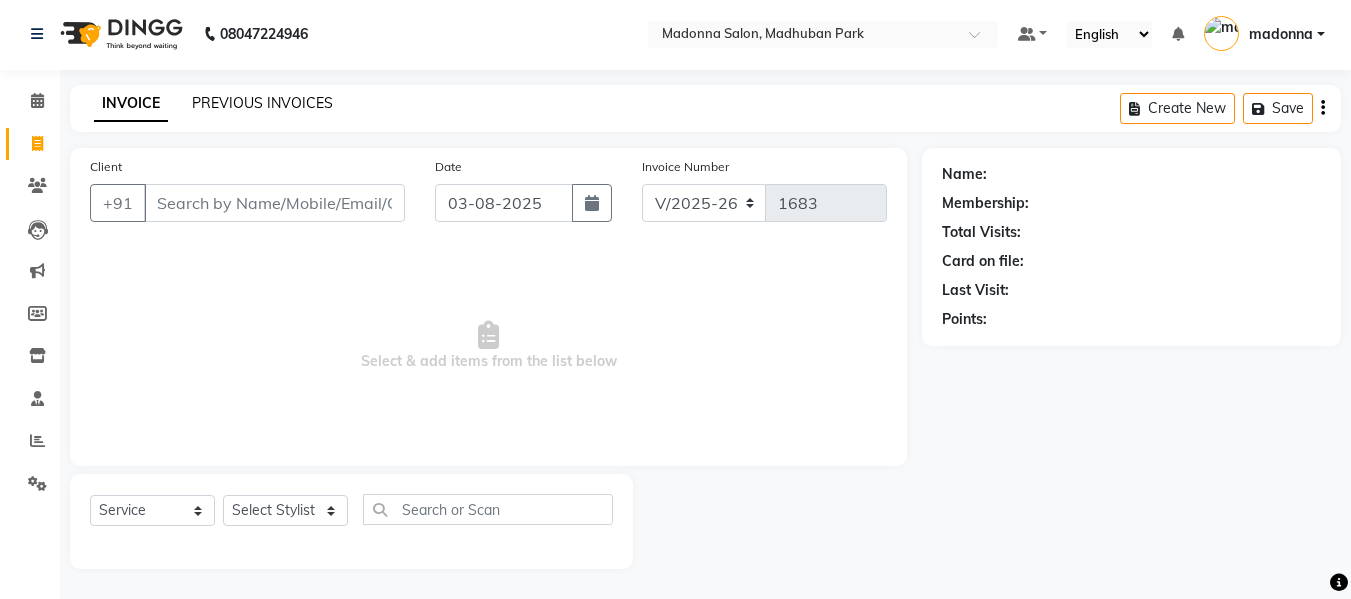 click on "PREVIOUS INVOICES" 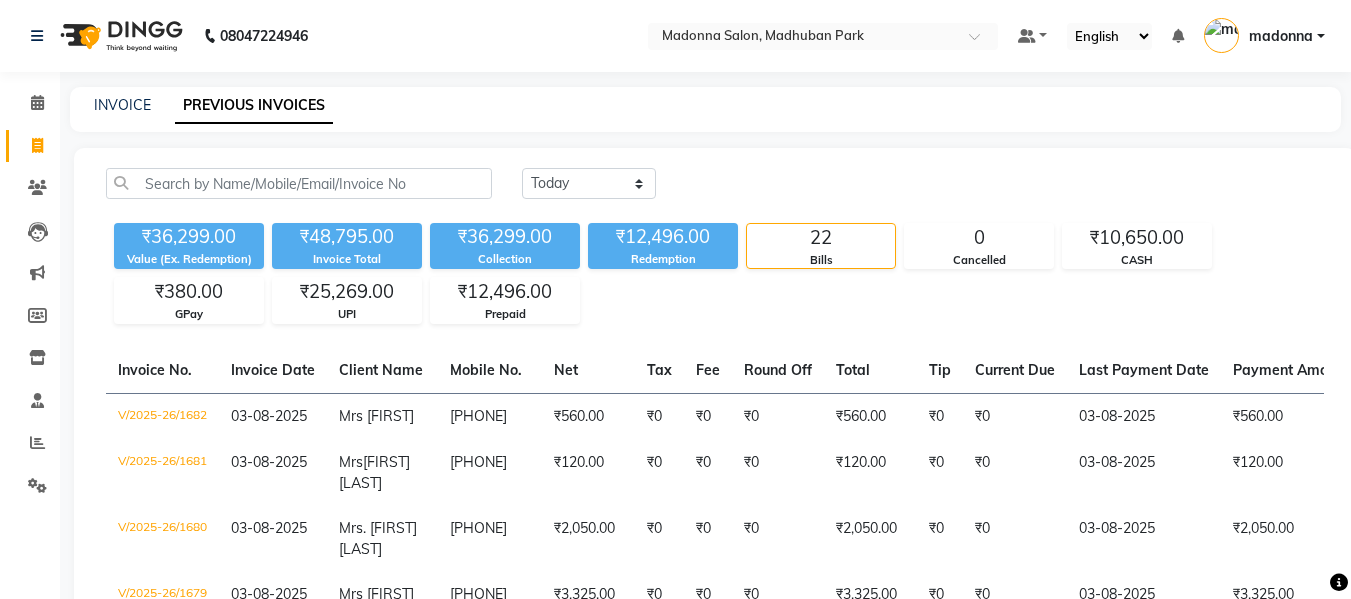 drag, startPoint x: 238, startPoint y: 92, endPoint x: 237, endPoint y: 136, distance: 44.011364 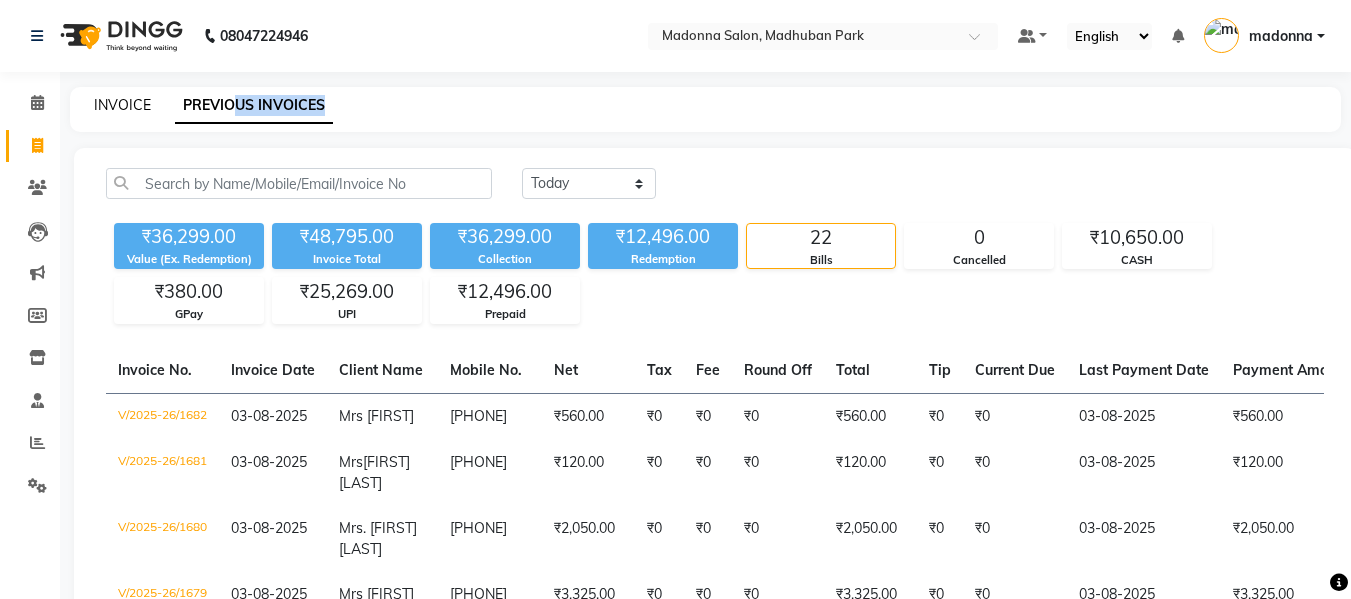 click on "INVOICE" 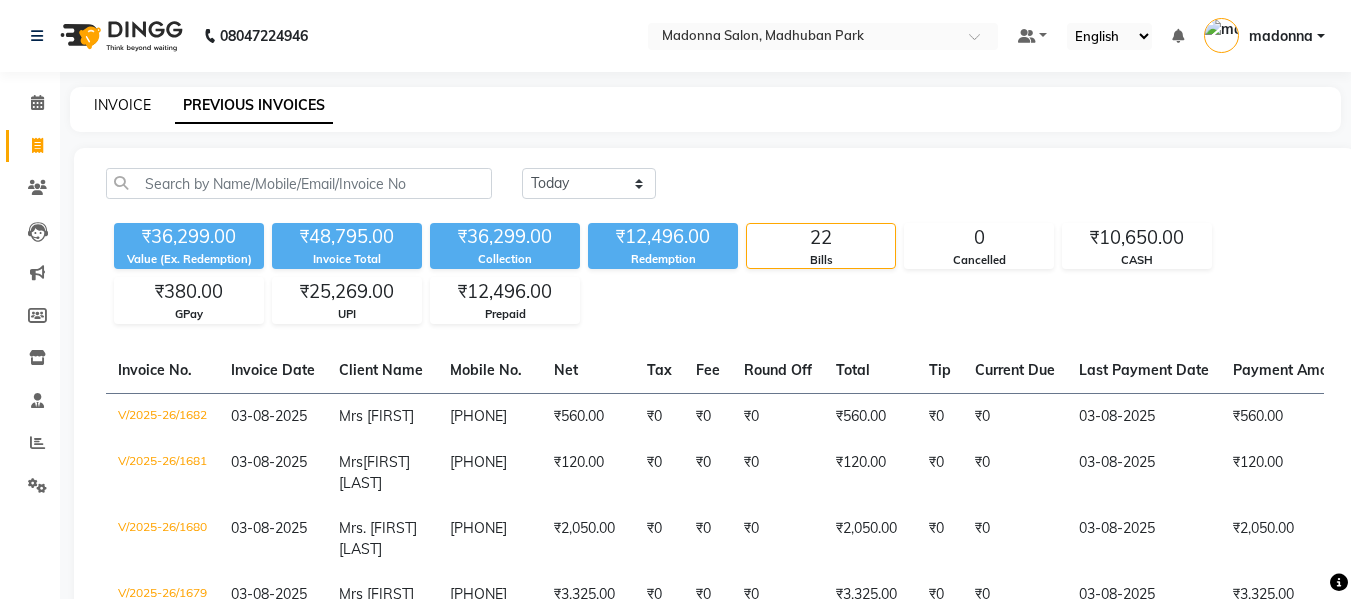 select on "service" 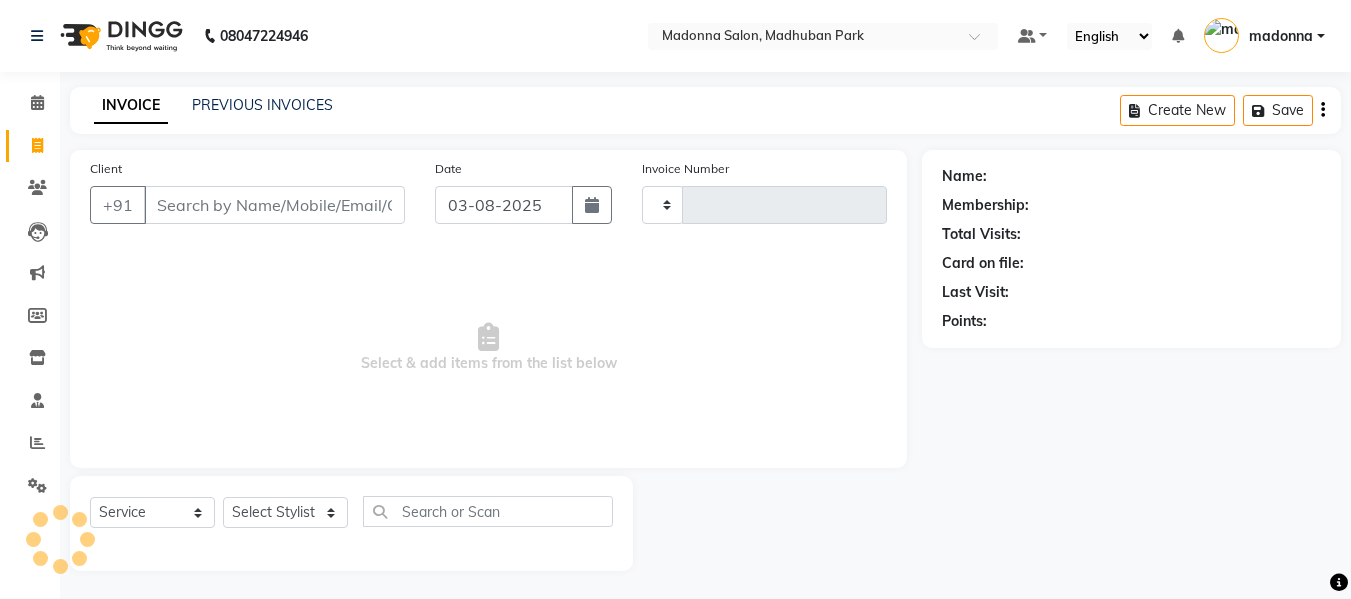 scroll, scrollTop: 2, scrollLeft: 0, axis: vertical 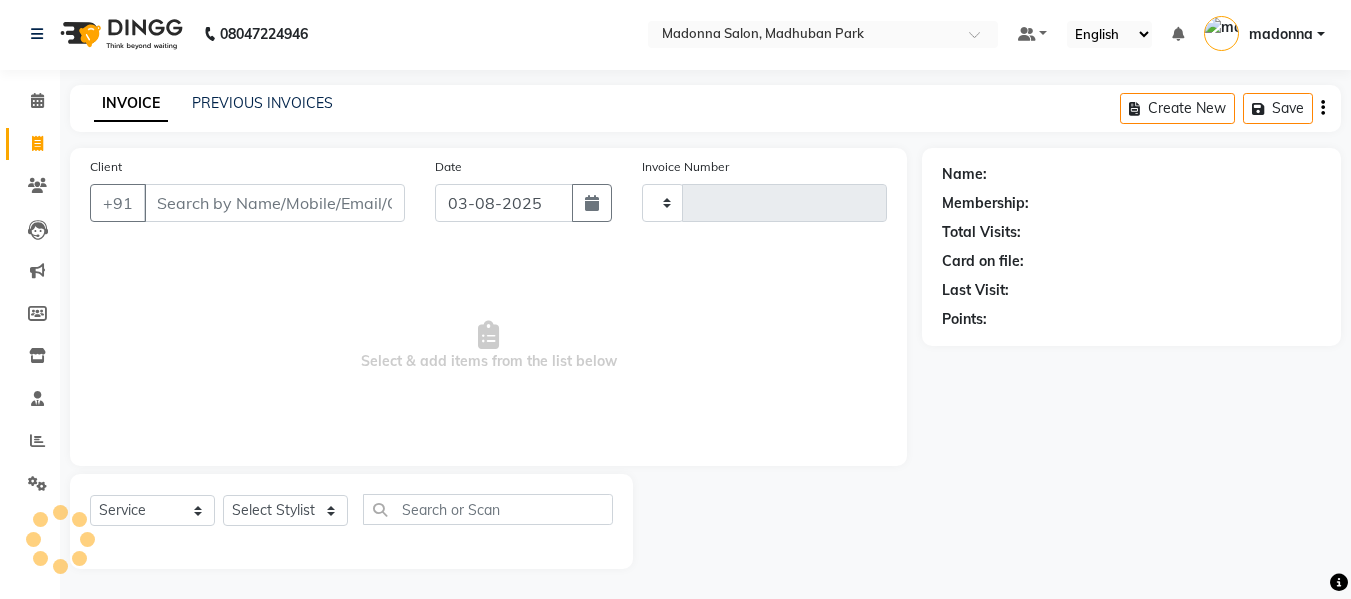 type on "1683" 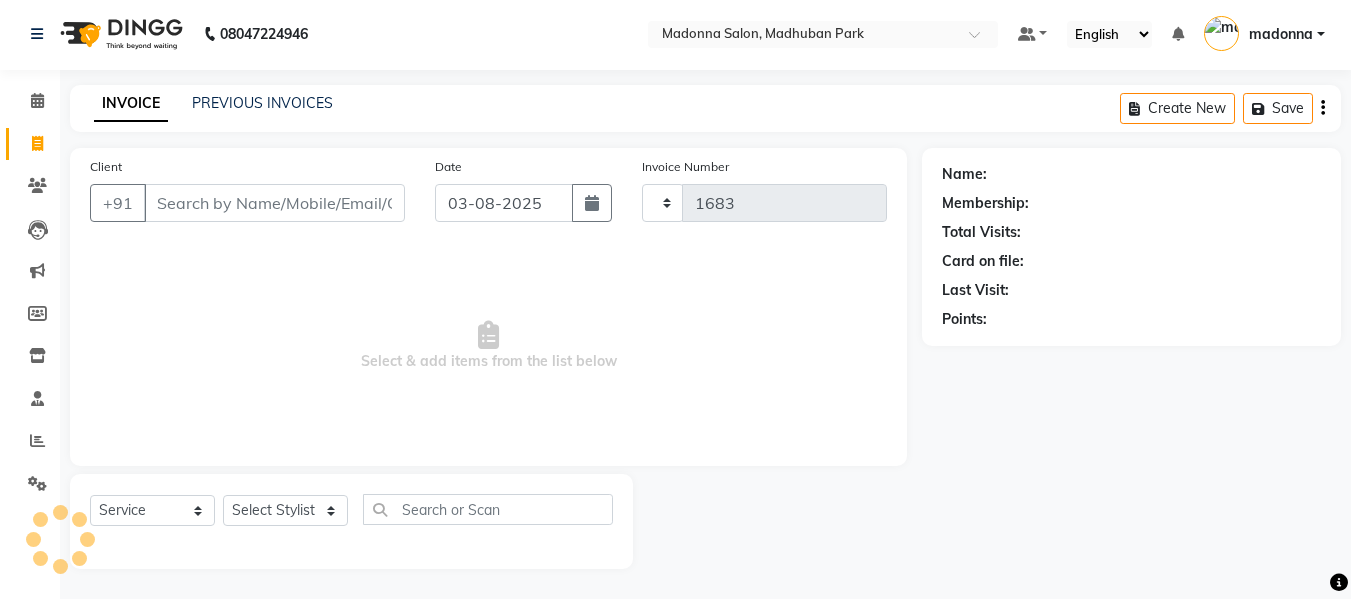 select on "6469" 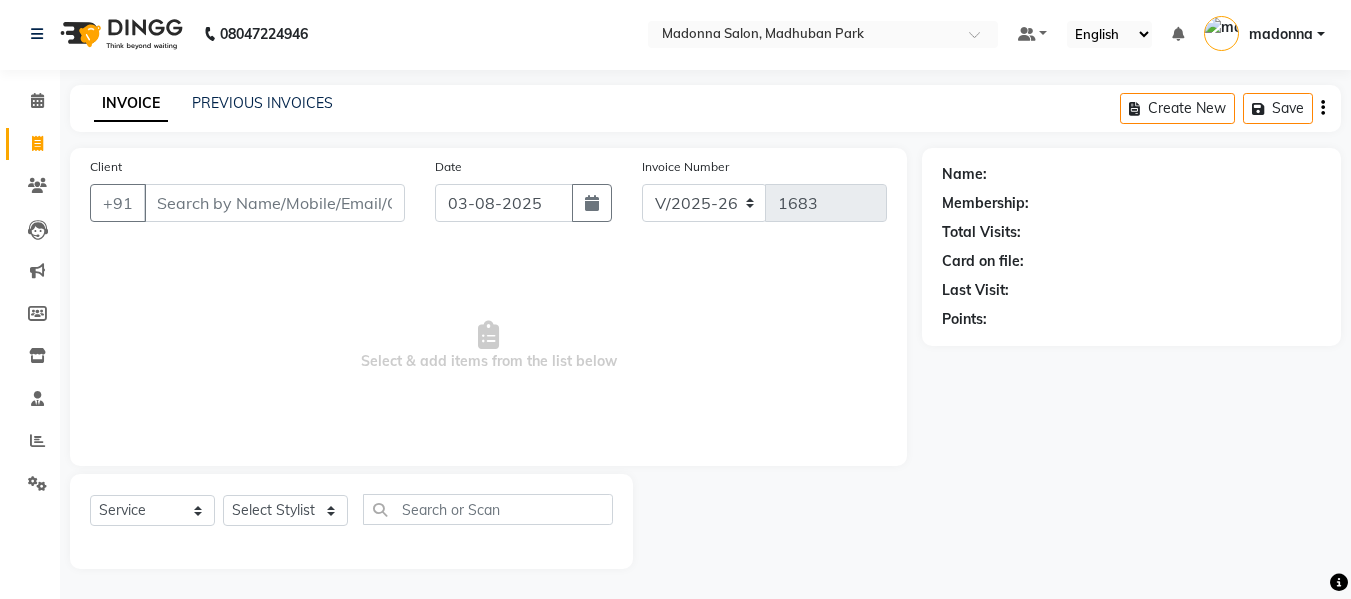 click on "INVOICE" 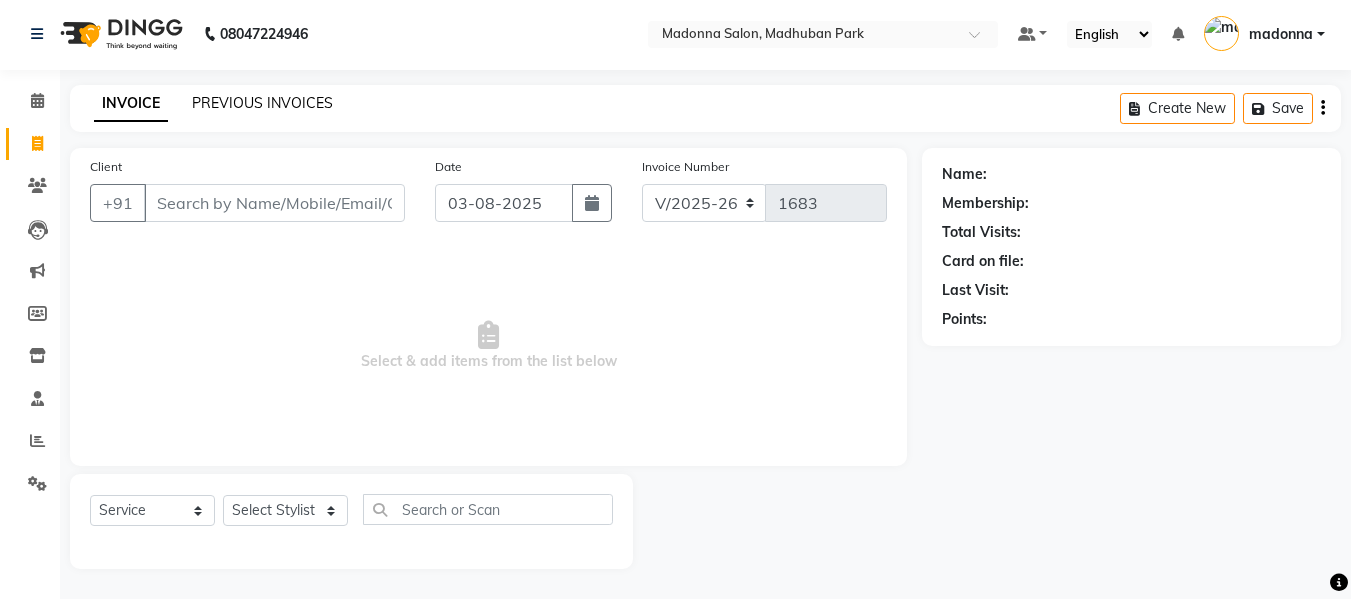 click on "PREVIOUS INVOICES" 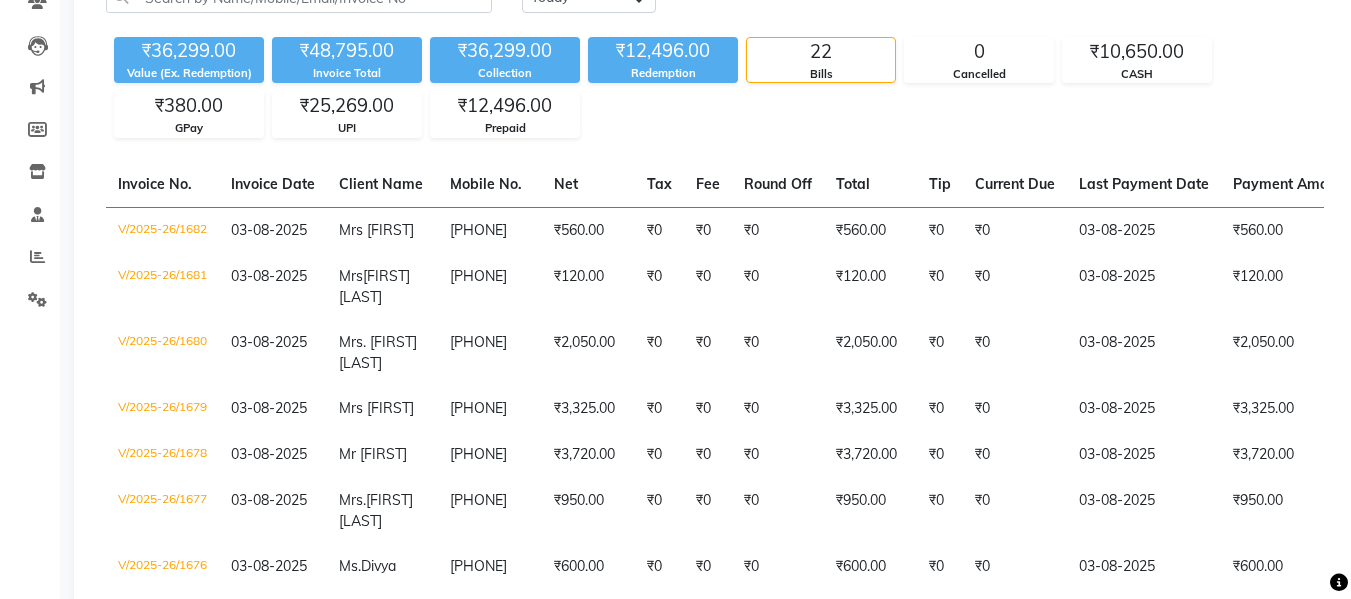 scroll, scrollTop: 0, scrollLeft: 0, axis: both 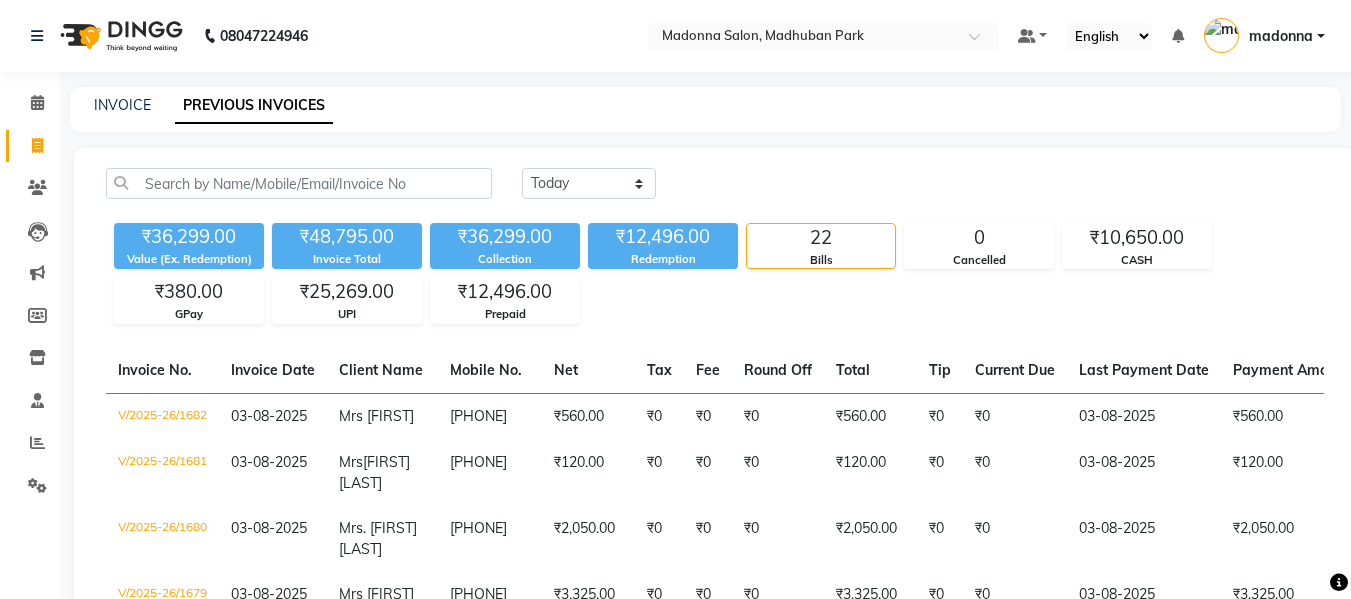 click on "INVOICE" 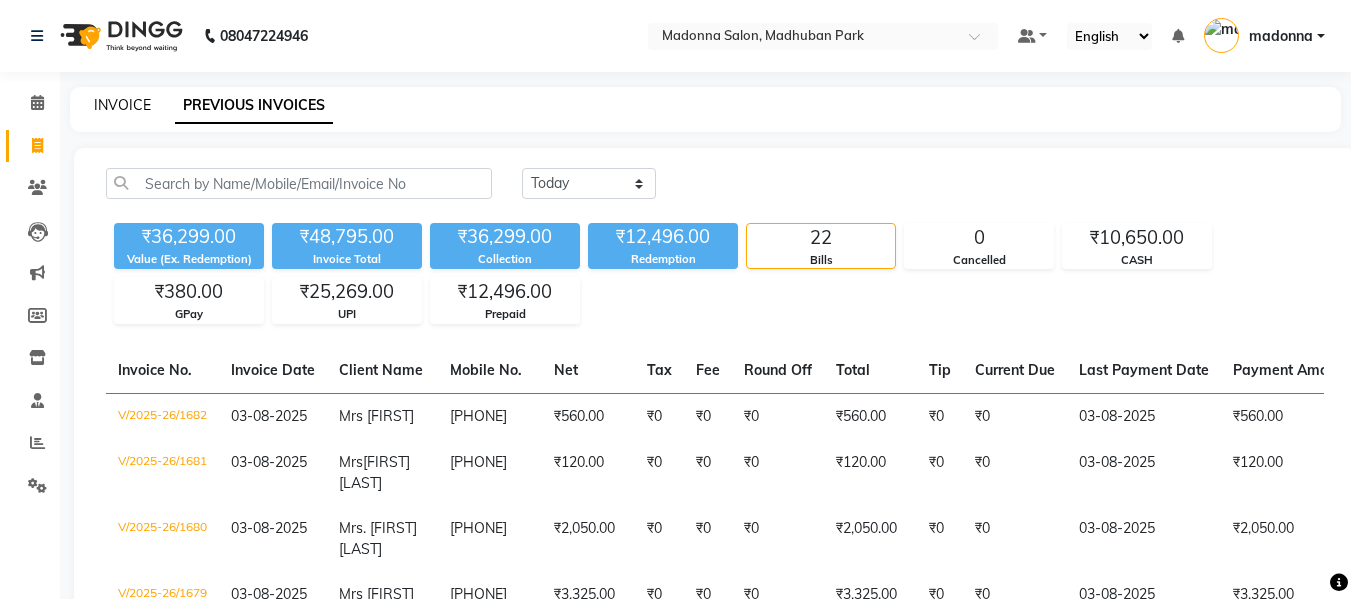 click on "INVOICE" 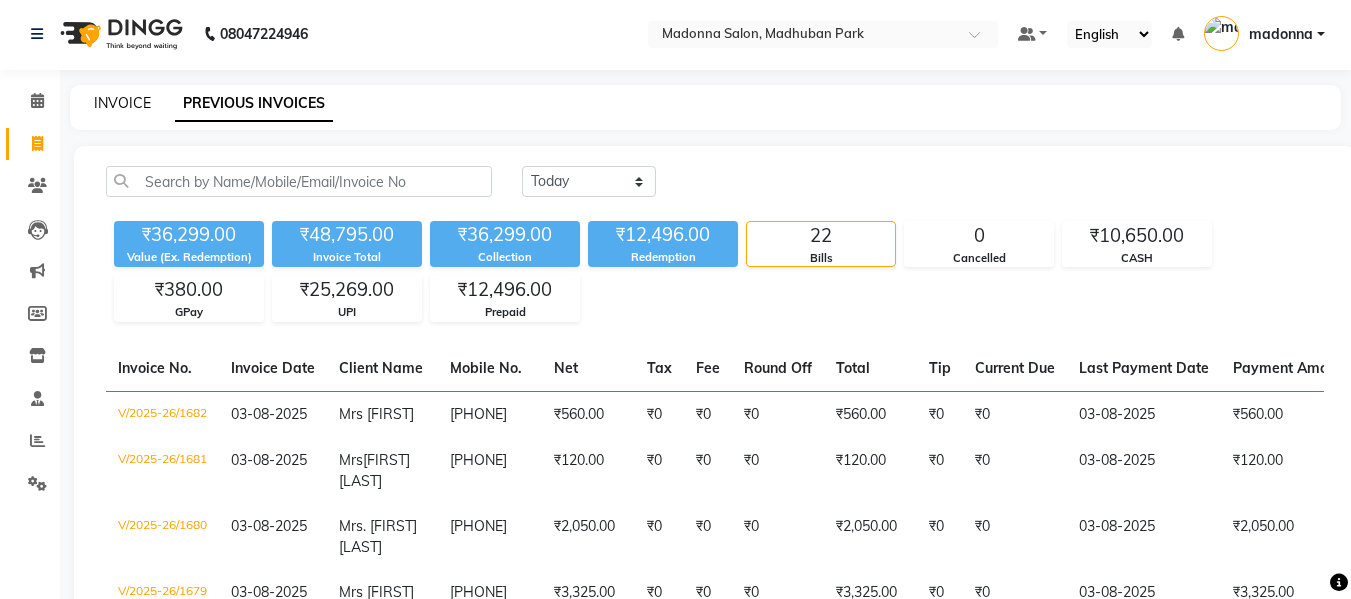 select on "6469" 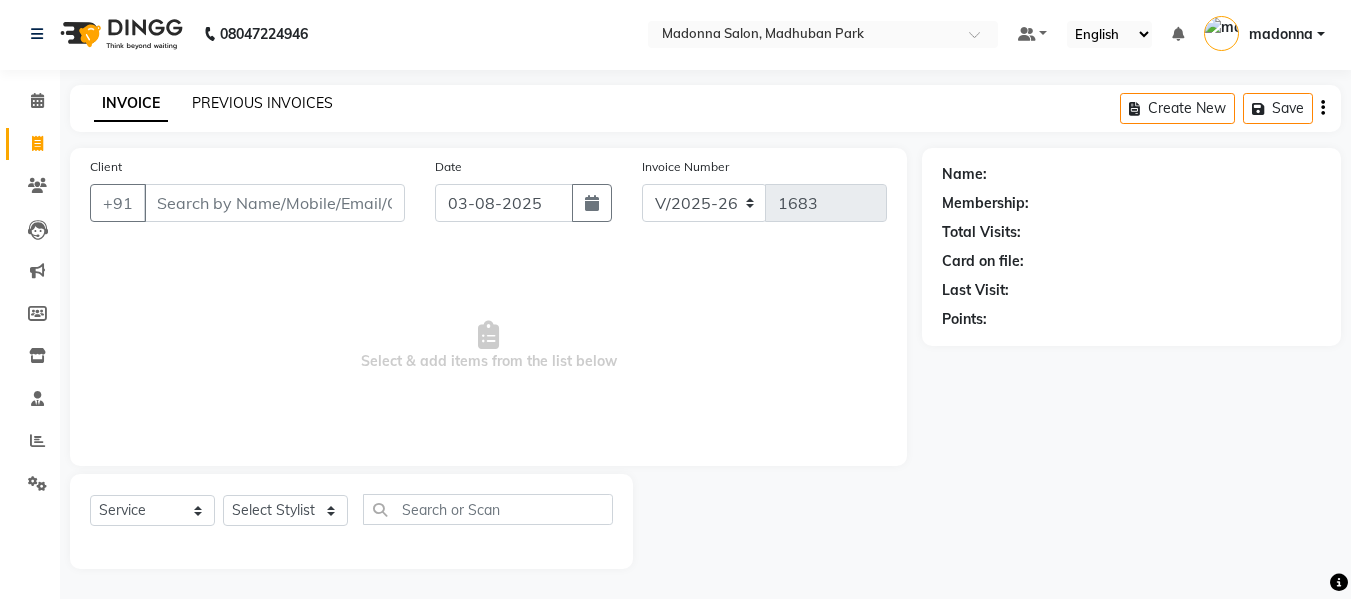 click on "PREVIOUS INVOICES" 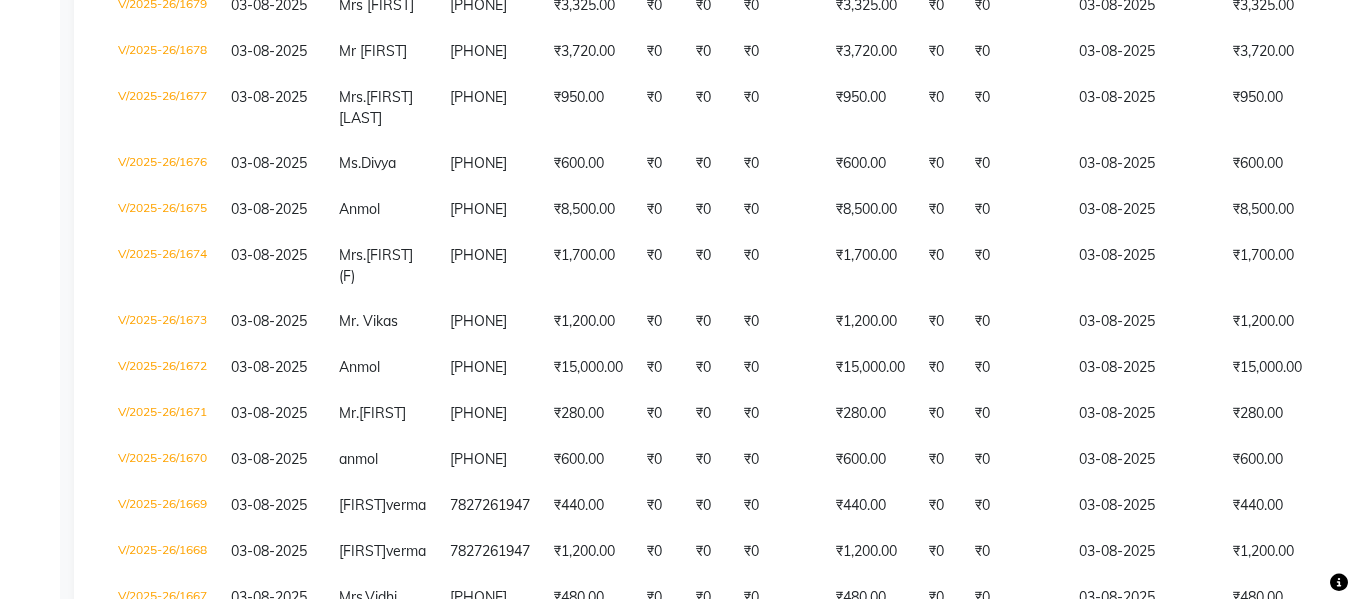 scroll, scrollTop: 637, scrollLeft: 0, axis: vertical 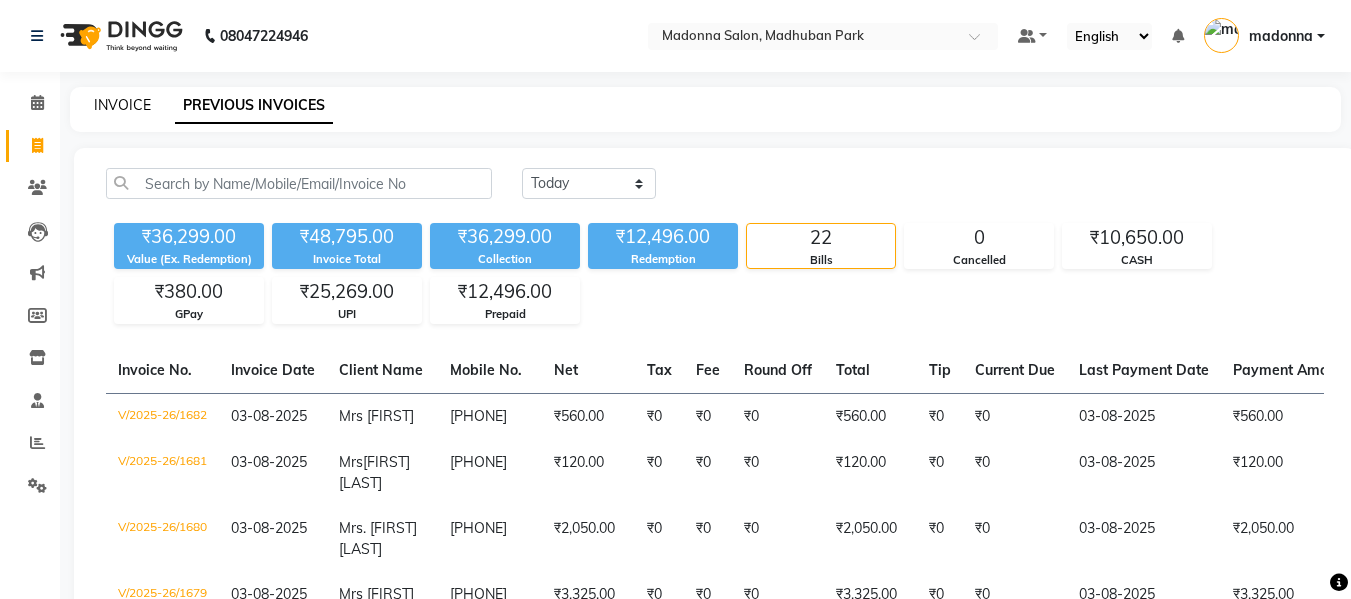 click on "INVOICE" 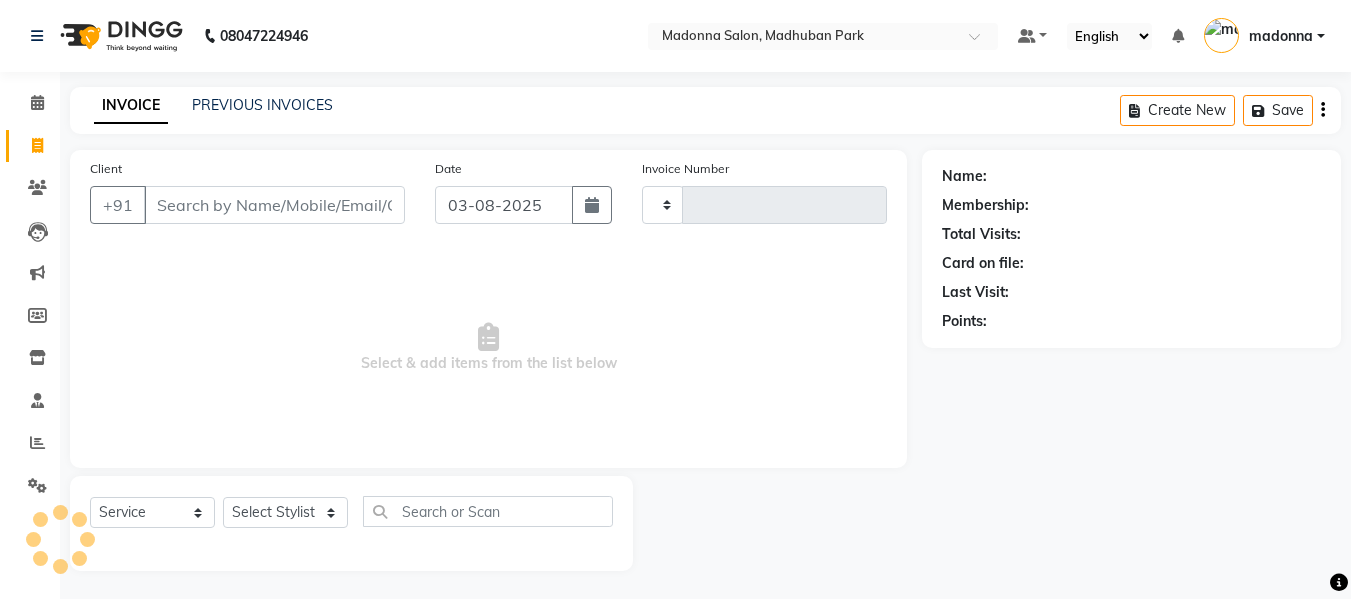 scroll, scrollTop: 2, scrollLeft: 0, axis: vertical 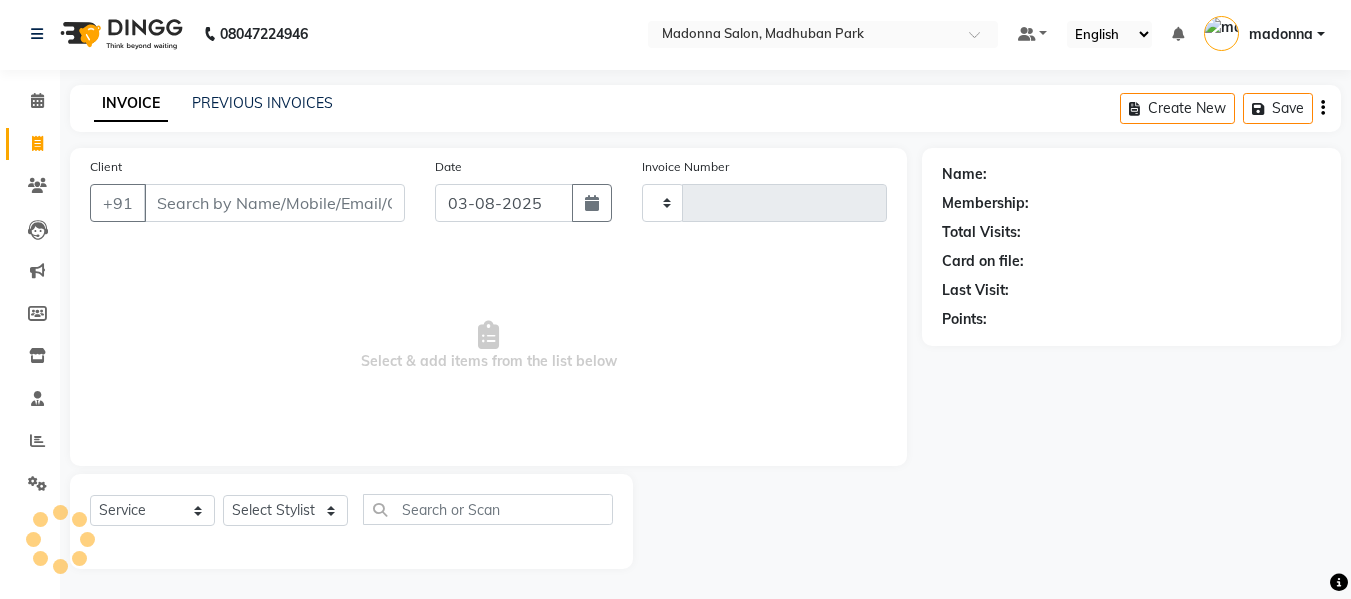 type on "1683" 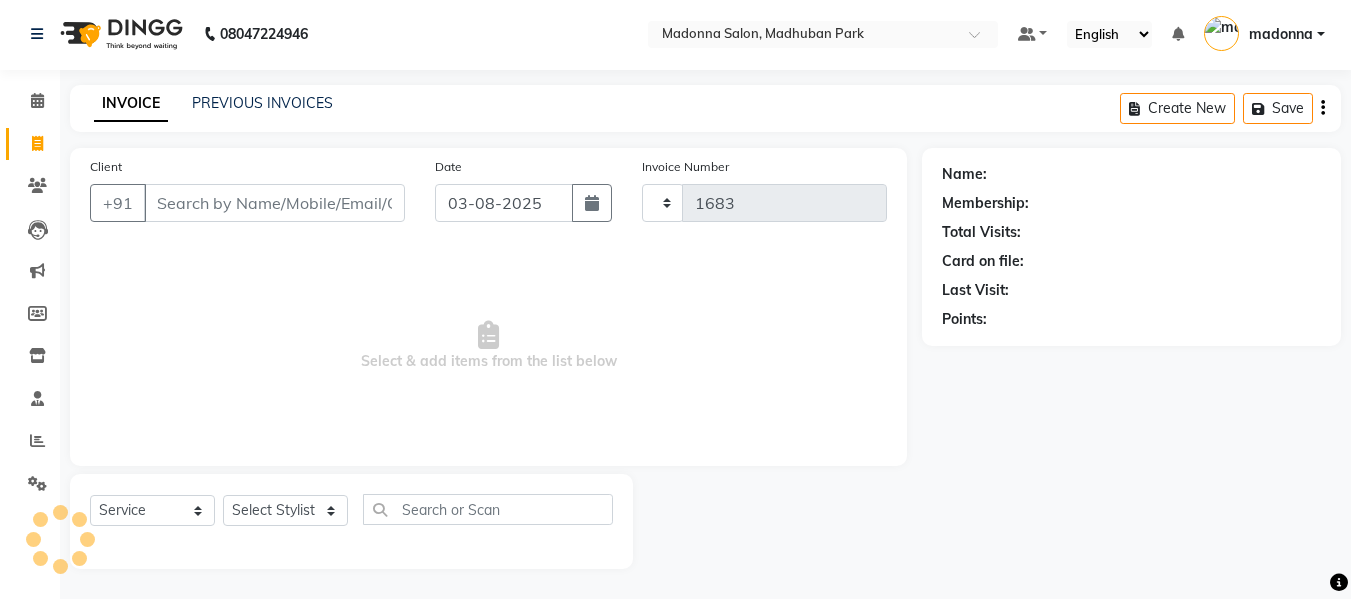 select on "6469" 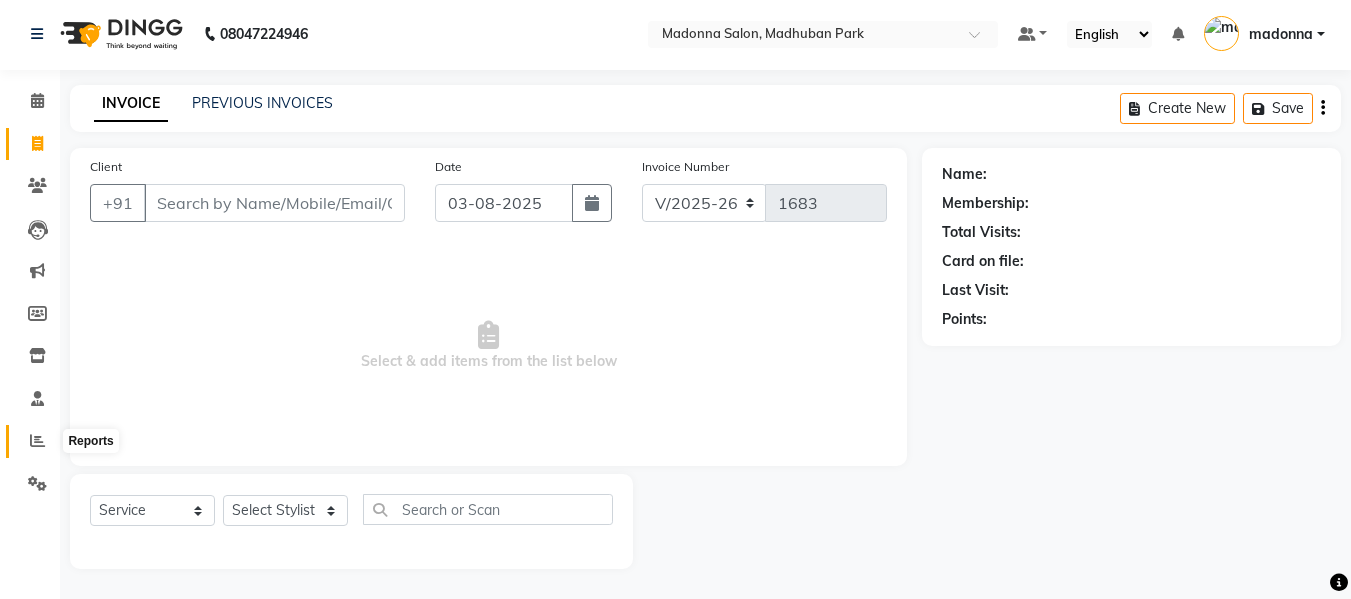 click 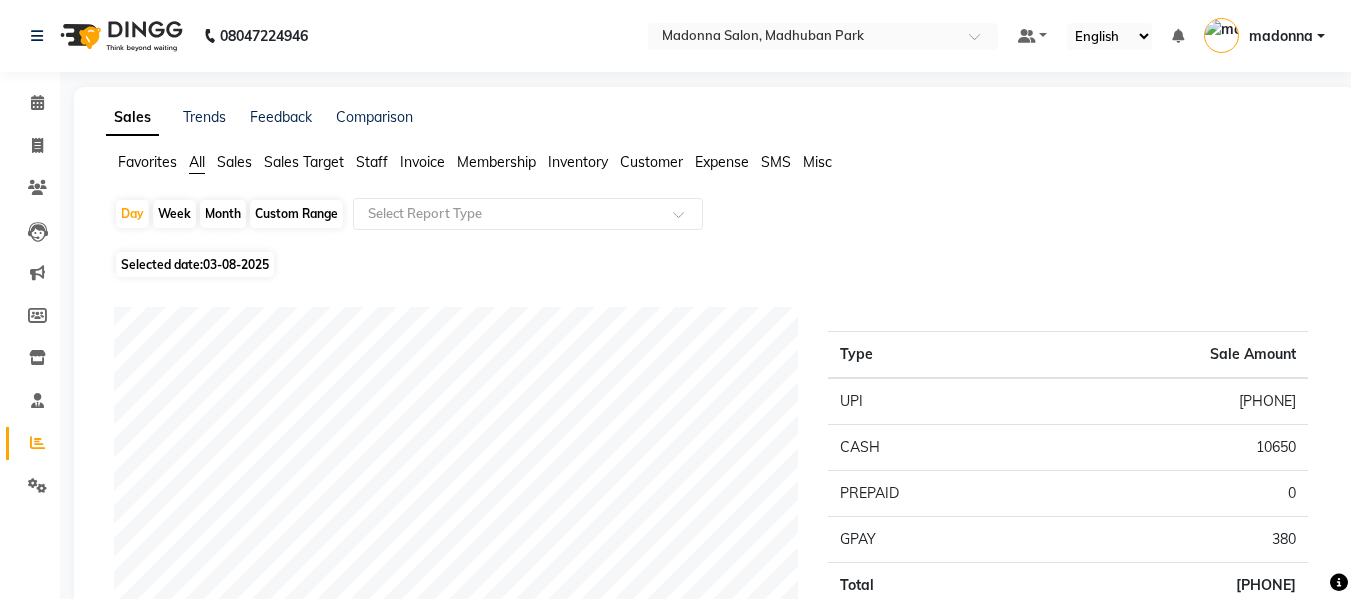 click on "Staff" 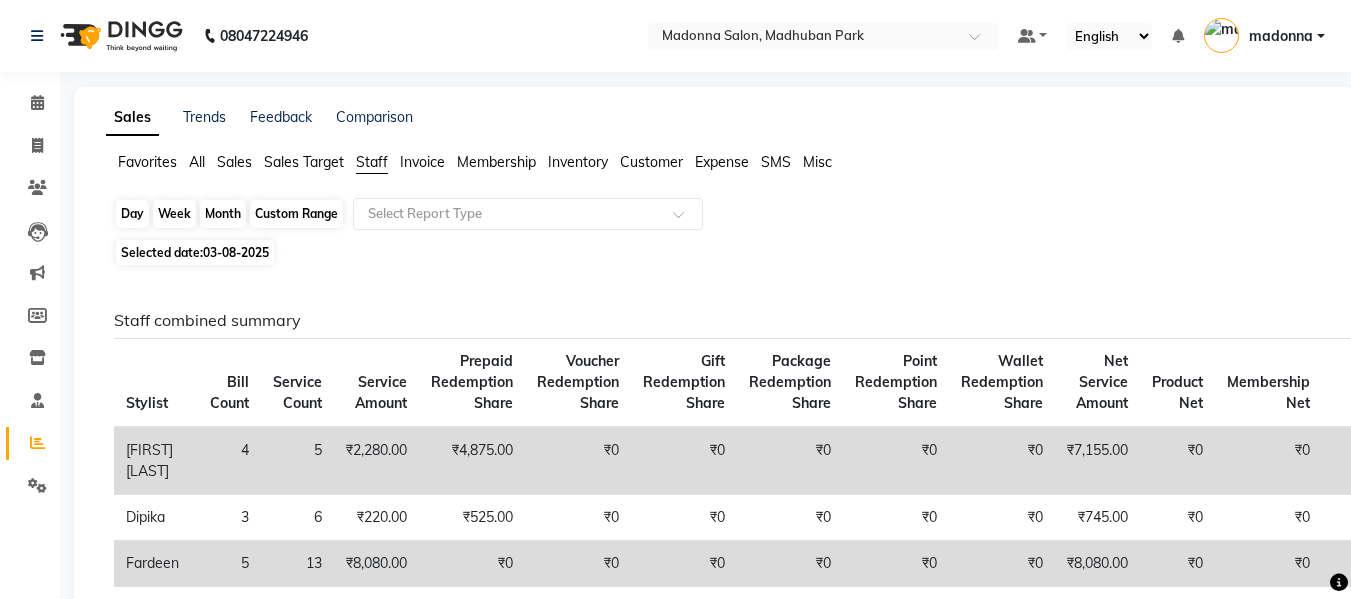 click on "Day" 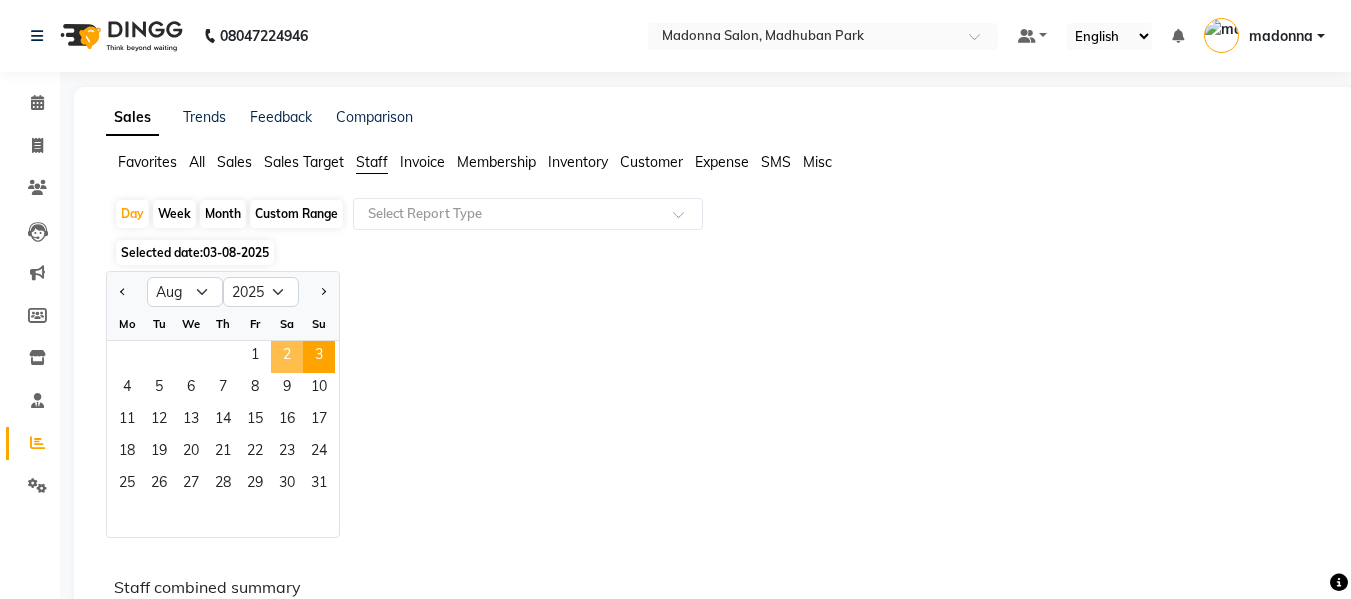 click on "2" 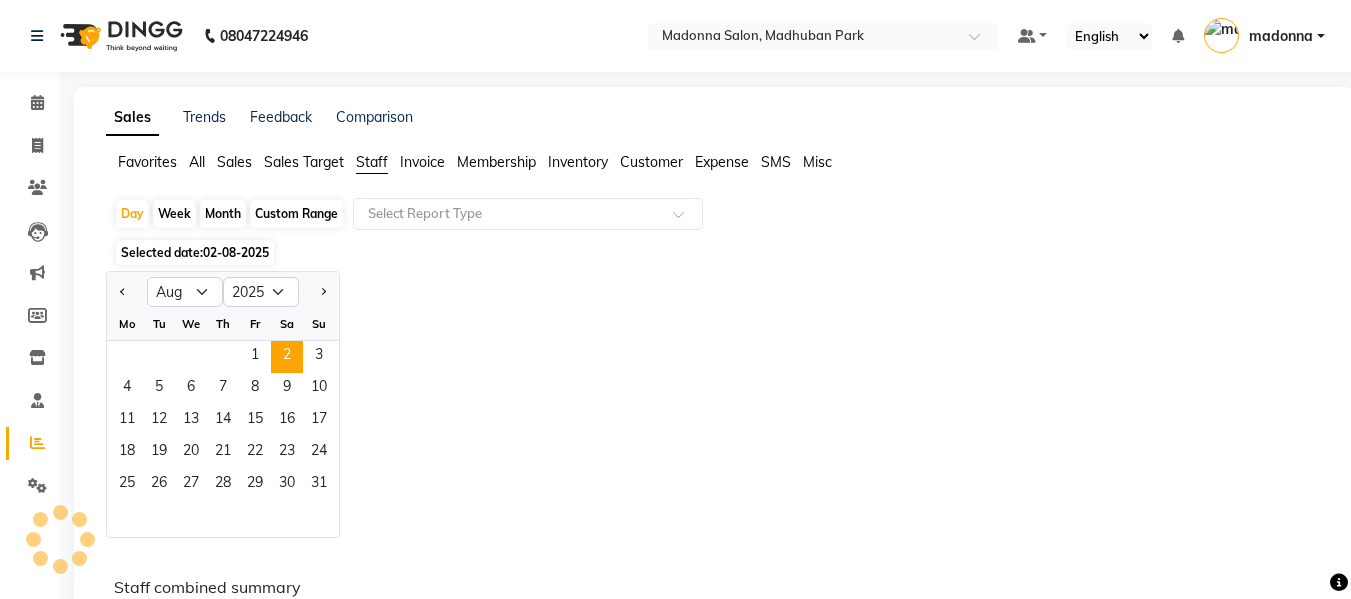 click on "Jan Feb Mar Apr May Jun Jul Aug Sep Oct Nov Dec 2015 2016 2017 2018 2019 2020 2021 2022 2023 2024 2025 2026 2027 2028 2029 2030 2031 2032 2033 2034 2035 Mo Tu We Th Fr Sa Su  1   2   3   4   5   6   7   8   9   10   11   12   13   14   15   16   17   18   19   20   21   22   23   24   25   26   27   28   29   30   31" 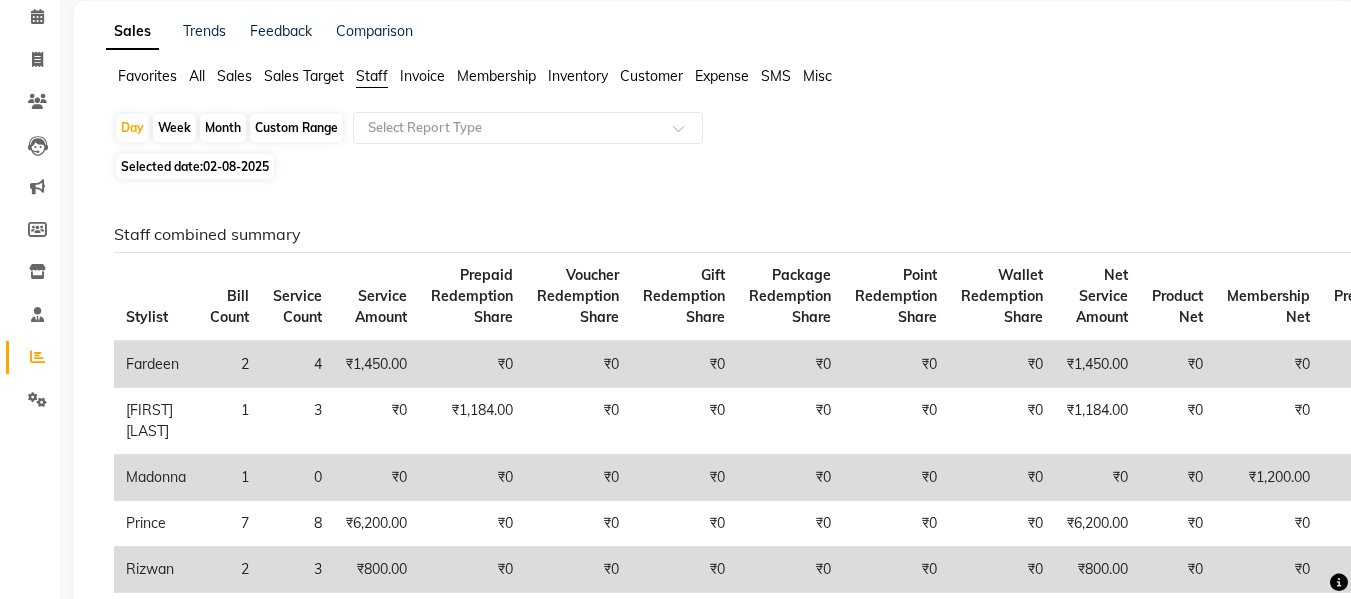 scroll, scrollTop: 85, scrollLeft: 0, axis: vertical 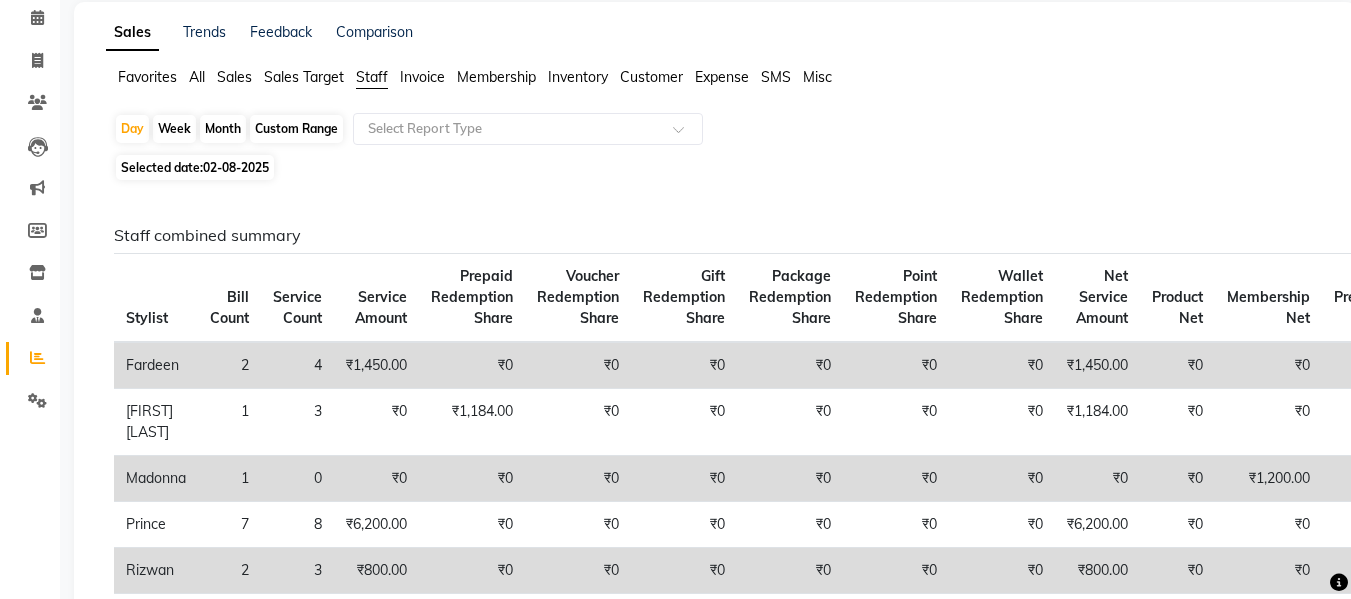 click on "Month" 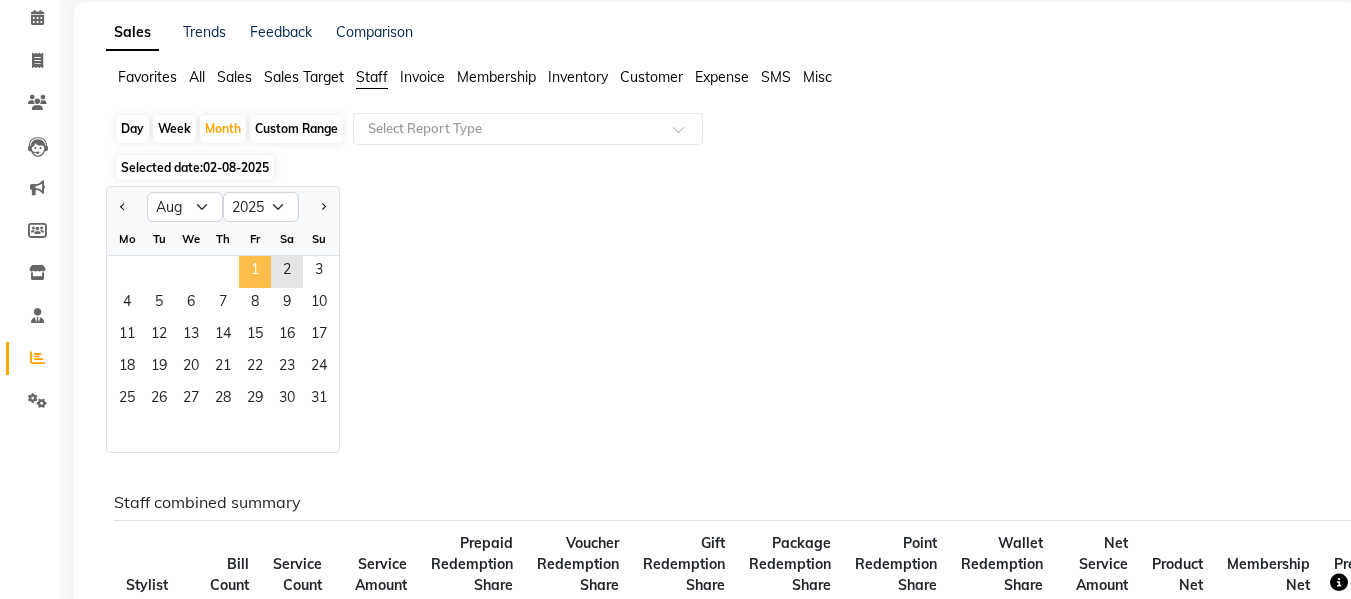 click on "1" 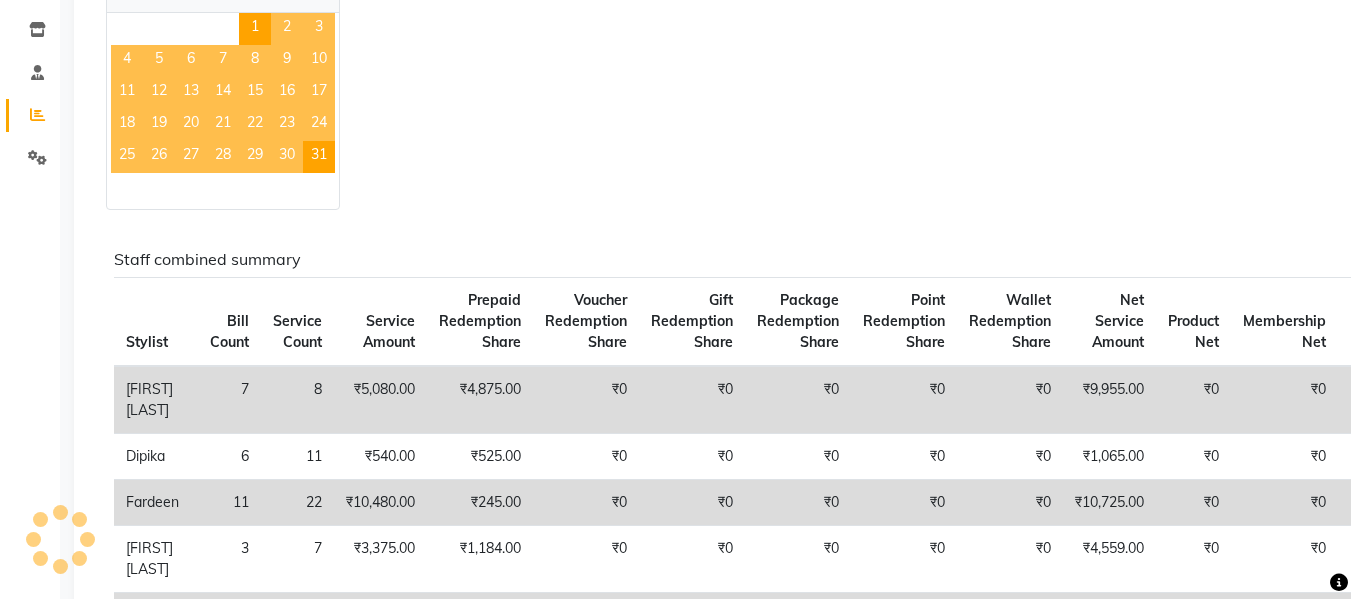 scroll, scrollTop: 320, scrollLeft: 0, axis: vertical 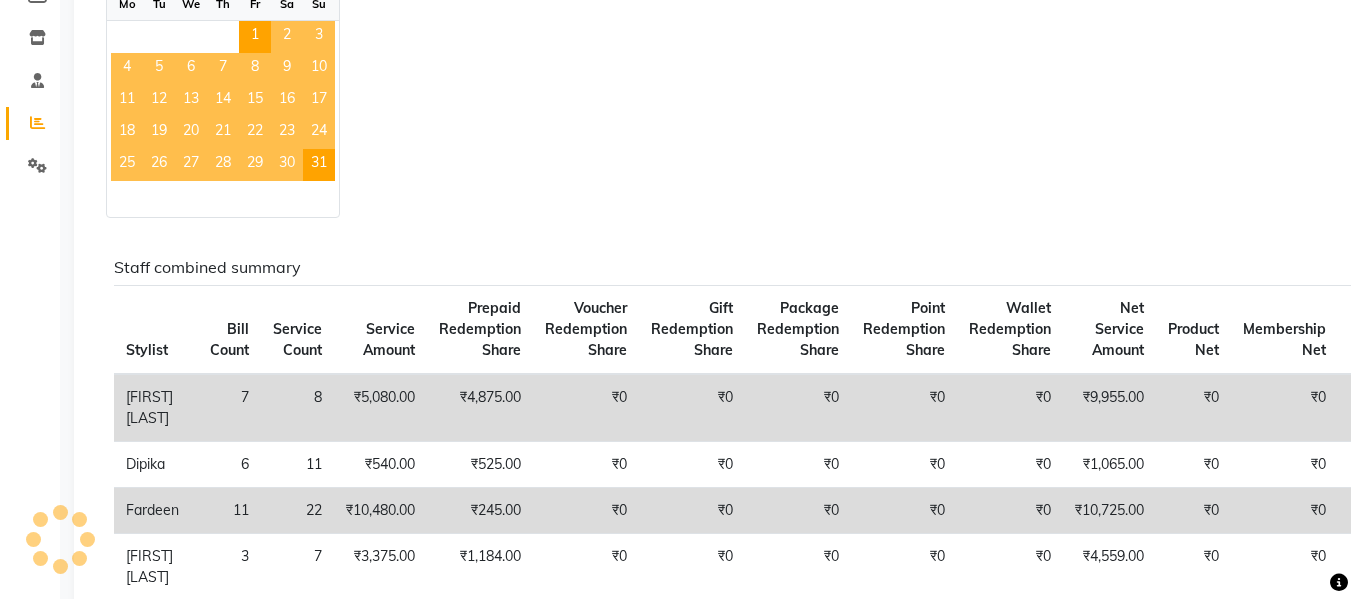 click on "Jan Feb Mar Apr May Jun Jul Aug Sep Oct Nov Dec 2015 2016 2017 2018 2019 2020 2021 2022 2023 2024 2025 2026 2027 2028 2029 2030 2031 2032 2033 2034 2035 Mo Tu We Th Fr Sa Su  1   2   3   4   5   6   7   8   9   10   11   12   13   14   15   16   17   18   19   20   21   22   23   24   25   26   27   28   29   30   31" 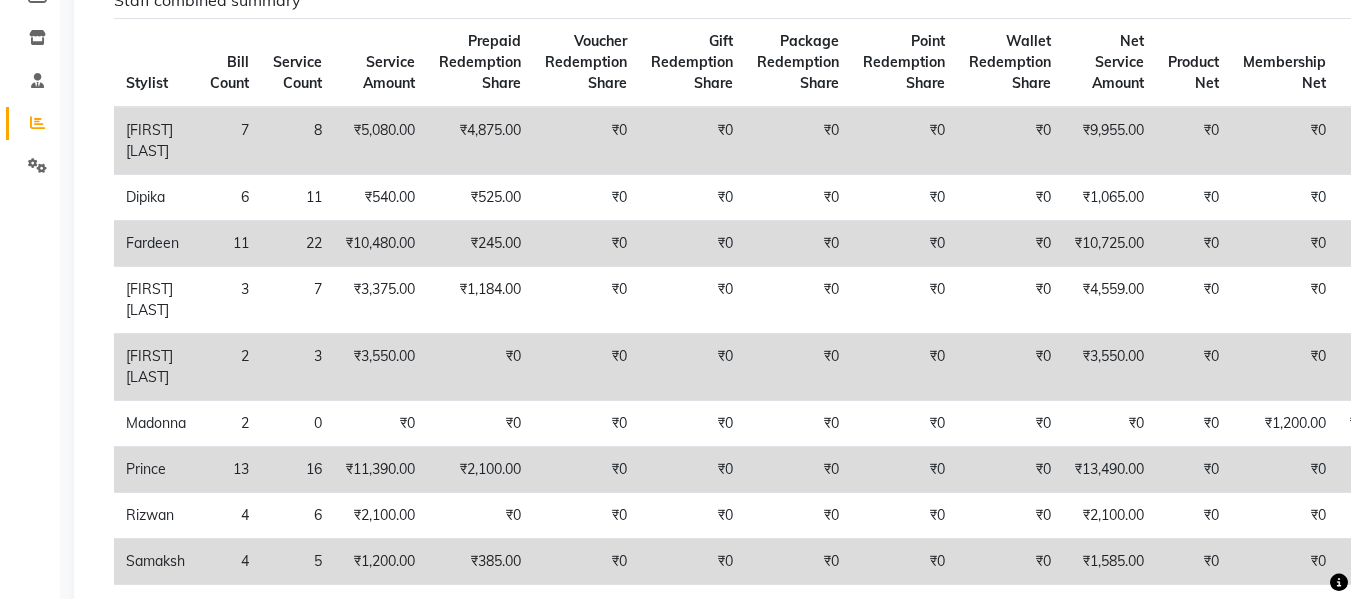 click on "Prepaid Redemption Share" 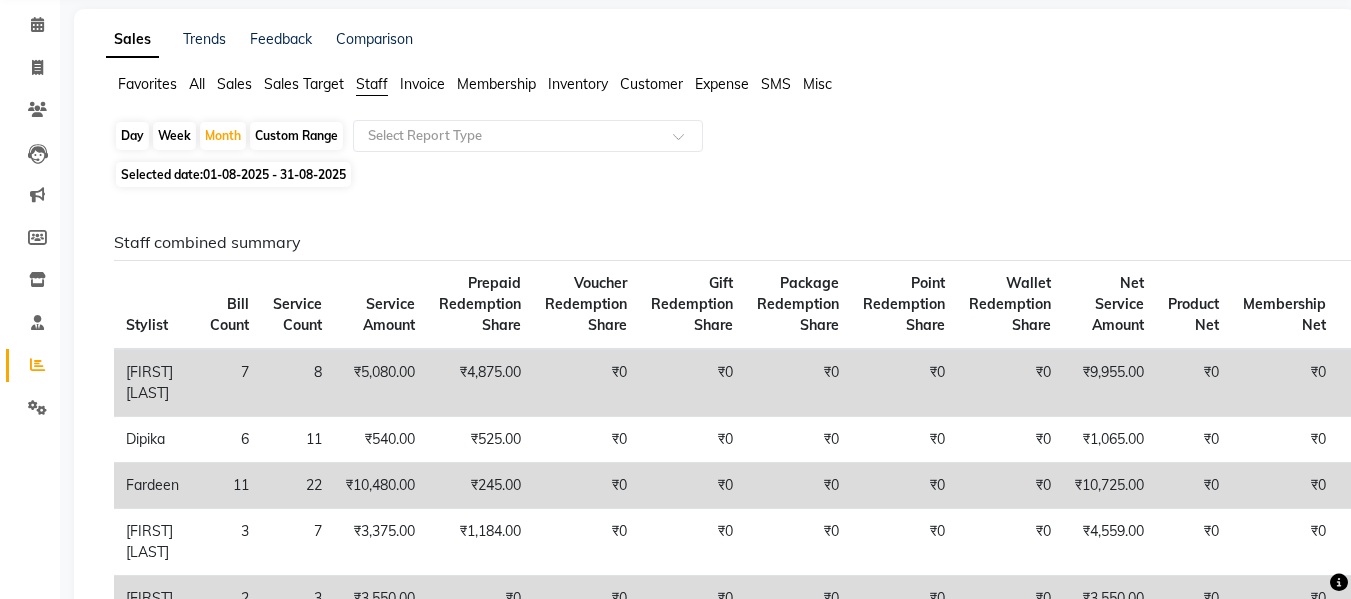 scroll, scrollTop: 77, scrollLeft: 0, axis: vertical 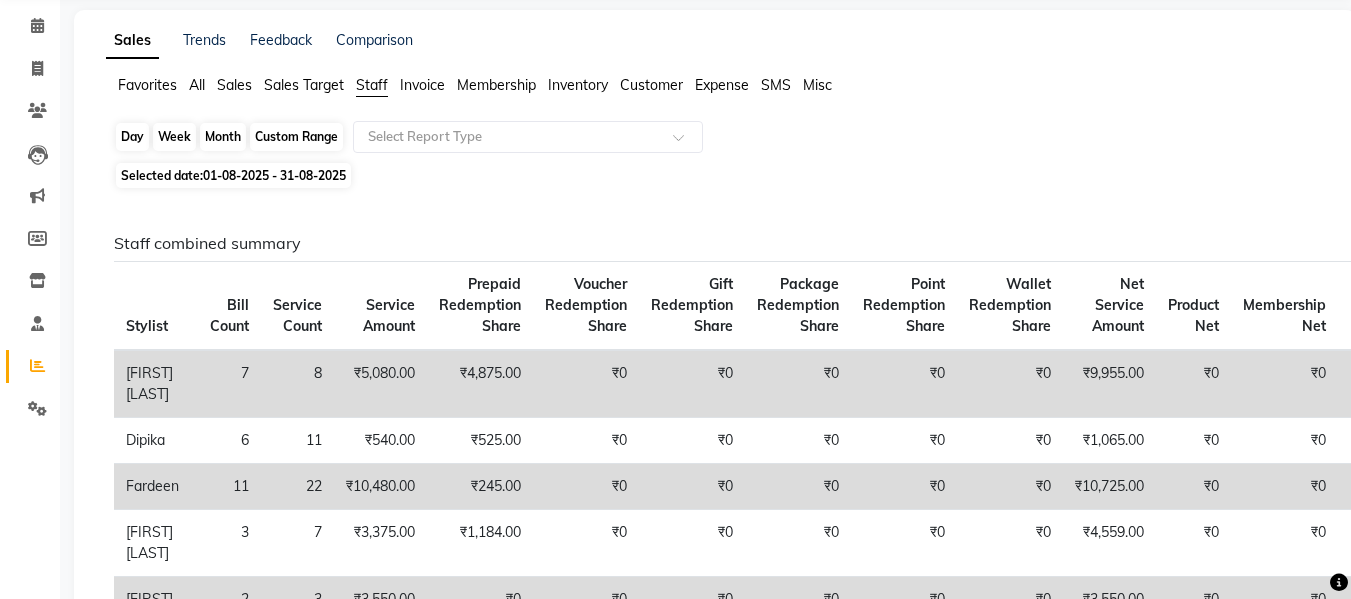 click on "Month" 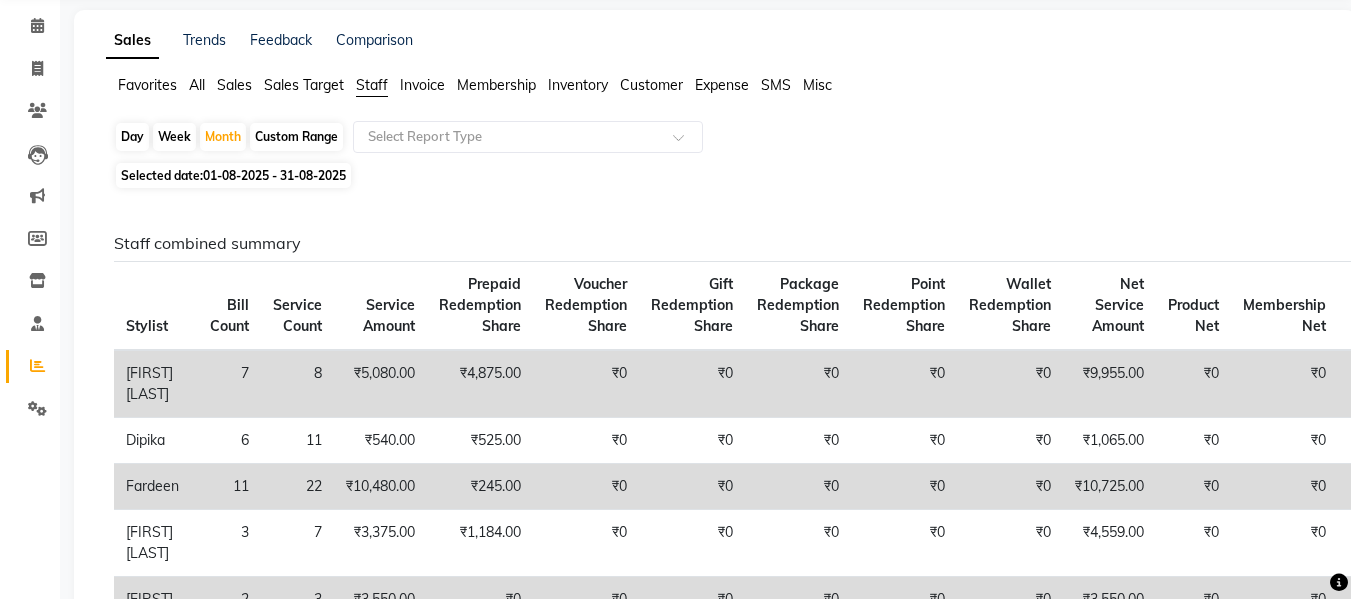 select on "8" 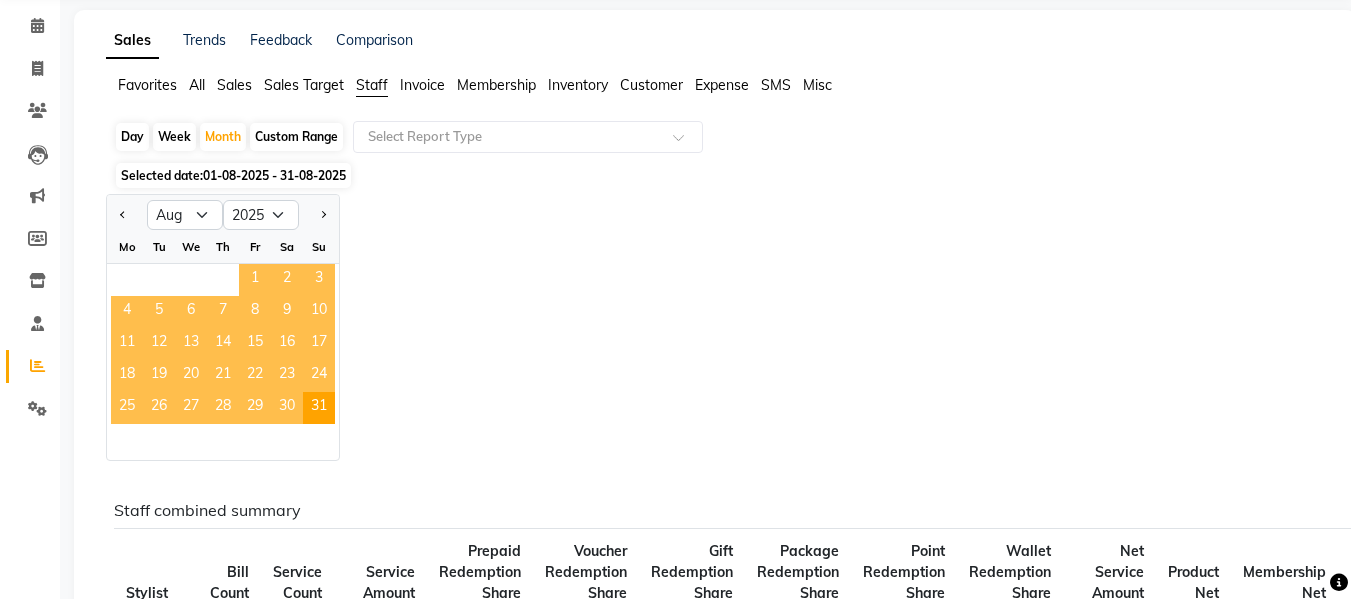 click on "1" 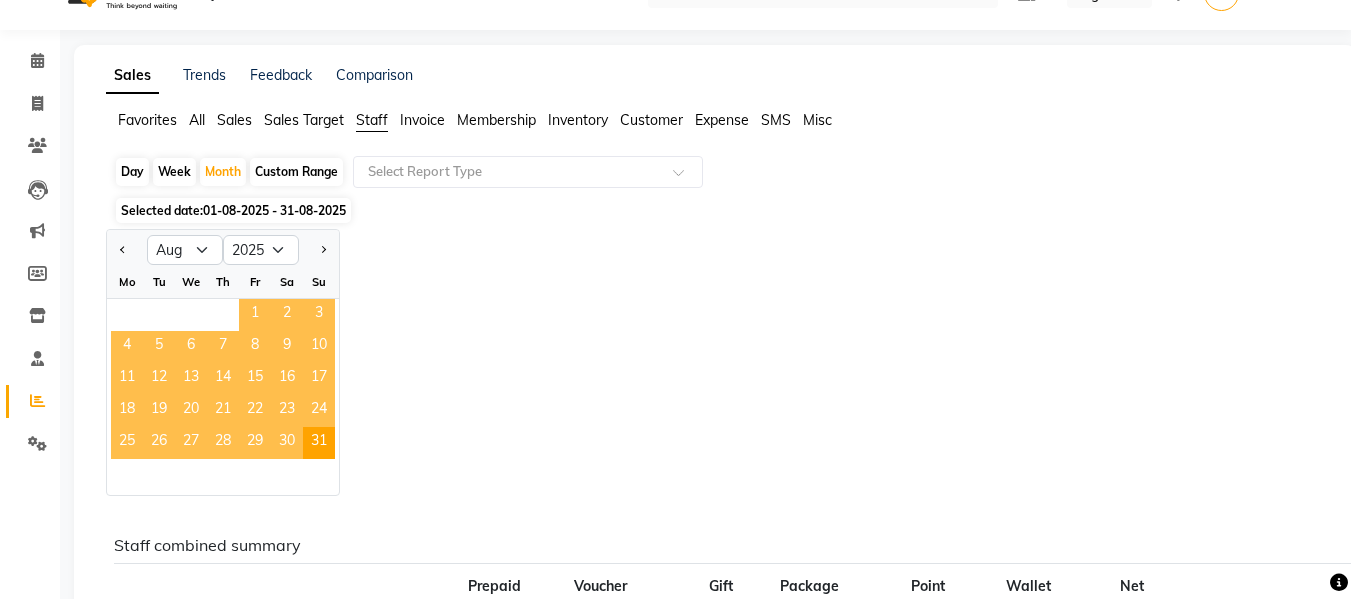 scroll, scrollTop: 77, scrollLeft: 0, axis: vertical 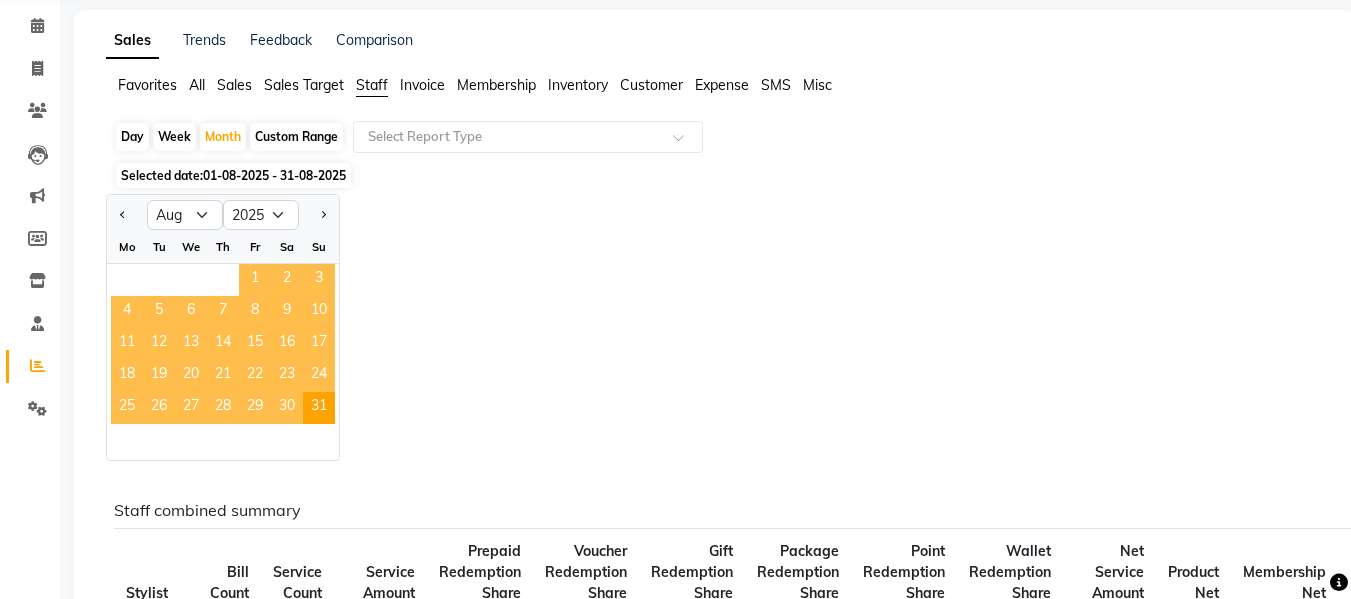 click on "1" 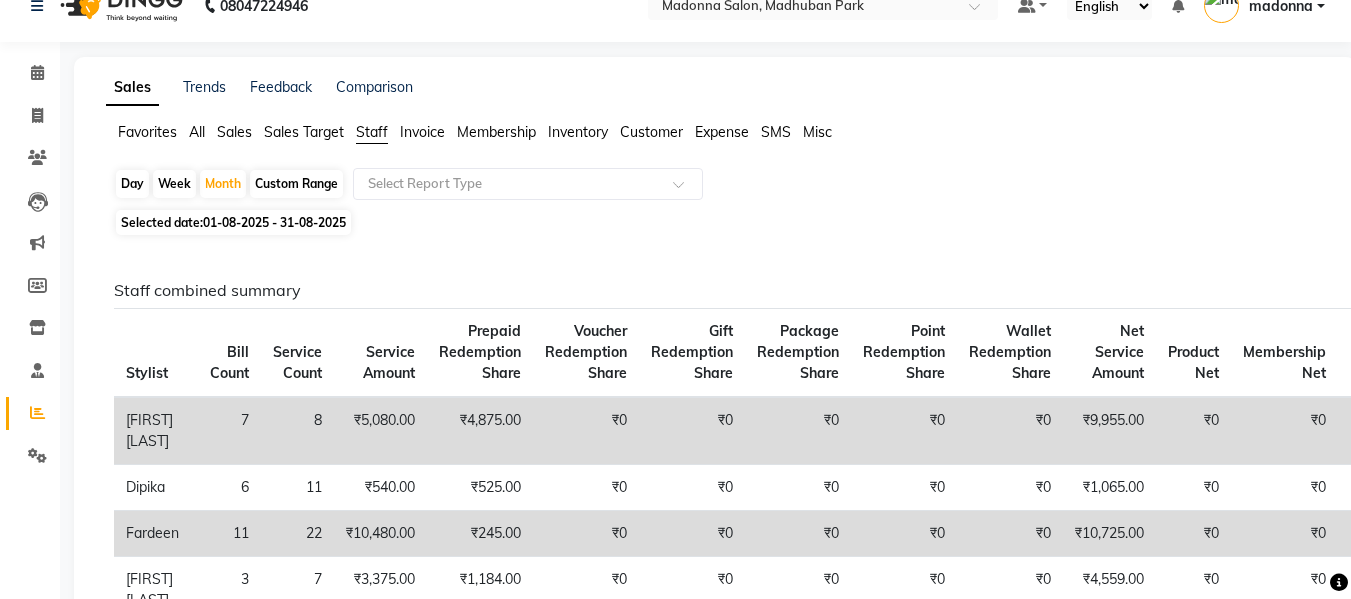 scroll, scrollTop: 24, scrollLeft: 0, axis: vertical 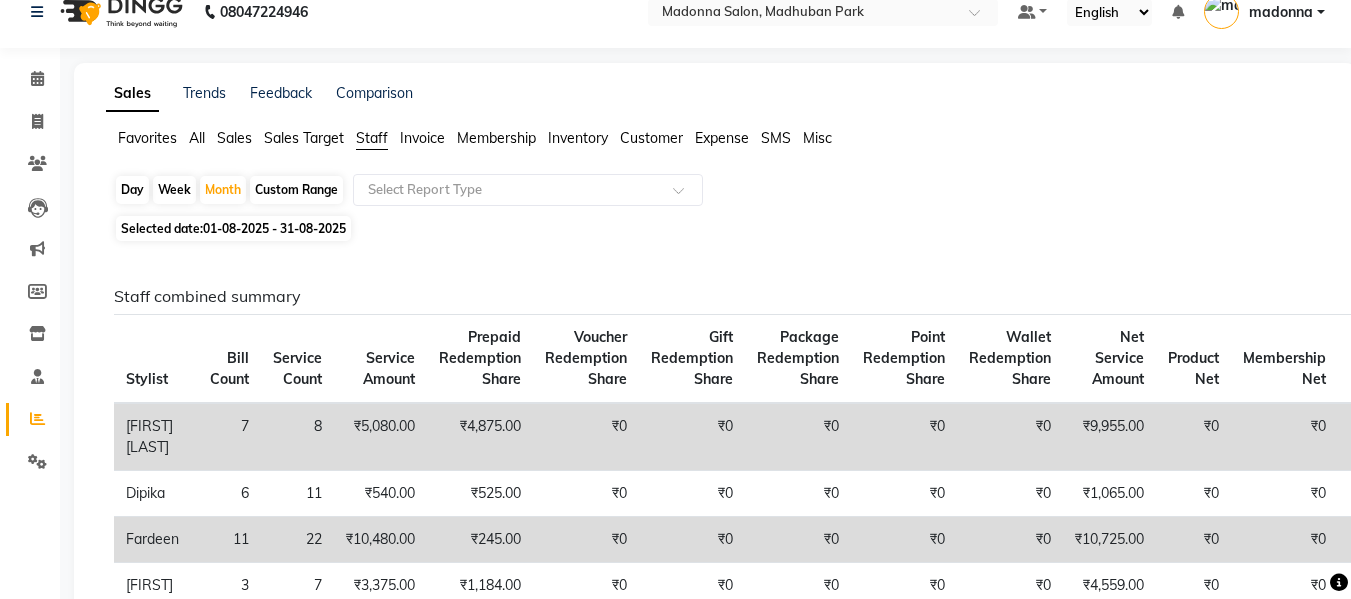 click on "Day" 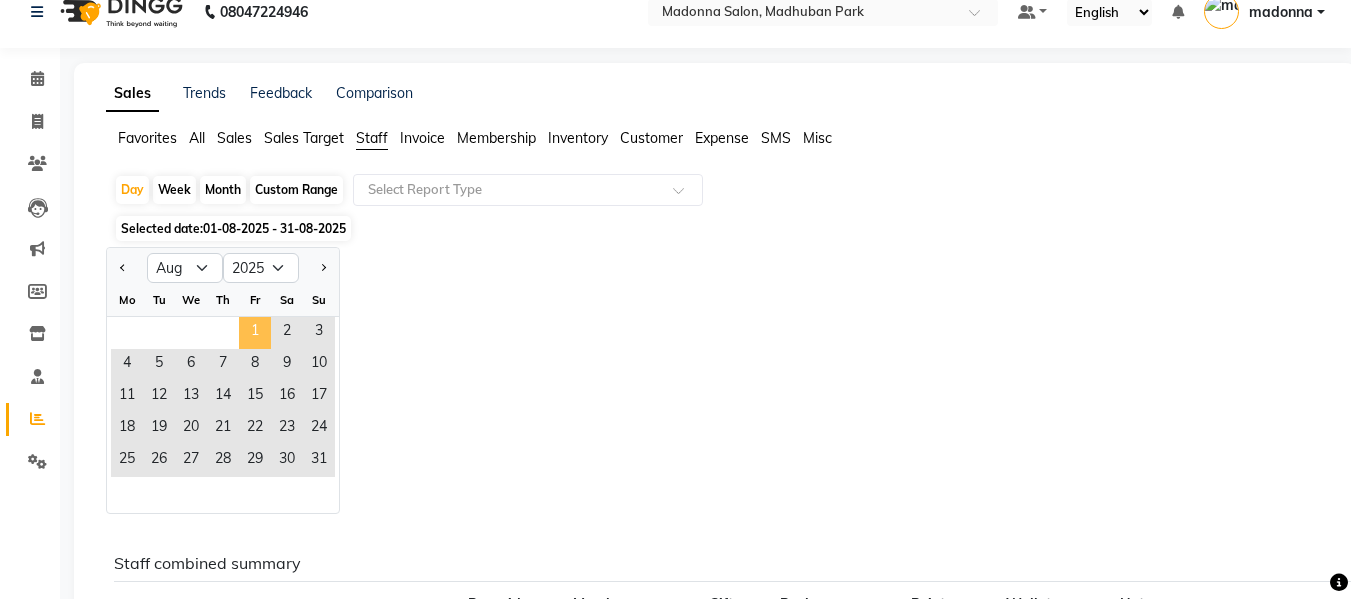 click on "1" 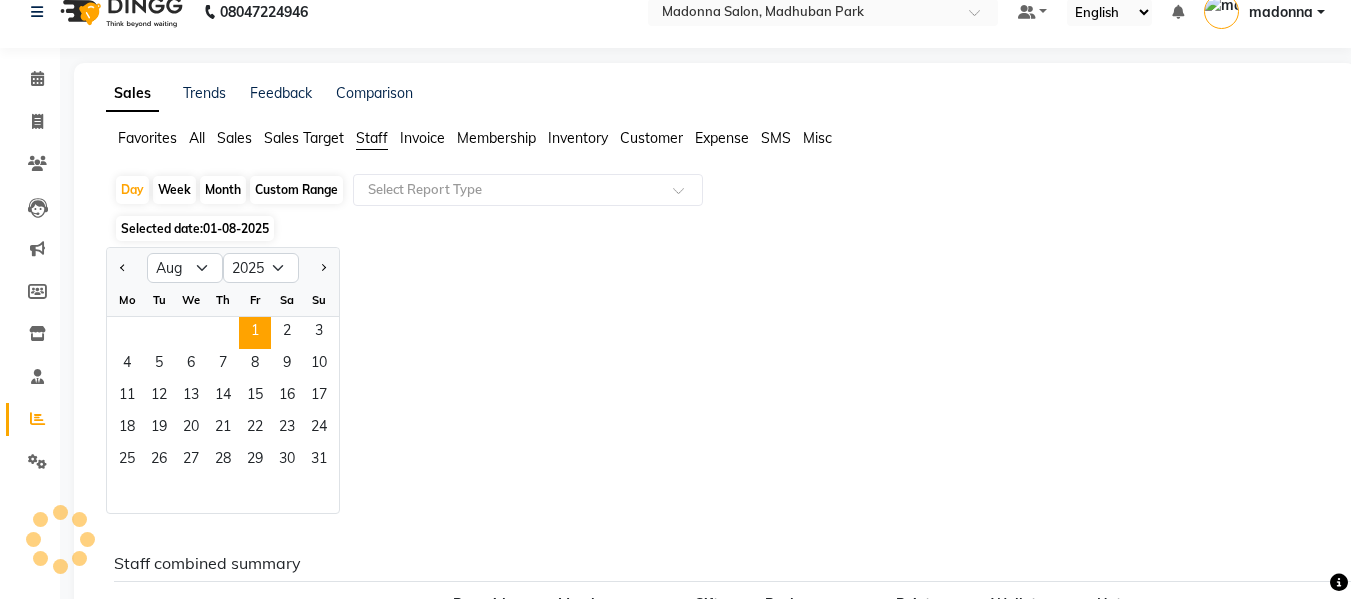 click on "Jan Feb Mar Apr May Jun Jul Aug Sep Oct Nov Dec 2015 2016 2017 2018 2019 2020 2021 2022 2023 2024 2025 2026 2027 2028 2029 2030 2031 2032 2033 2034 2035 Mo Tu We Th Fr Sa Su  1   2   3   4   5   6   7   8   9   10   11   12   13   14   15   16   17   18   19   20   21   22   23   24   25   26   27   28   29   30   31" 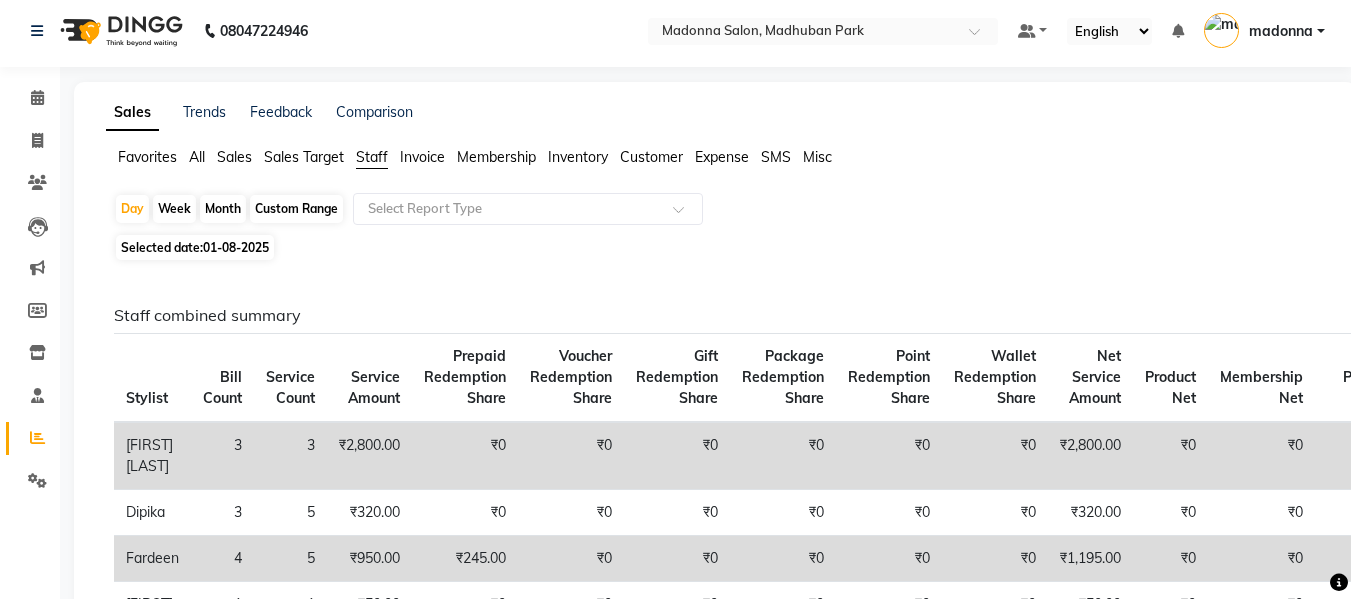scroll, scrollTop: 0, scrollLeft: 0, axis: both 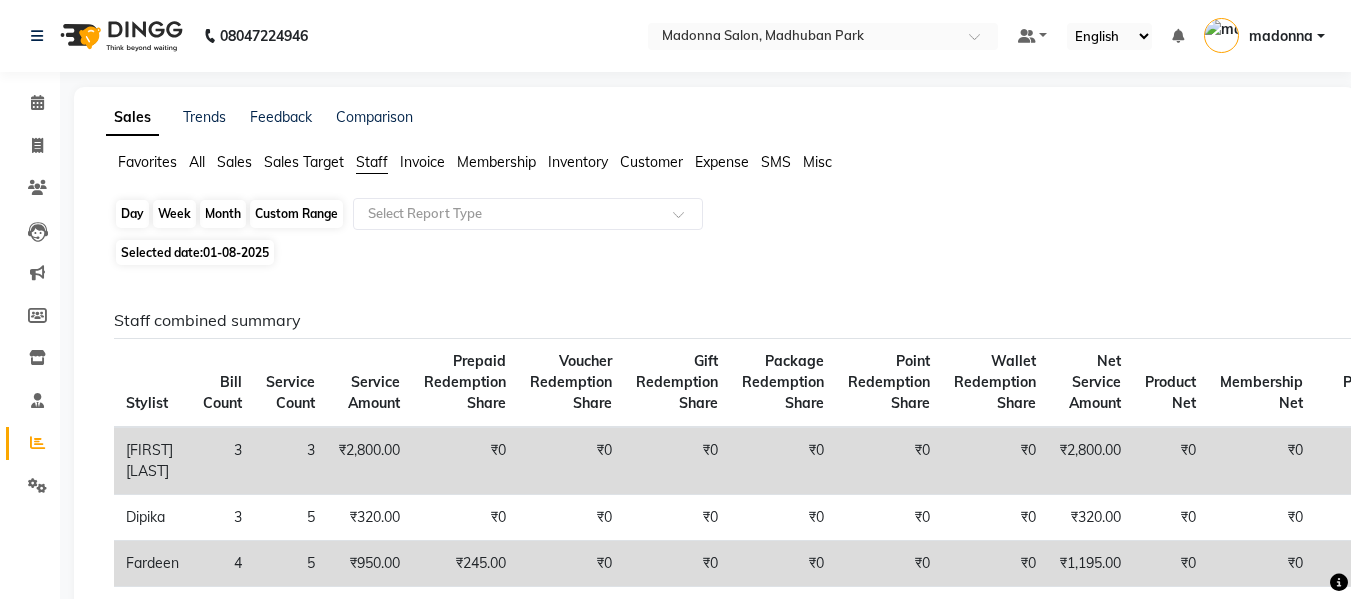 click on "Day" 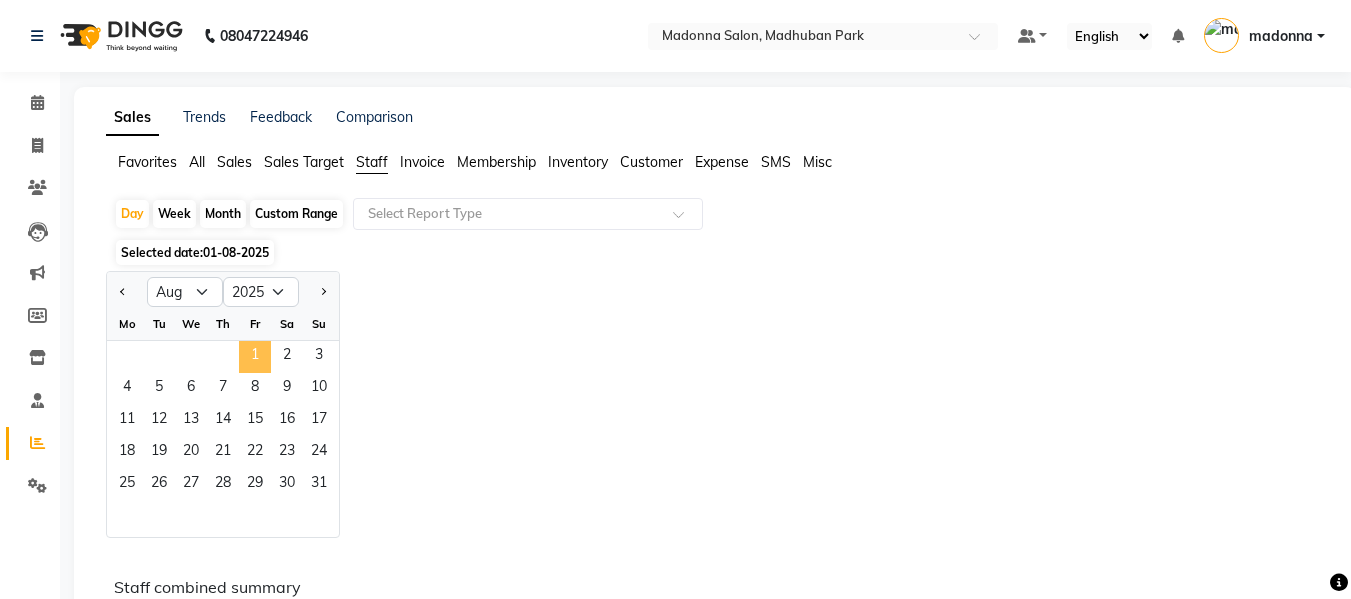 click on "1" 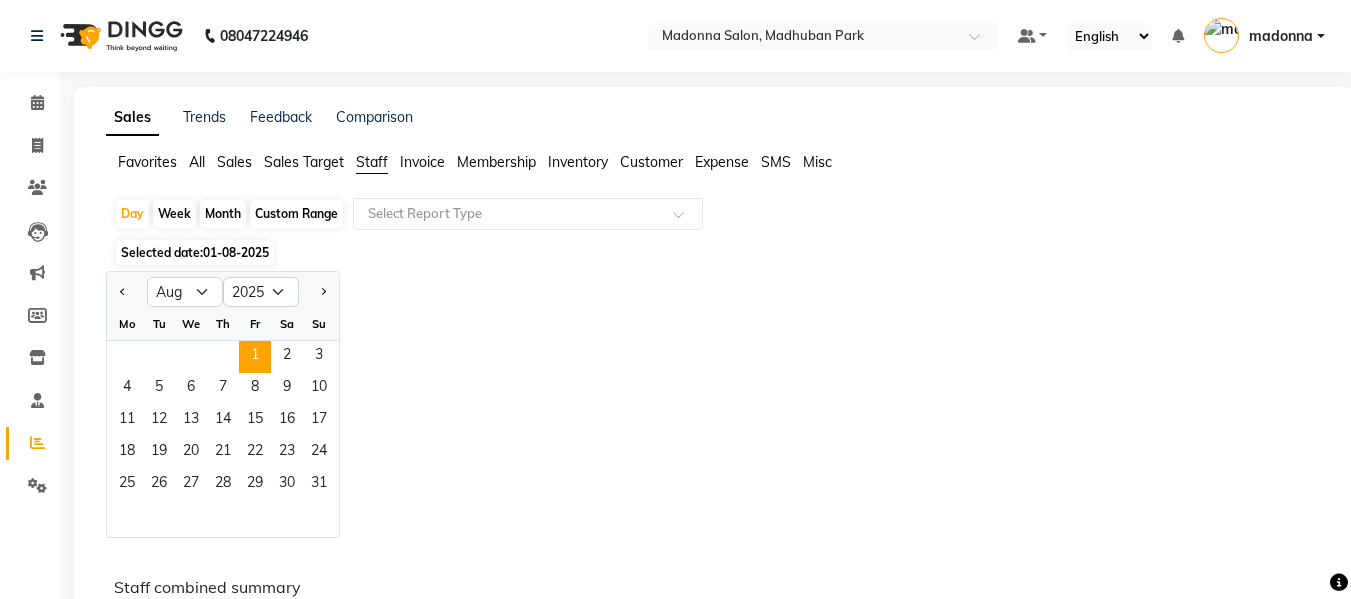 click on "Week" 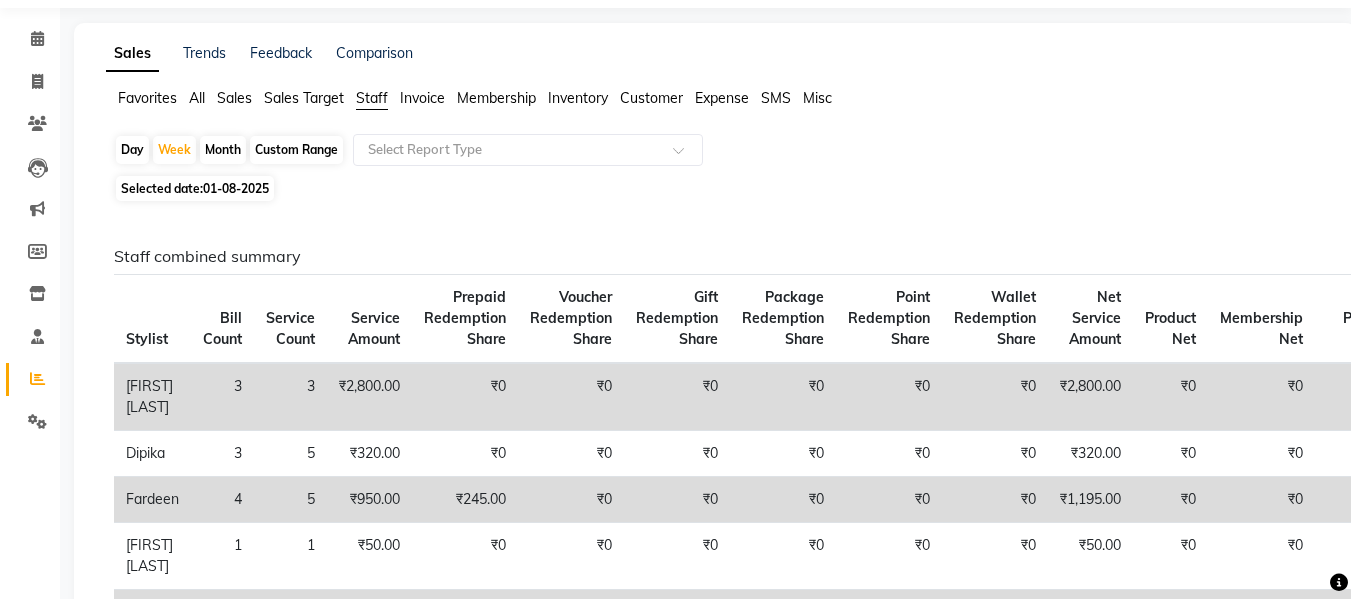 scroll, scrollTop: 65, scrollLeft: 0, axis: vertical 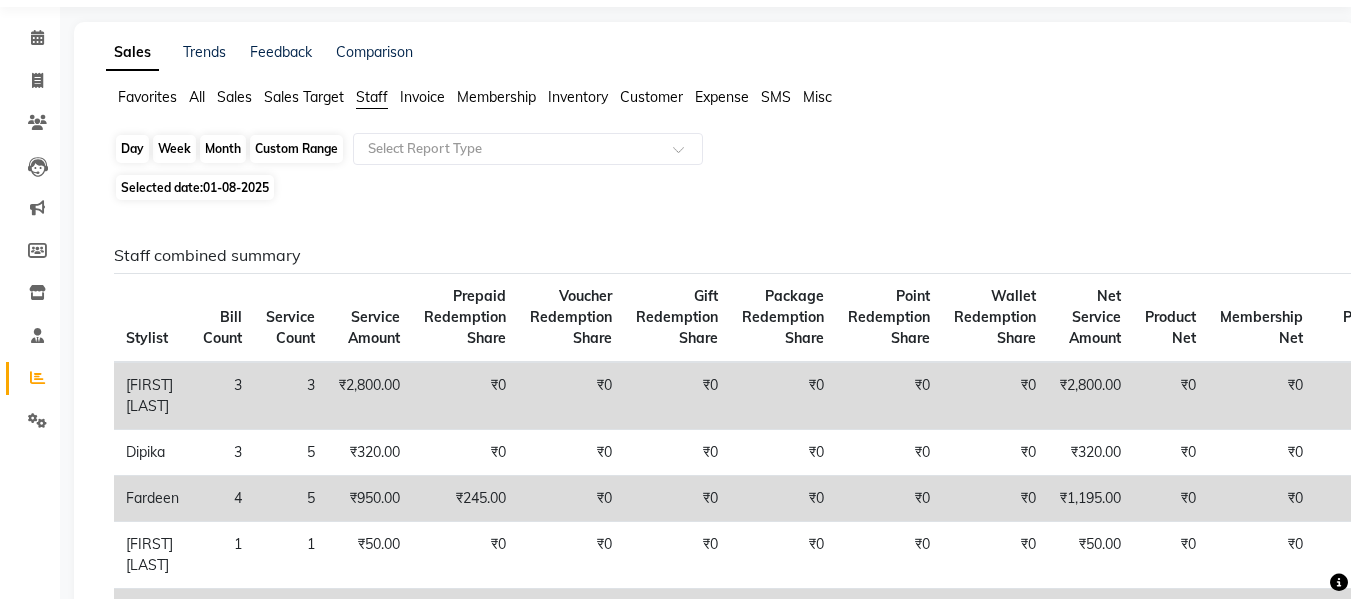 click on "Week" 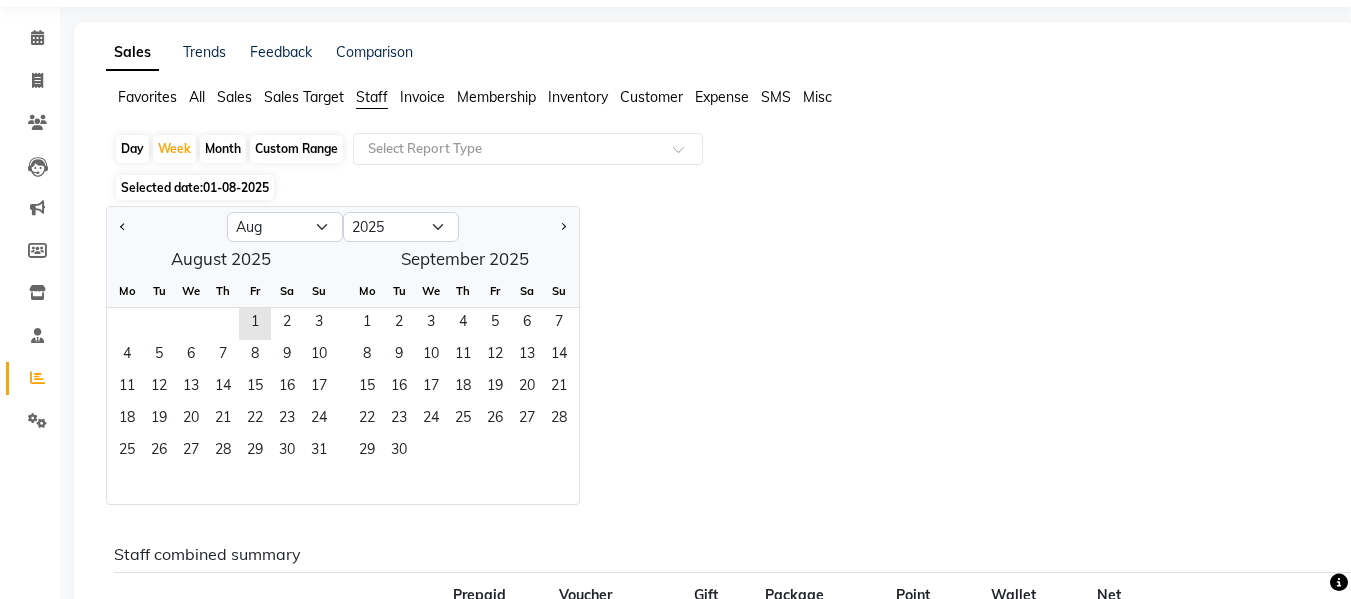 click on "Day" 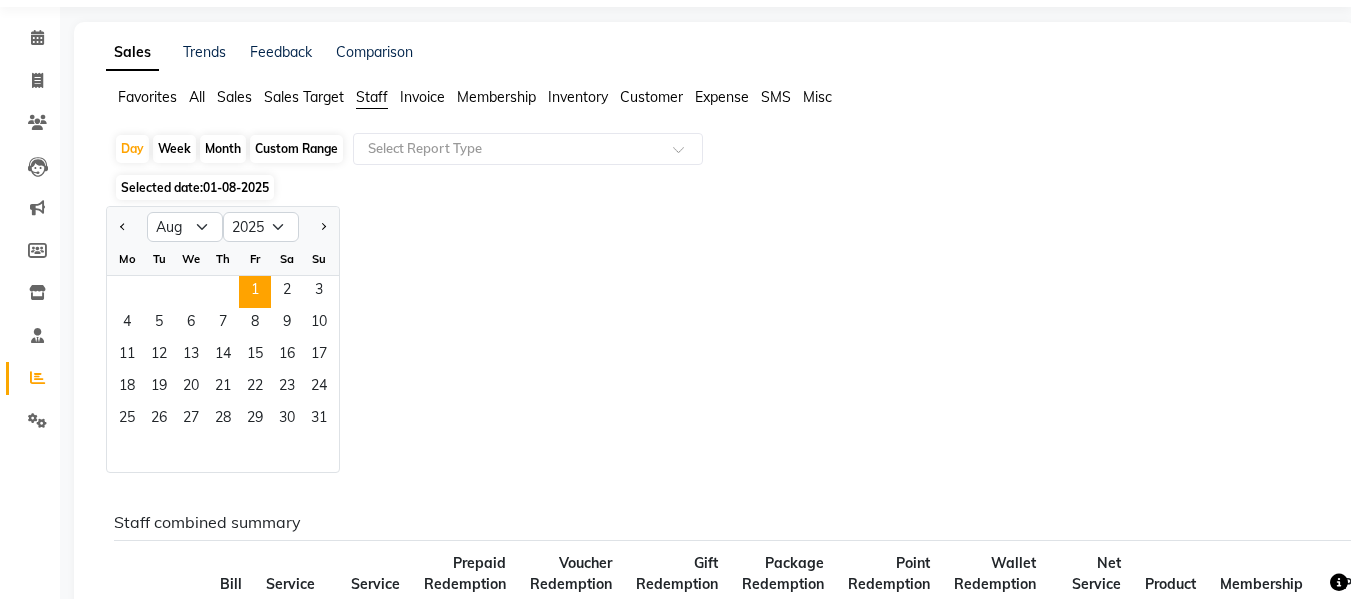 click on "Month" 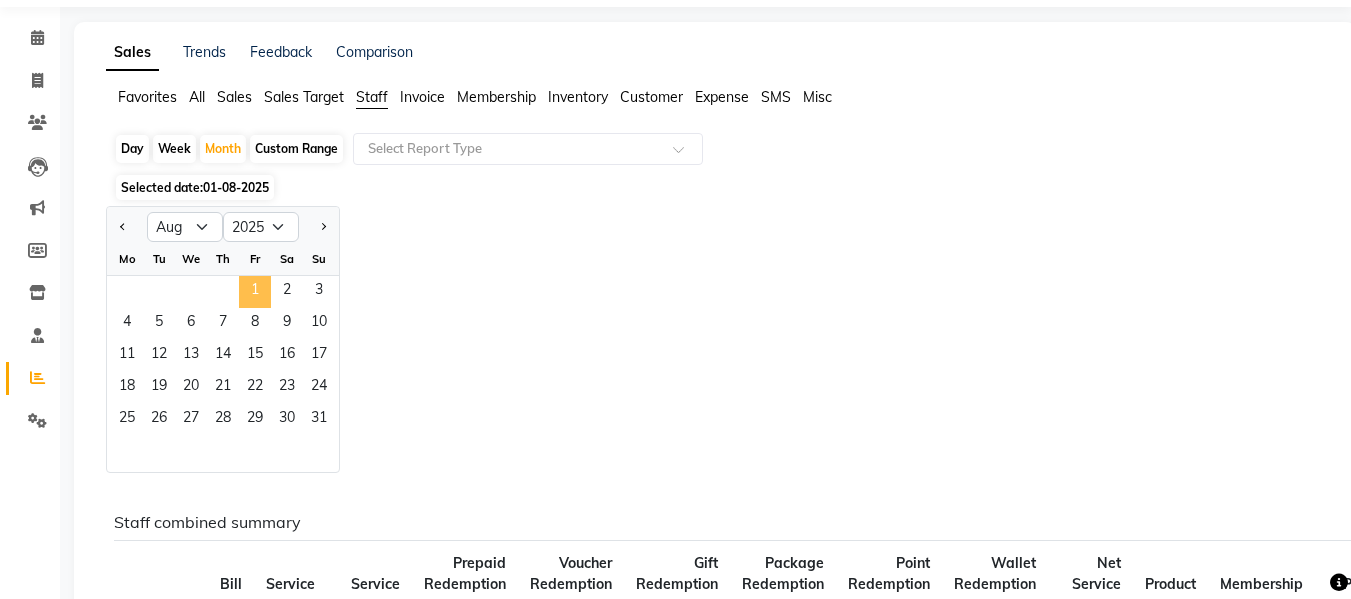 click on "1" 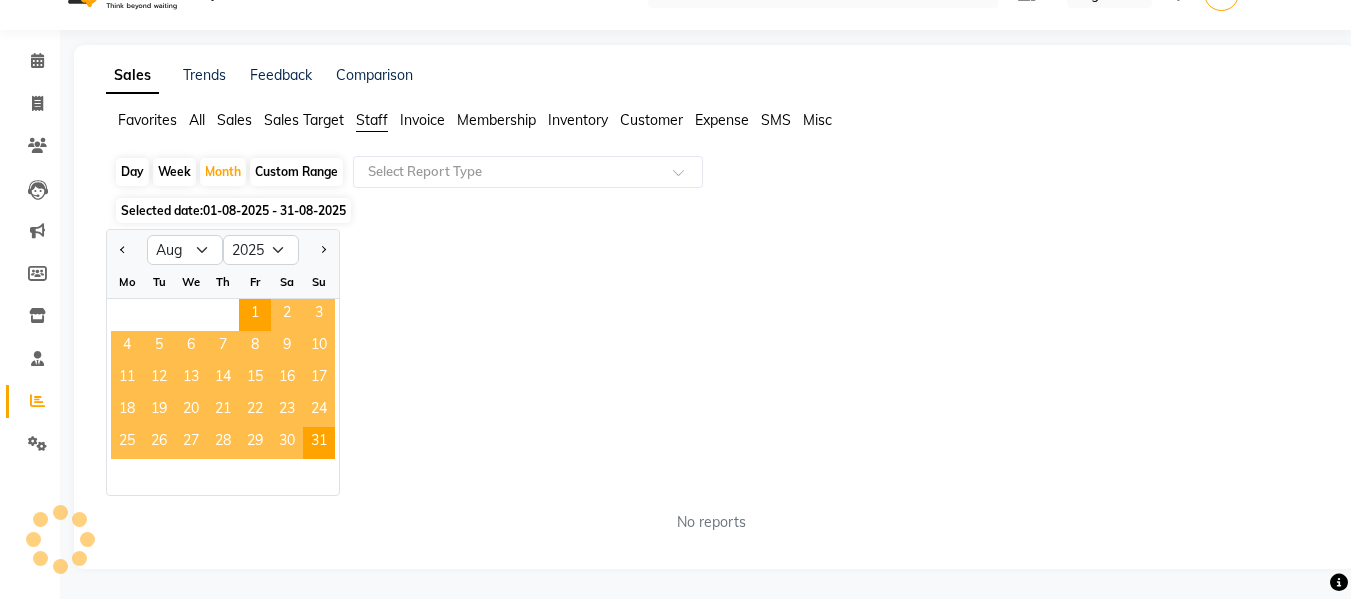 scroll, scrollTop: 65, scrollLeft: 0, axis: vertical 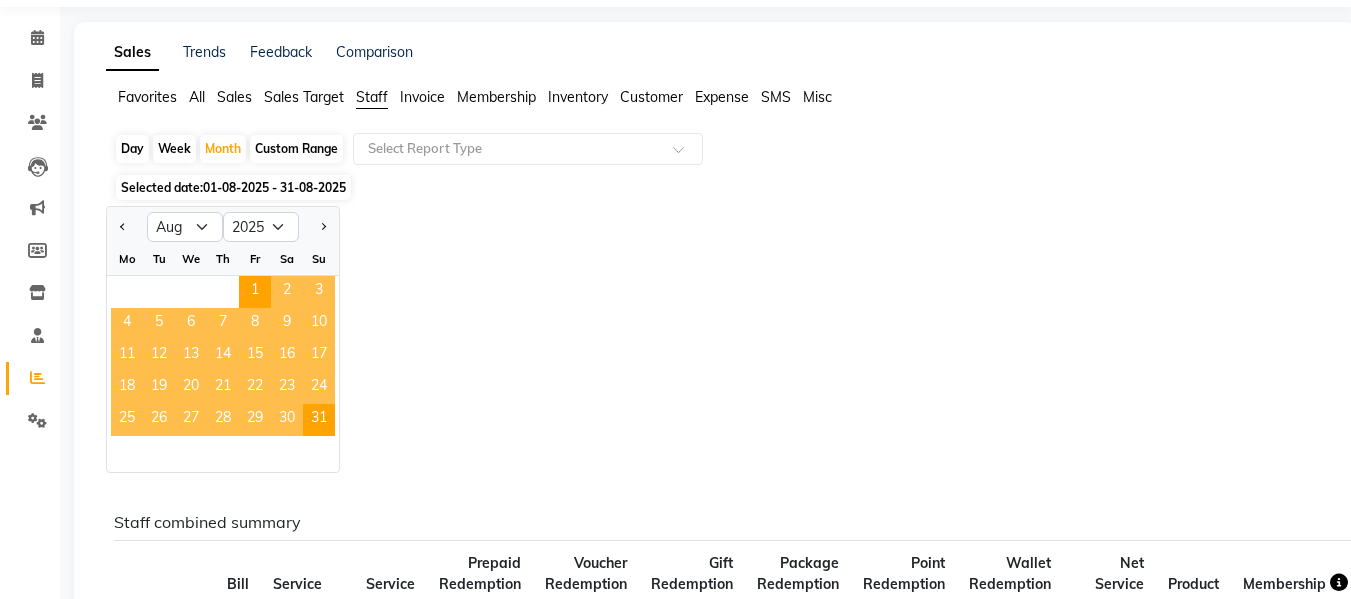 click on "Jan Feb Mar Apr May Jun Jul Aug Sep Oct Nov Dec 2015 2016 2017 2018 2019 2020 2021 2022 2023 2024 2025 2026 2027 2028 2029 2030 2031 2032 2033 2034 2035 Mo Tu We Th Fr Sa Su  1   2   3   4   5   6   7   8   9   10   11   12   13   14   15   16   17   18   19   20   21   22   23   24   25   26   27   28   29   30   31" 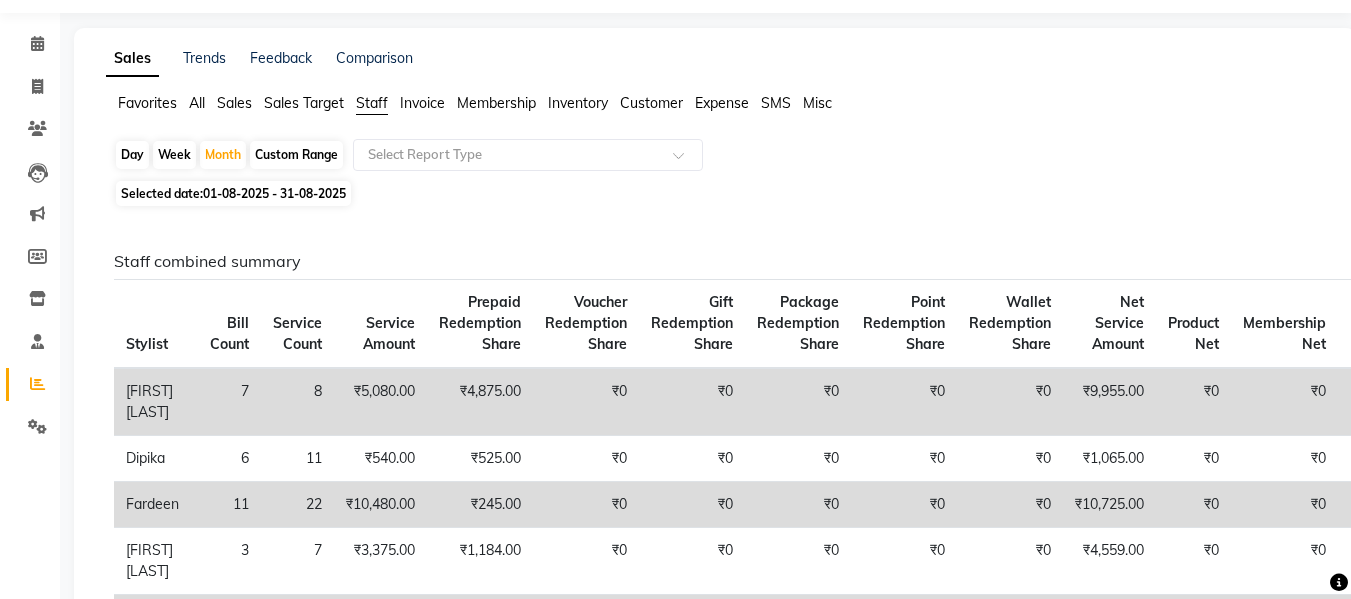 scroll, scrollTop: 0, scrollLeft: 0, axis: both 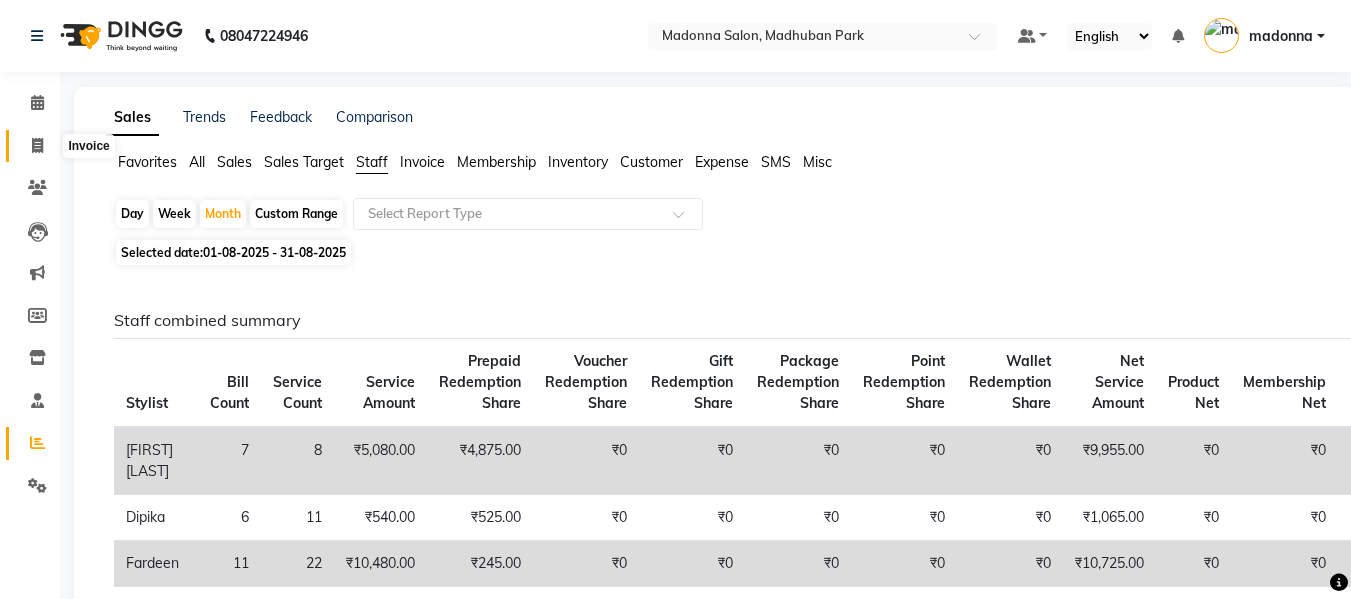 click 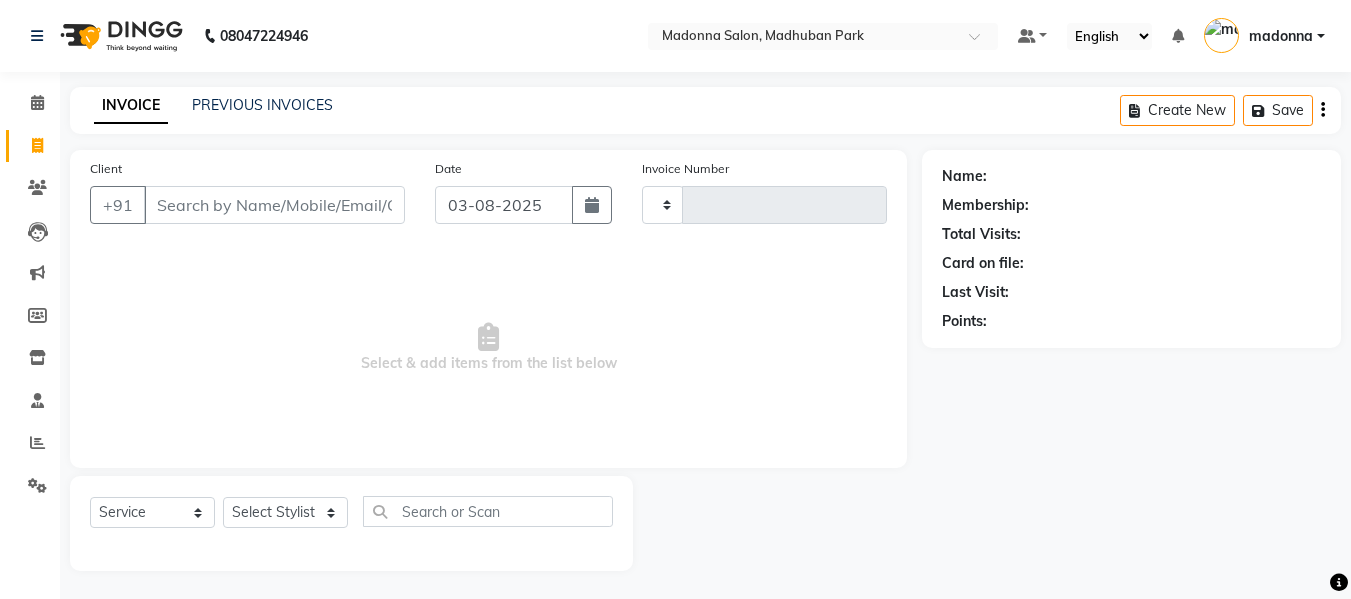 scroll, scrollTop: 2, scrollLeft: 0, axis: vertical 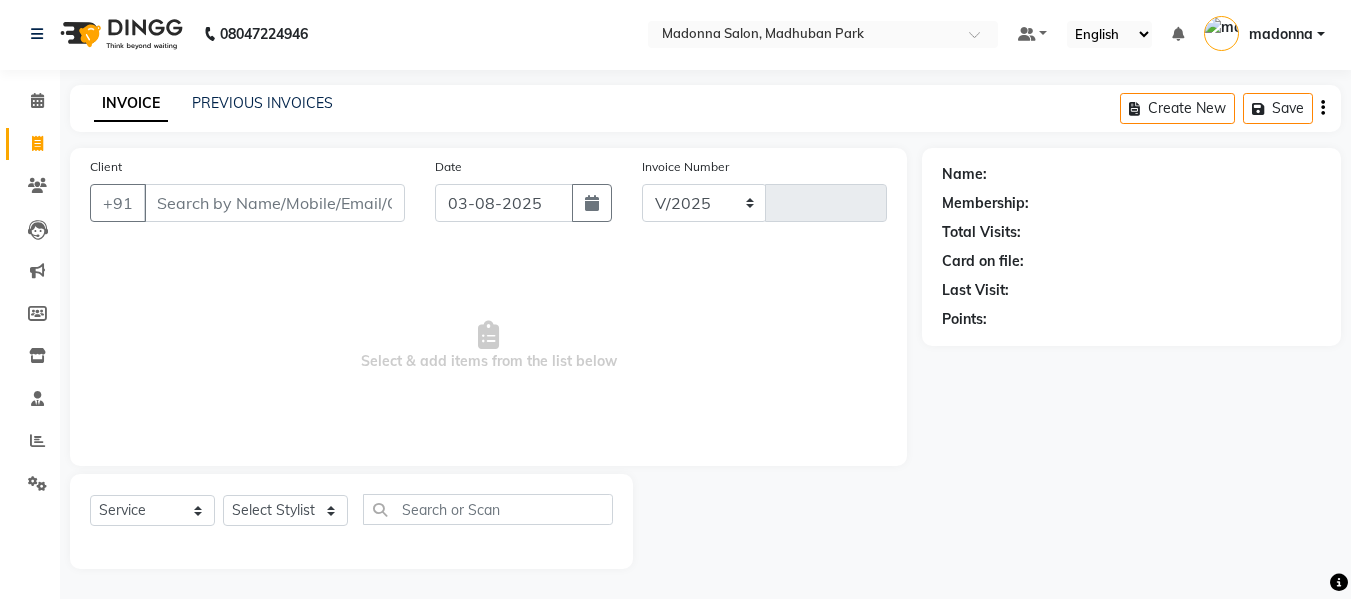 select on "6469" 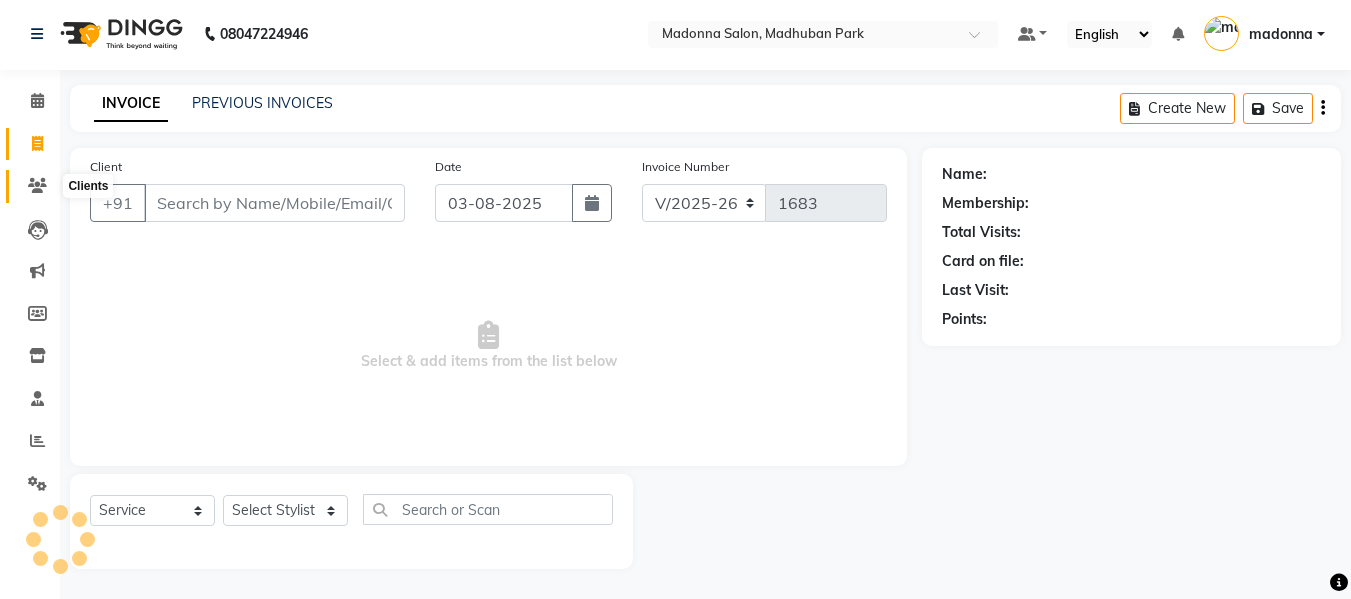 click on "Clients" 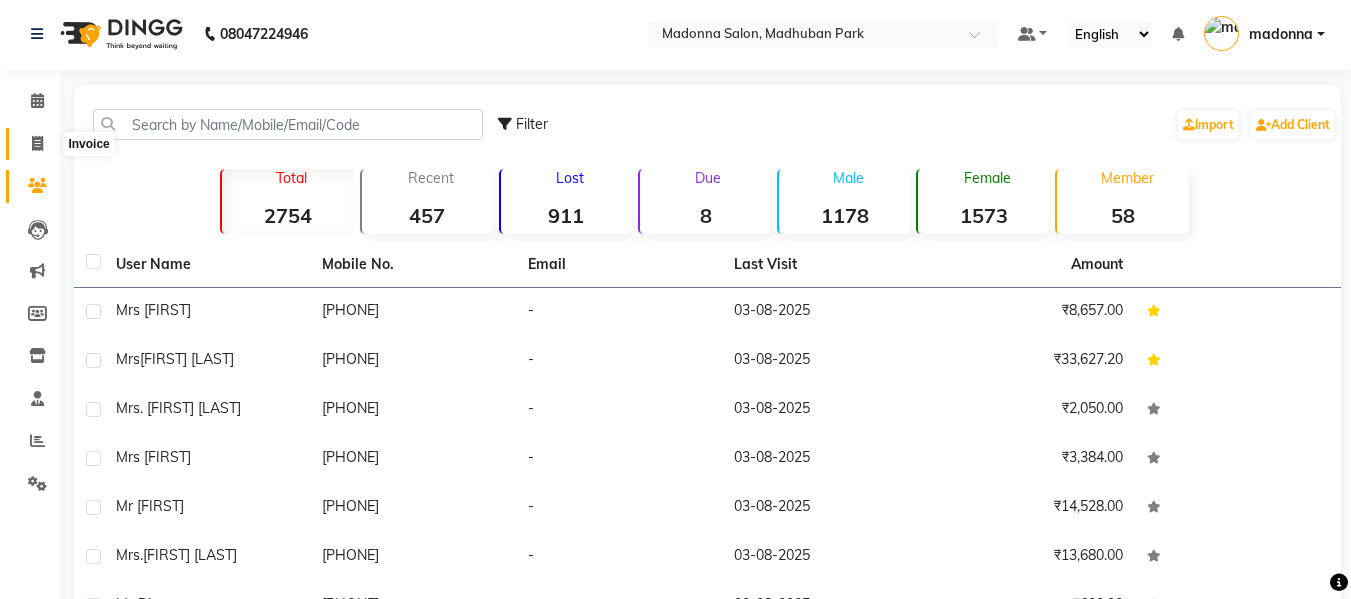 click 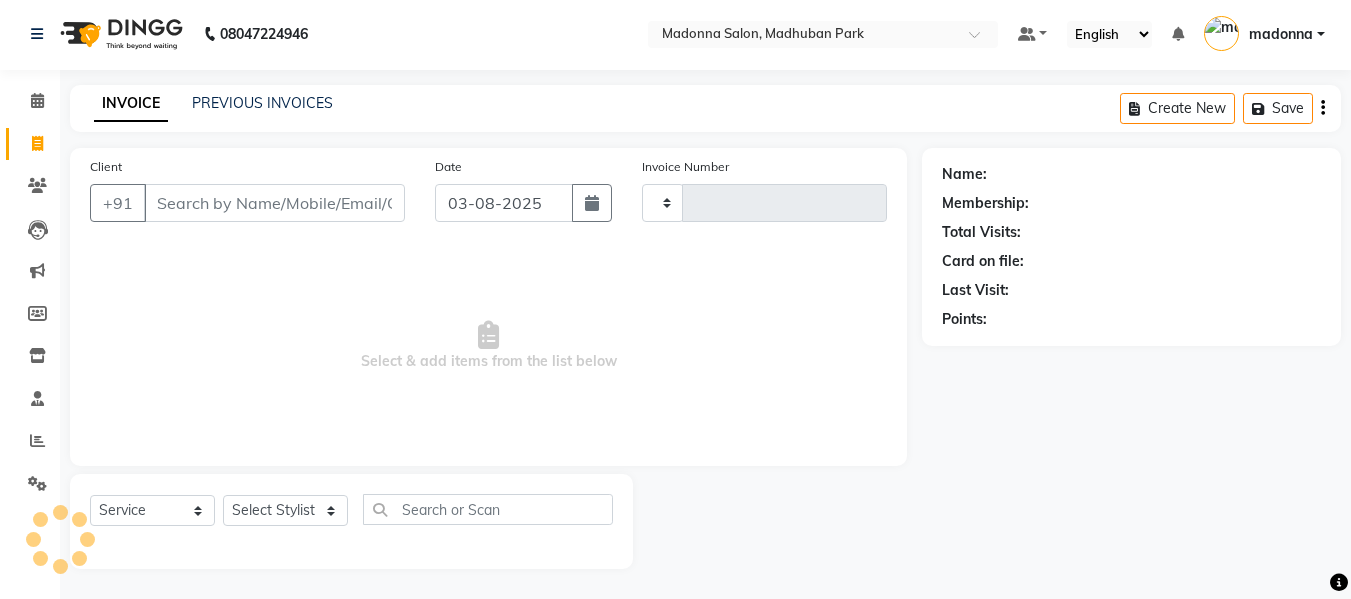 type on "1683" 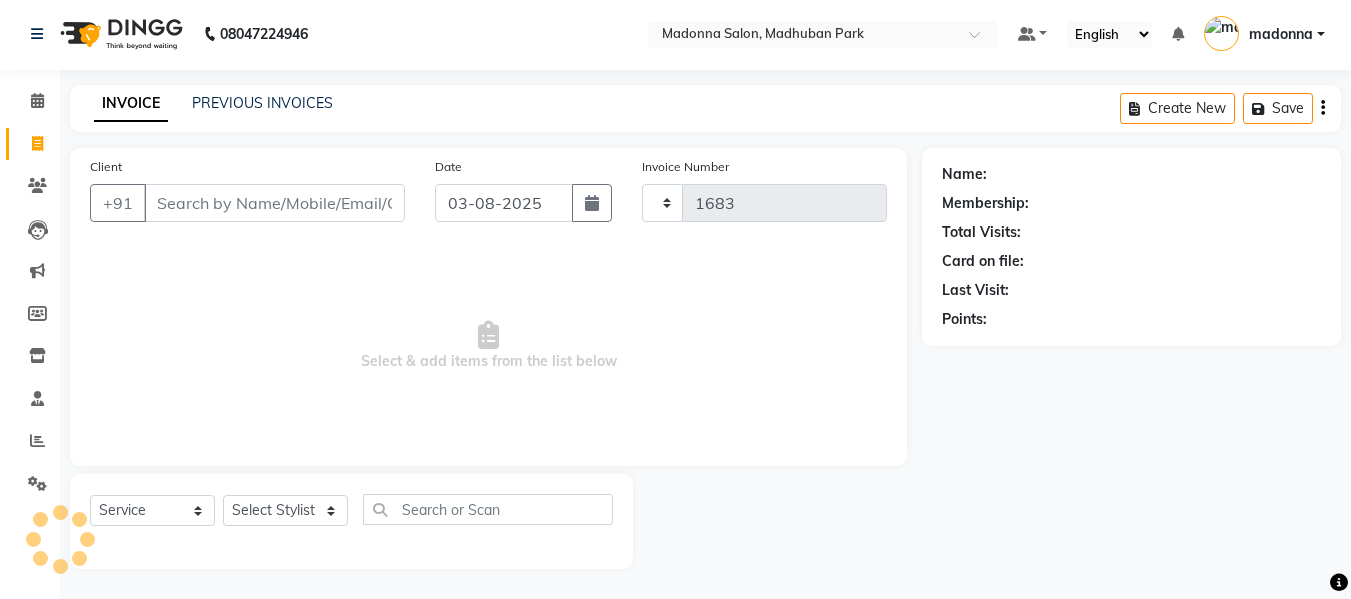 select on "6469" 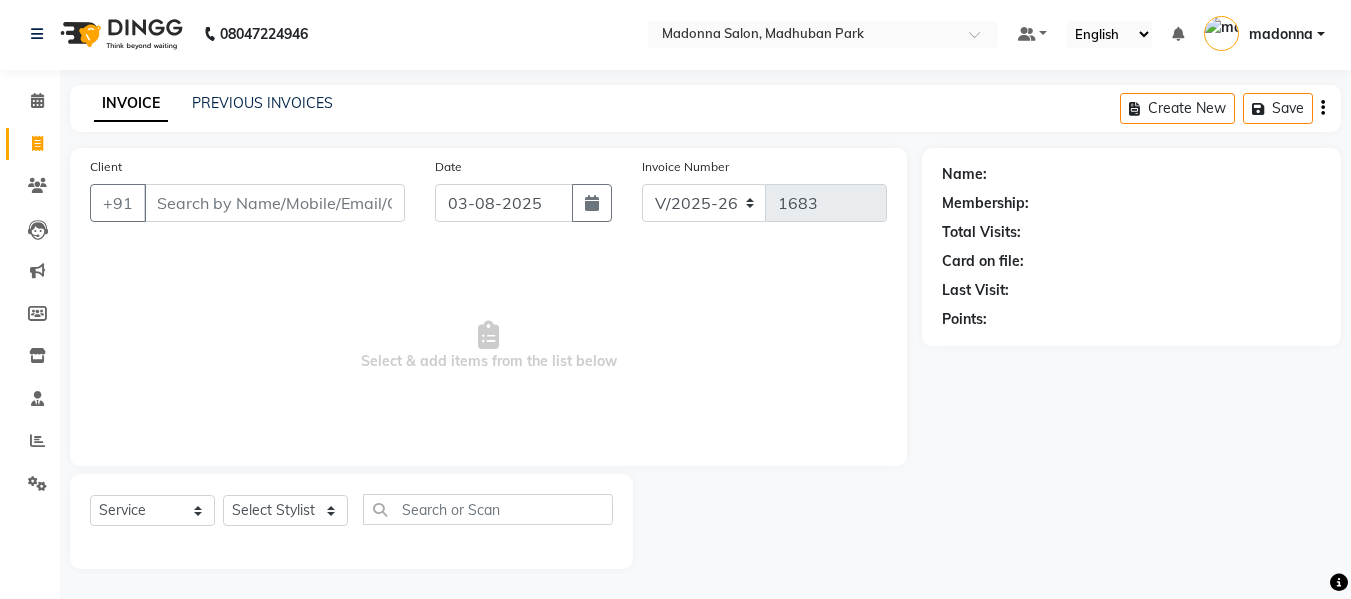 click on "Client" at bounding box center [274, 203] 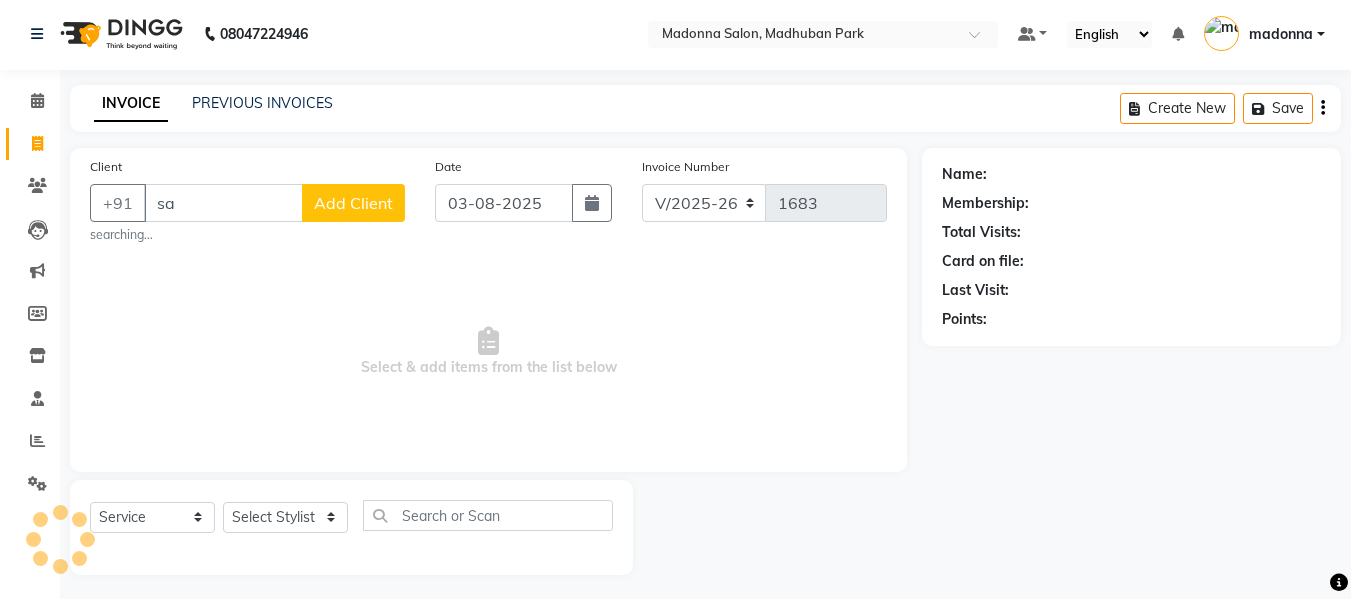 type on "s" 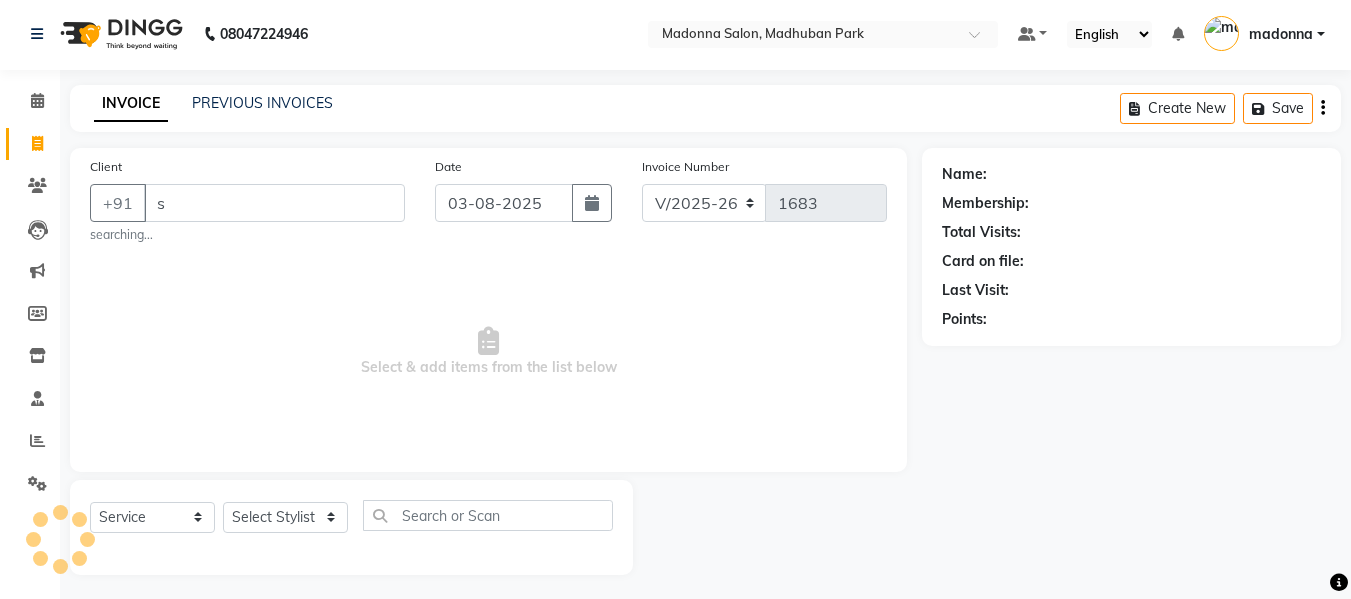 type 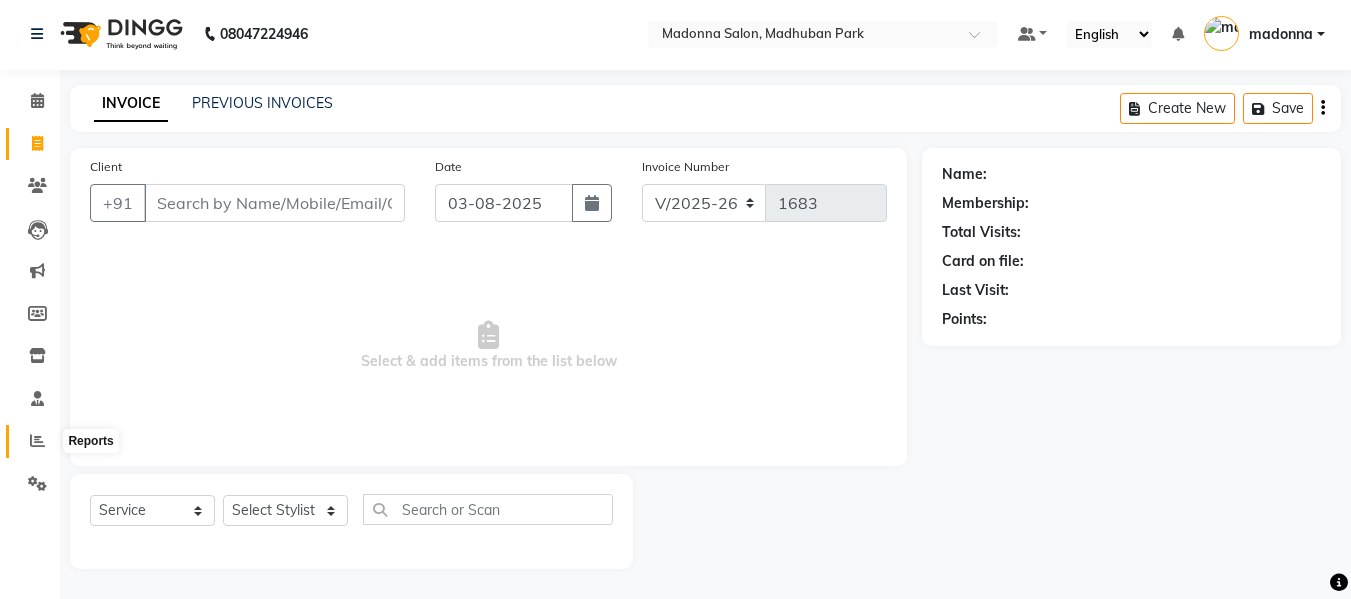 click 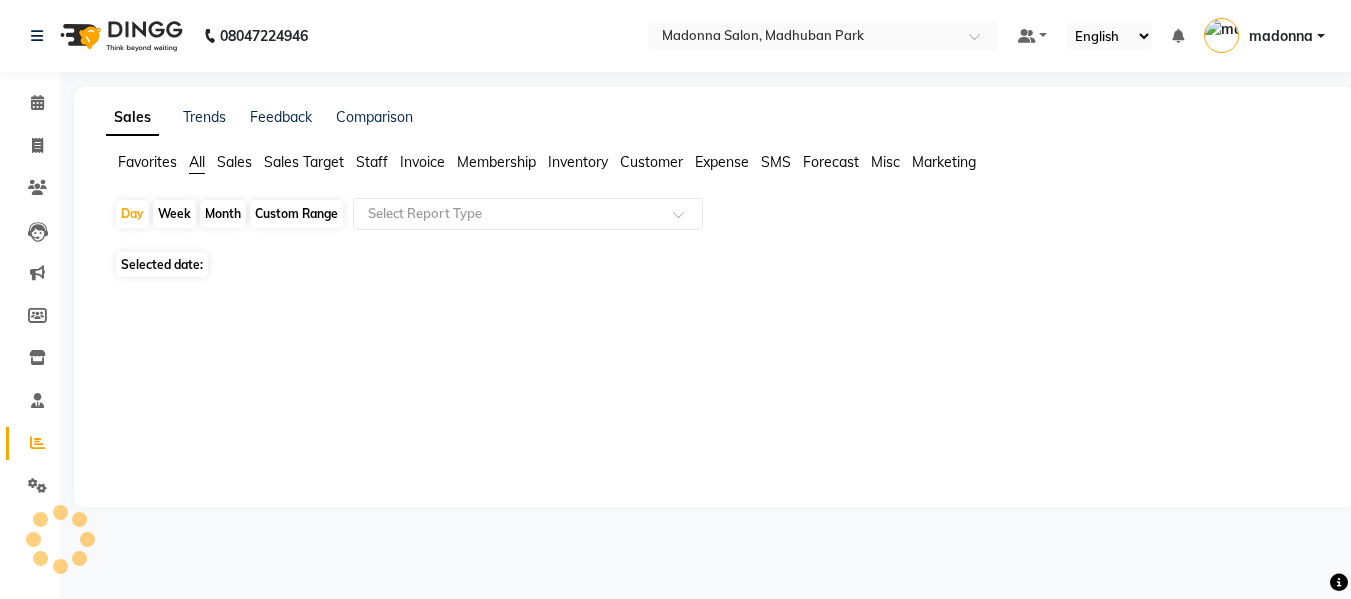 scroll, scrollTop: 0, scrollLeft: 0, axis: both 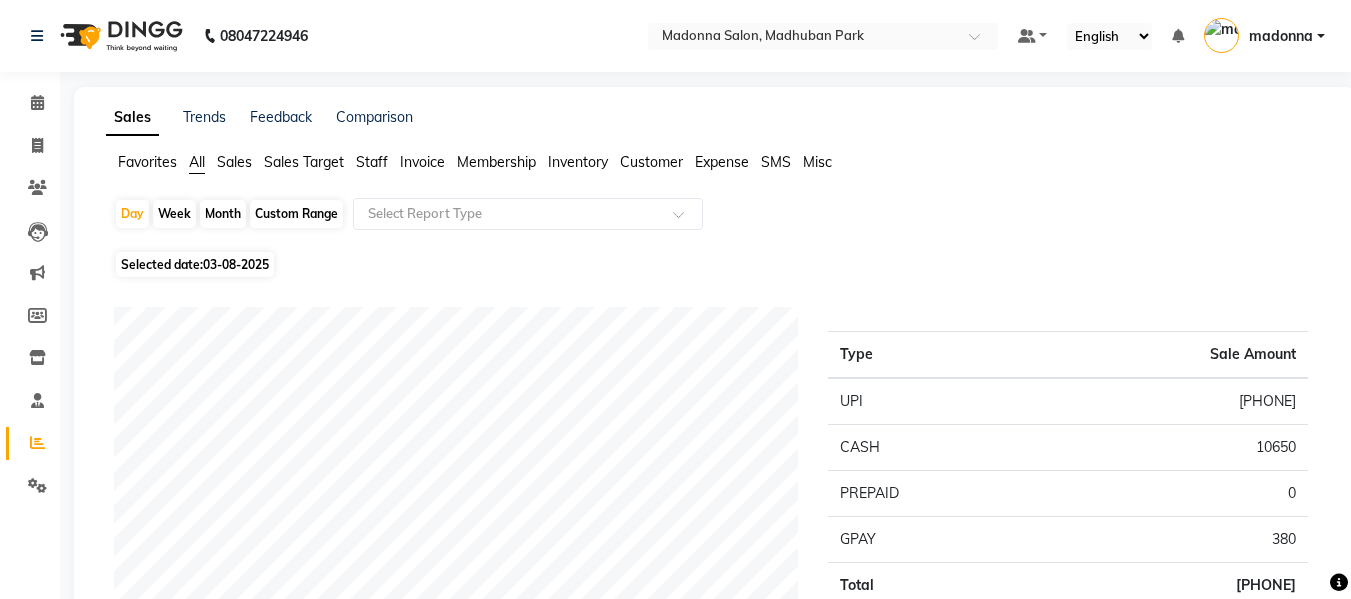 click on "Staff" 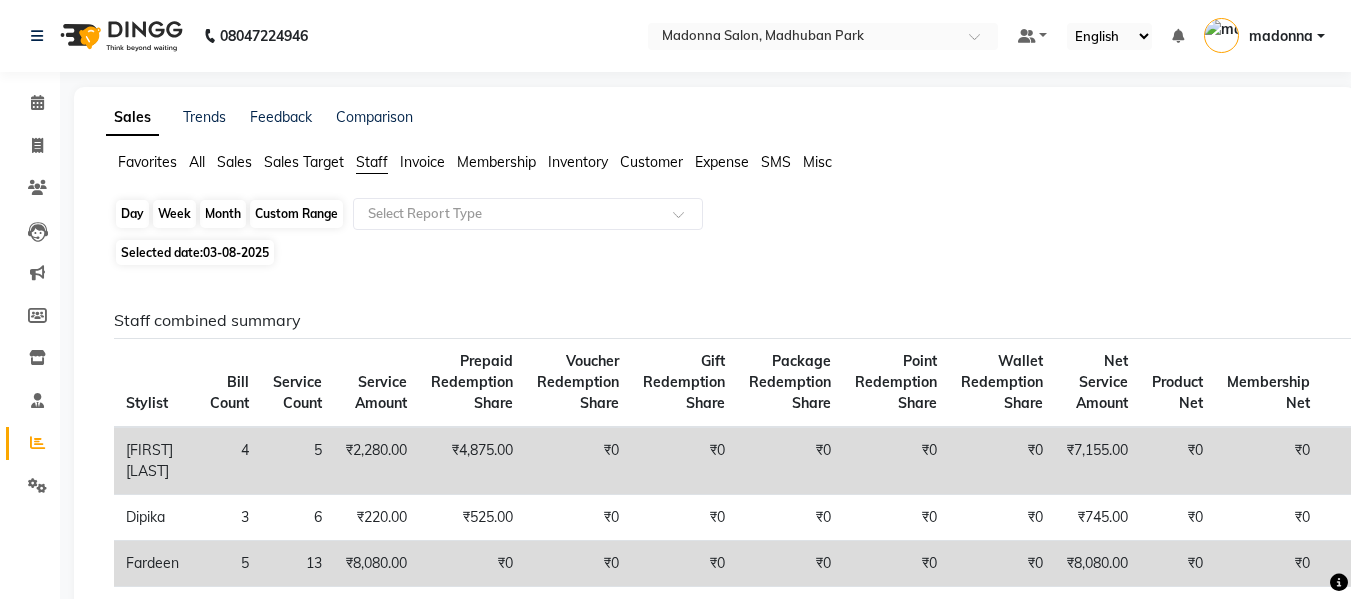 click on "Day" 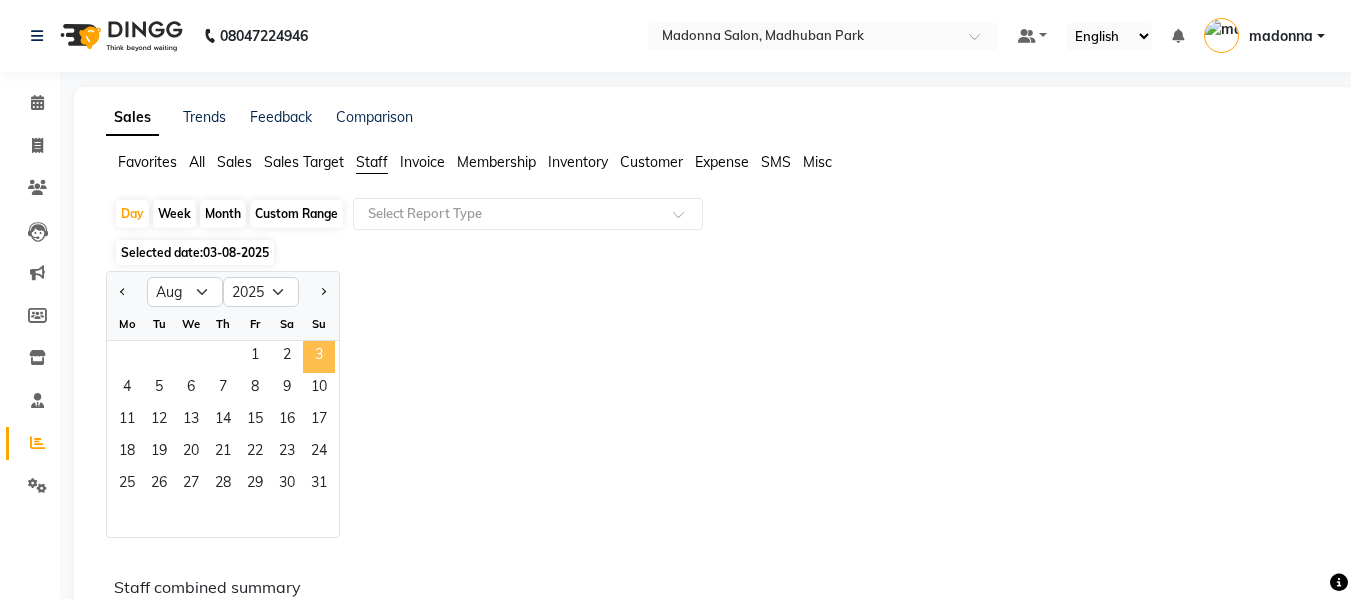 click on "3" 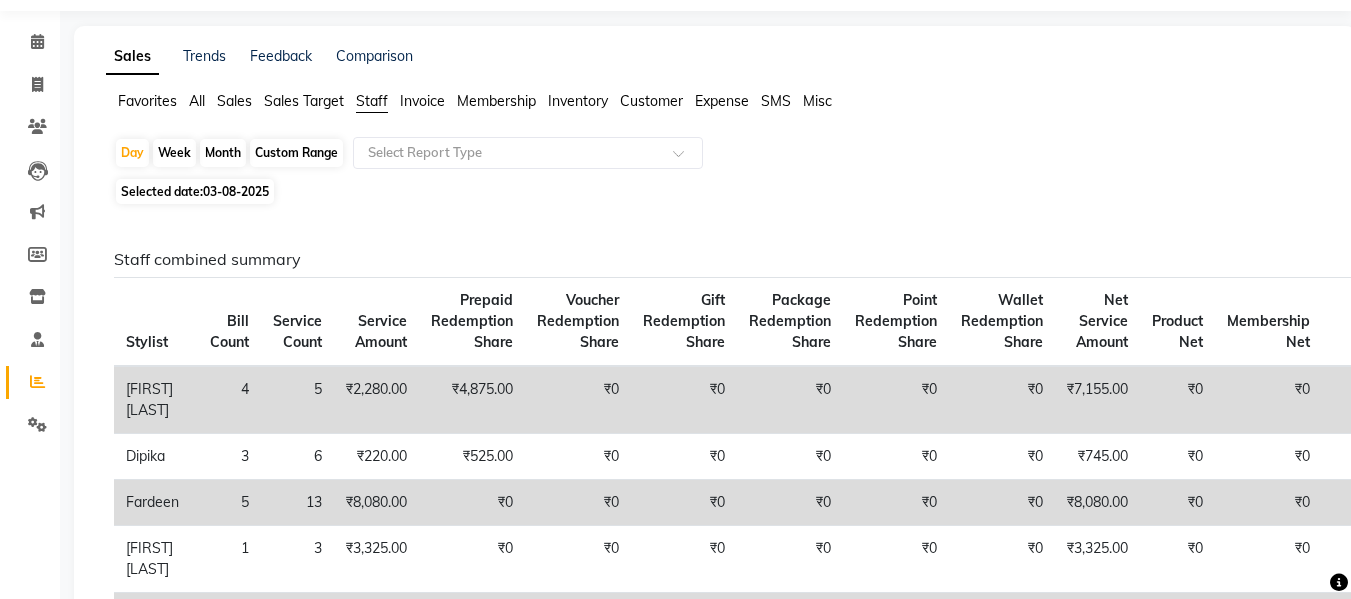 scroll, scrollTop: 0, scrollLeft: 0, axis: both 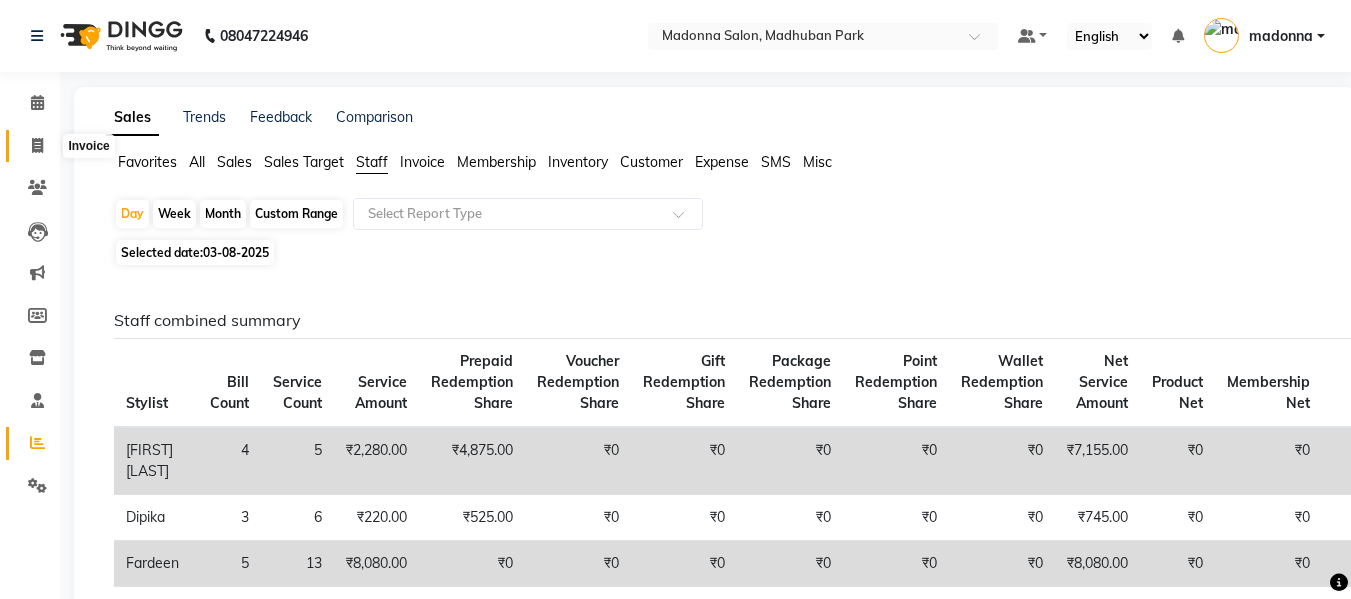 click 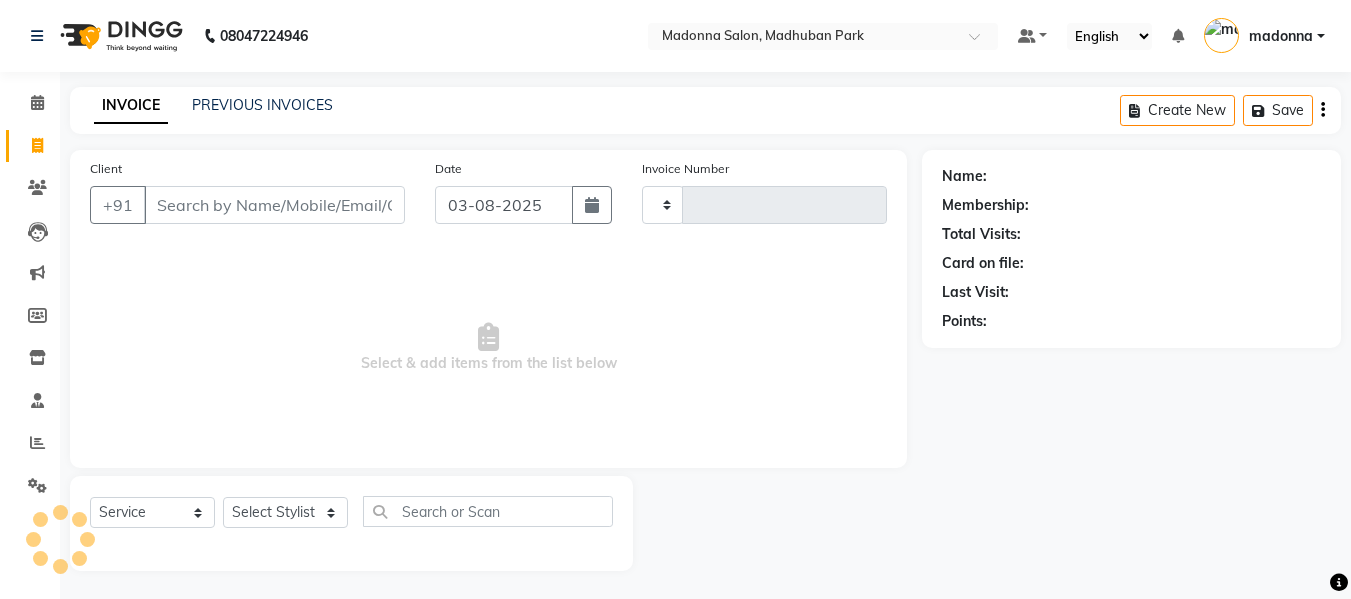 scroll, scrollTop: 2, scrollLeft: 0, axis: vertical 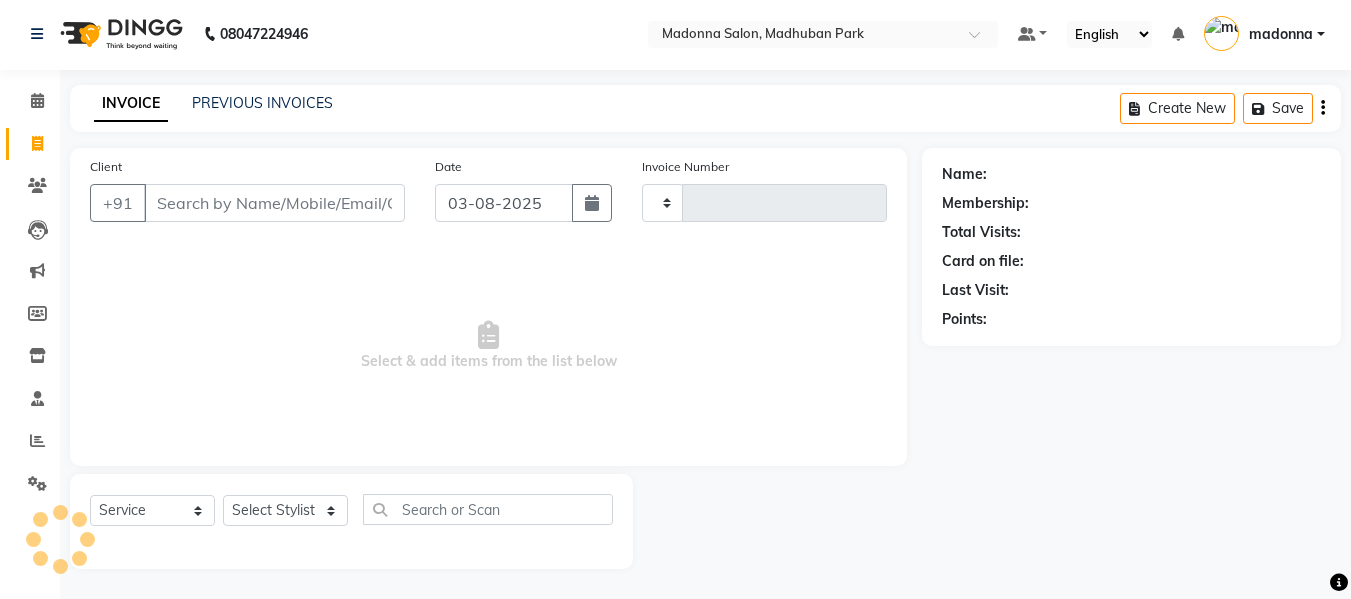 type on "1683" 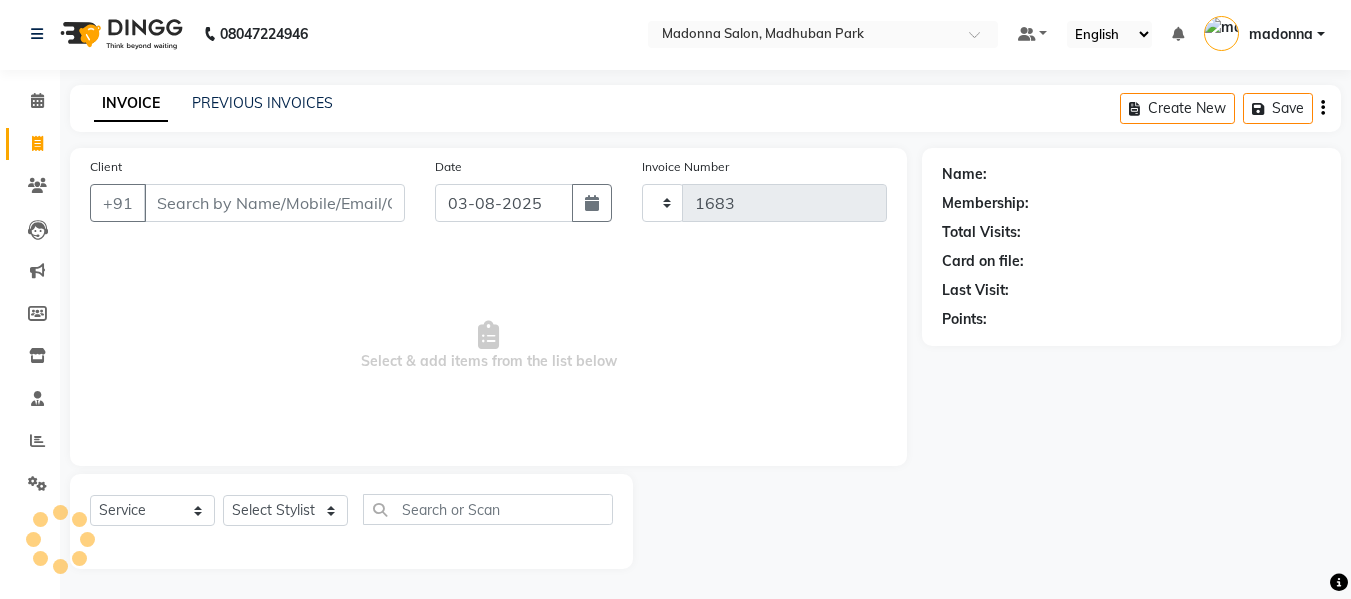 select on "6469" 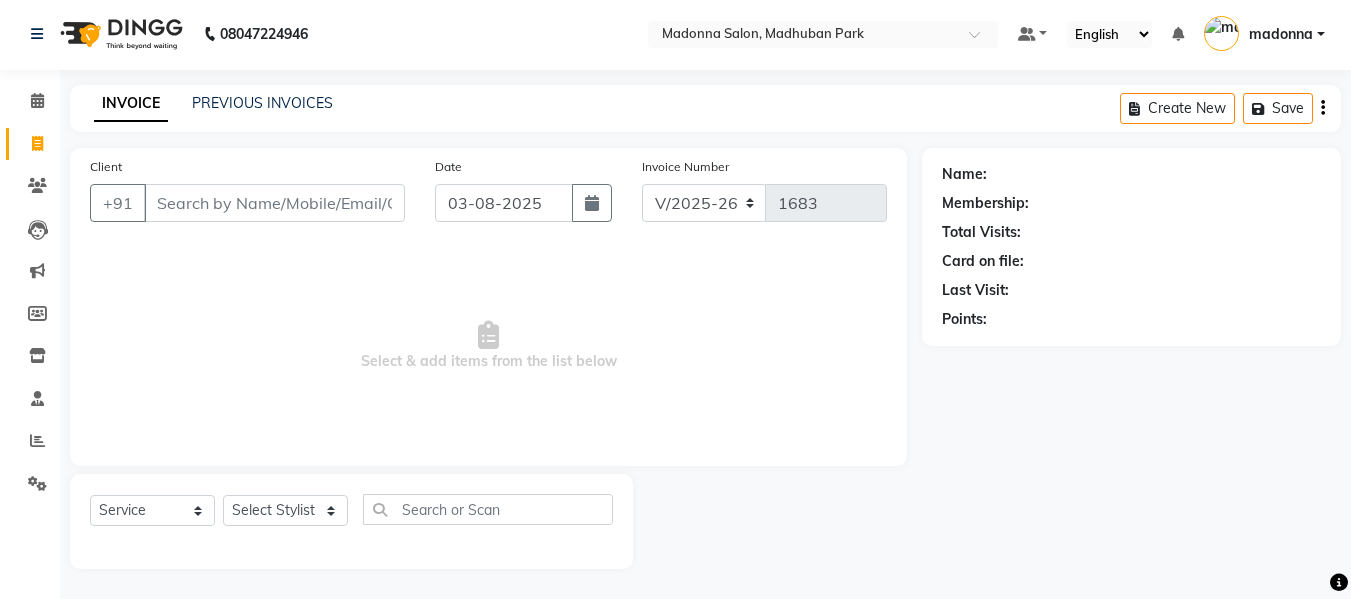 click 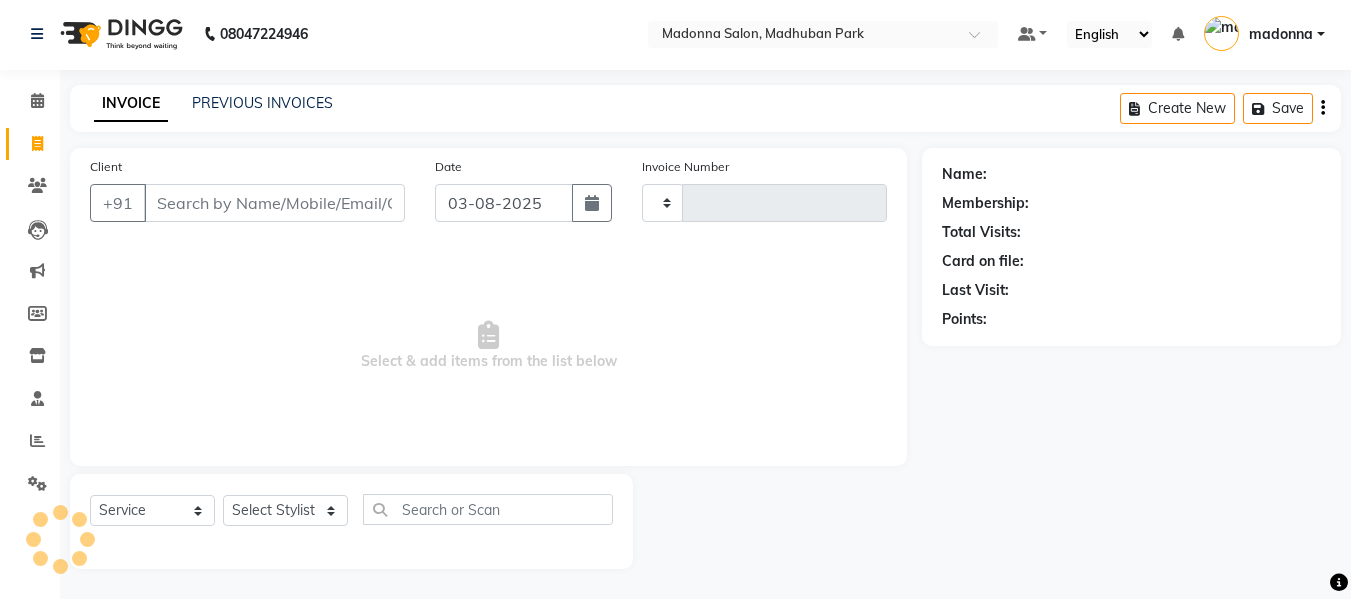 type on "1683" 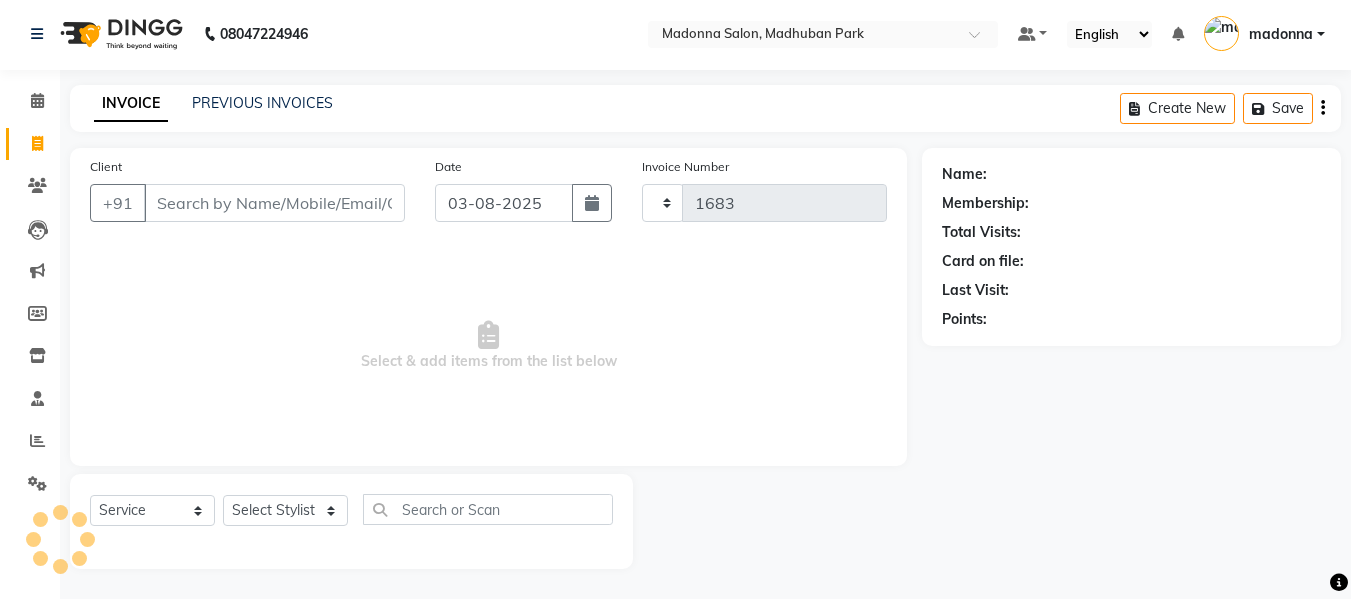 select on "6469" 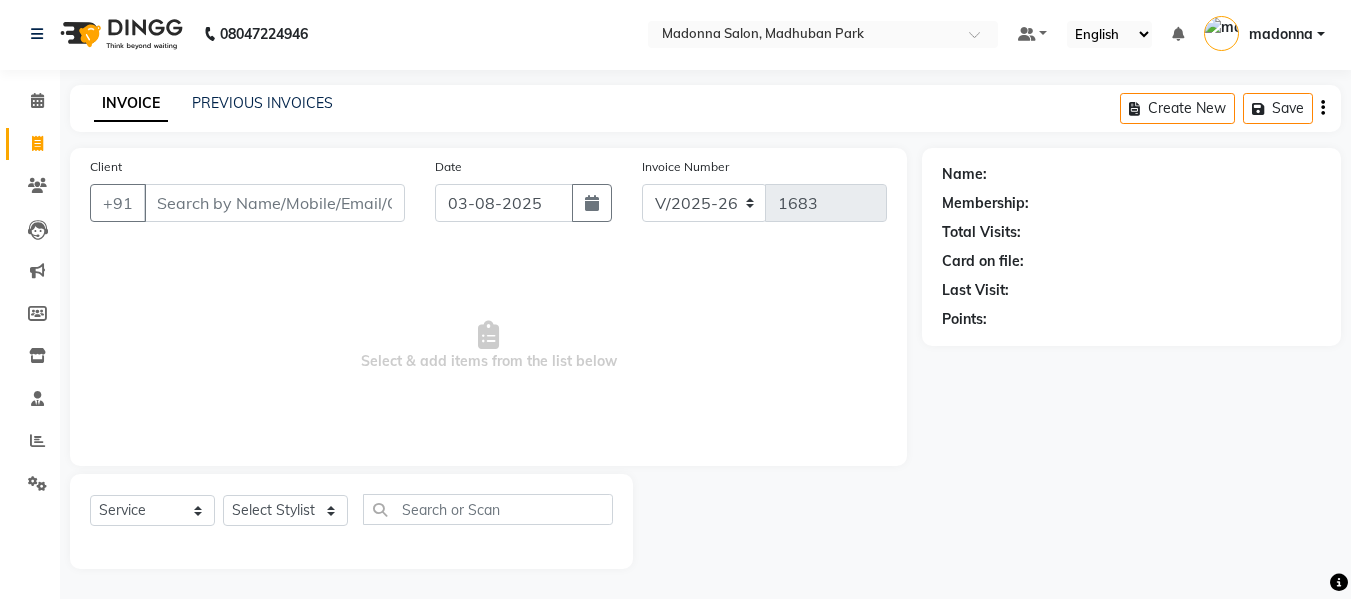 type on "\" 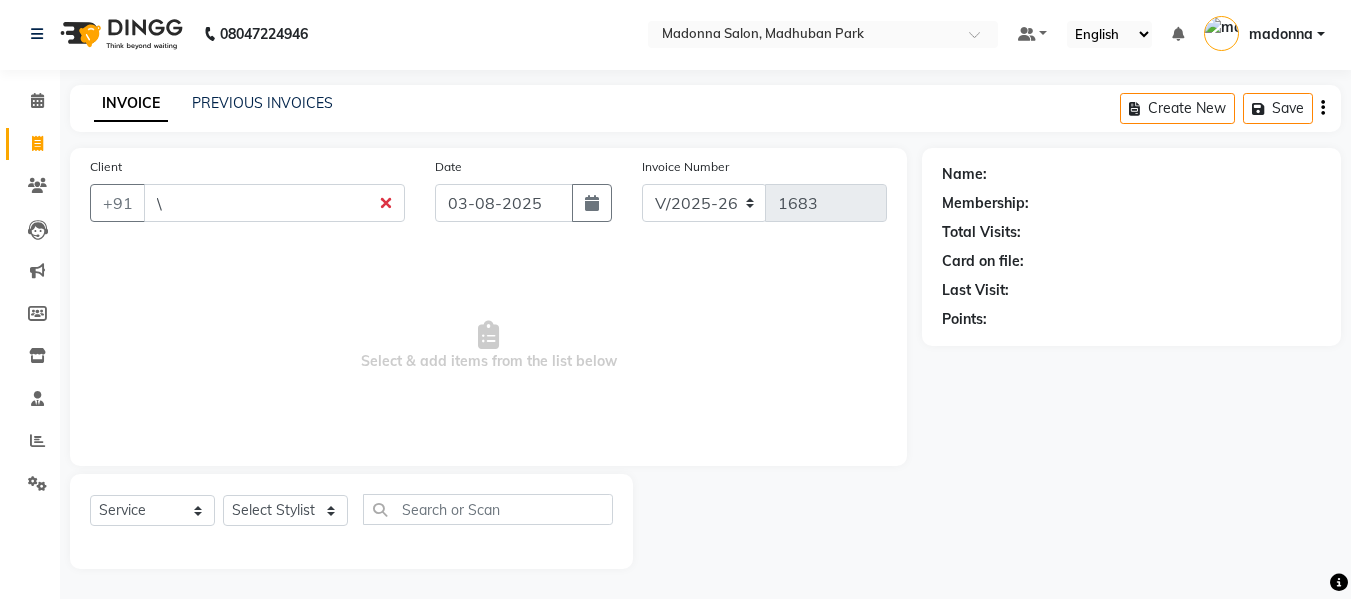 scroll, scrollTop: 0, scrollLeft: 0, axis: both 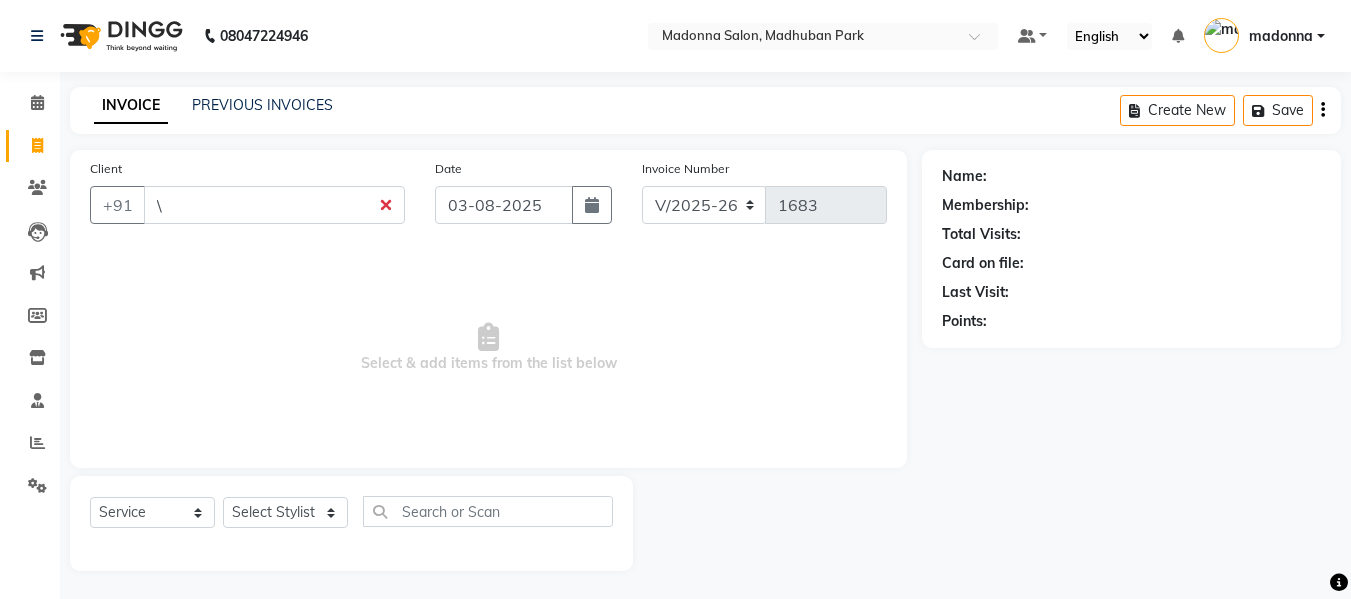 type 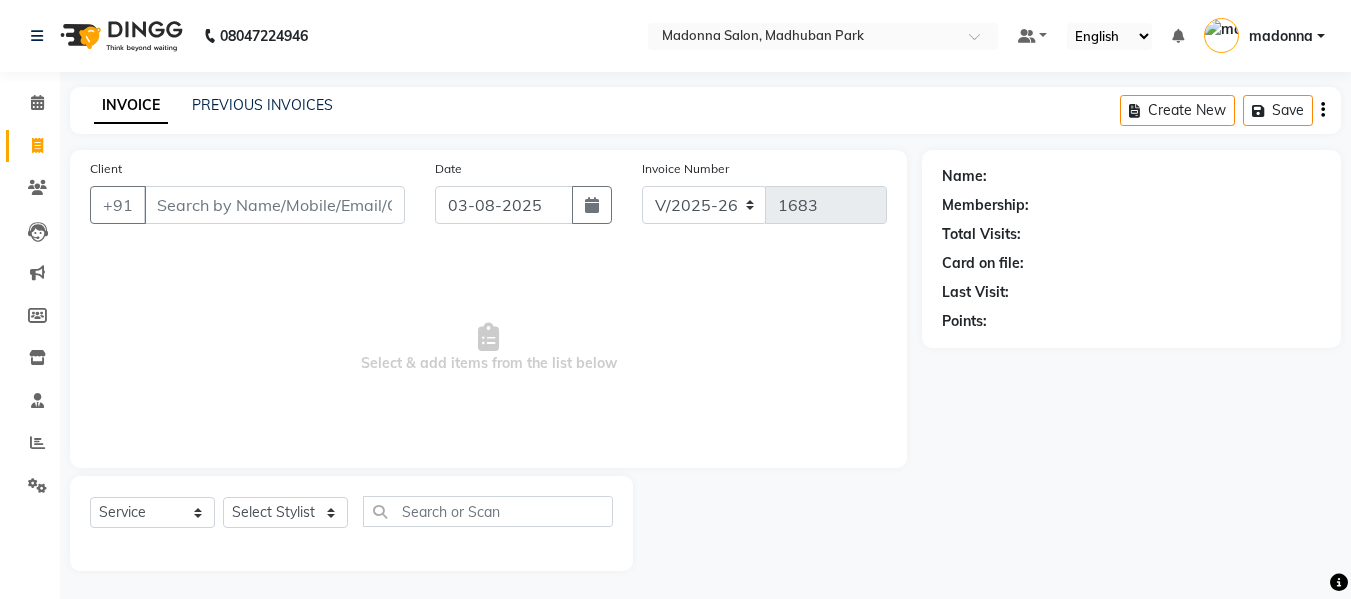 click on "INVOICE PREVIOUS INVOICES Create New   Save" 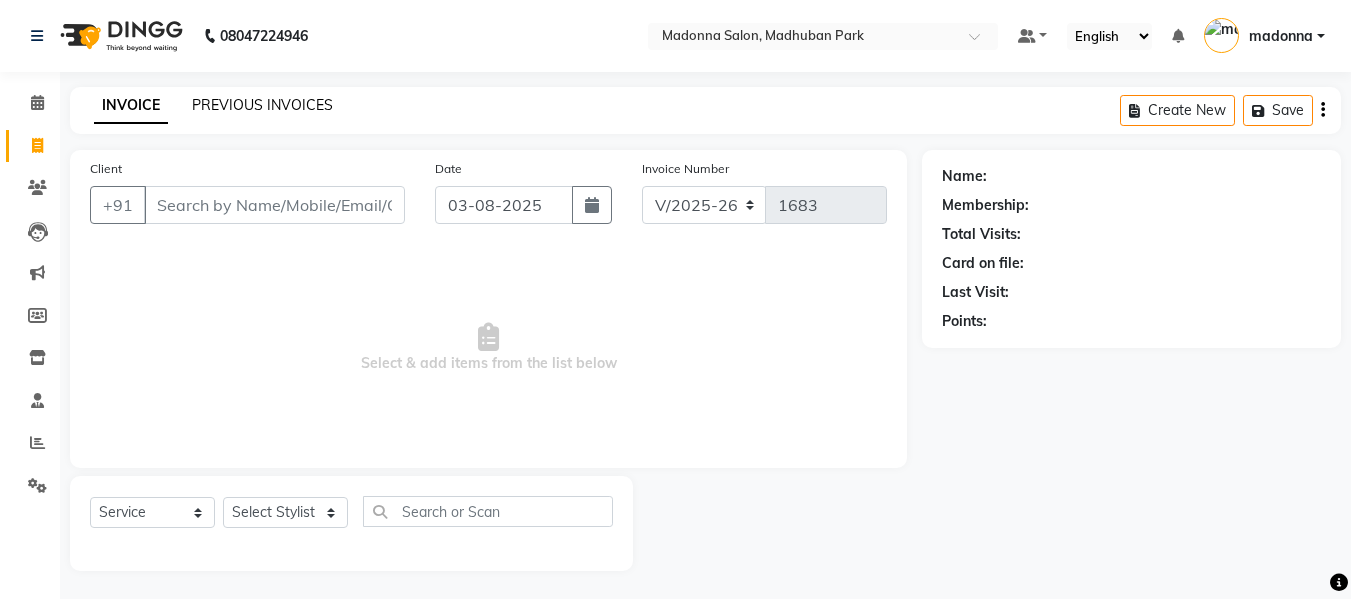 click on "PREVIOUS INVOICES" 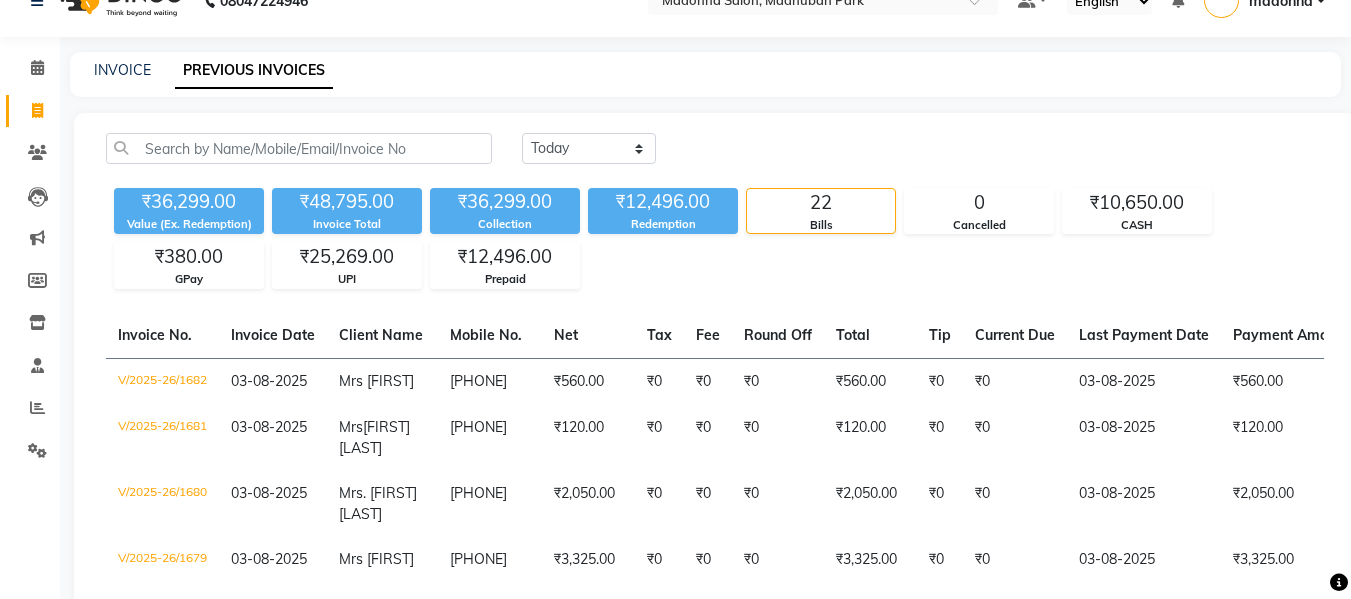 scroll, scrollTop: 33, scrollLeft: 0, axis: vertical 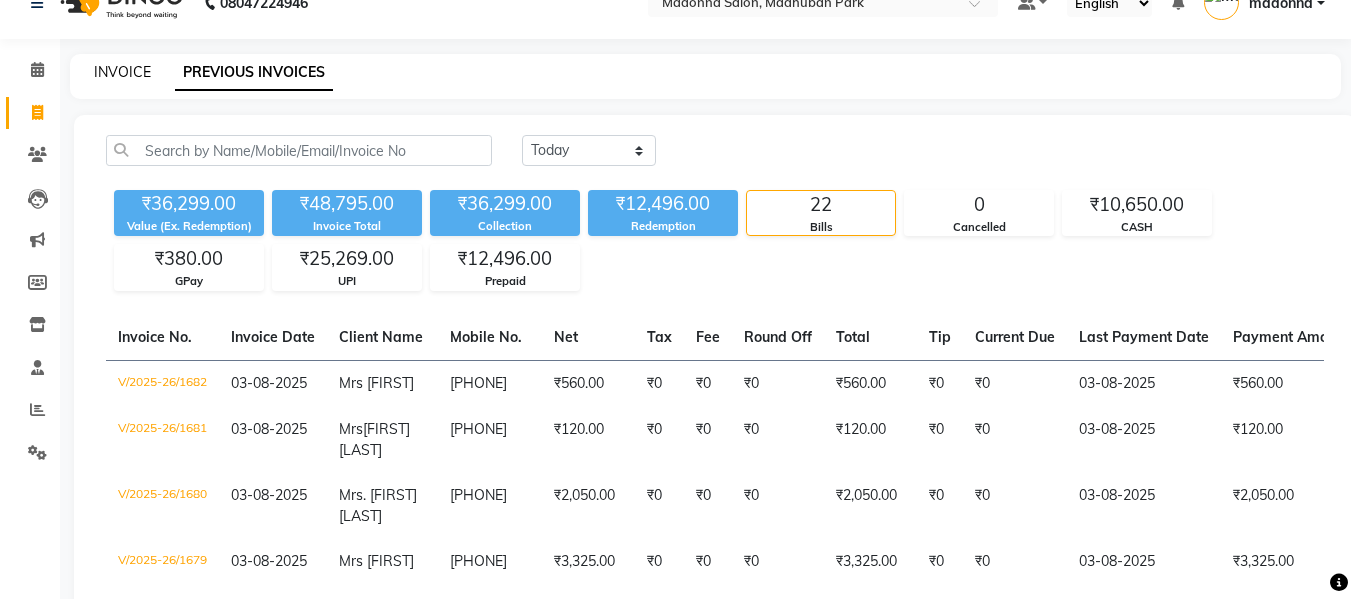 click on "INVOICE" 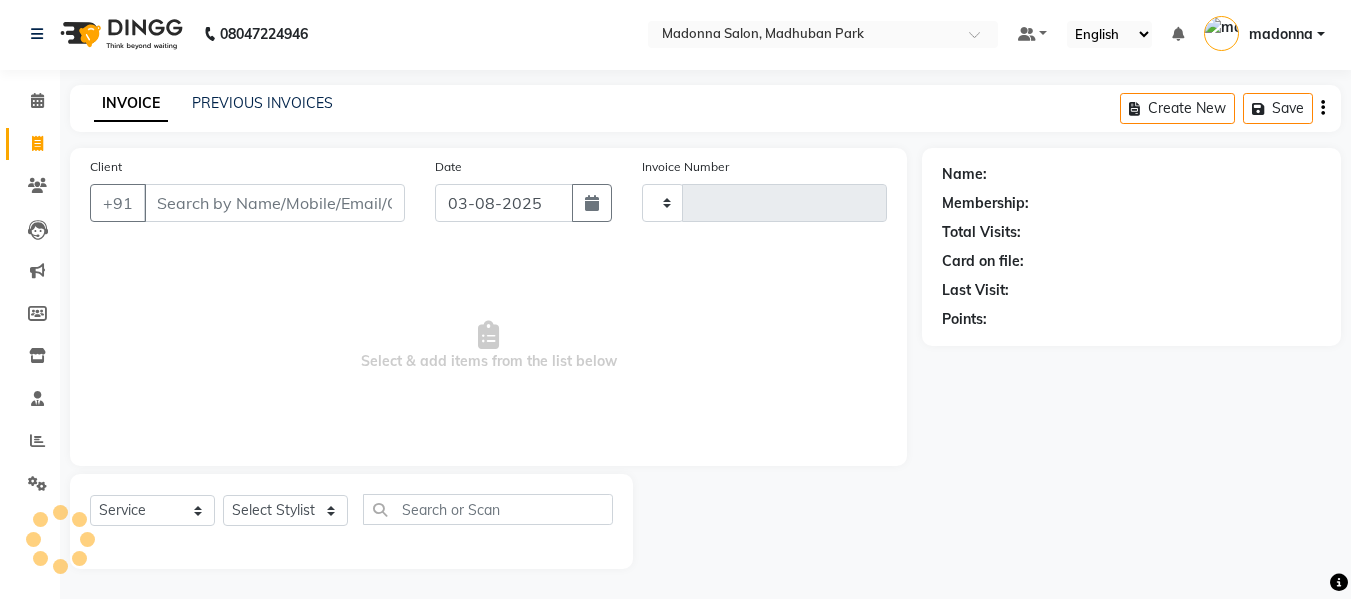 scroll, scrollTop: 2, scrollLeft: 0, axis: vertical 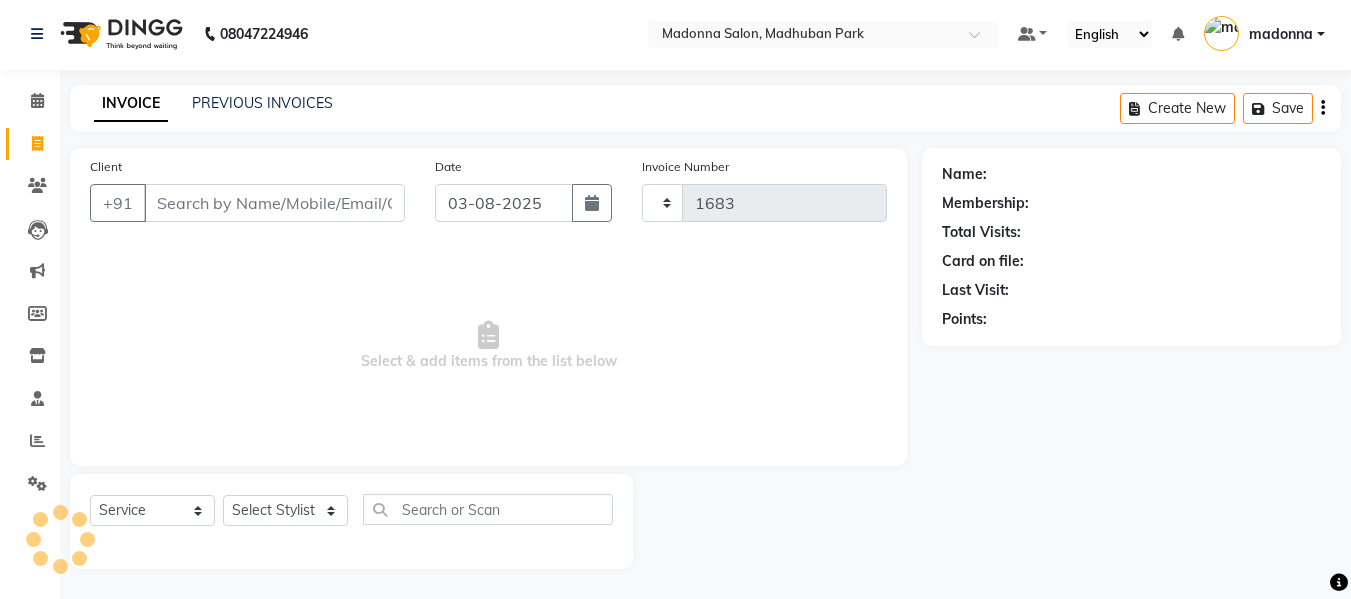 select on "6469" 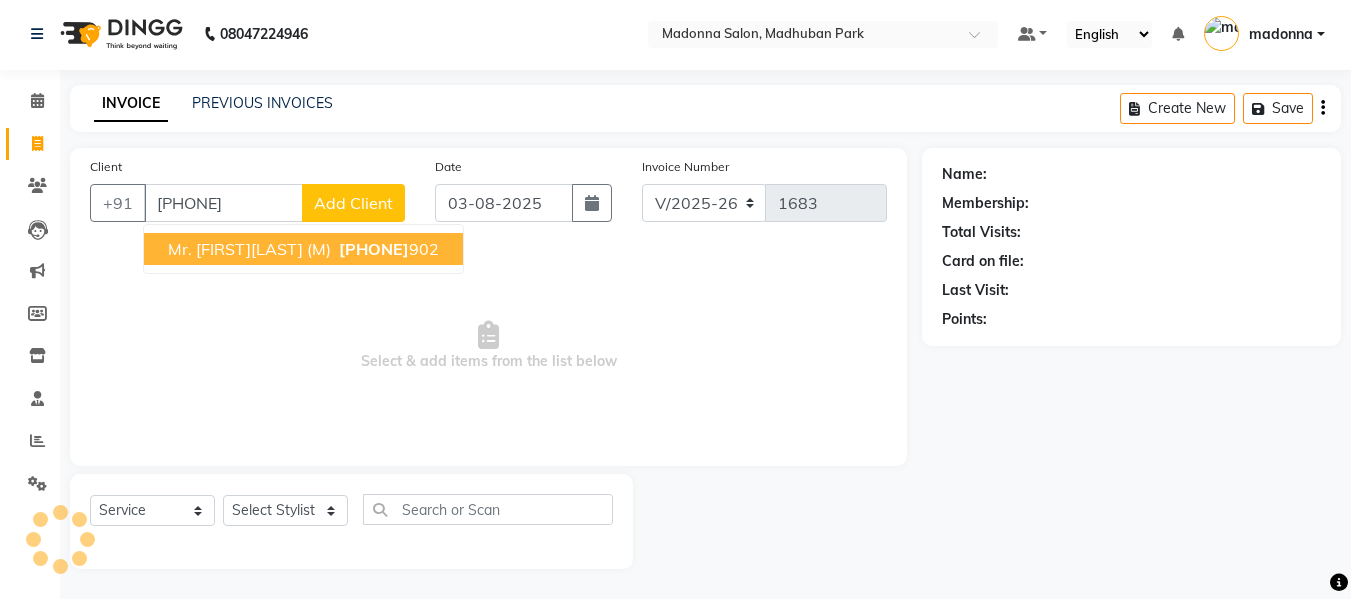 scroll, scrollTop: 2, scrollLeft: 0, axis: vertical 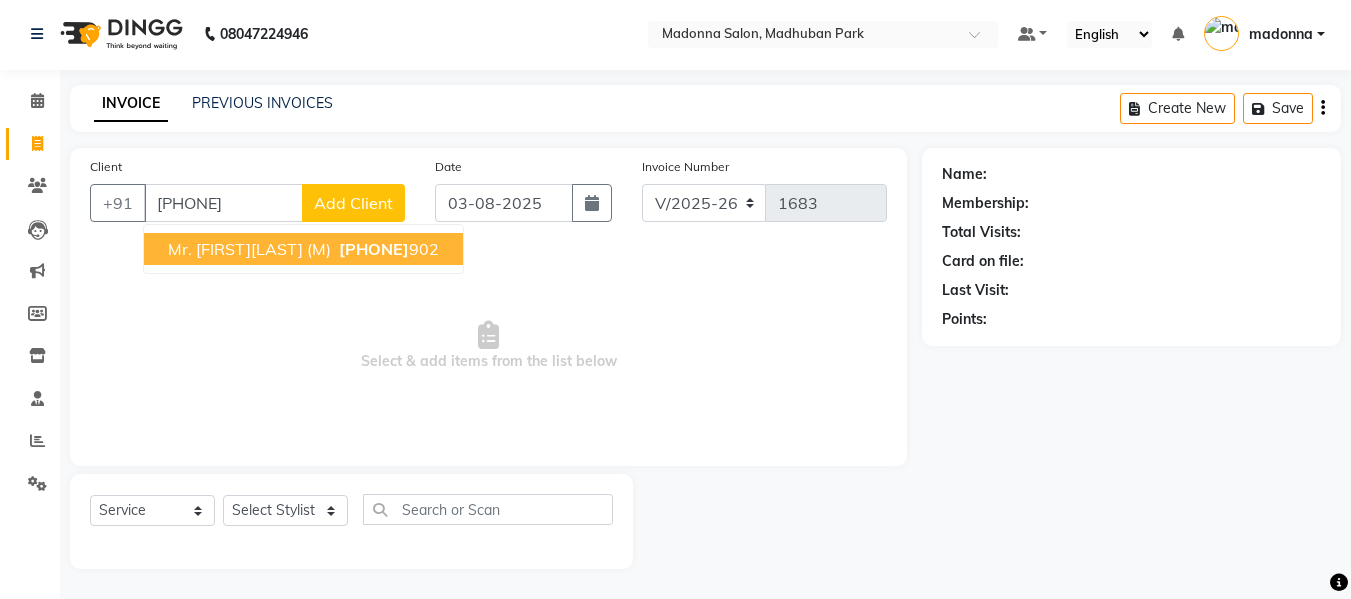click on "Mr. Sachingupta (M)   9910488 902" at bounding box center (303, 249) 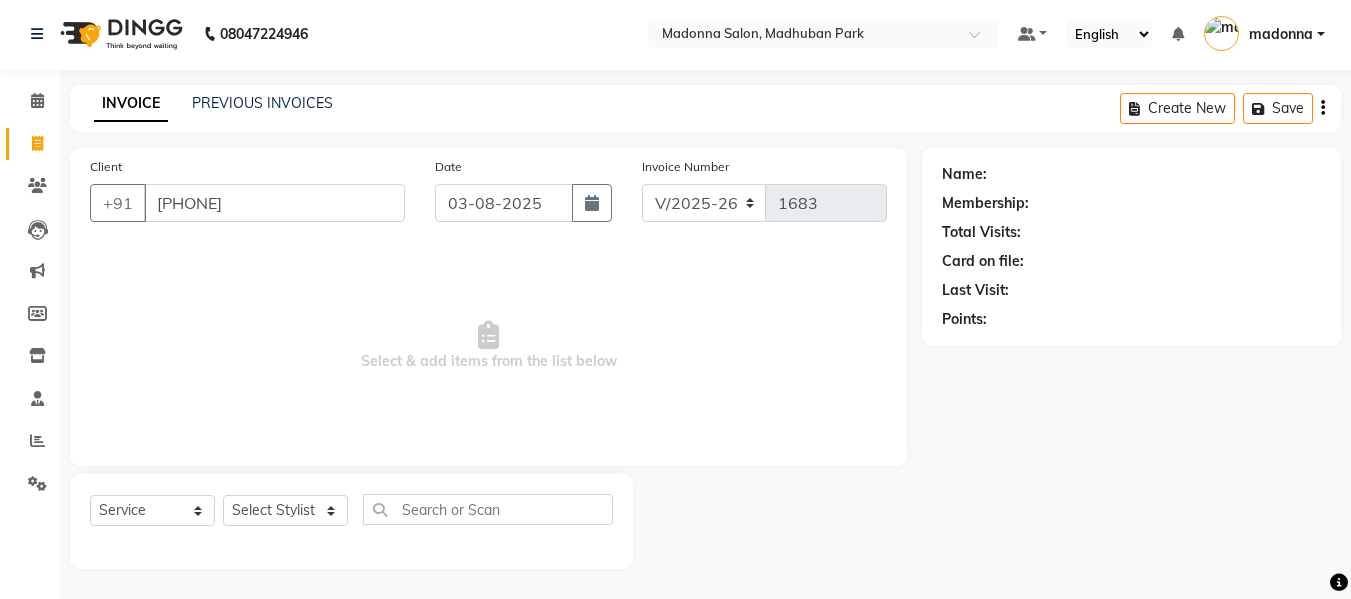 type on "9910488902" 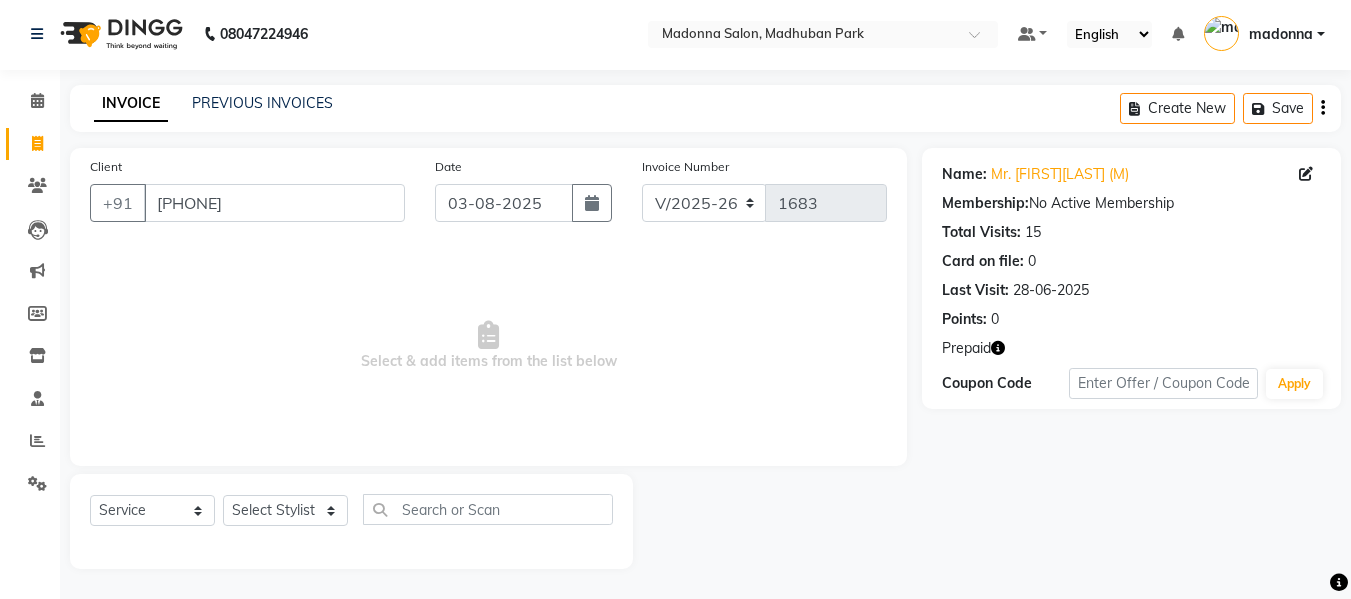 click 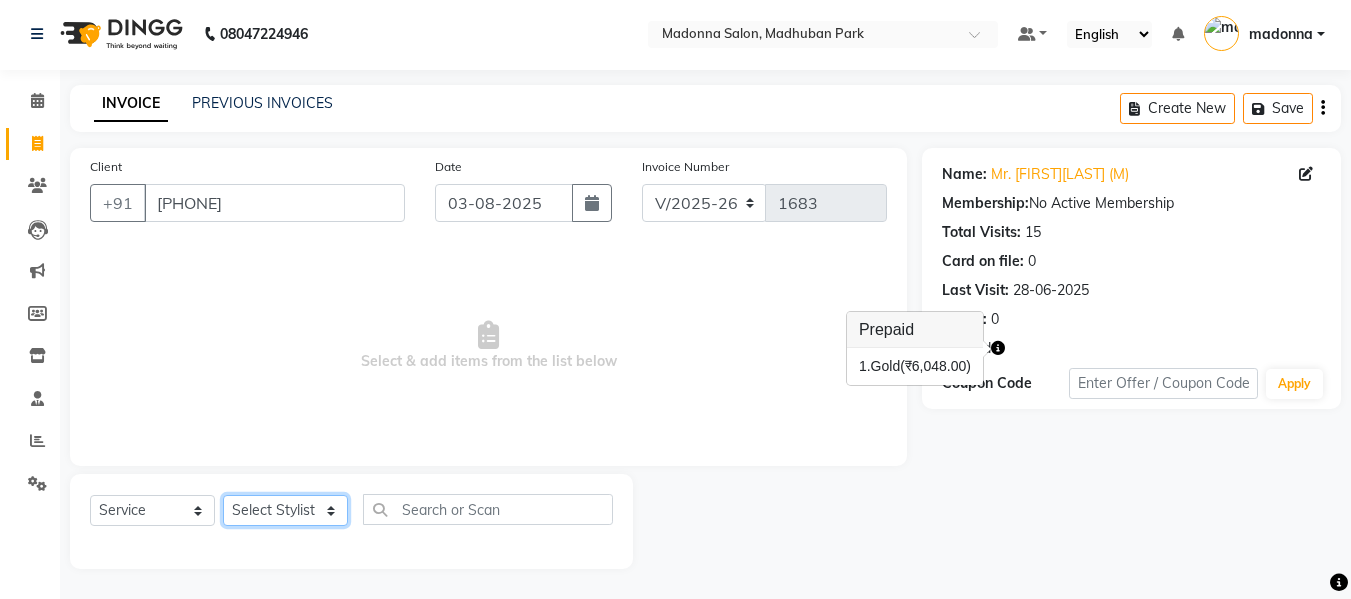 click on "Select Stylist Afsar salmani Amjad Khan Armaan  Dipika fardeen Kajal Tyagi Kirti Rajput madonna Nikhil Prince Rizwan Samaksh Shahnawaz Shoib Ahmad  Twinkle Gupta" 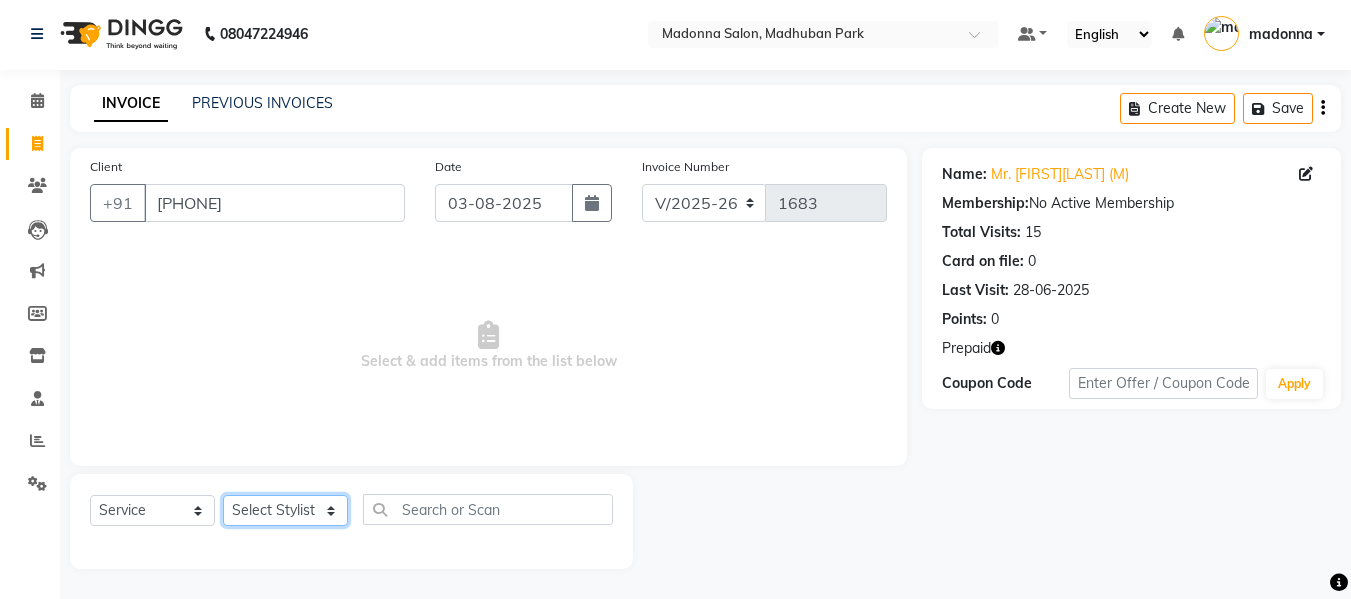 select on "87830" 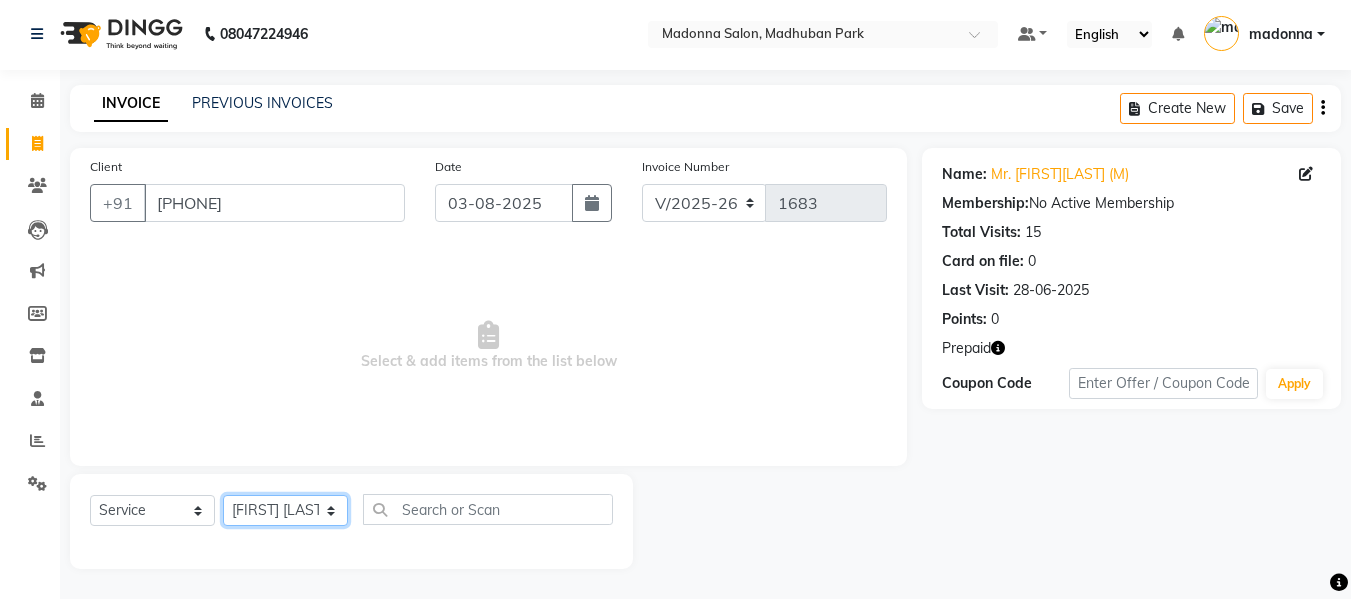 click on "Select Stylist Afsar salmani Amjad Khan Armaan  Dipika fardeen Kajal Tyagi Kirti Rajput madonna Nikhil Prince Rizwan Samaksh Shahnawaz Shoib Ahmad  Twinkle Gupta" 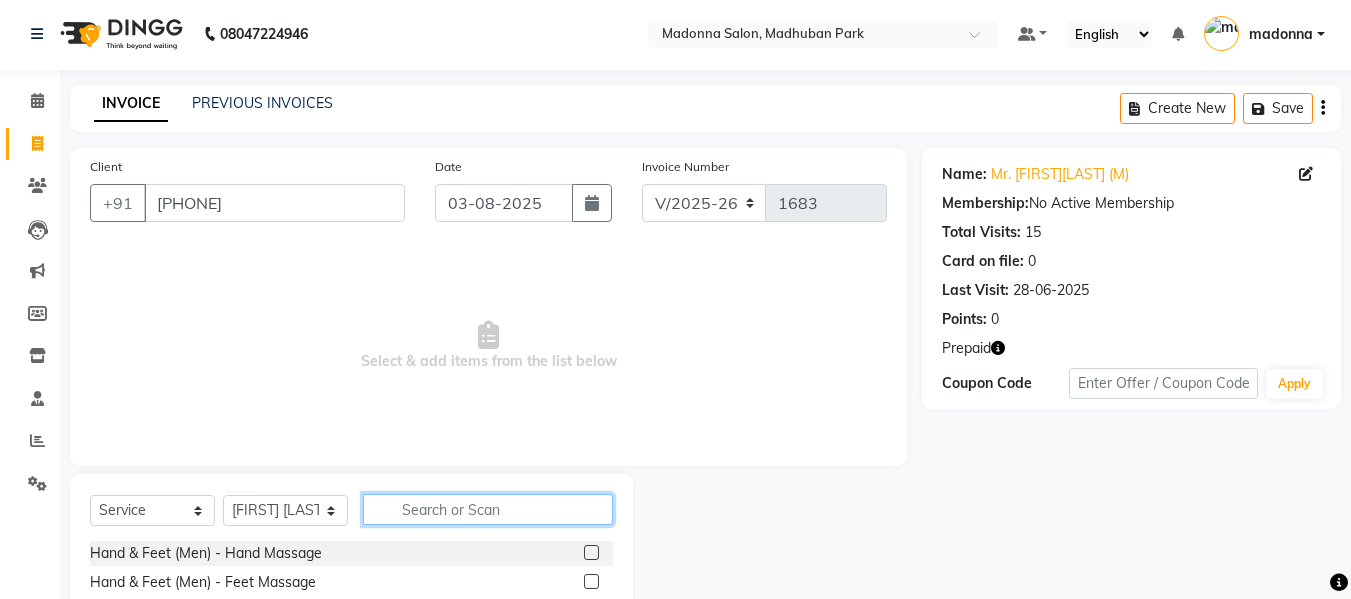 click 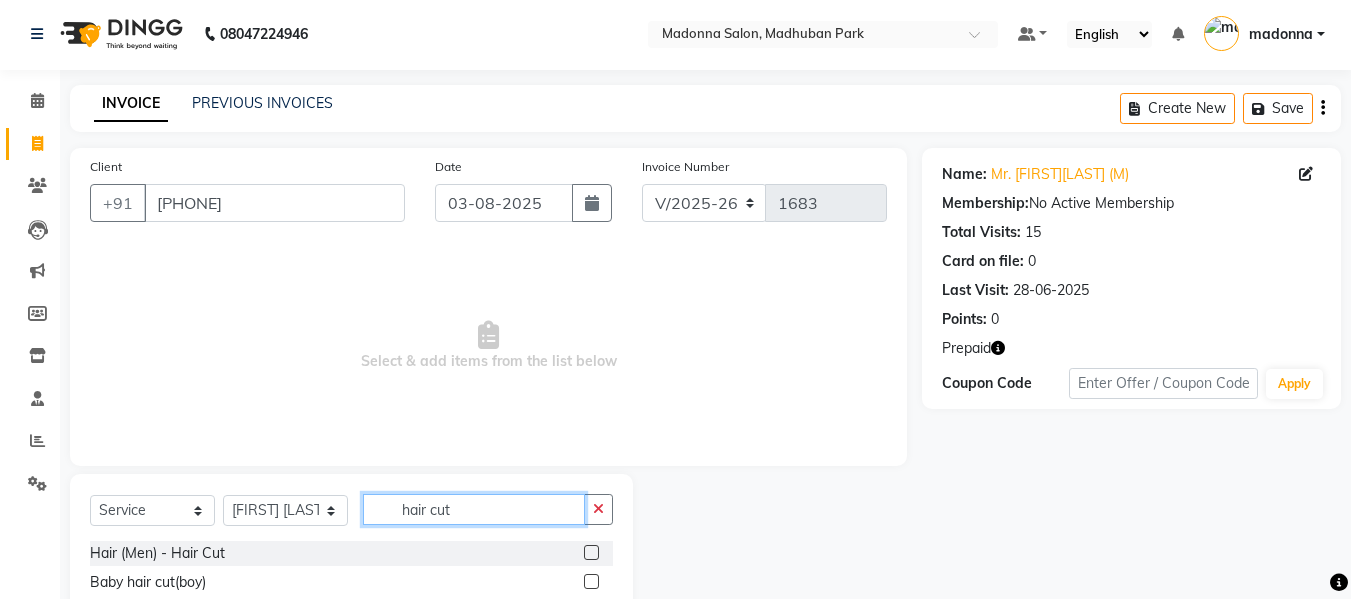 type on "hair cut" 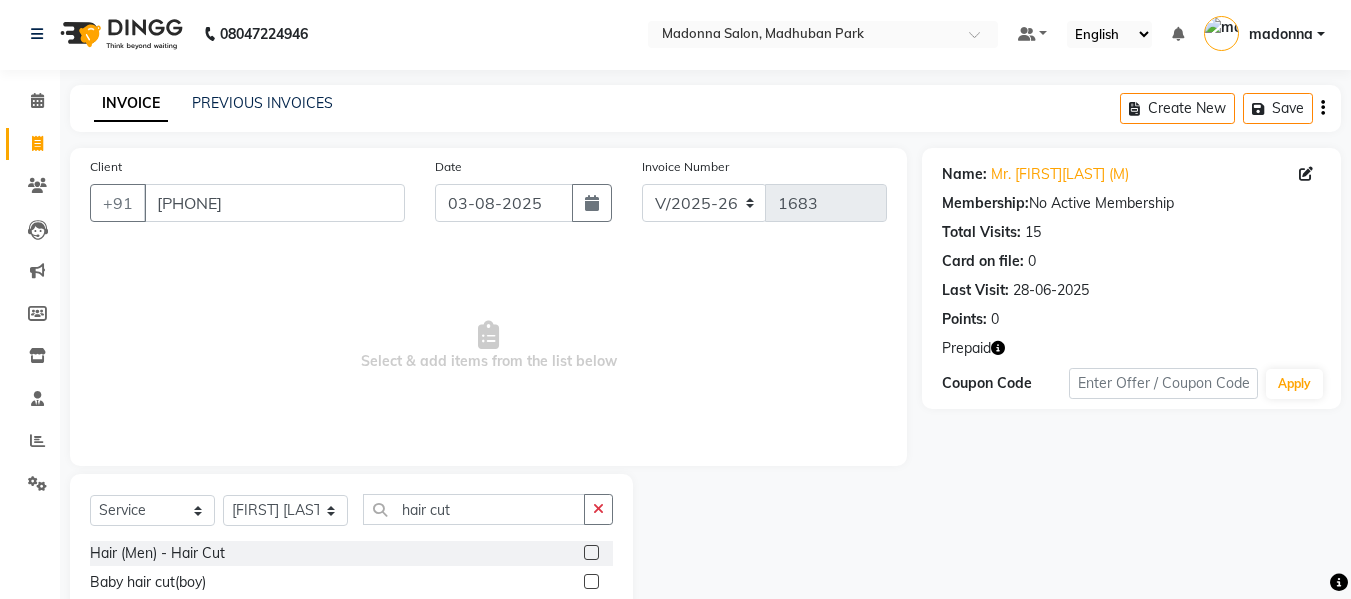 click 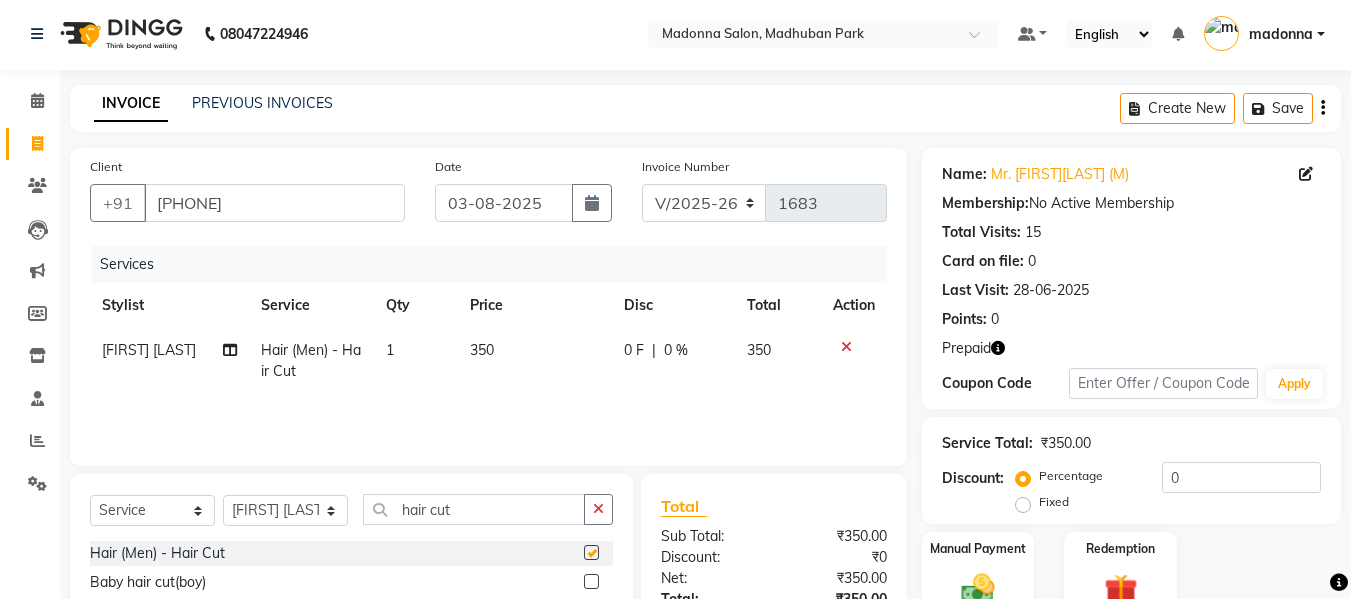 click 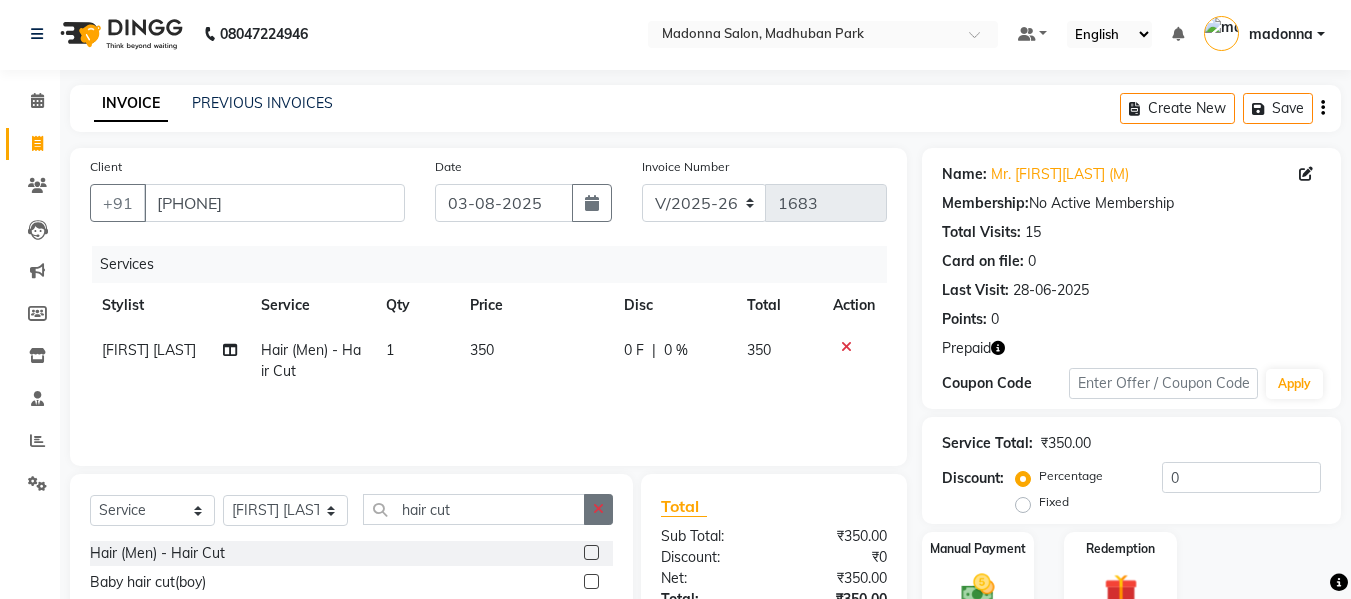 click 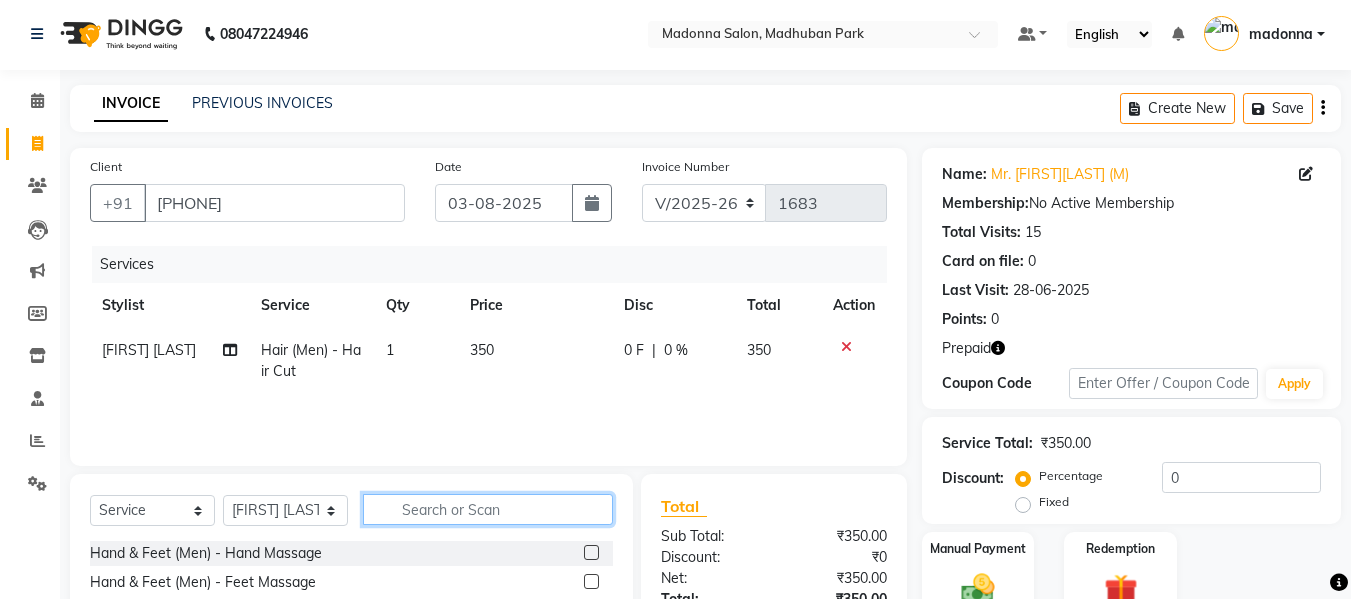 click 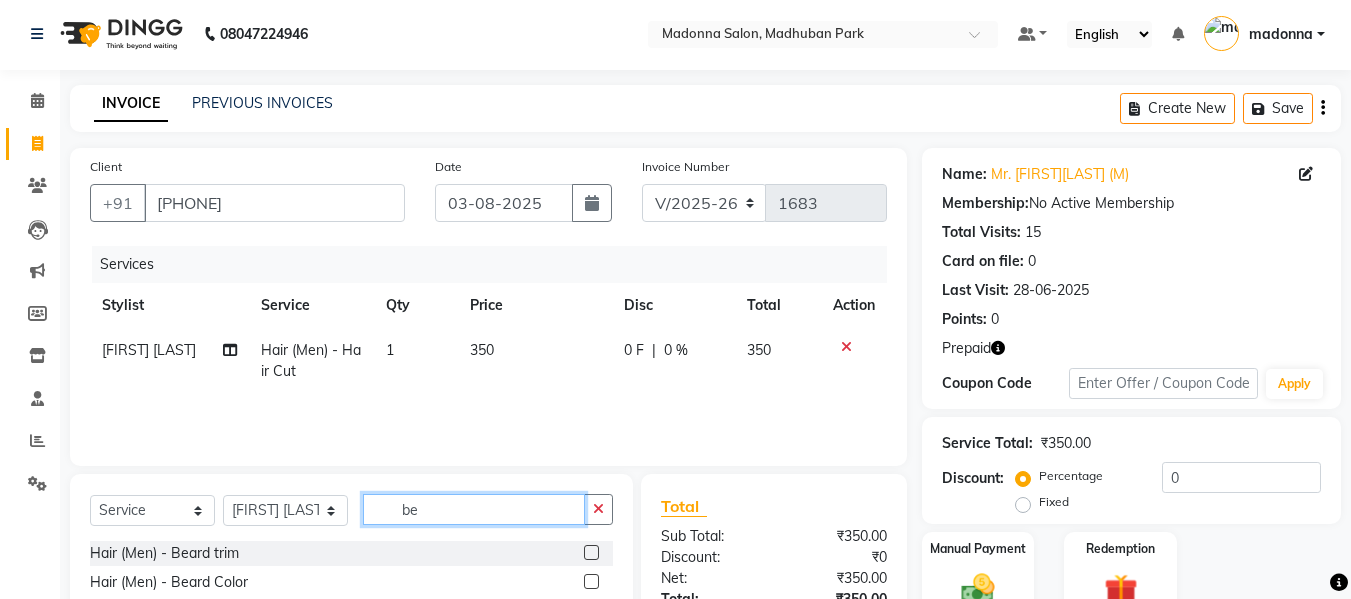 type on "be" 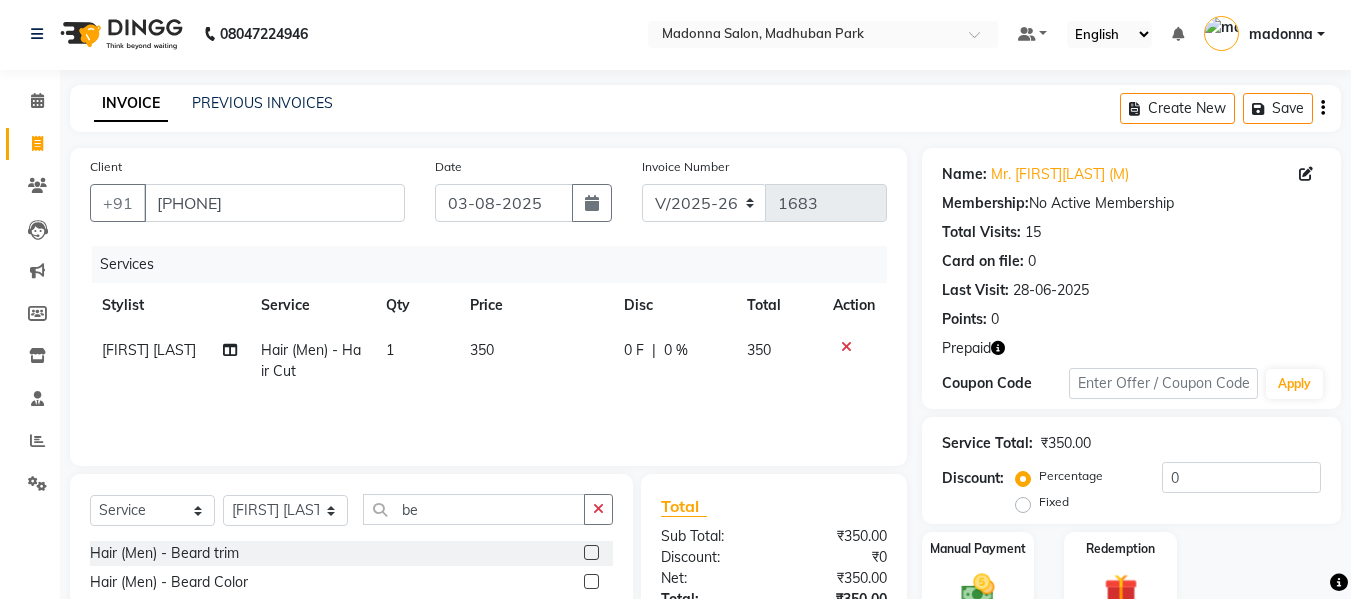 click 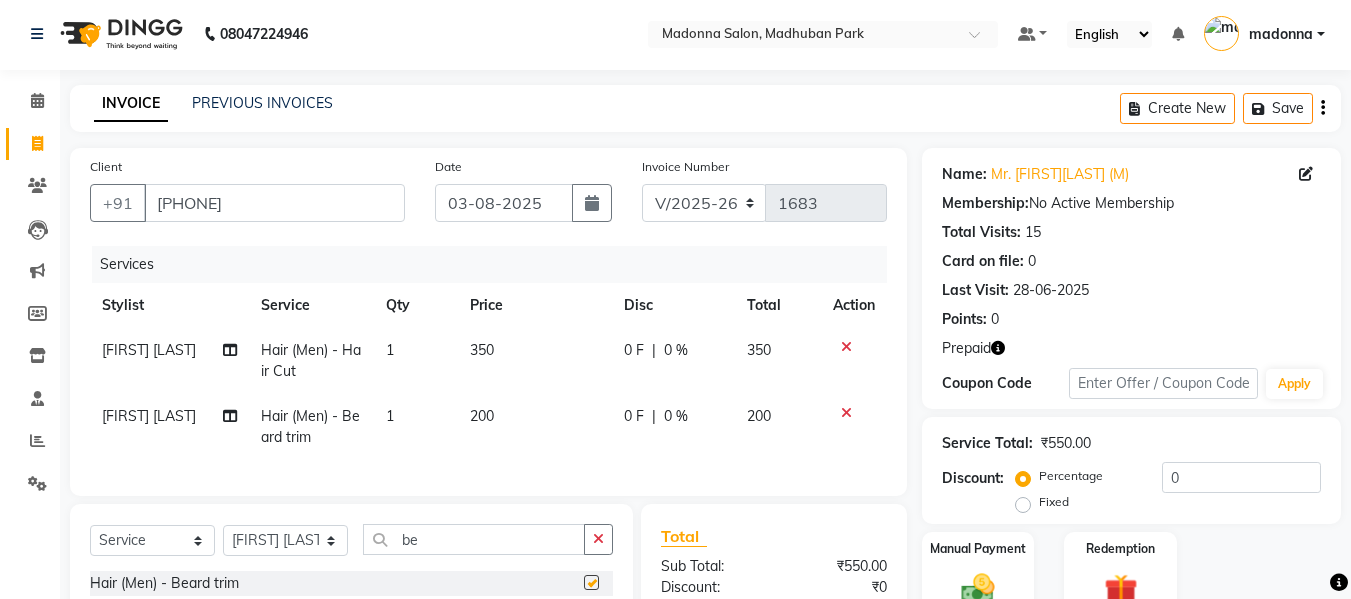 checkbox on "false" 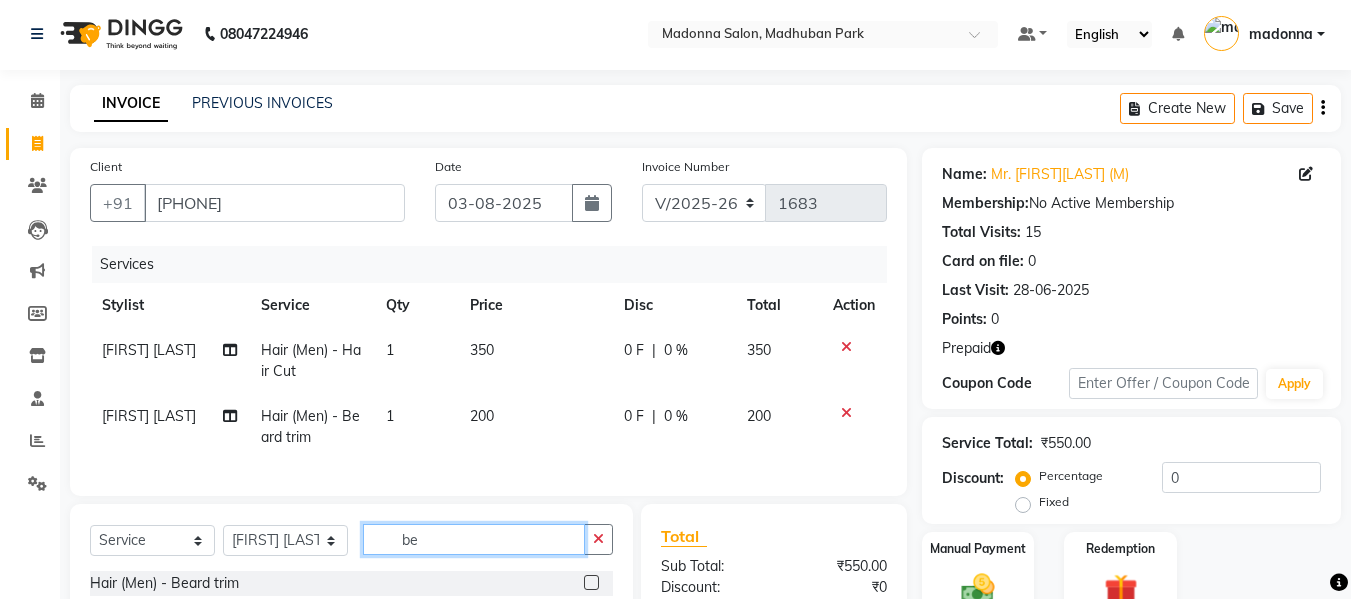 click on "be" 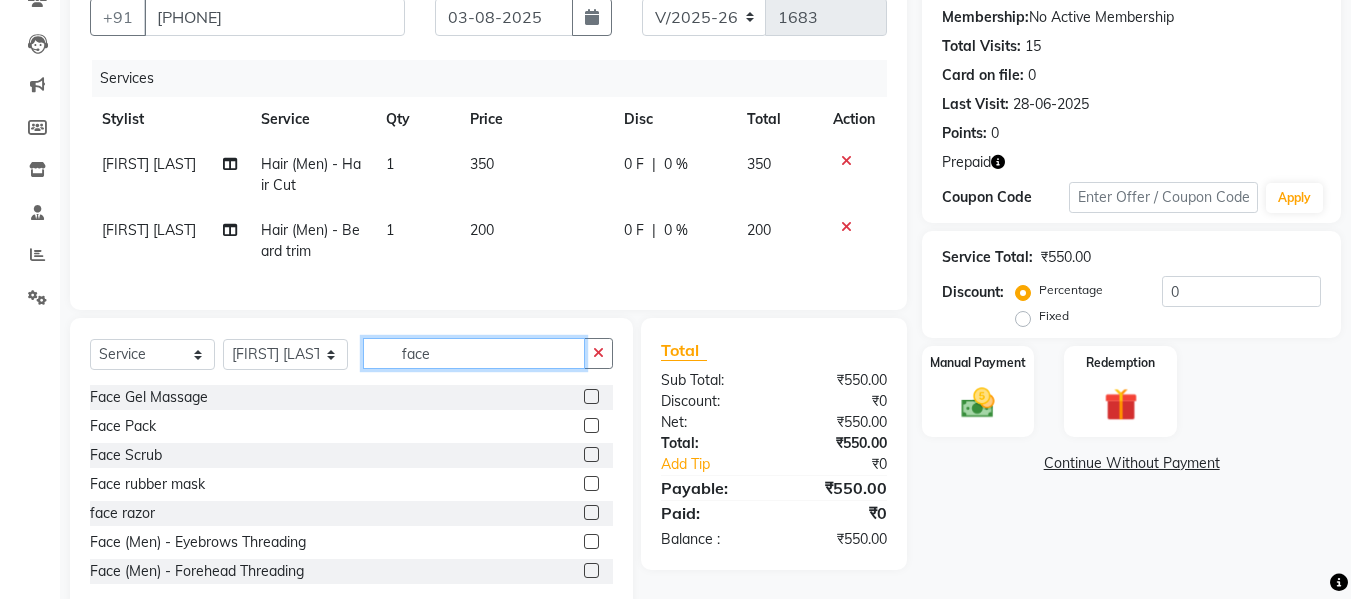 scroll, scrollTop: 189, scrollLeft: 0, axis: vertical 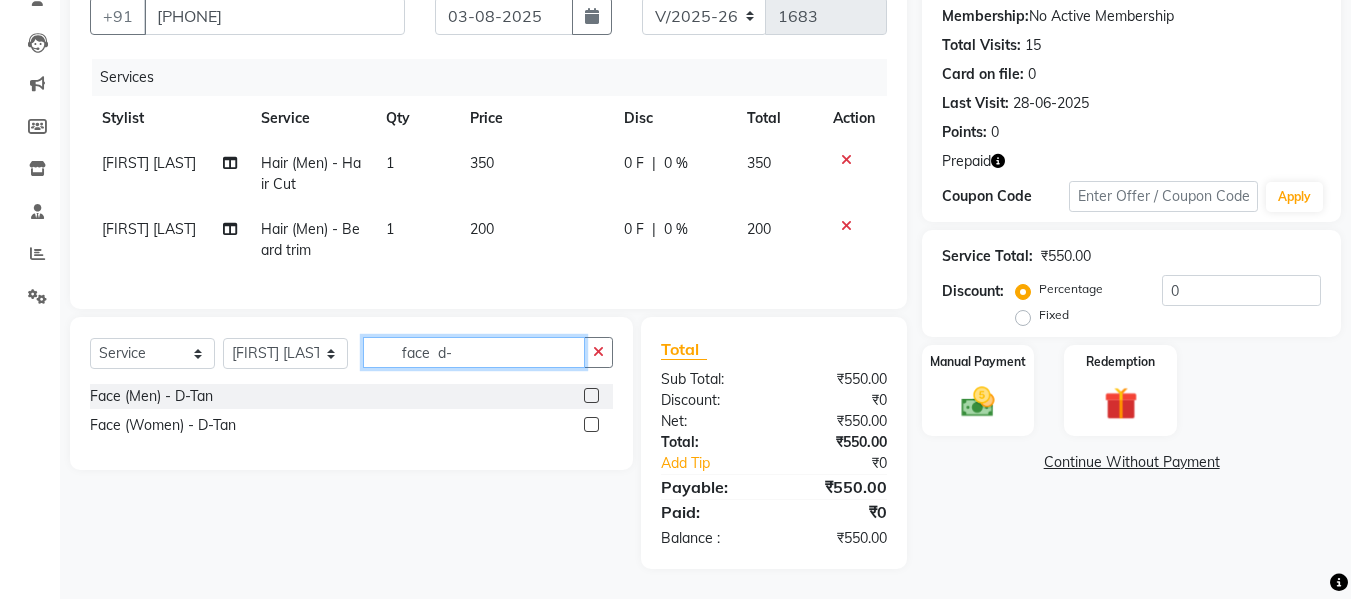 type on "face  d-" 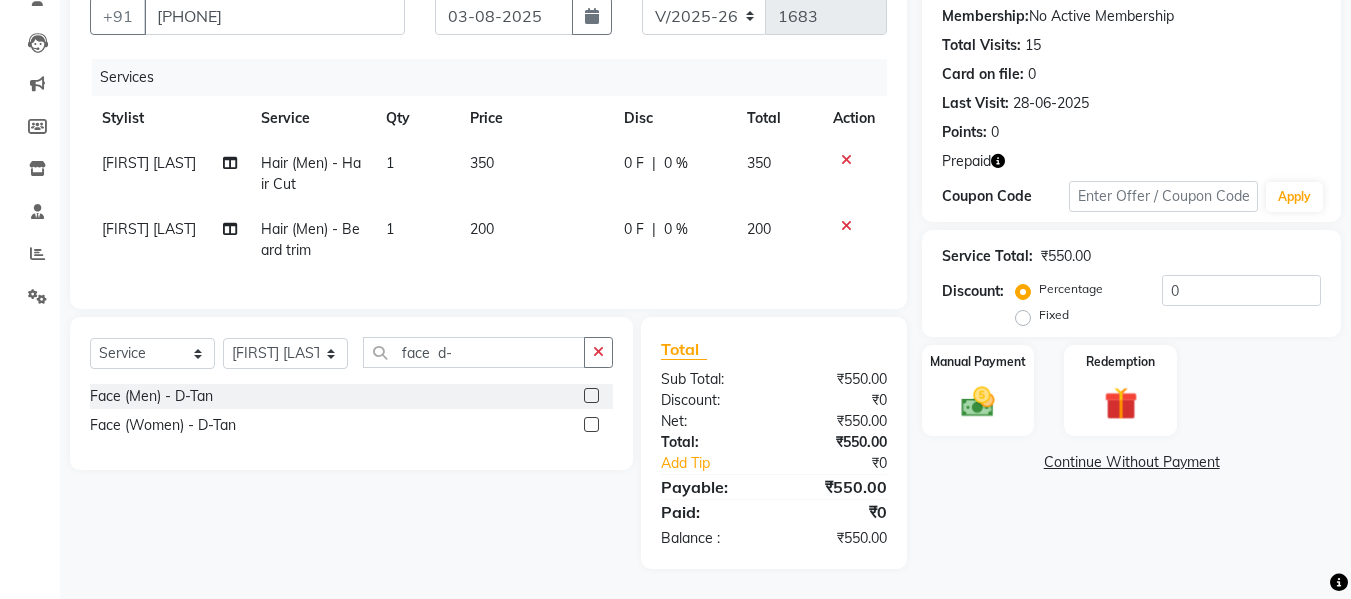 click on "Face (Men) - D-Tan" 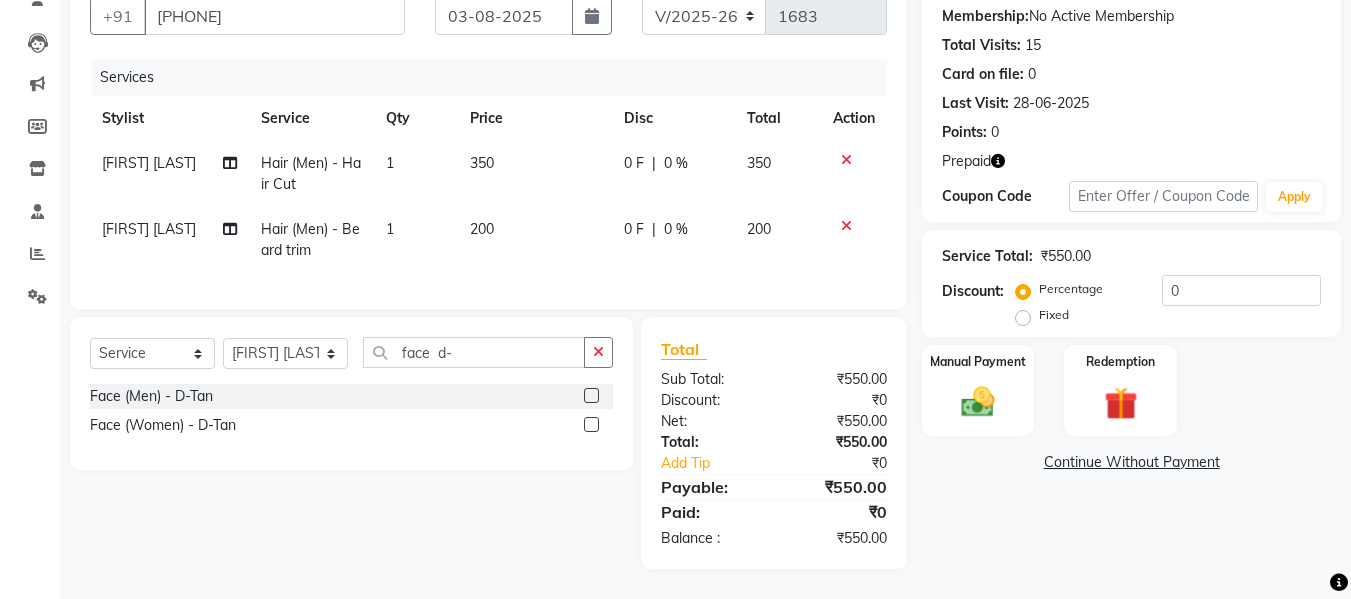 click 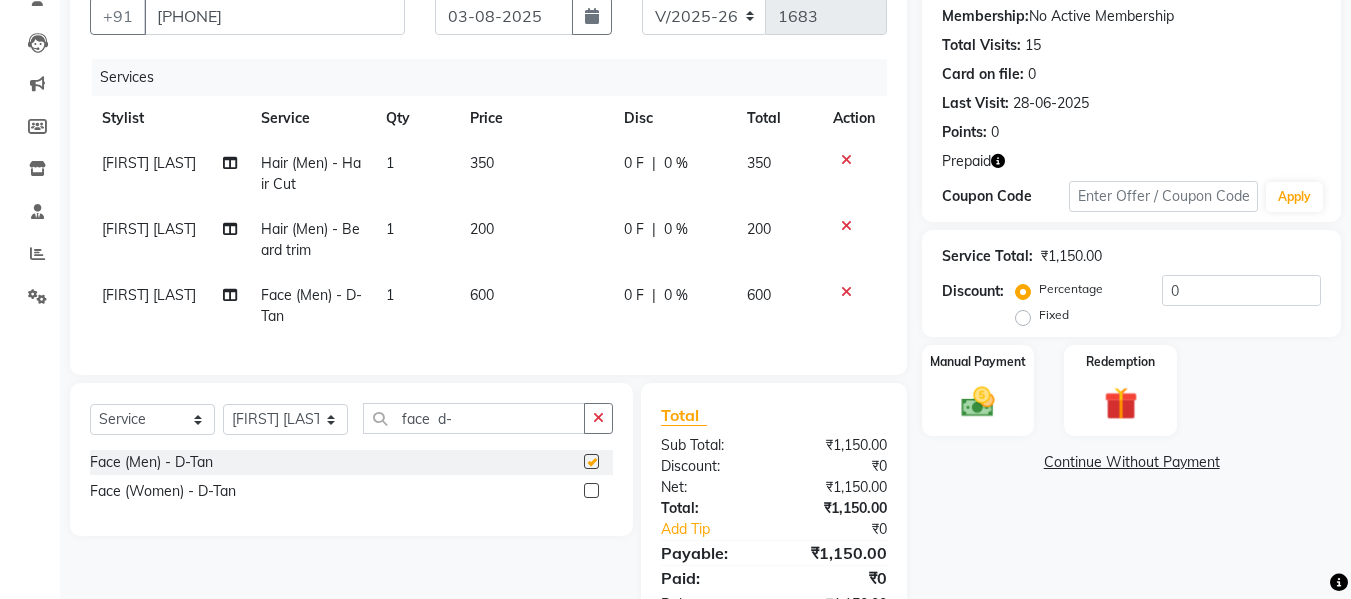 checkbox on "false" 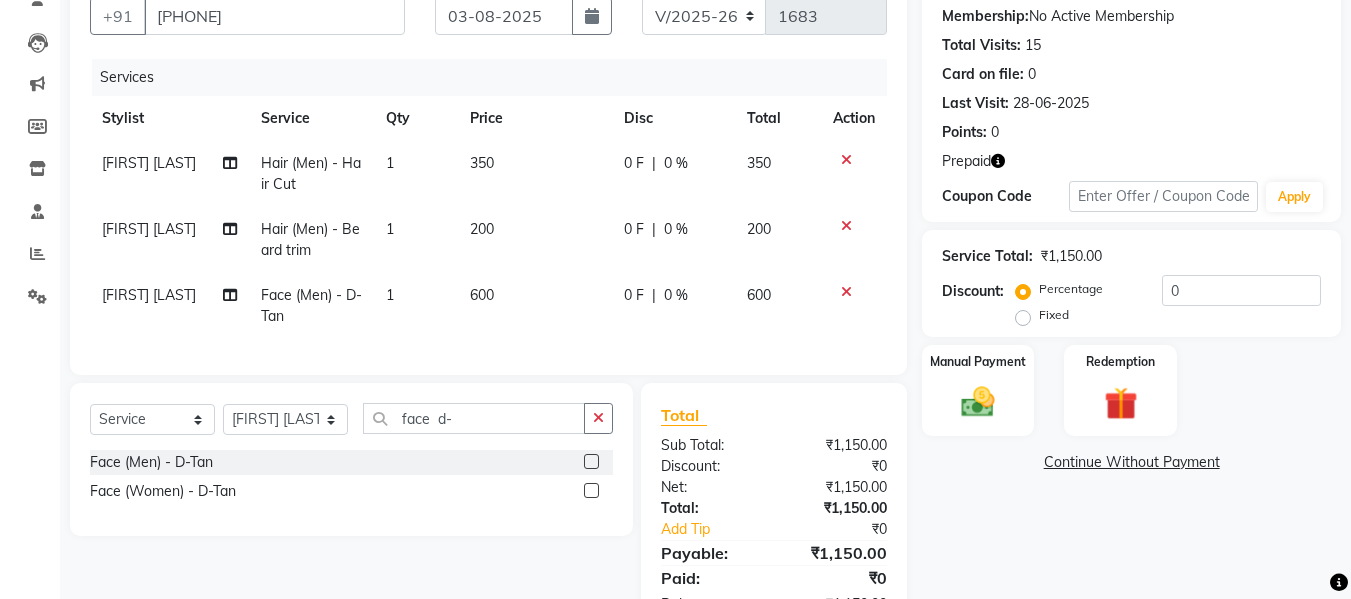 click on "600" 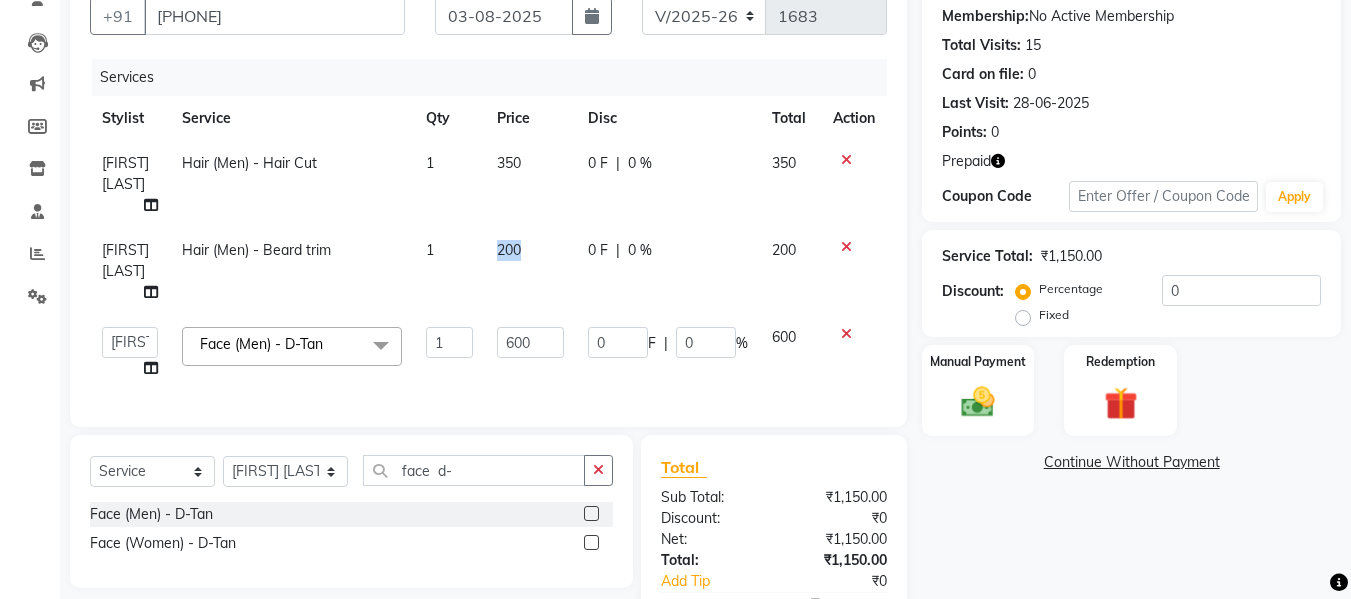 click on "200" 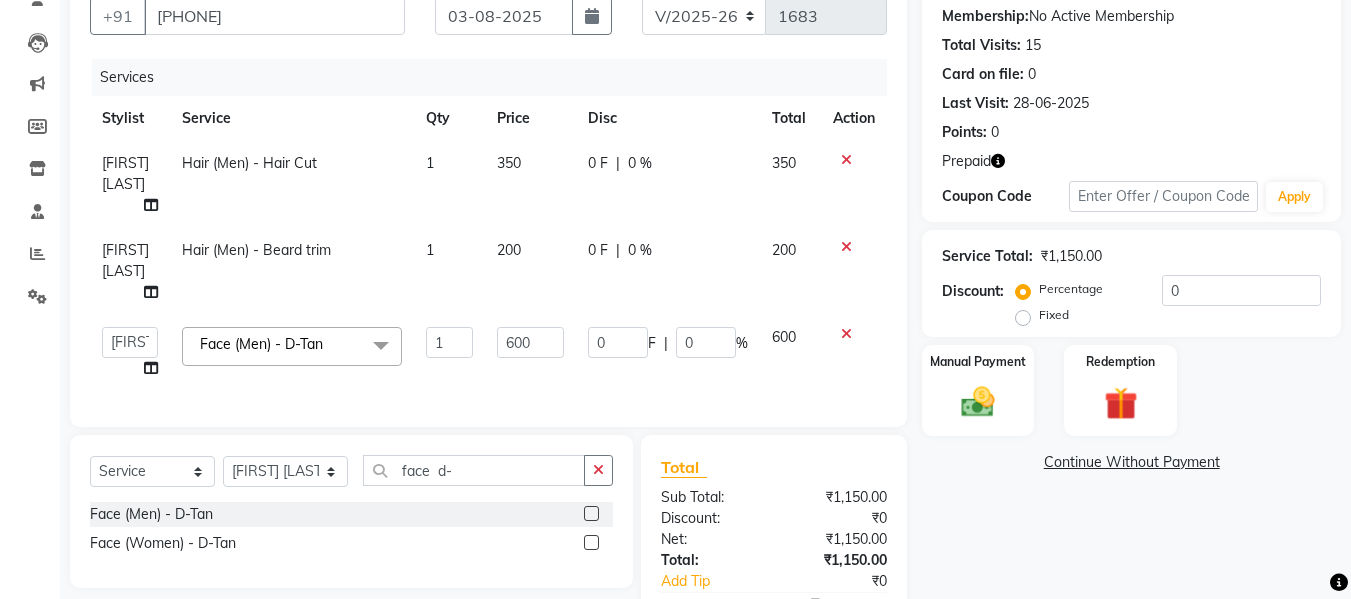 select on "87830" 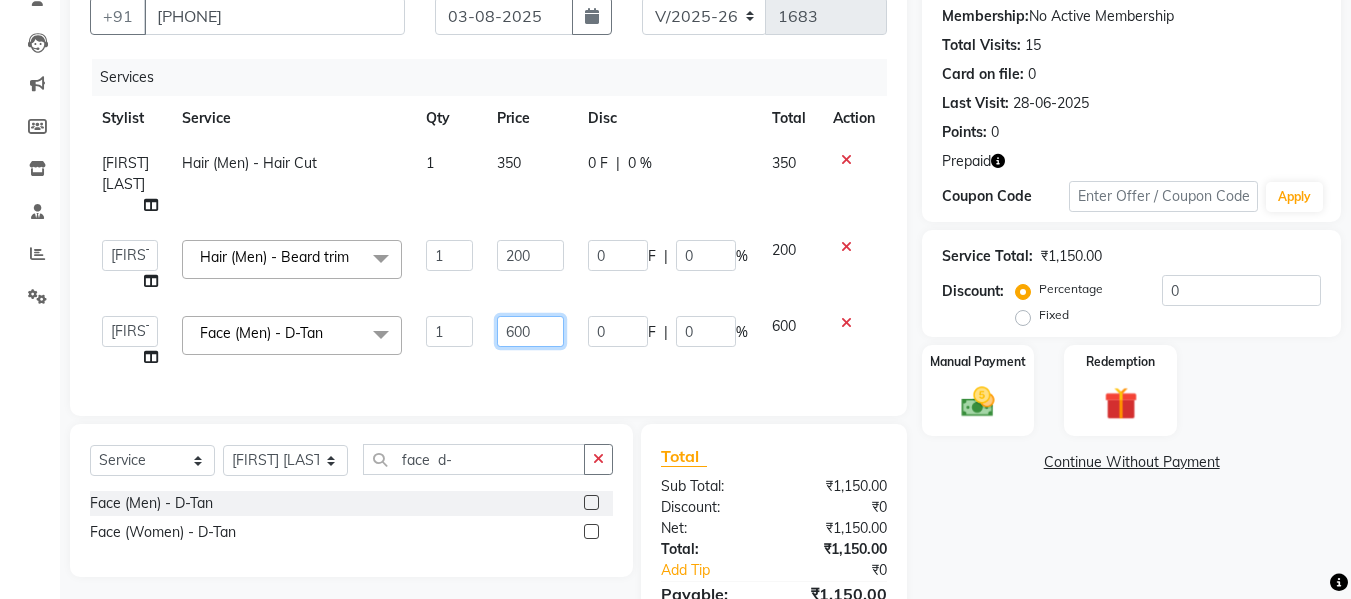 click on "600" 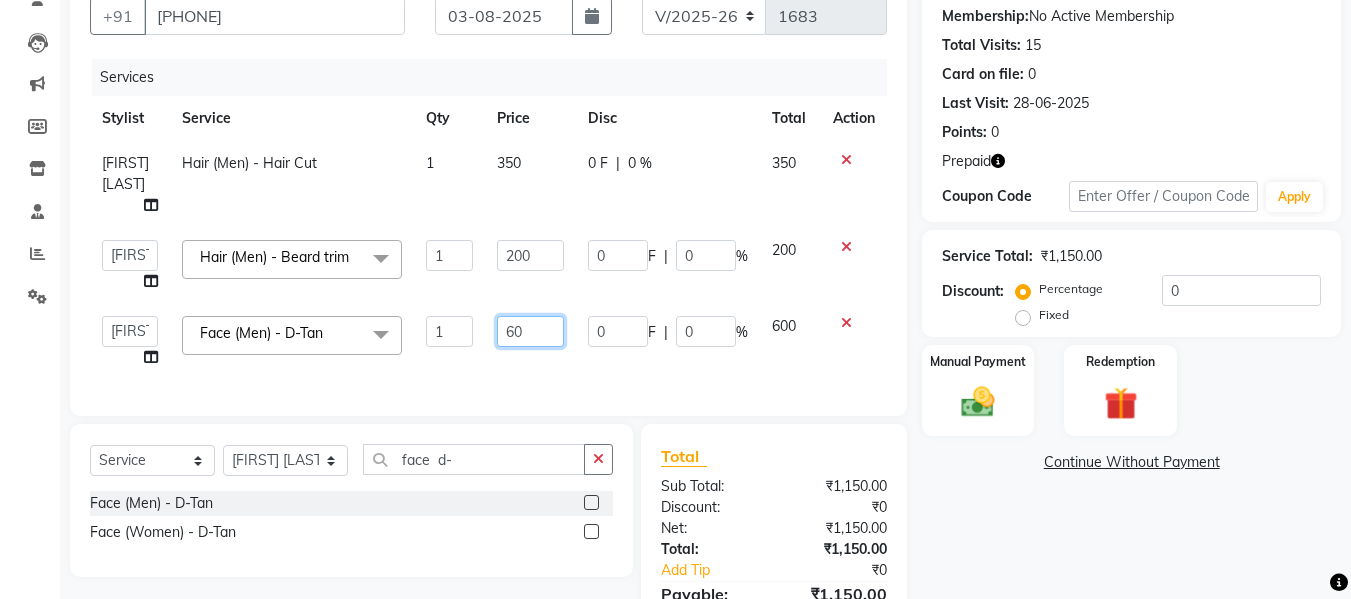 type on "6" 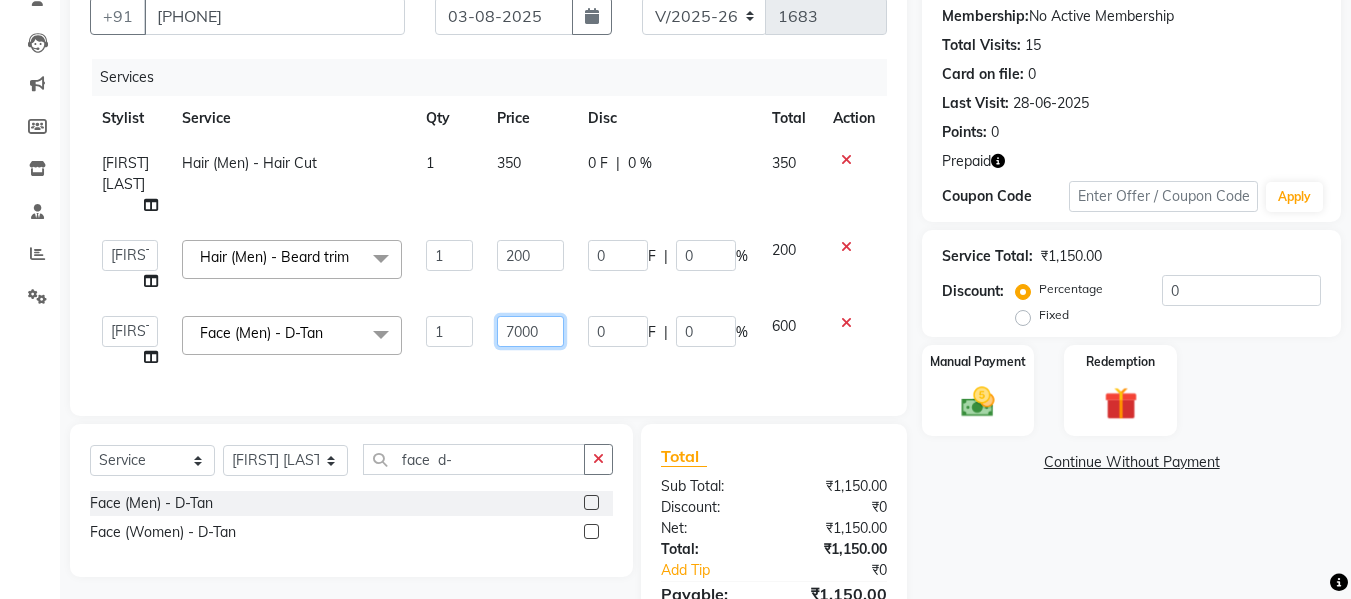 type on "700" 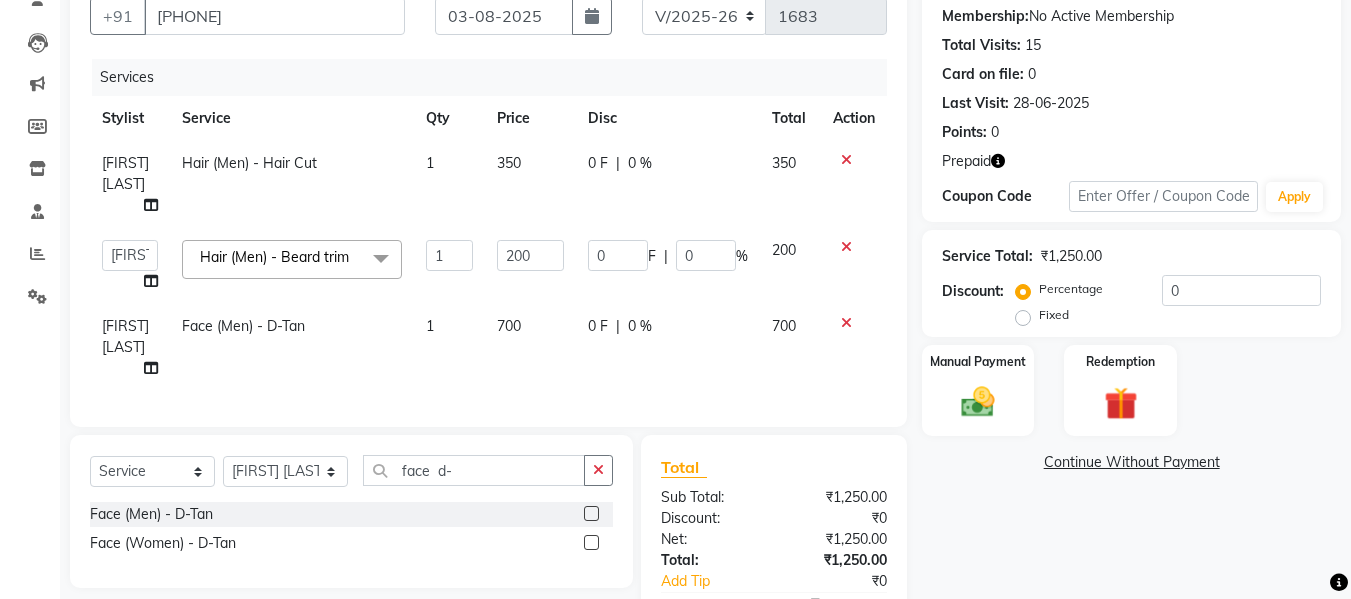 click on "700" 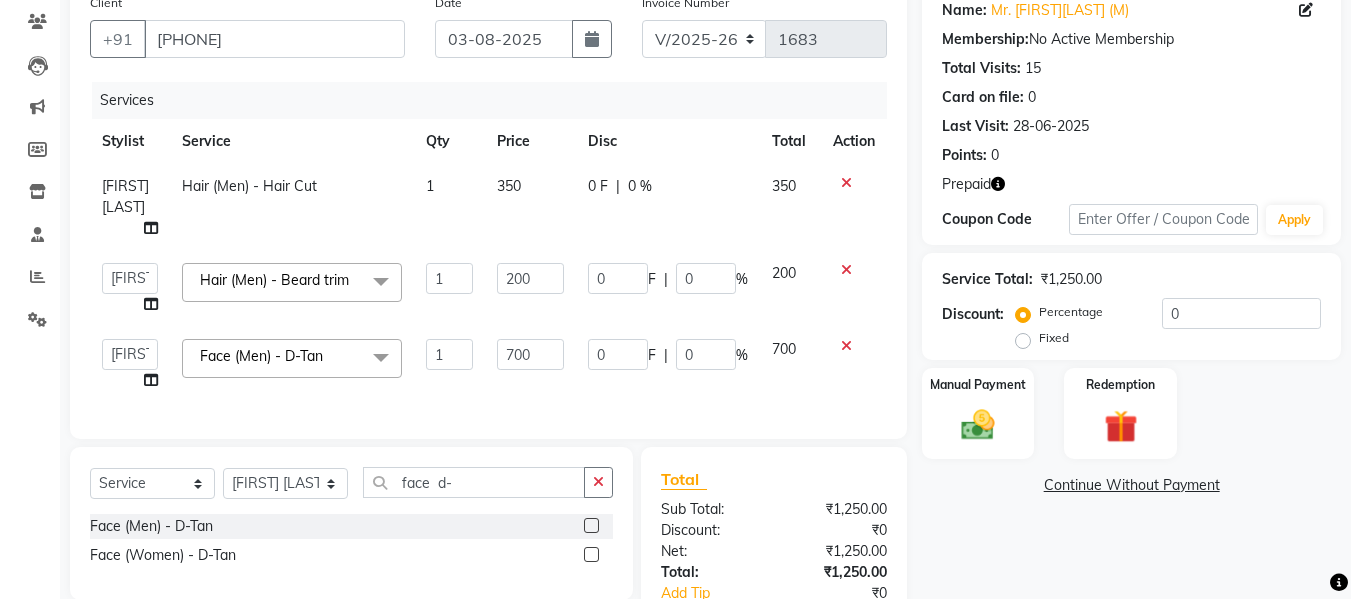 scroll, scrollTop: 165, scrollLeft: 0, axis: vertical 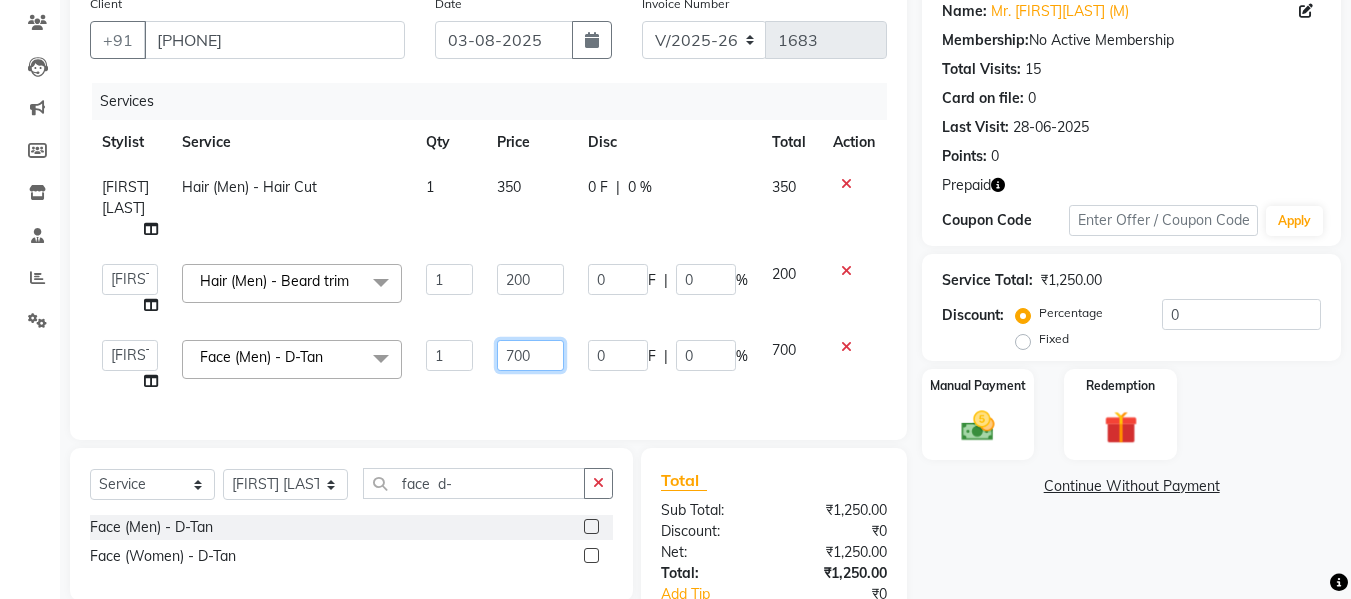 click on "700" 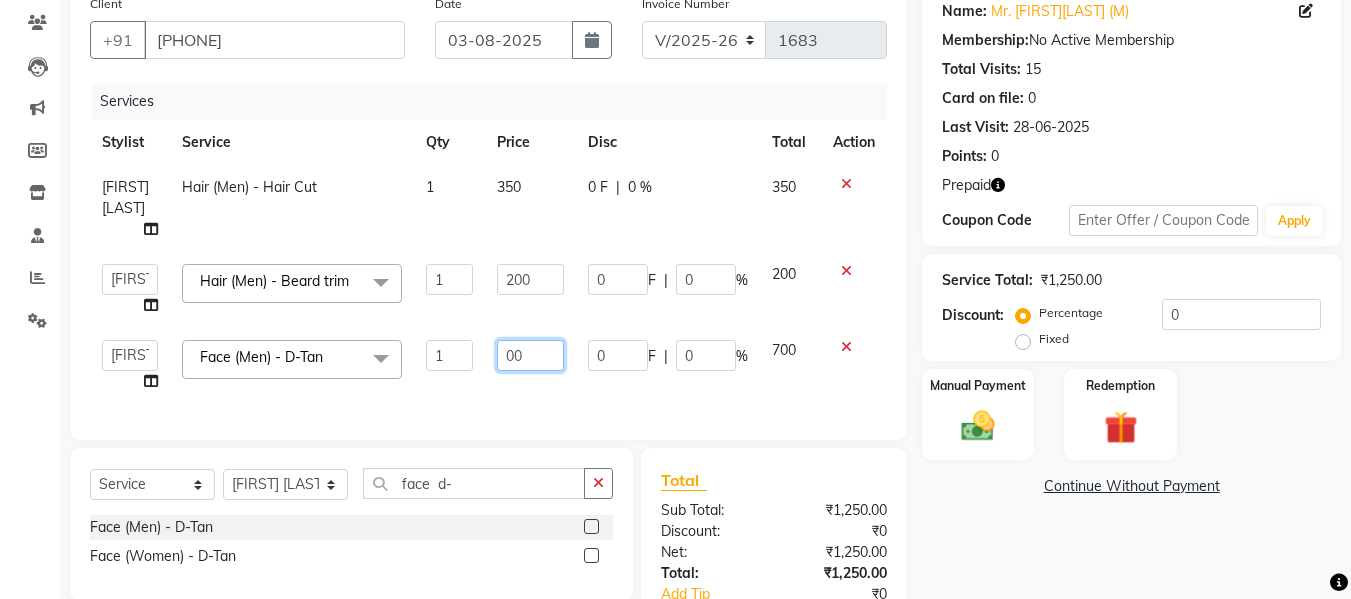 type on "800" 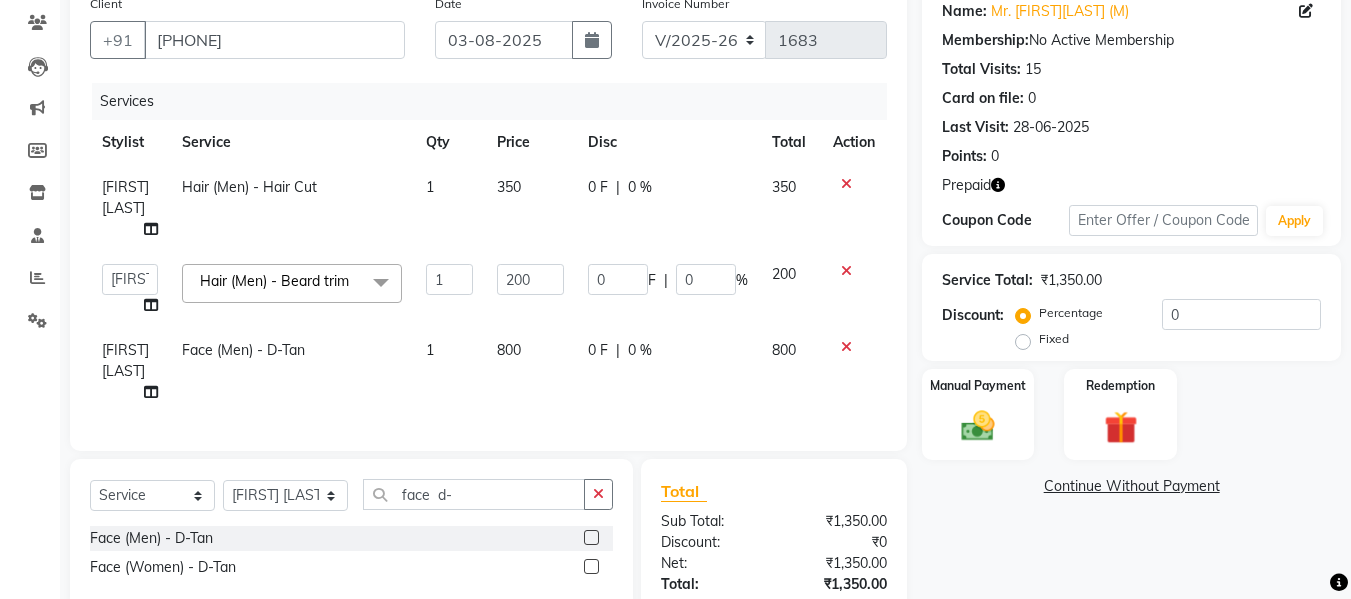 click on "800" 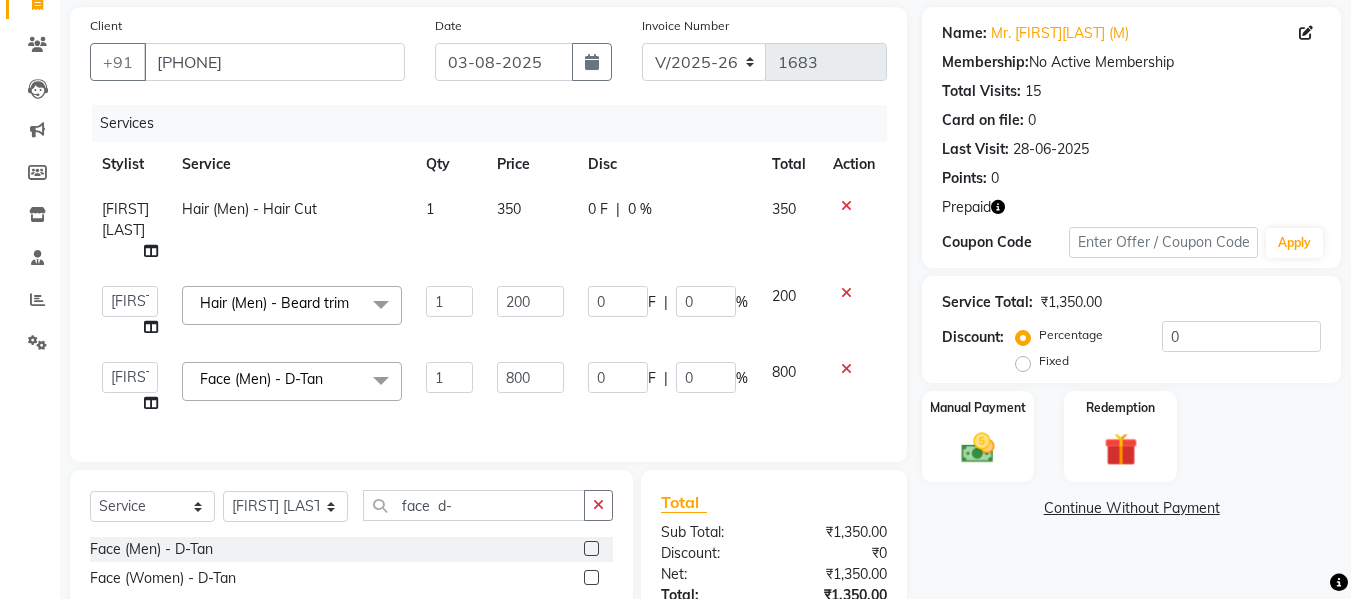 scroll, scrollTop: 311, scrollLeft: 0, axis: vertical 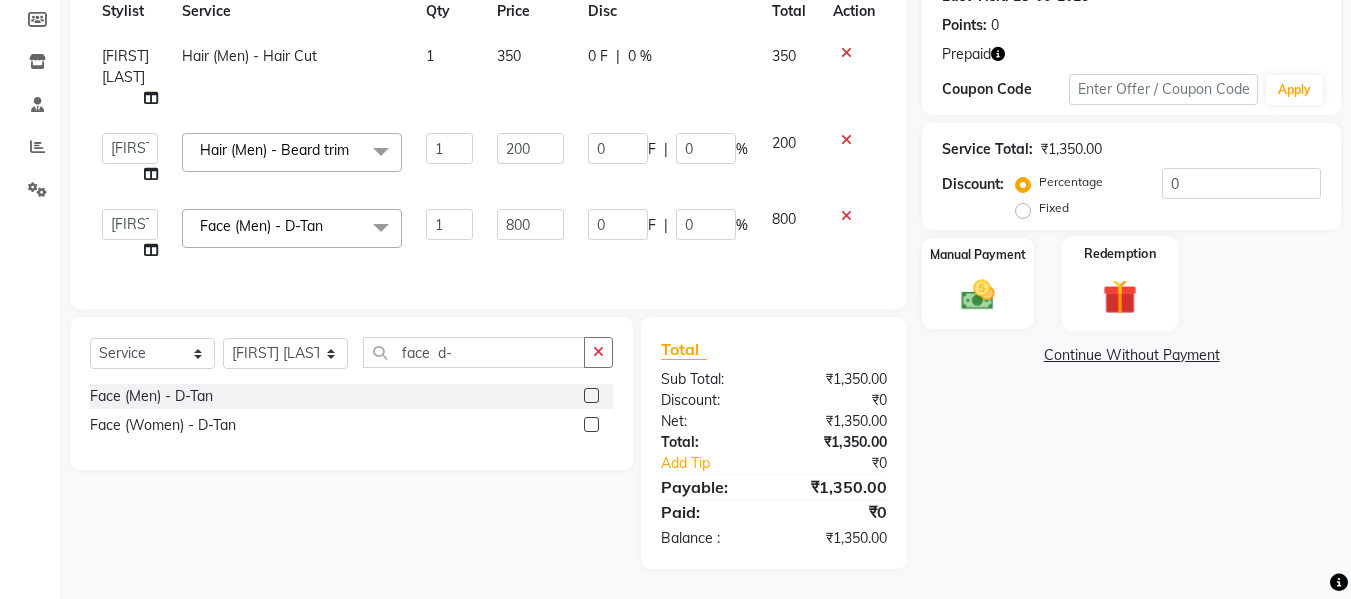 click on "Redemption" 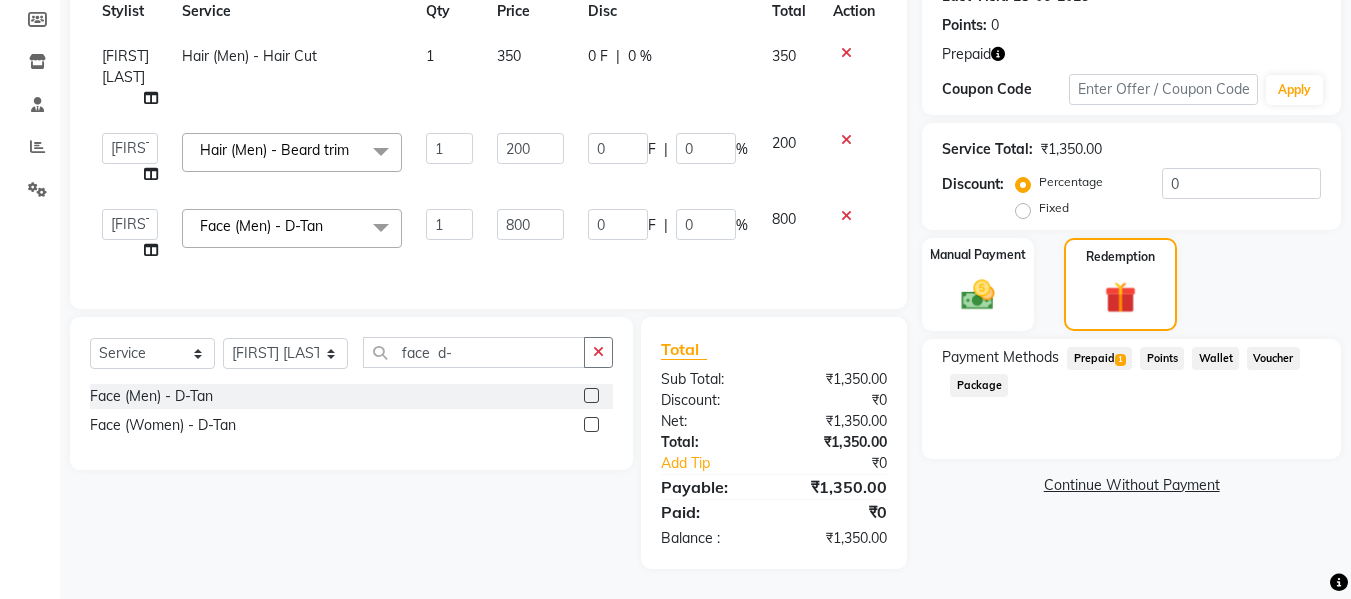 click on "Prepaid  1" 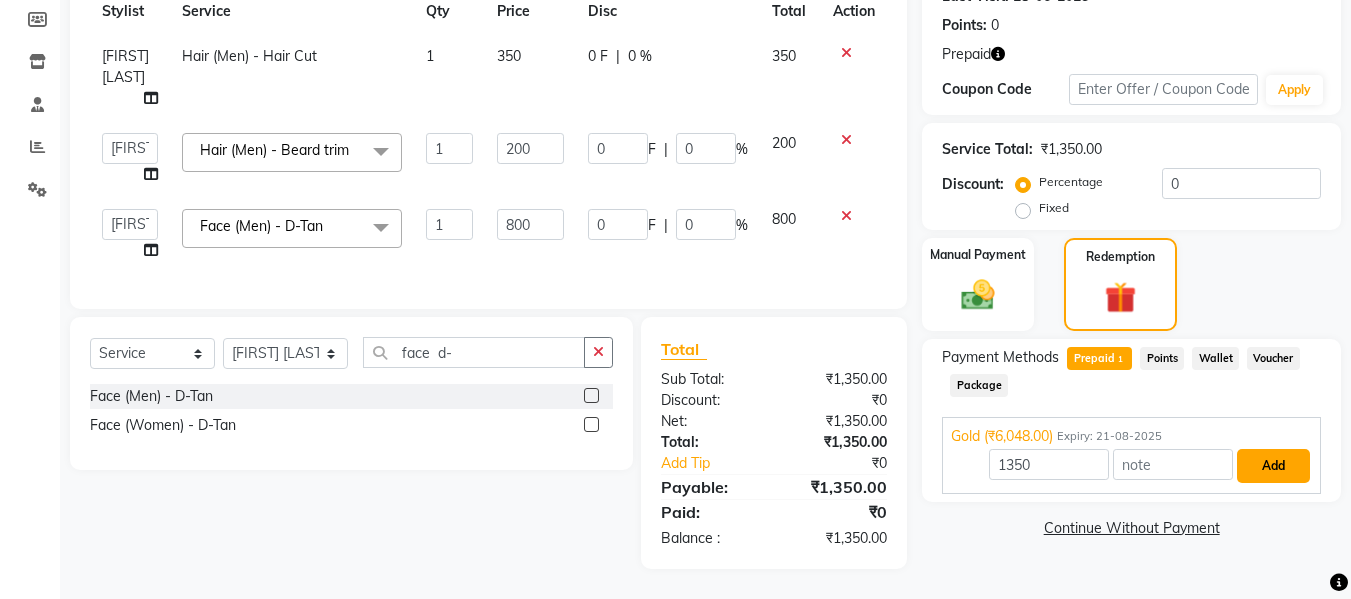 click on "Add" at bounding box center (1273, 466) 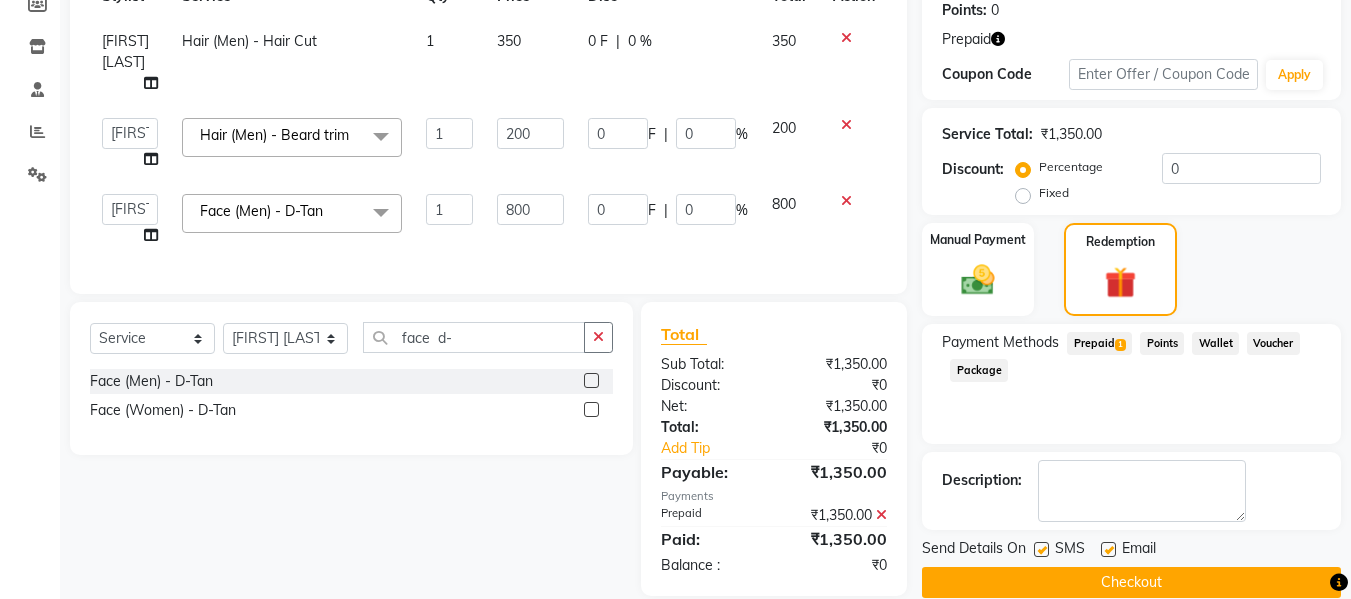 scroll, scrollTop: 353, scrollLeft: 0, axis: vertical 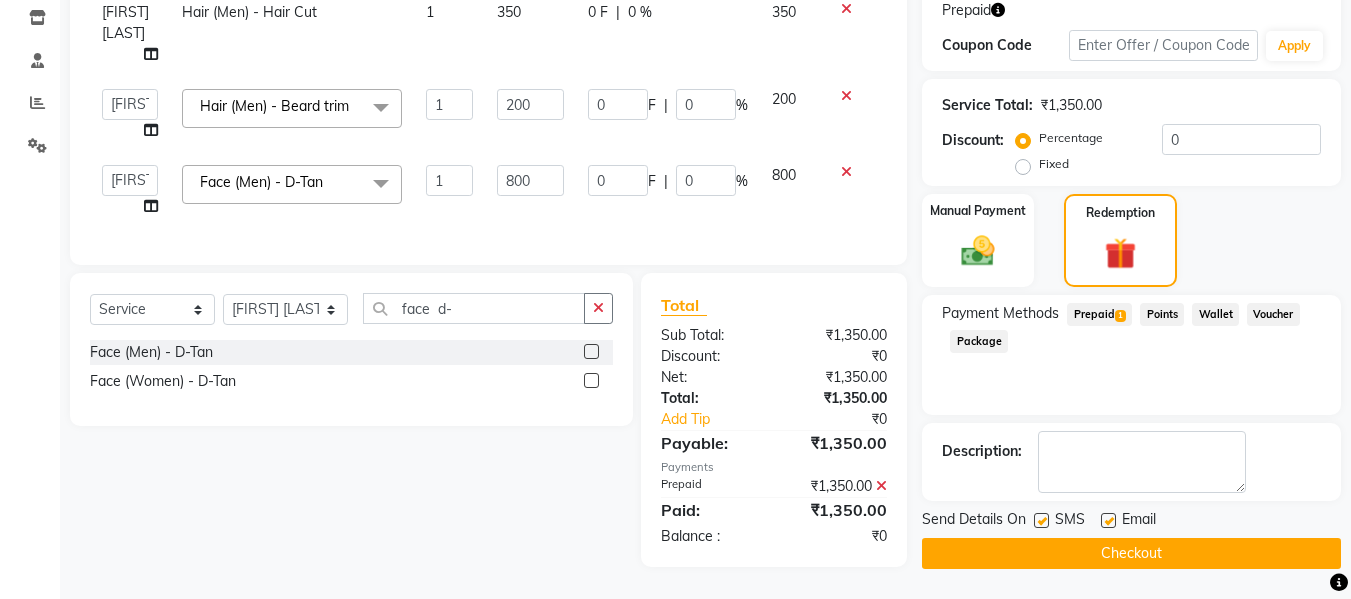 click on "Checkout" 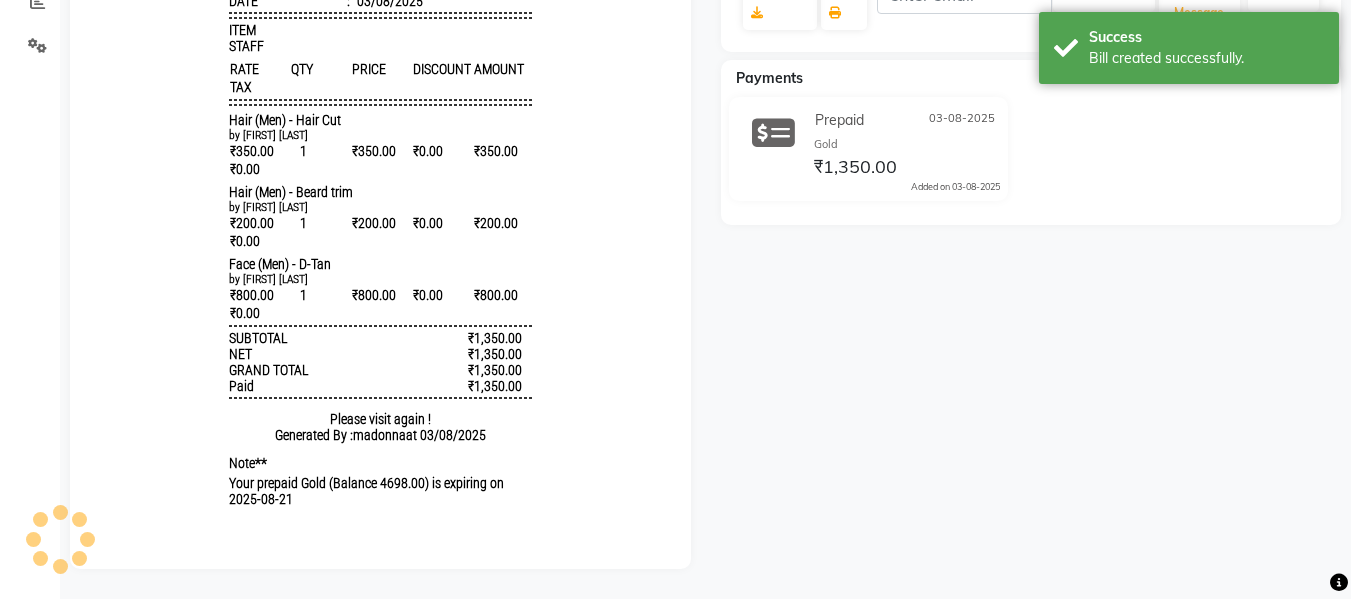 scroll, scrollTop: 455, scrollLeft: 0, axis: vertical 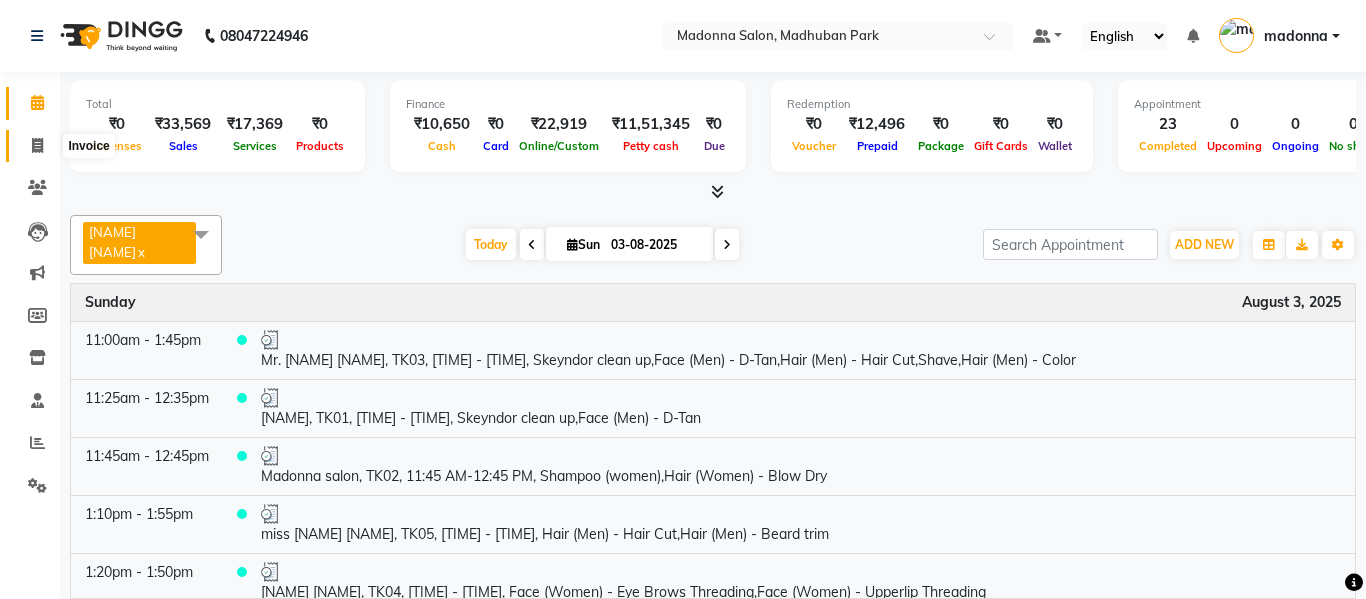 click 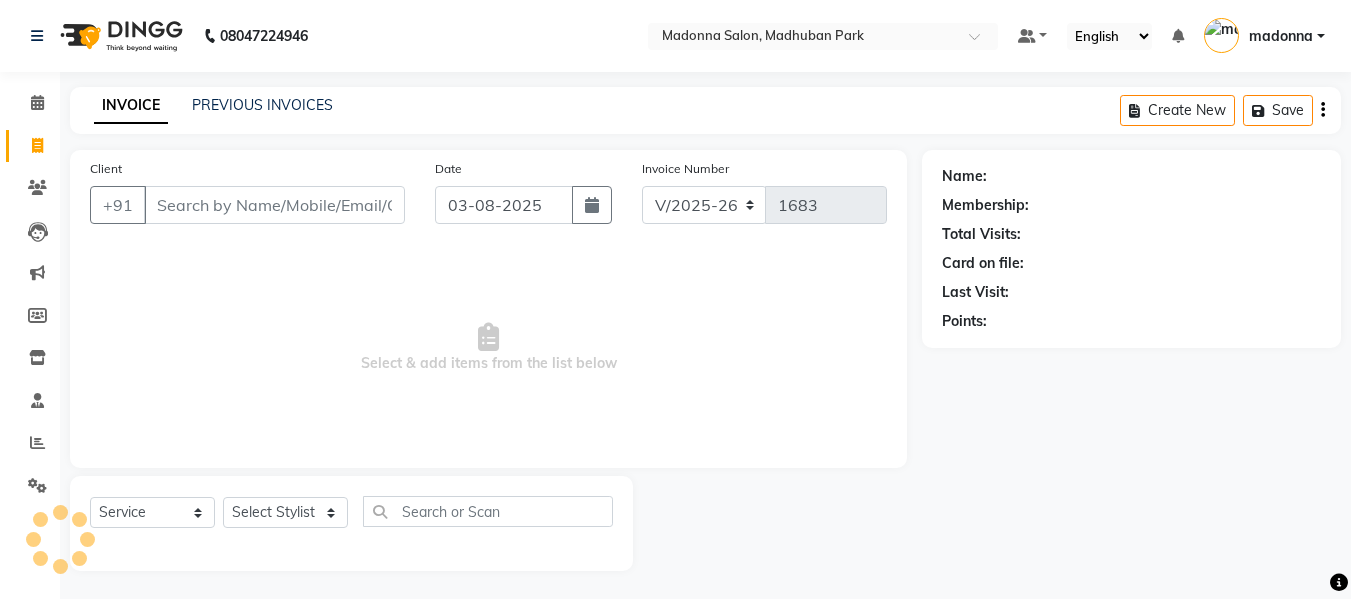 click on "PREVIOUS INVOICES" 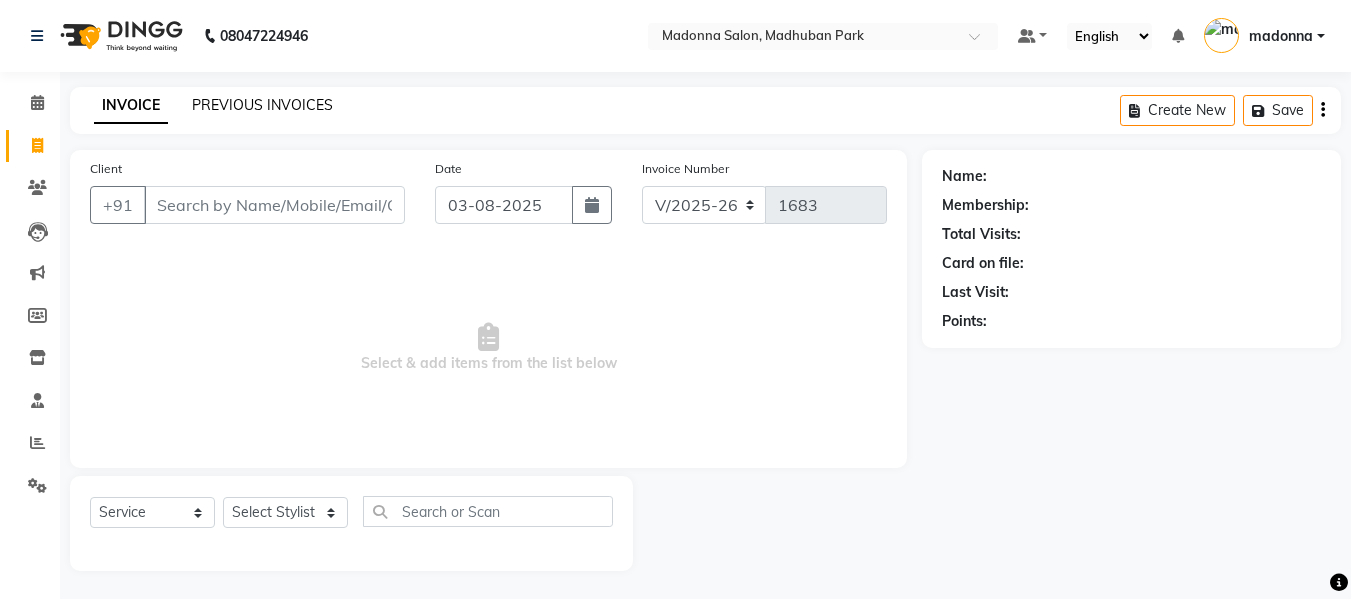 click on "PREVIOUS INVOICES" 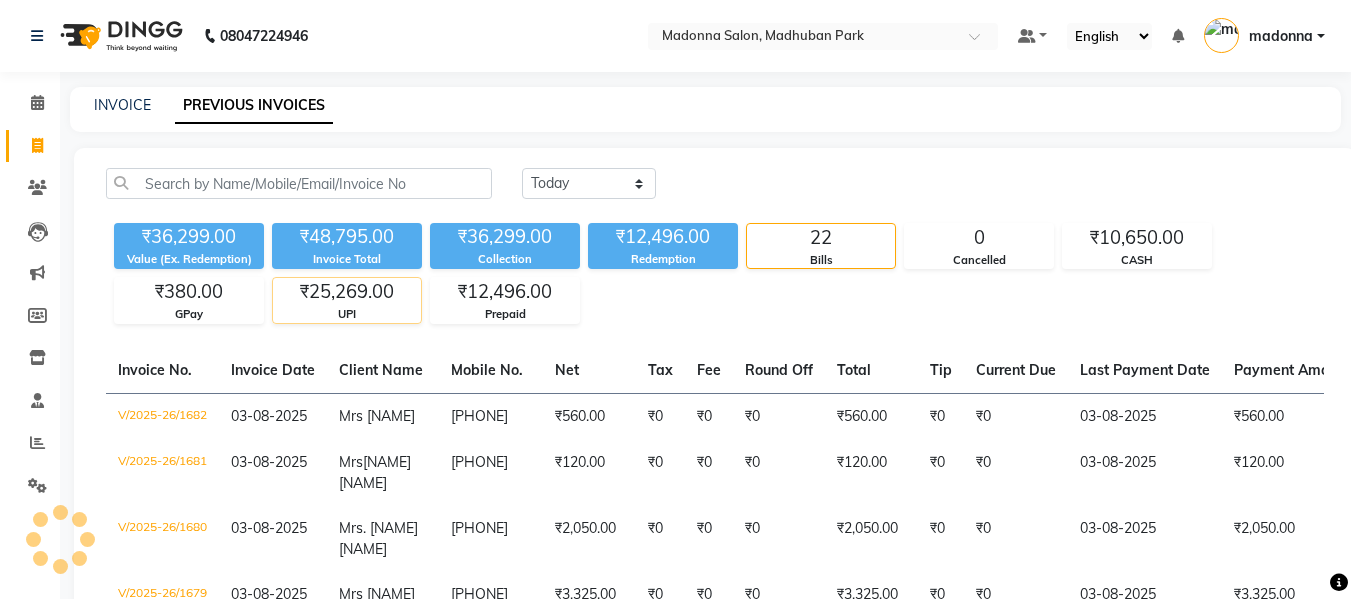 click on "₹25,269.00" 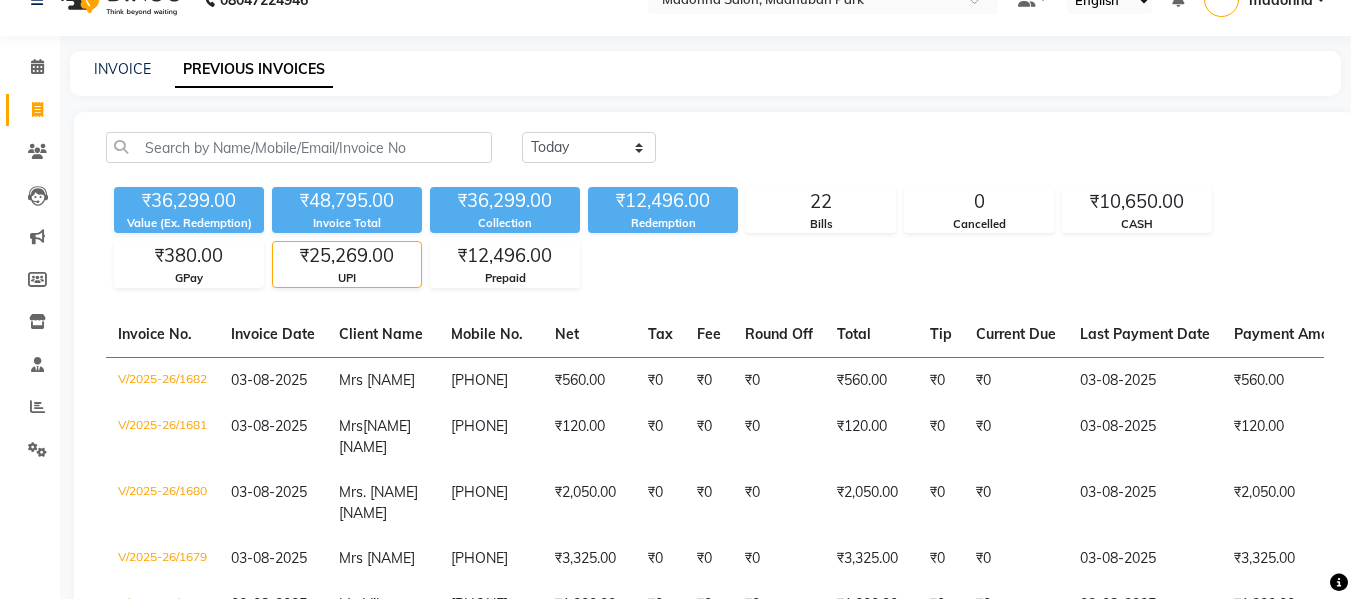 scroll, scrollTop: 37, scrollLeft: 0, axis: vertical 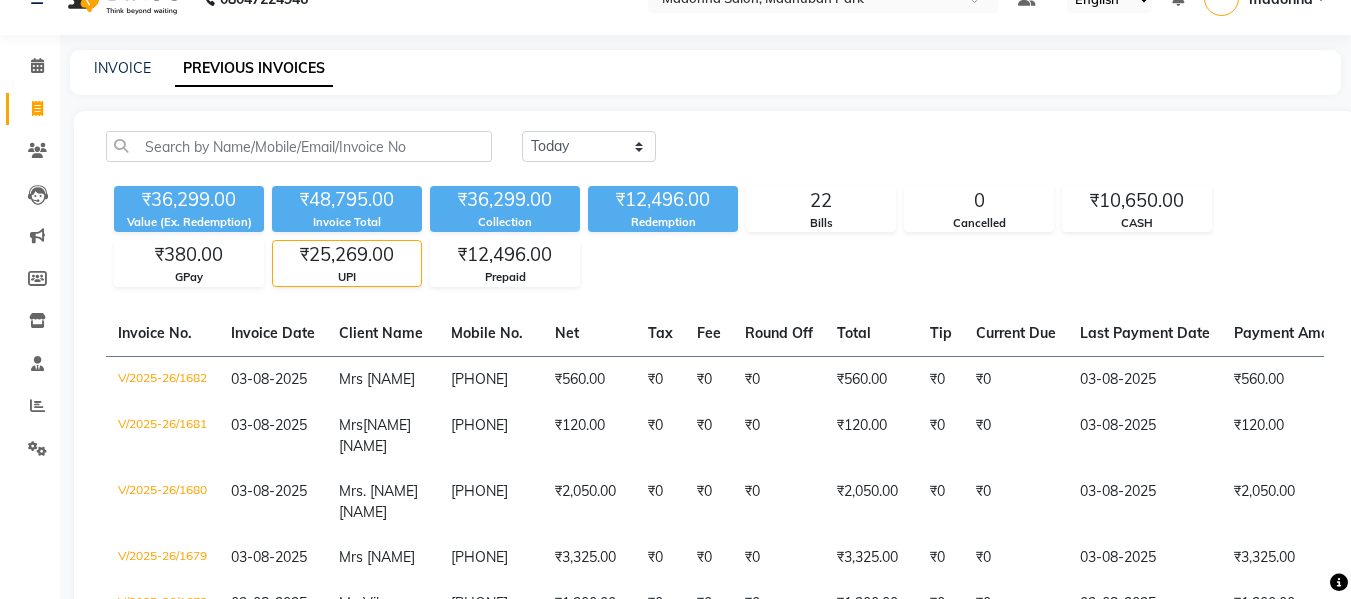 click on "₹25,269.00" 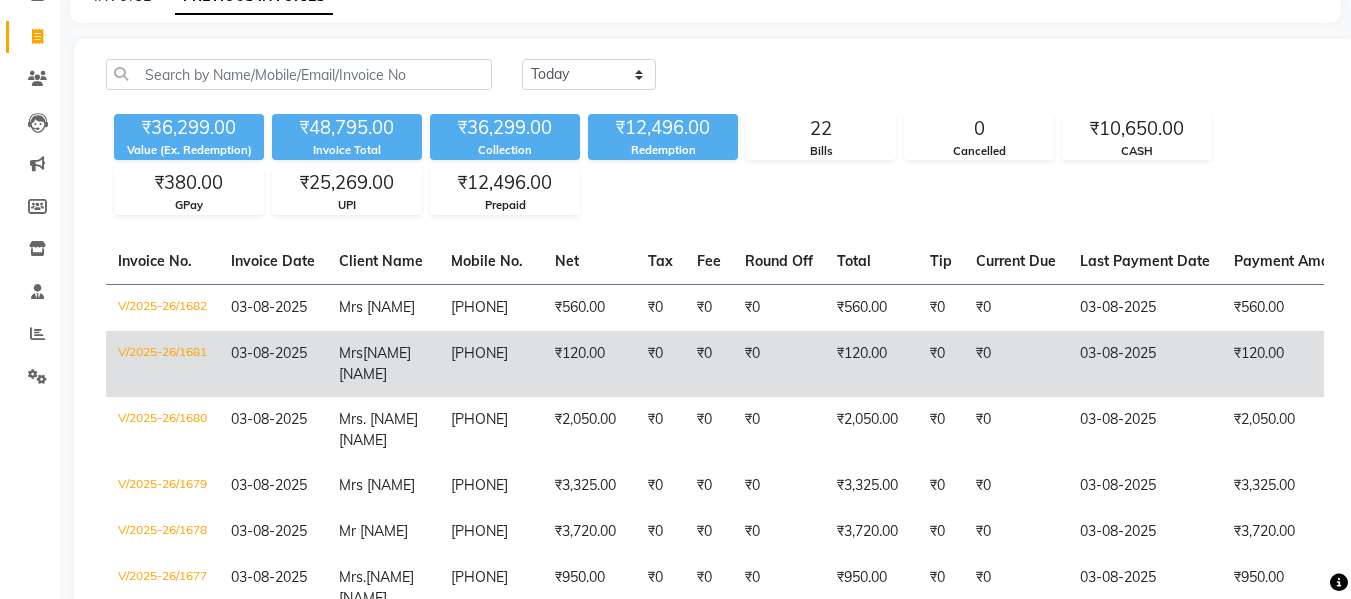 scroll, scrollTop: 99, scrollLeft: 0, axis: vertical 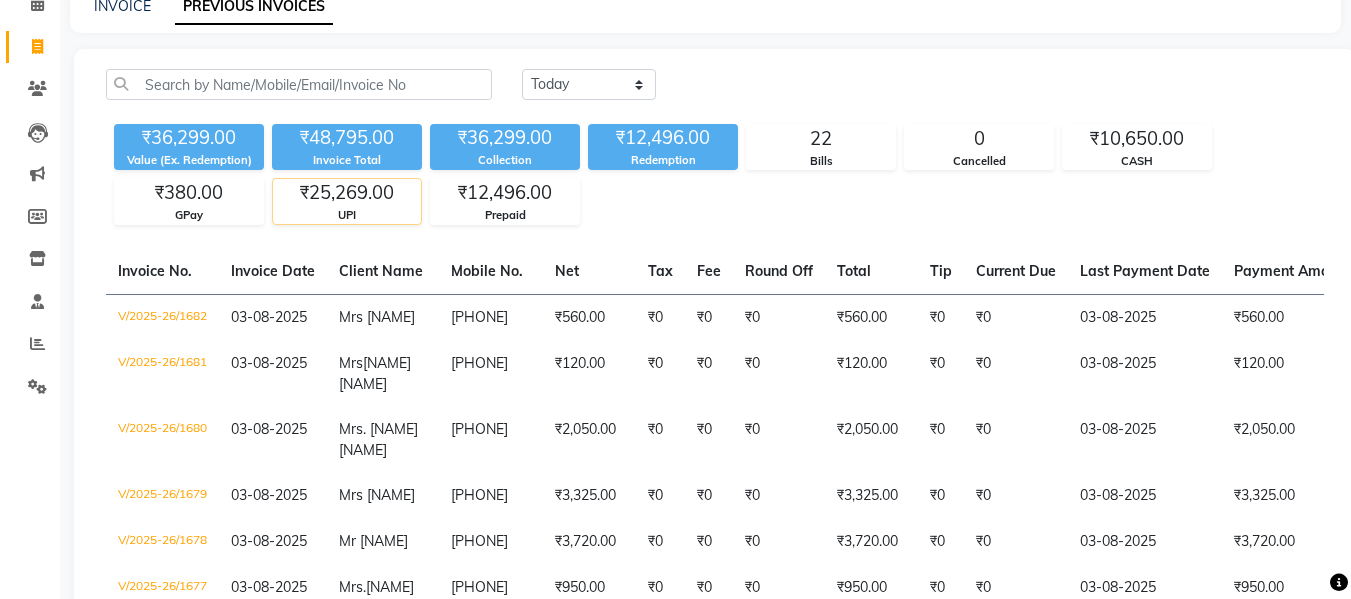 click on "UPI" 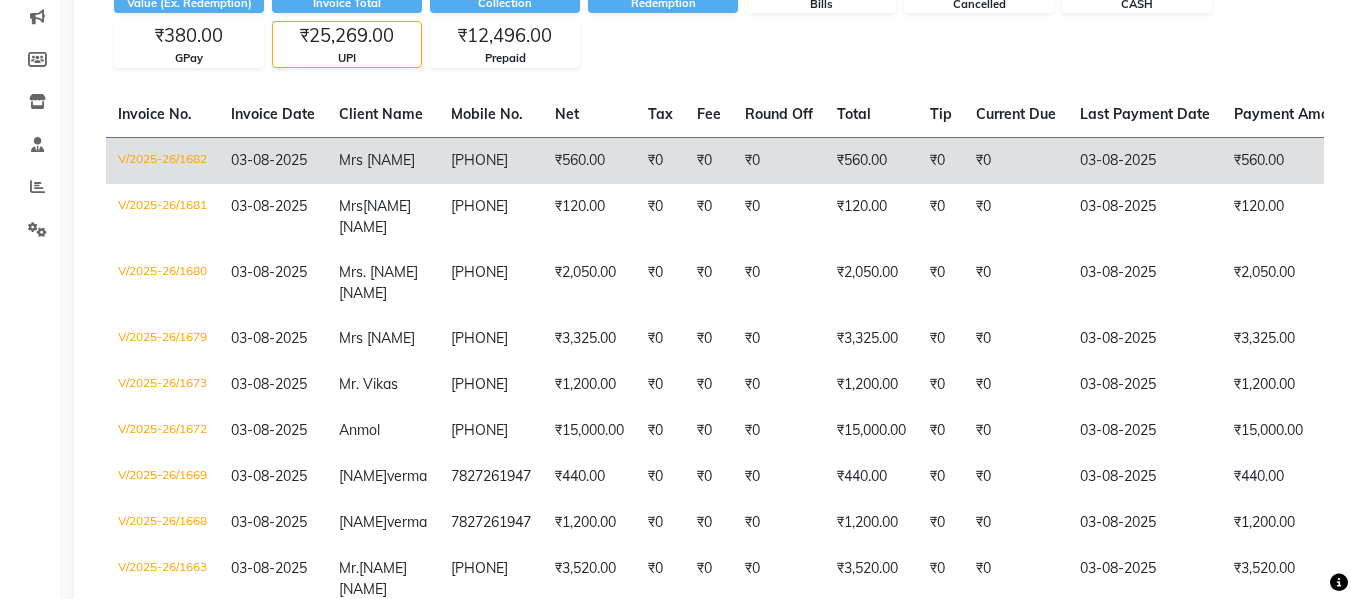 scroll, scrollTop: 520, scrollLeft: 0, axis: vertical 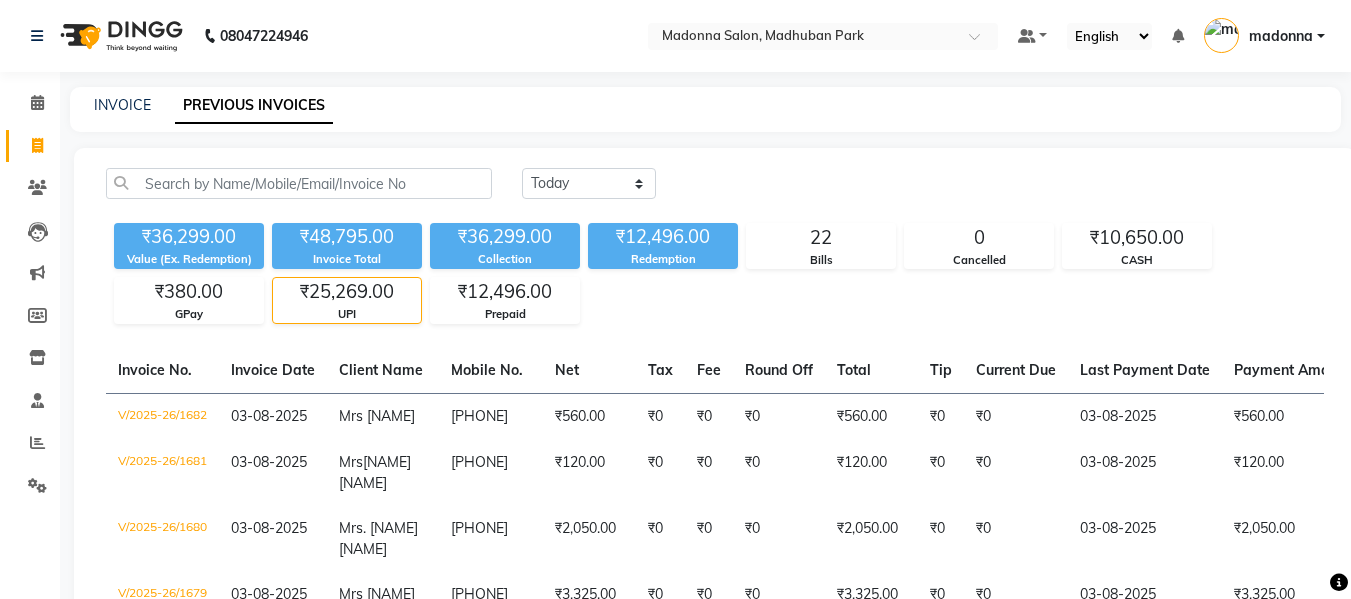click on "₹25,269.00" 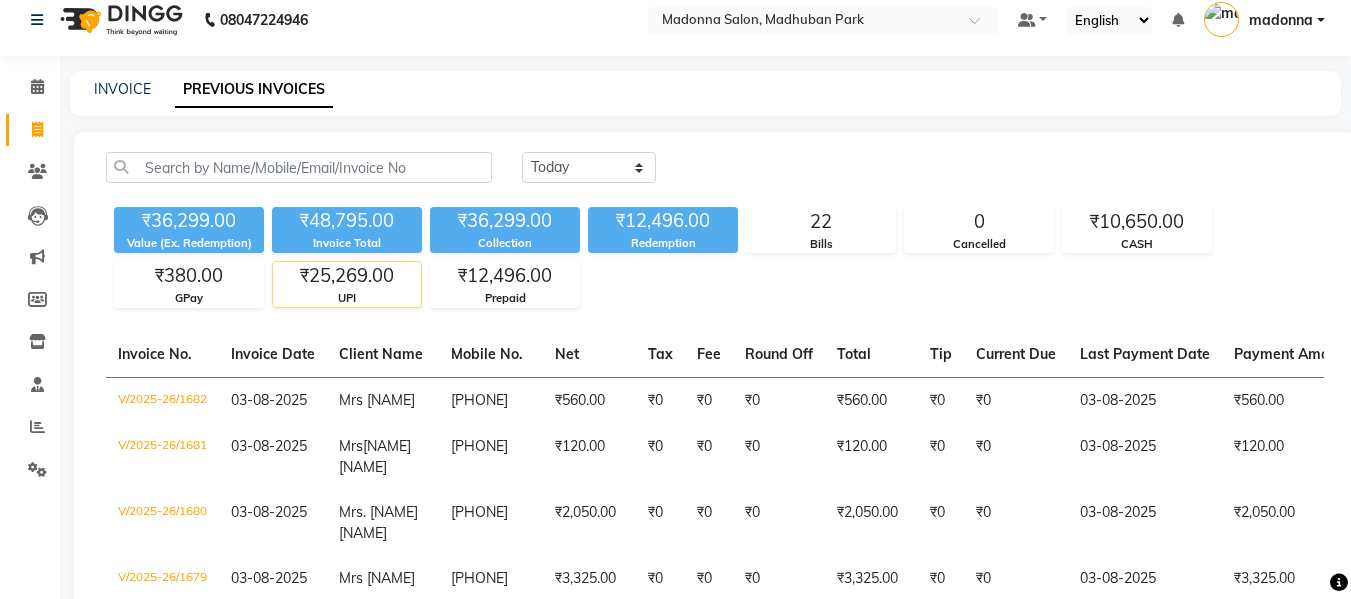 scroll, scrollTop: 0, scrollLeft: 0, axis: both 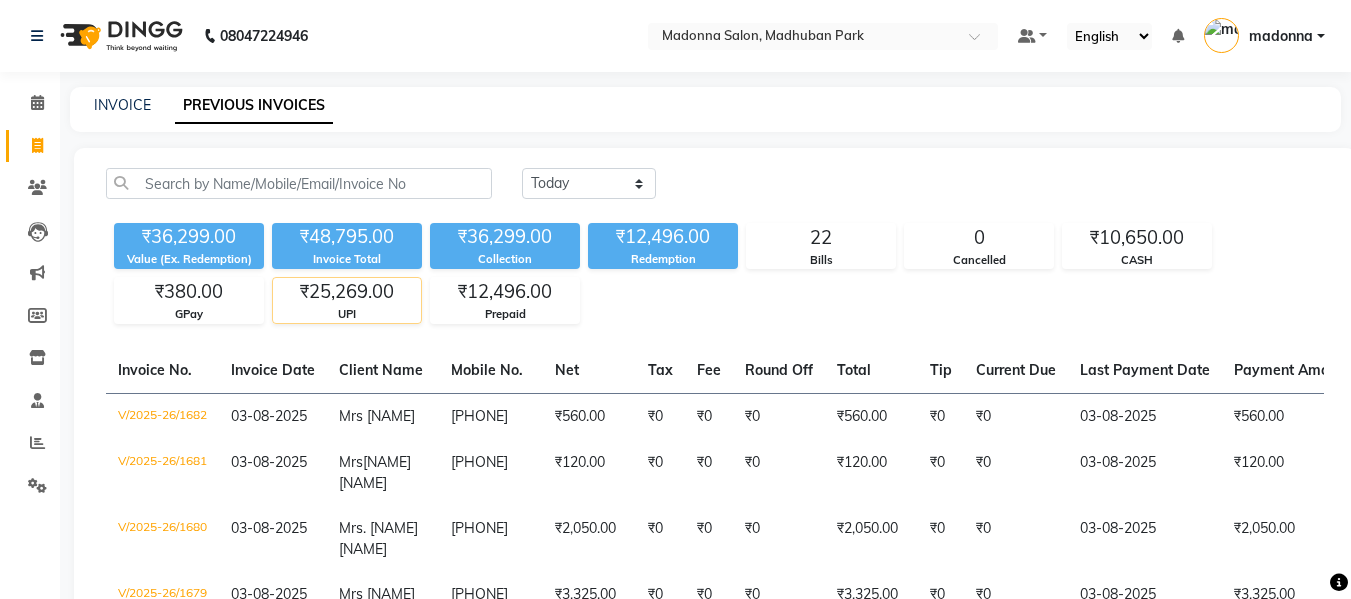 click on "₹25,269.00" 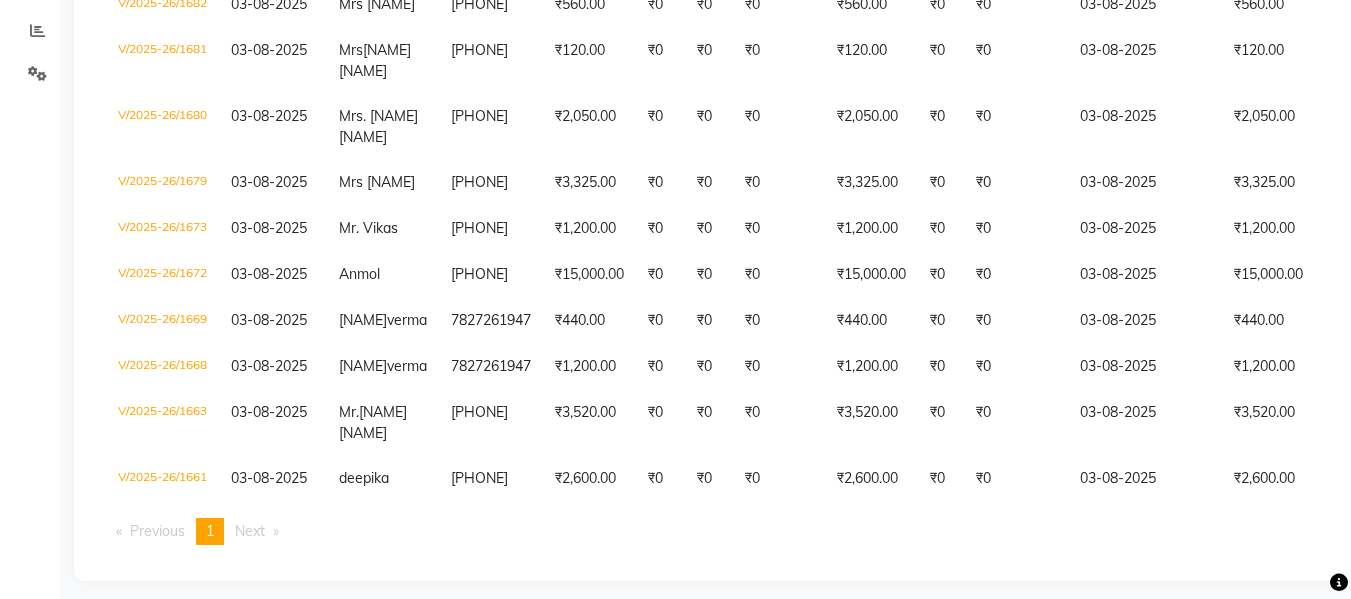 scroll, scrollTop: 520, scrollLeft: 0, axis: vertical 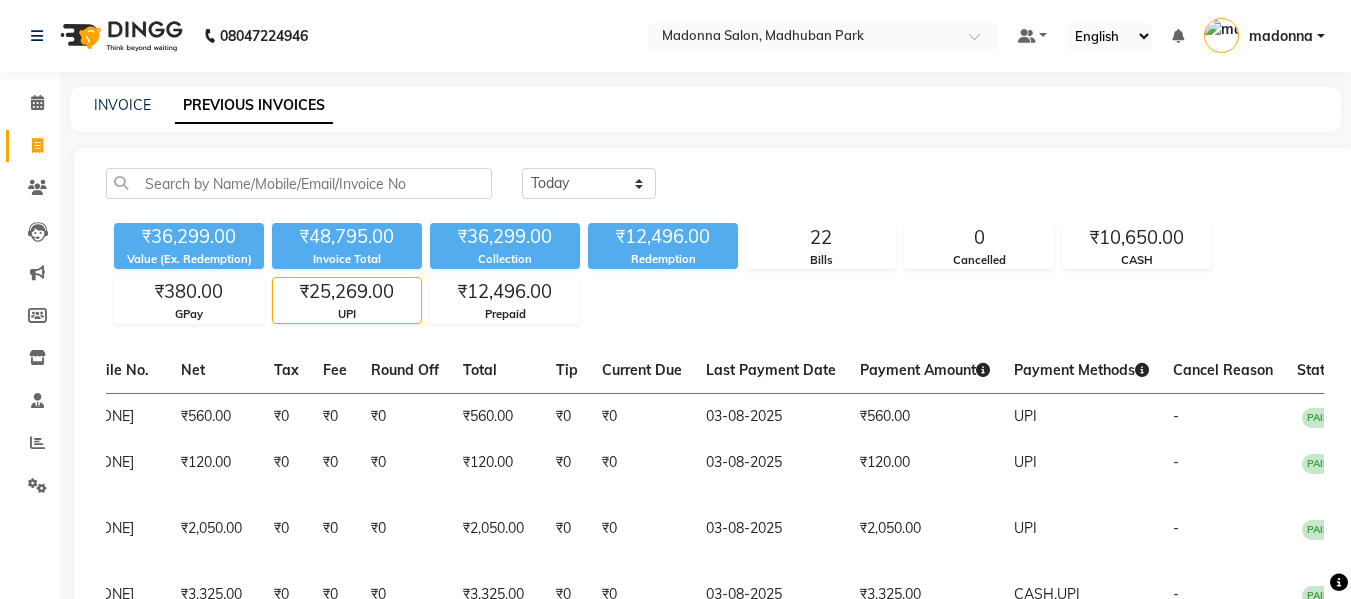 click on "₹25,269.00" 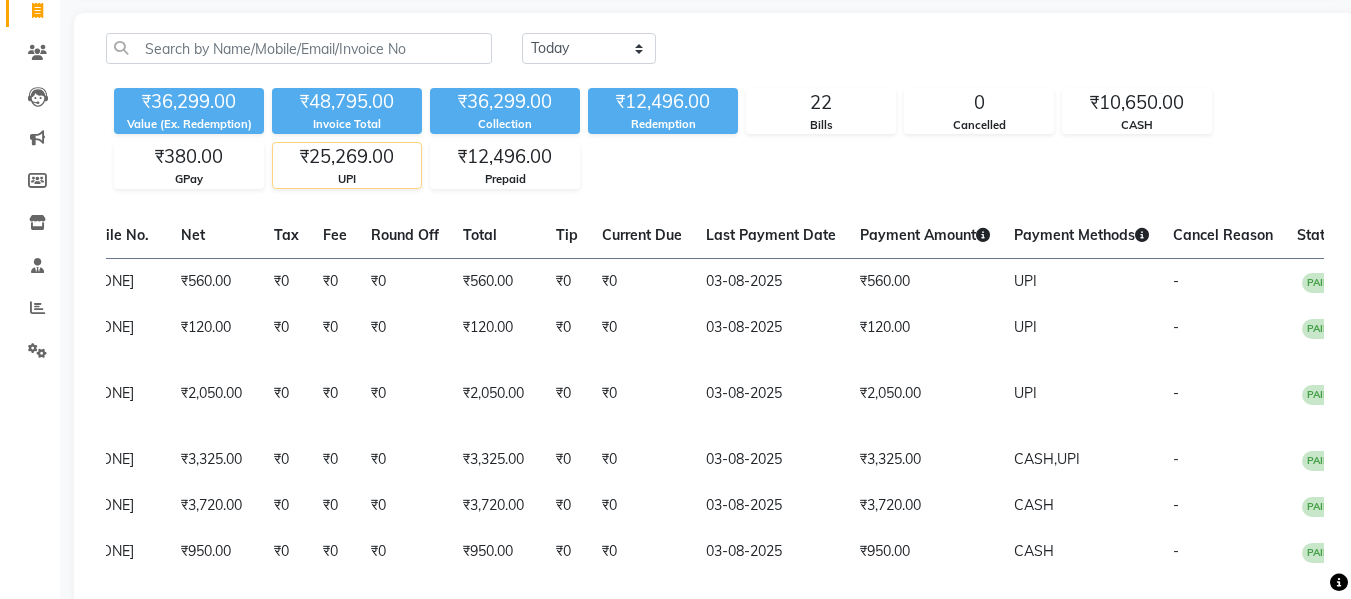 scroll, scrollTop: 134, scrollLeft: 0, axis: vertical 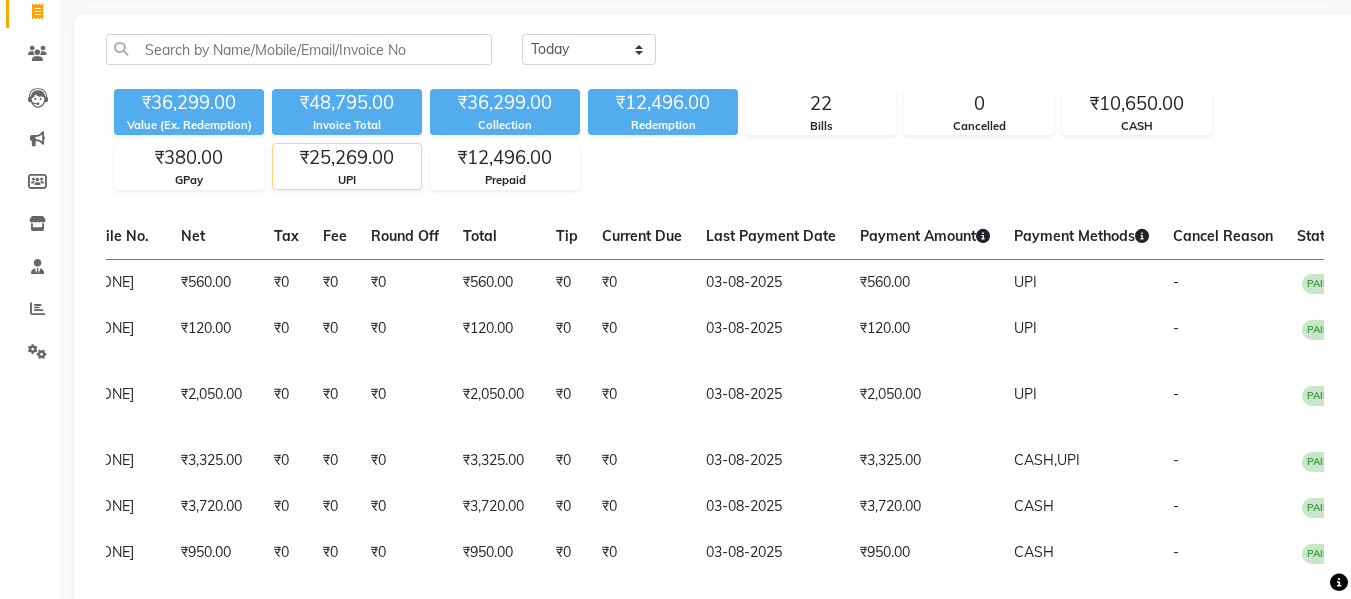 click on "UPI" 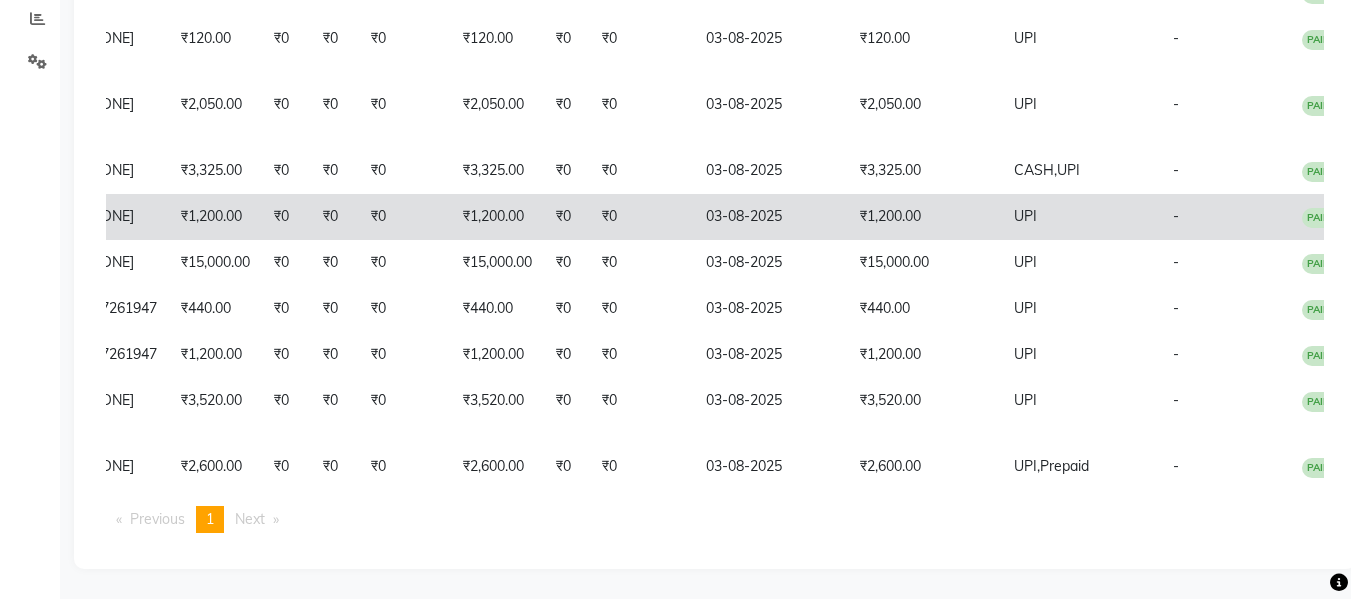 scroll, scrollTop: 446, scrollLeft: 0, axis: vertical 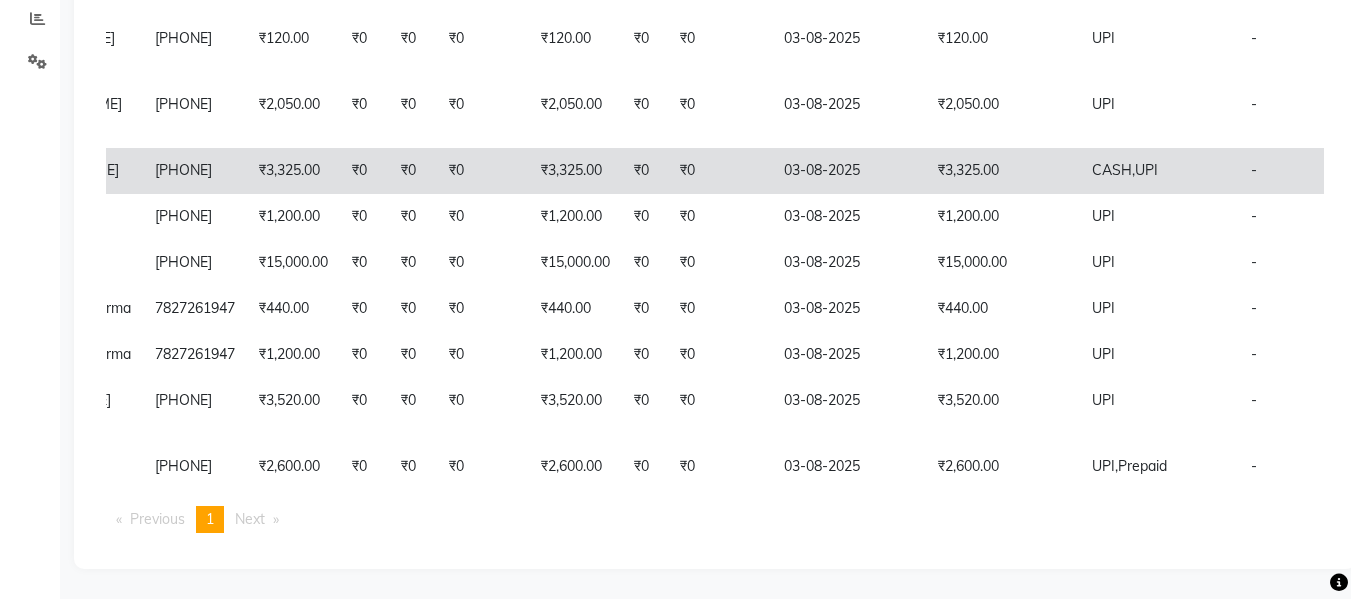 click on "₹0" 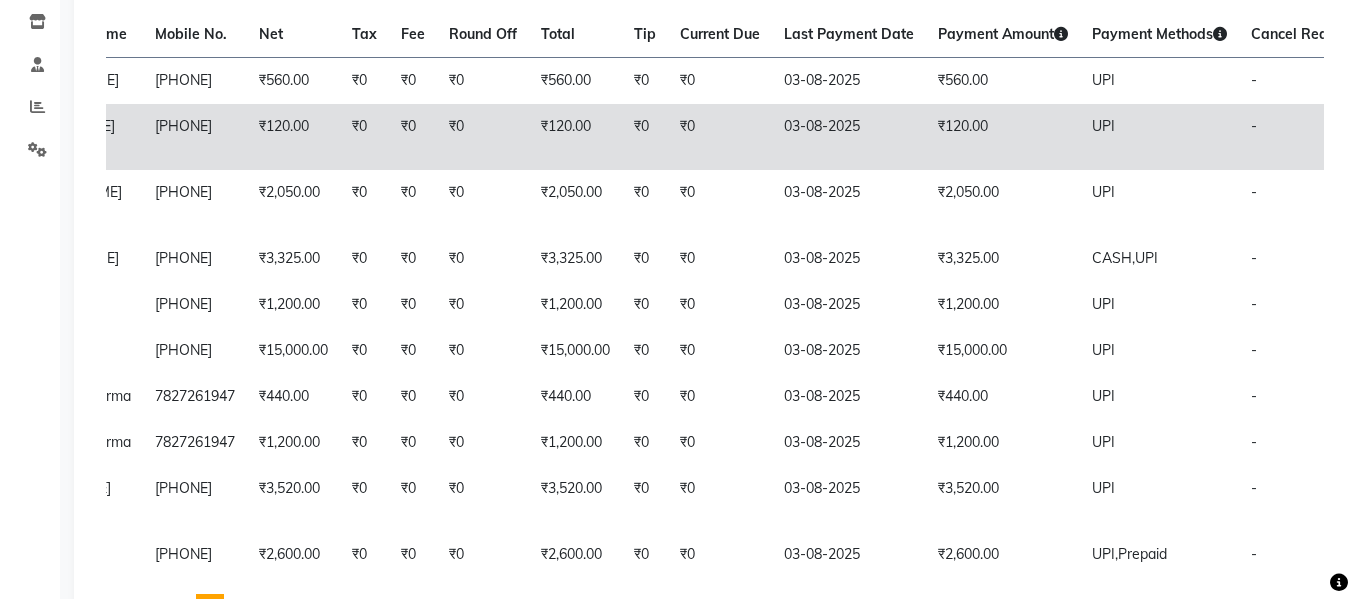 scroll, scrollTop: 337, scrollLeft: 0, axis: vertical 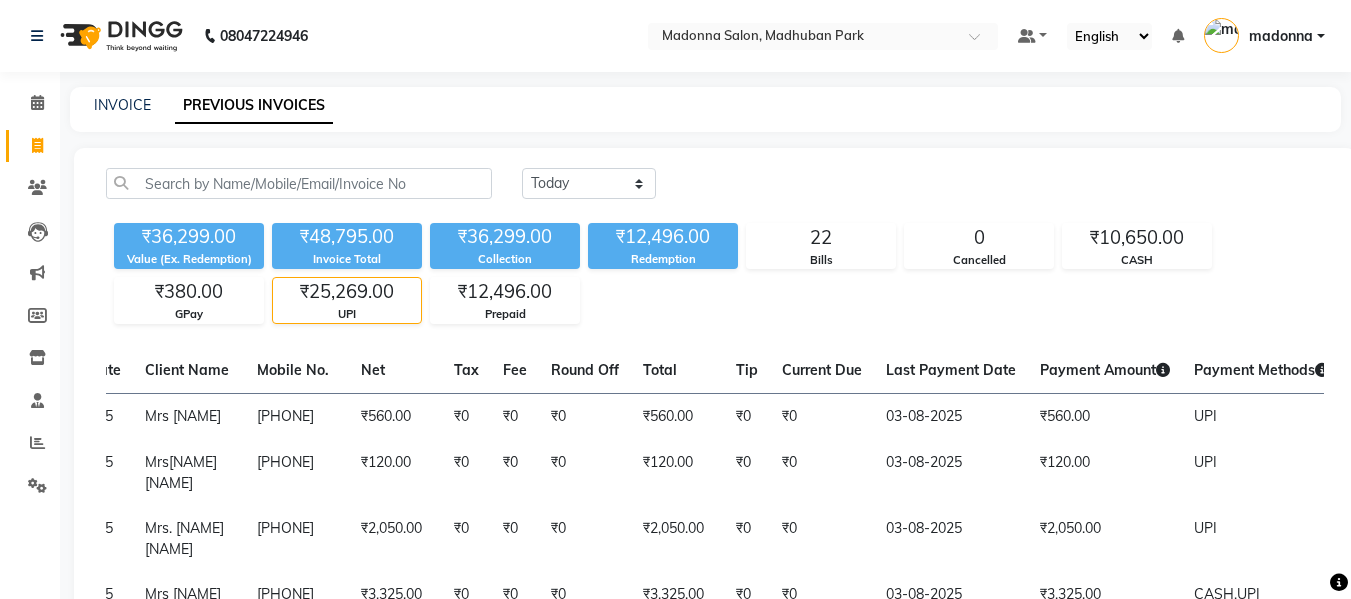 click on "UPI" 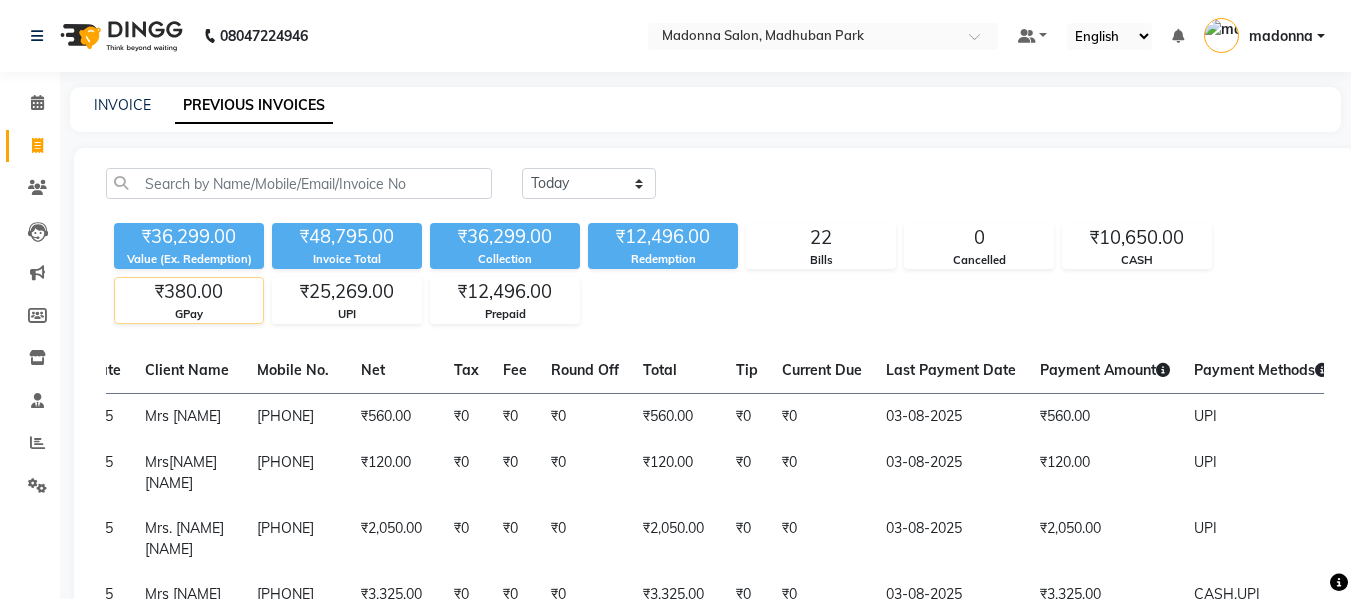 click on "GPay" 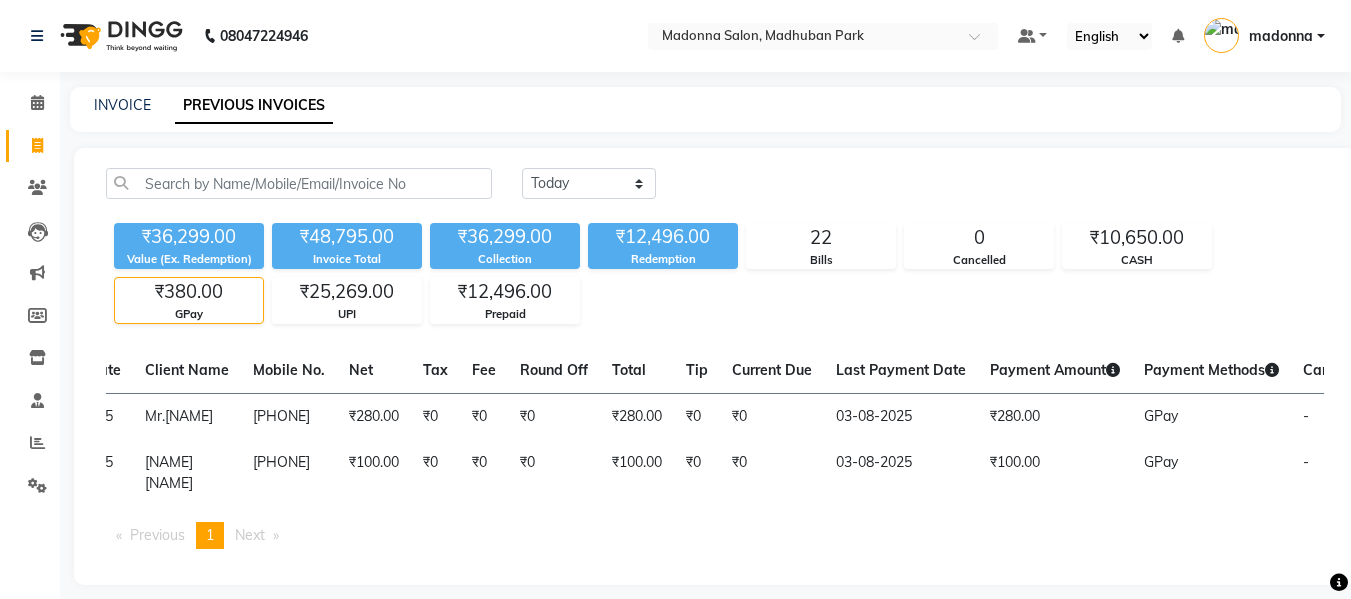 scroll, scrollTop: 51, scrollLeft: 0, axis: vertical 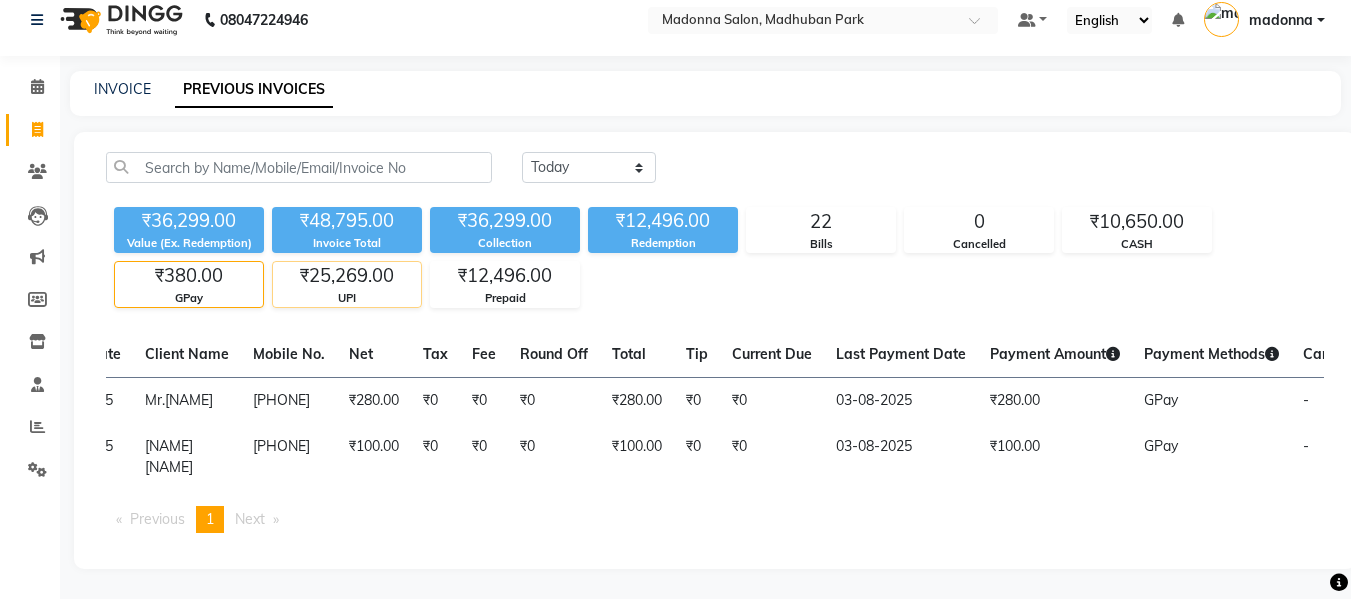 click on "₹25,269.00" 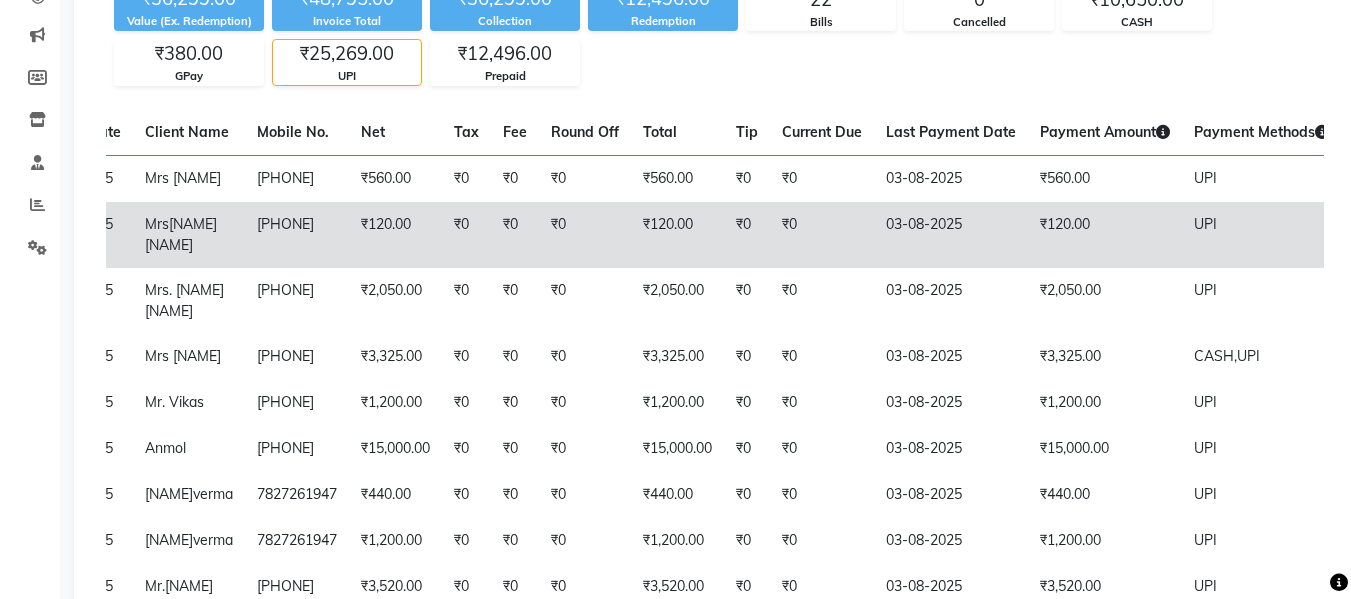 scroll, scrollTop: 336, scrollLeft: 0, axis: vertical 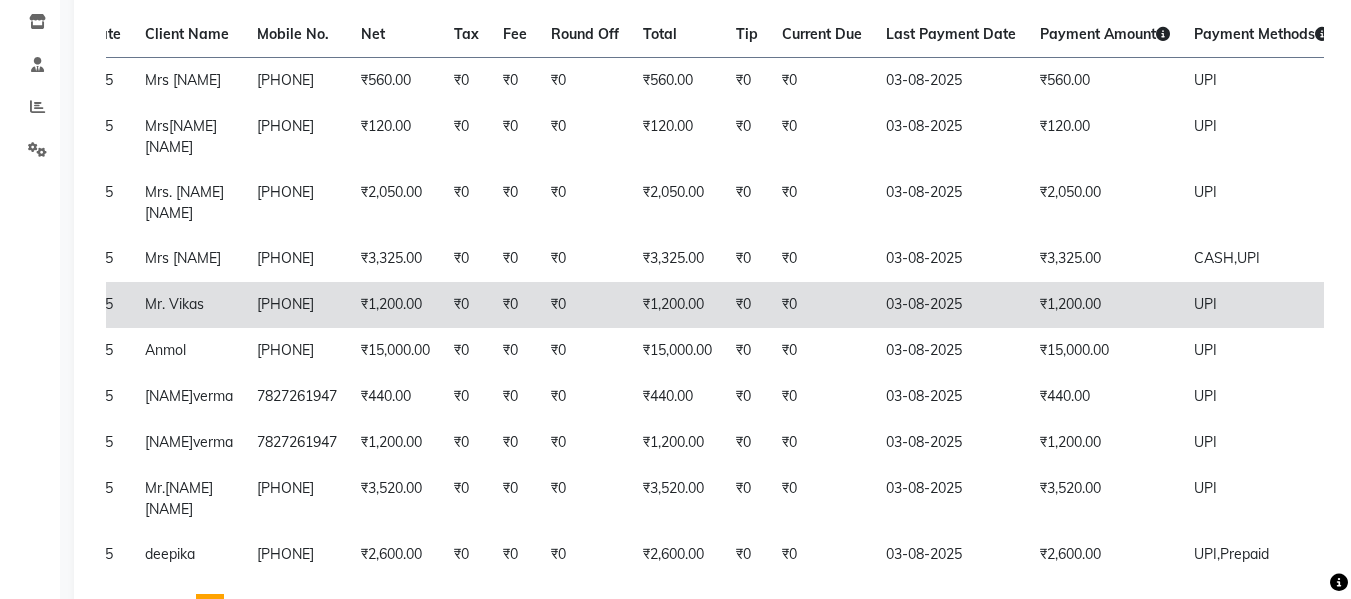click on "₹1,200.00" 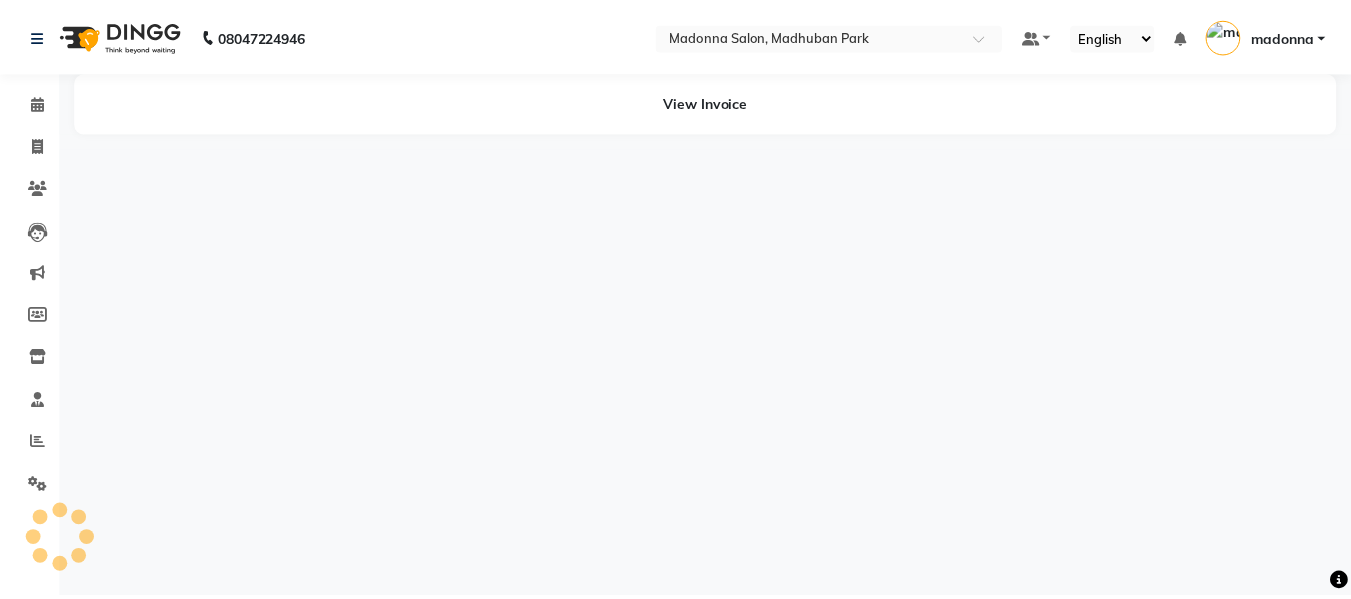 scroll, scrollTop: 0, scrollLeft: 0, axis: both 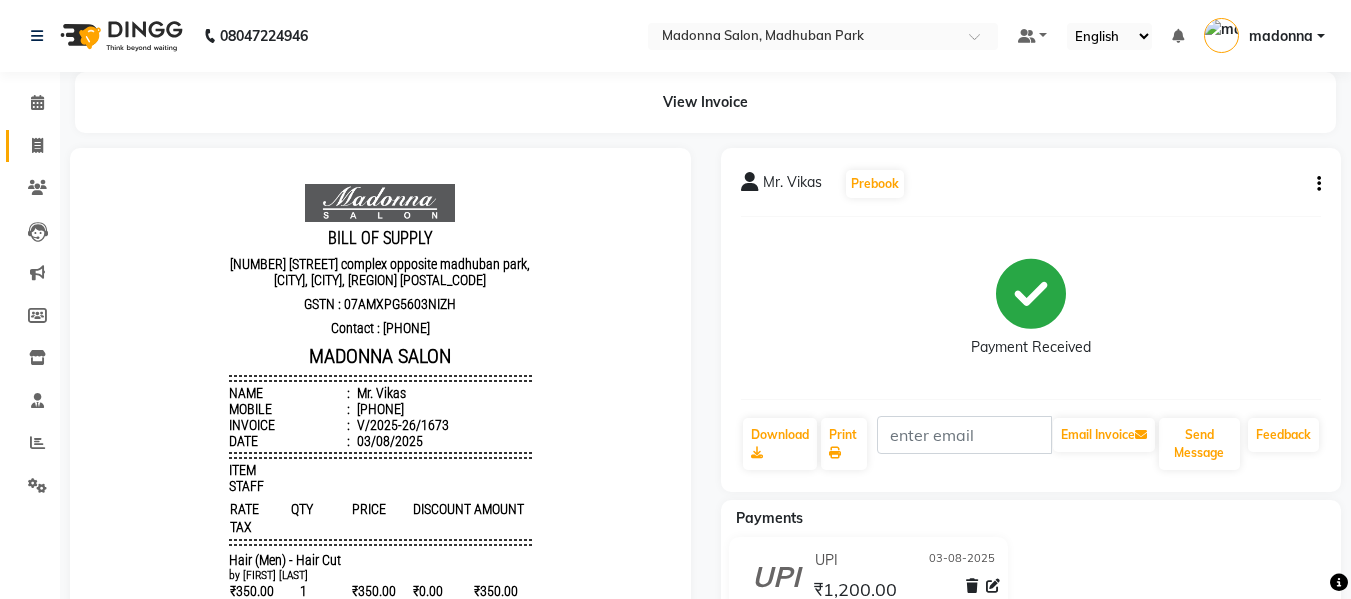 click 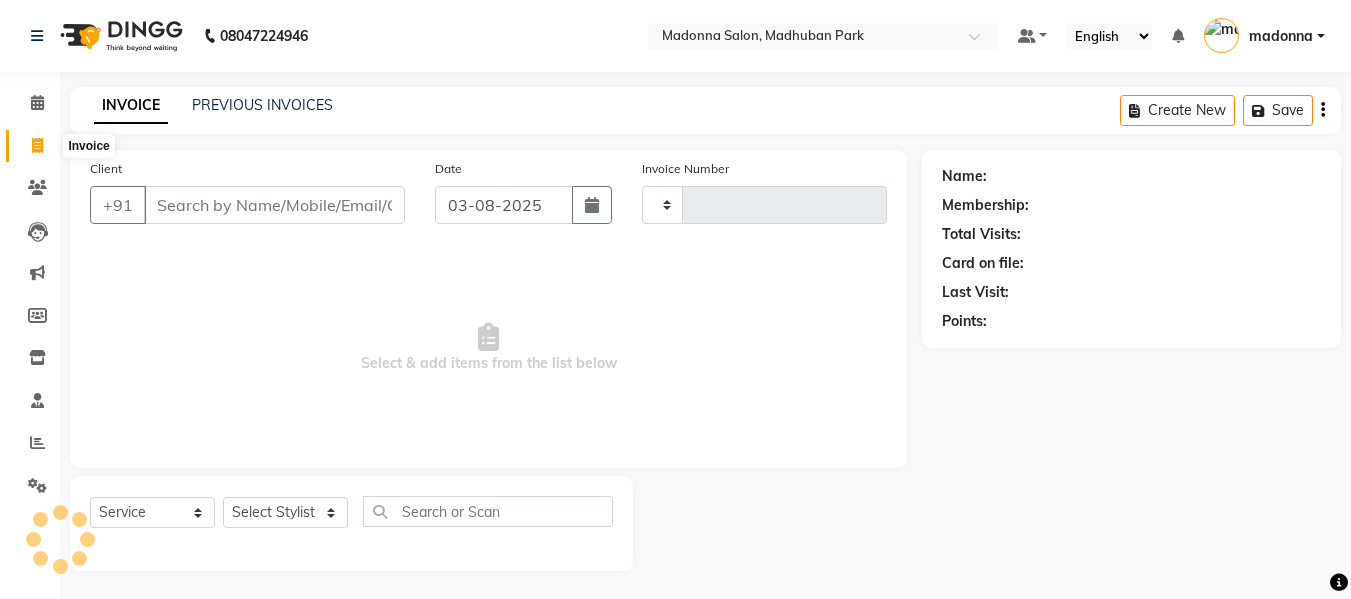 click 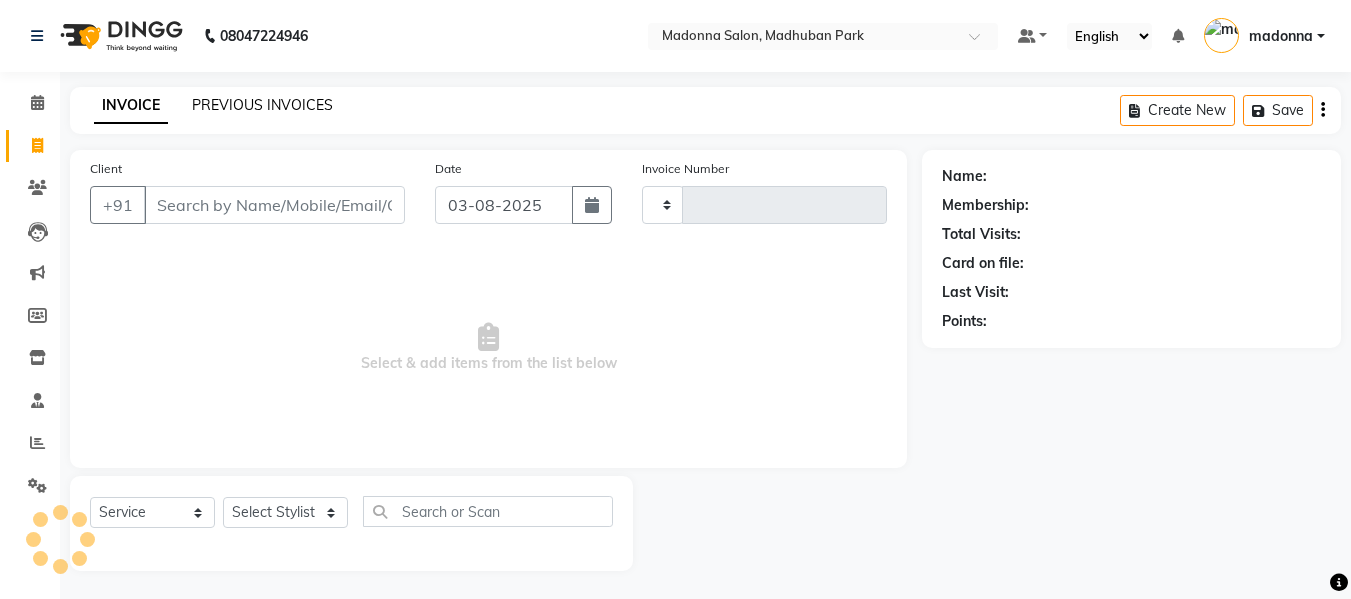 scroll, scrollTop: 2, scrollLeft: 0, axis: vertical 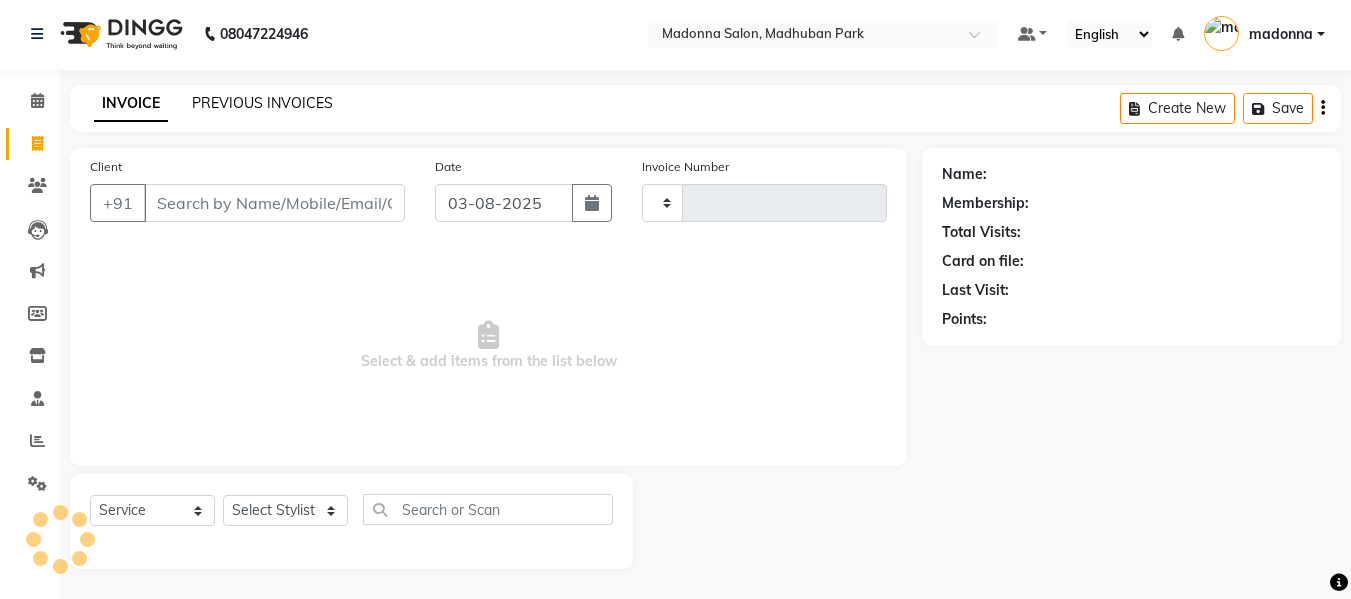 type on "1684" 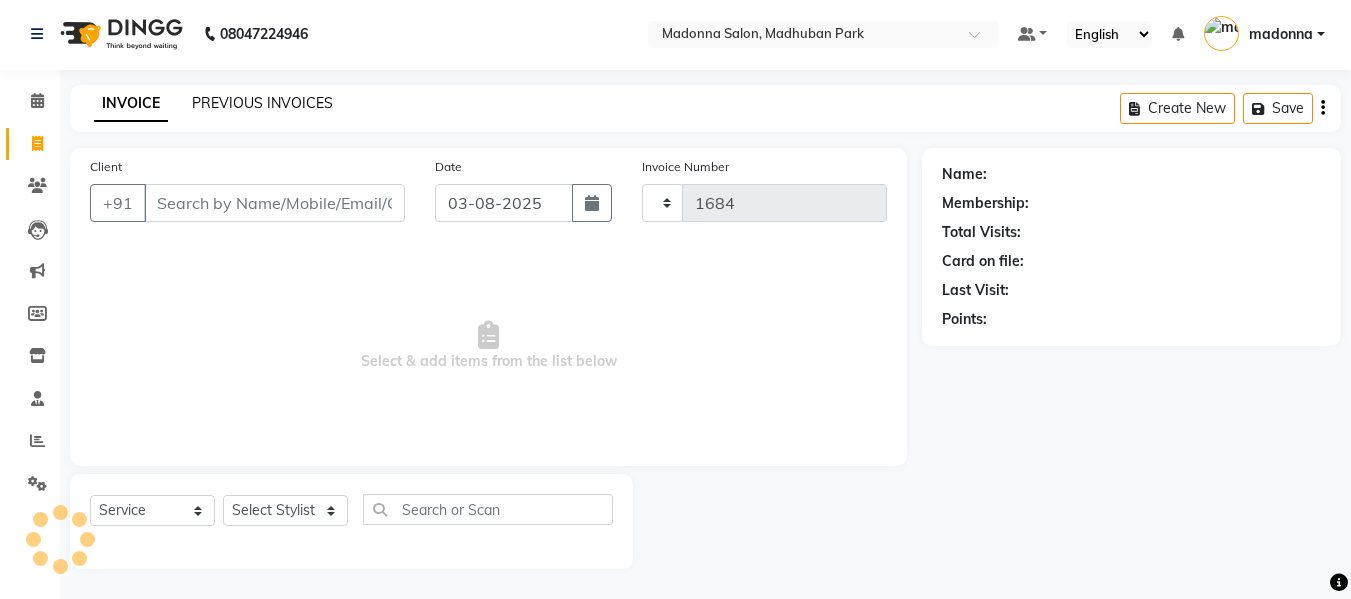 select on "6469" 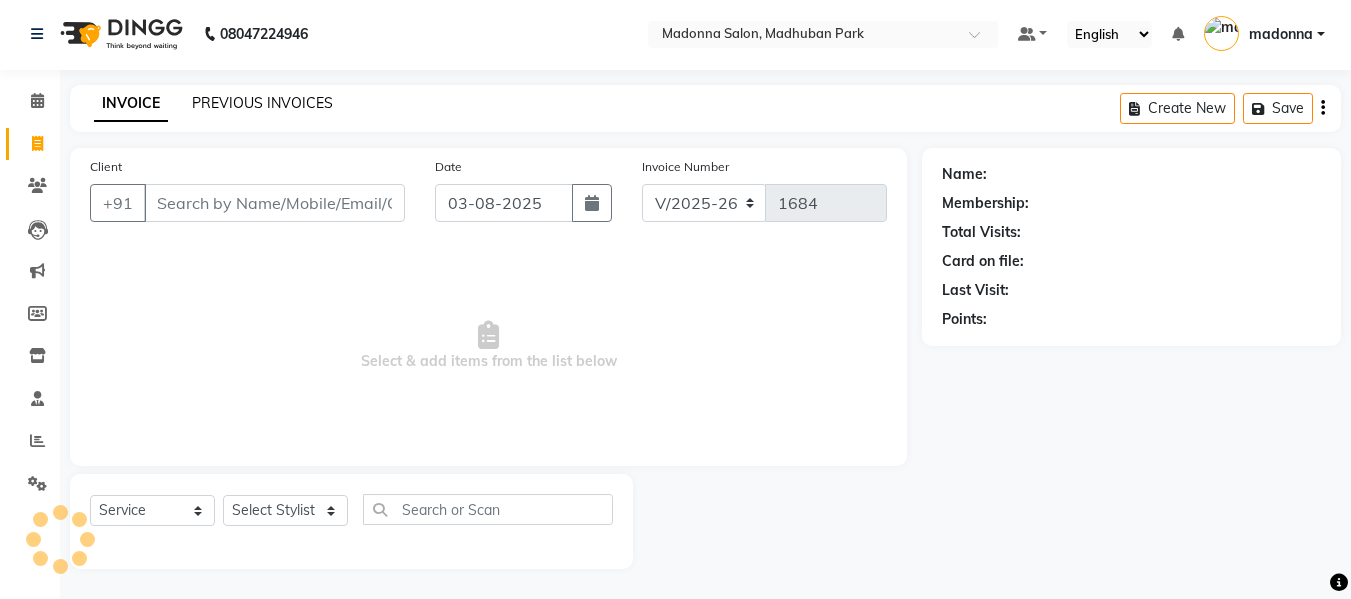 click on "PREVIOUS INVOICES" 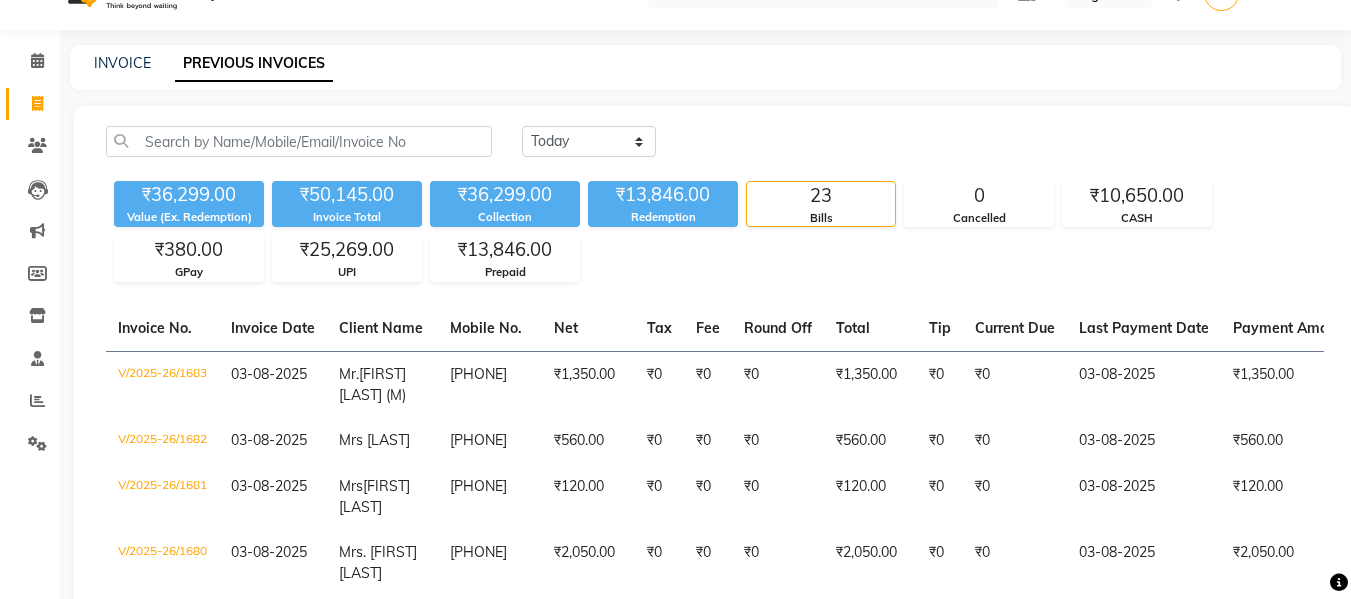 scroll, scrollTop: 43, scrollLeft: 0, axis: vertical 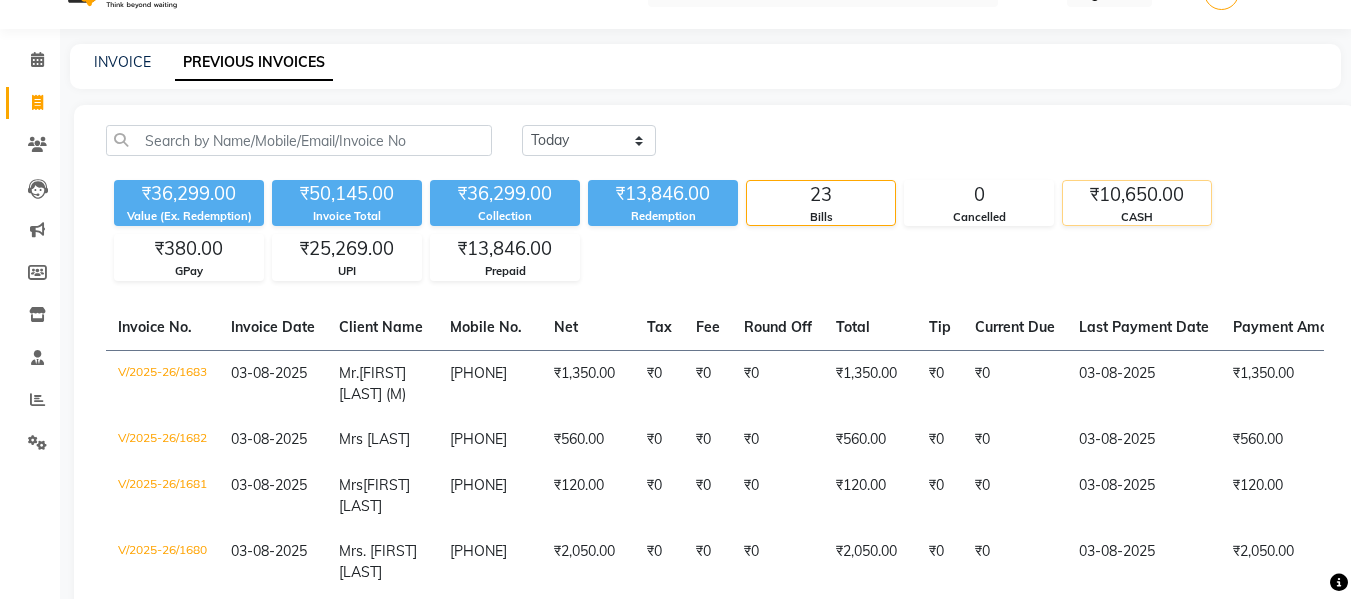 click on "₹10,650.00" 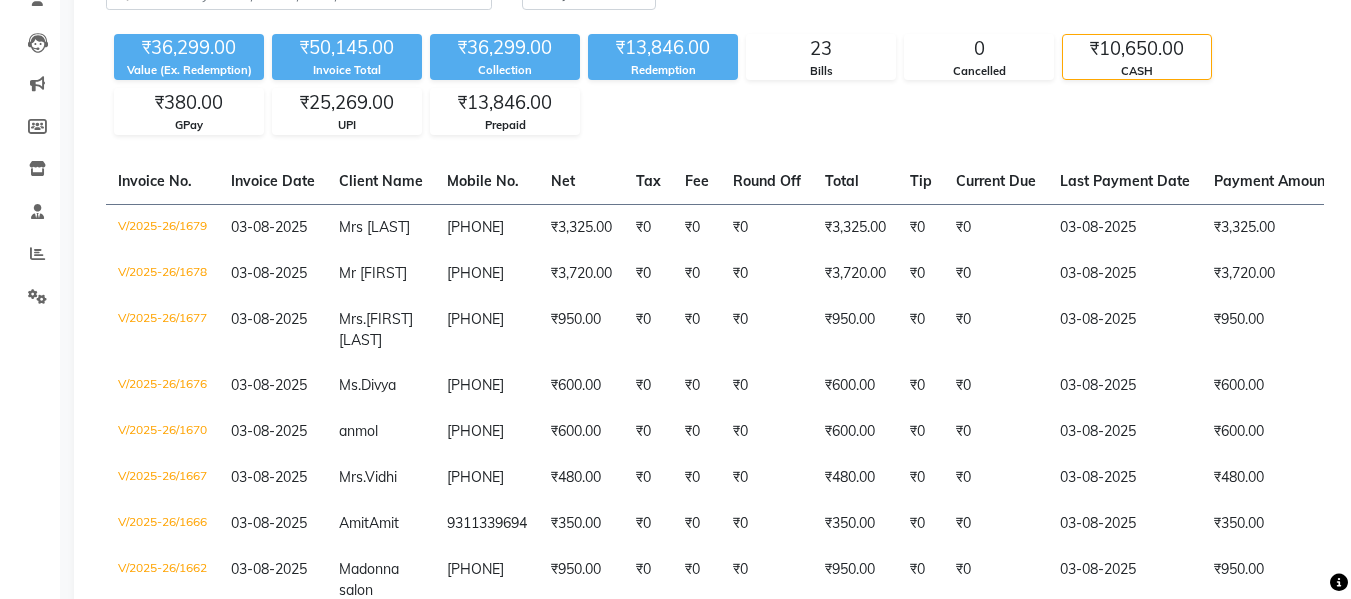 scroll, scrollTop: 327, scrollLeft: 0, axis: vertical 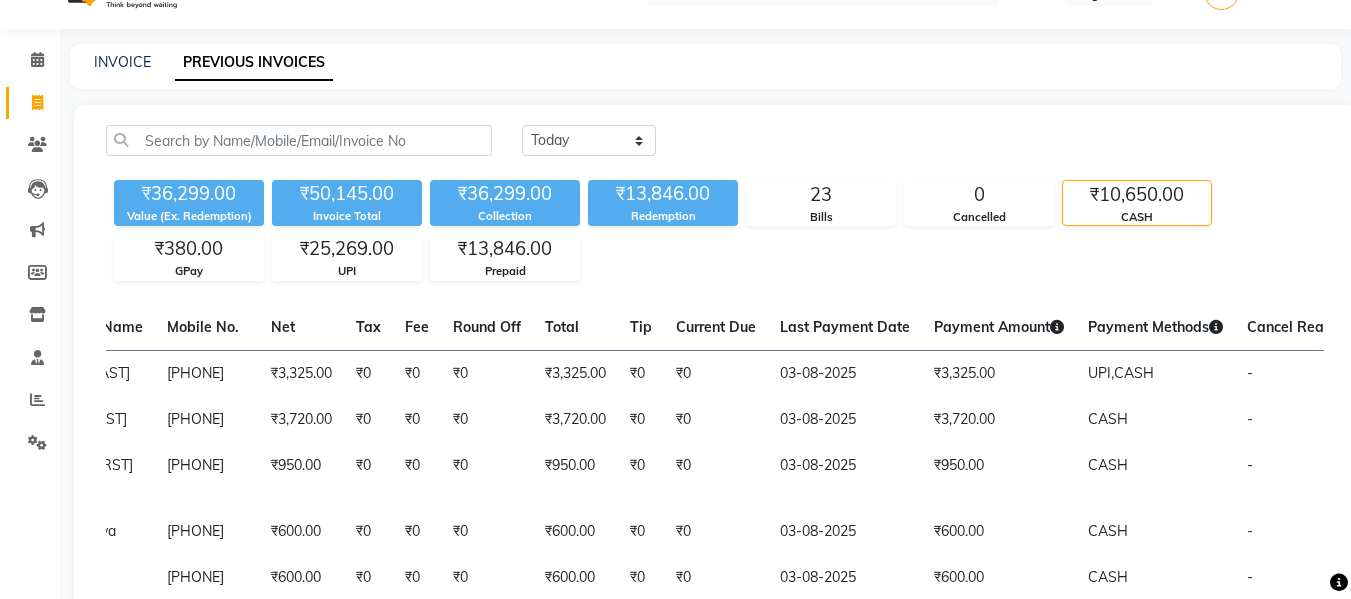 click on "₹10,650.00" 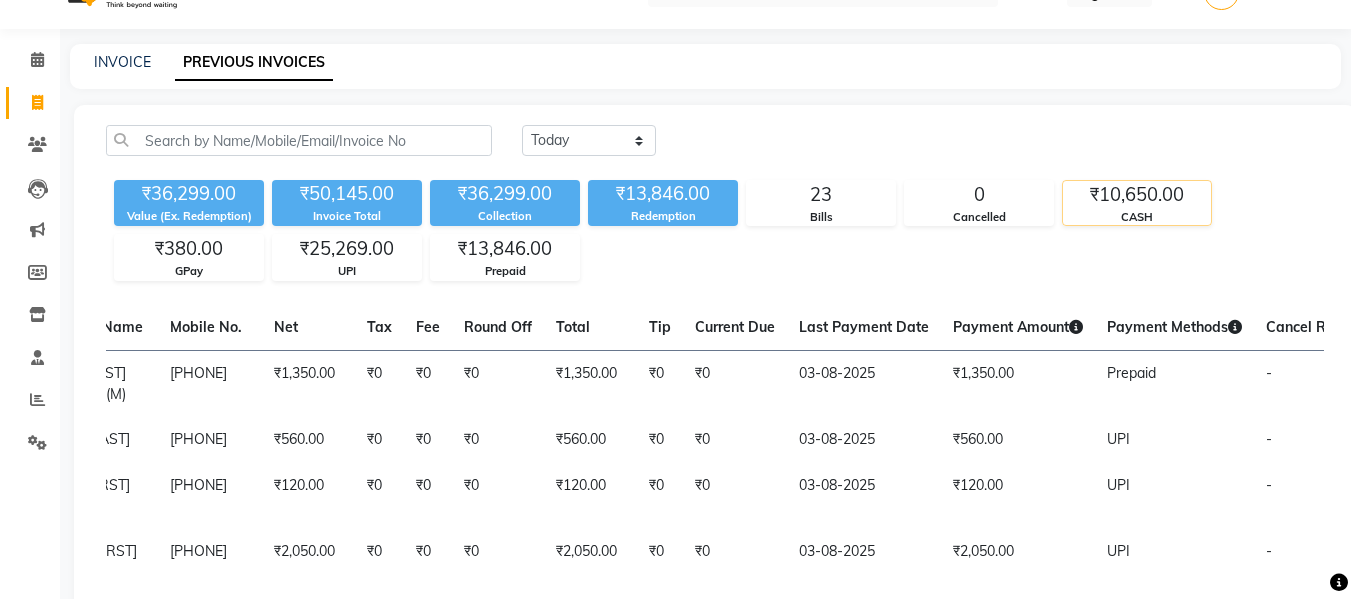 click on "₹10,650.00" 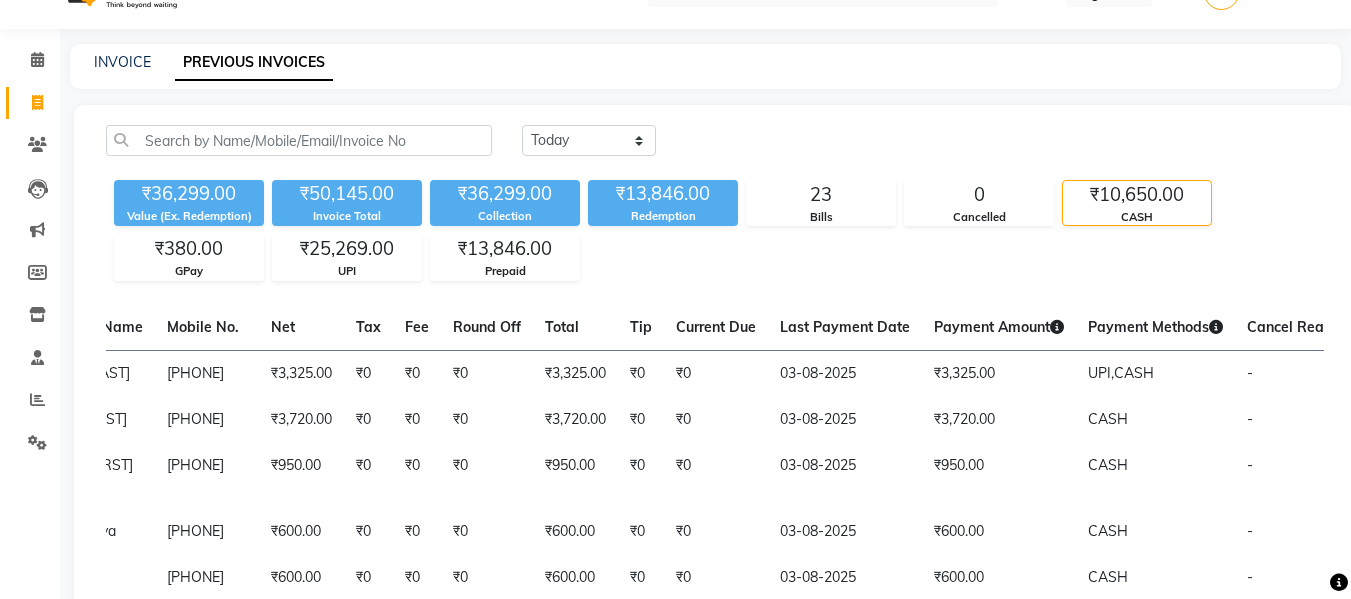 click on "₹10,650.00" 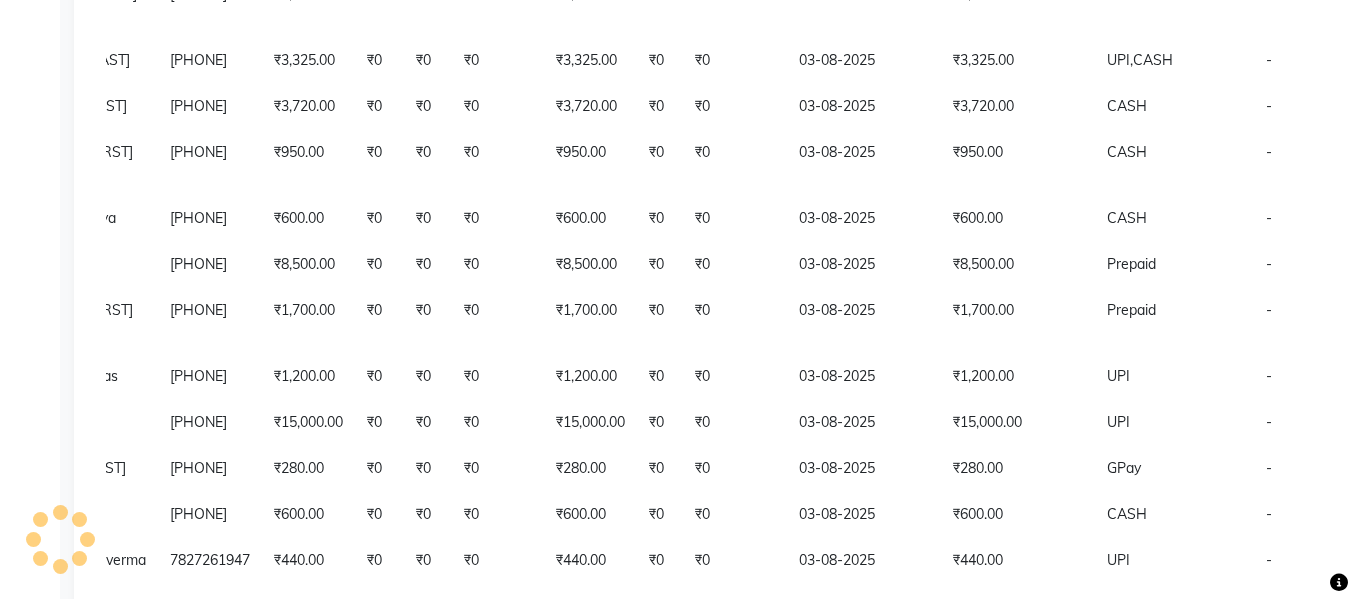 scroll, scrollTop: 0, scrollLeft: 0, axis: both 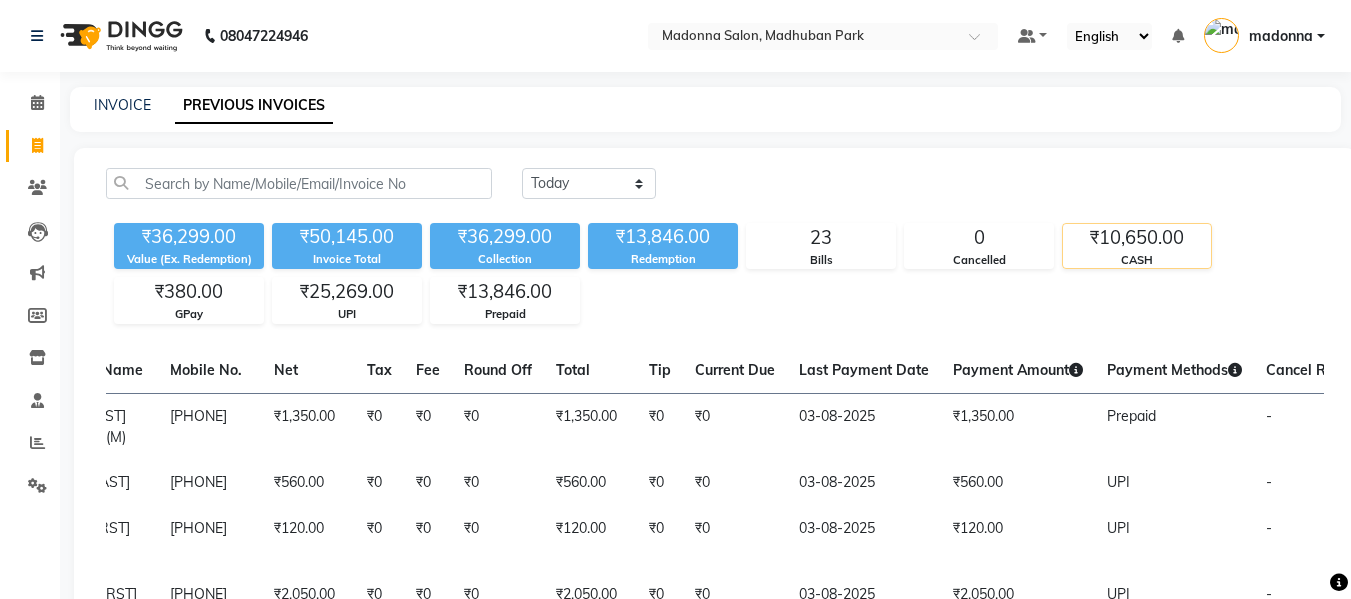 click on "₹10,650.00" 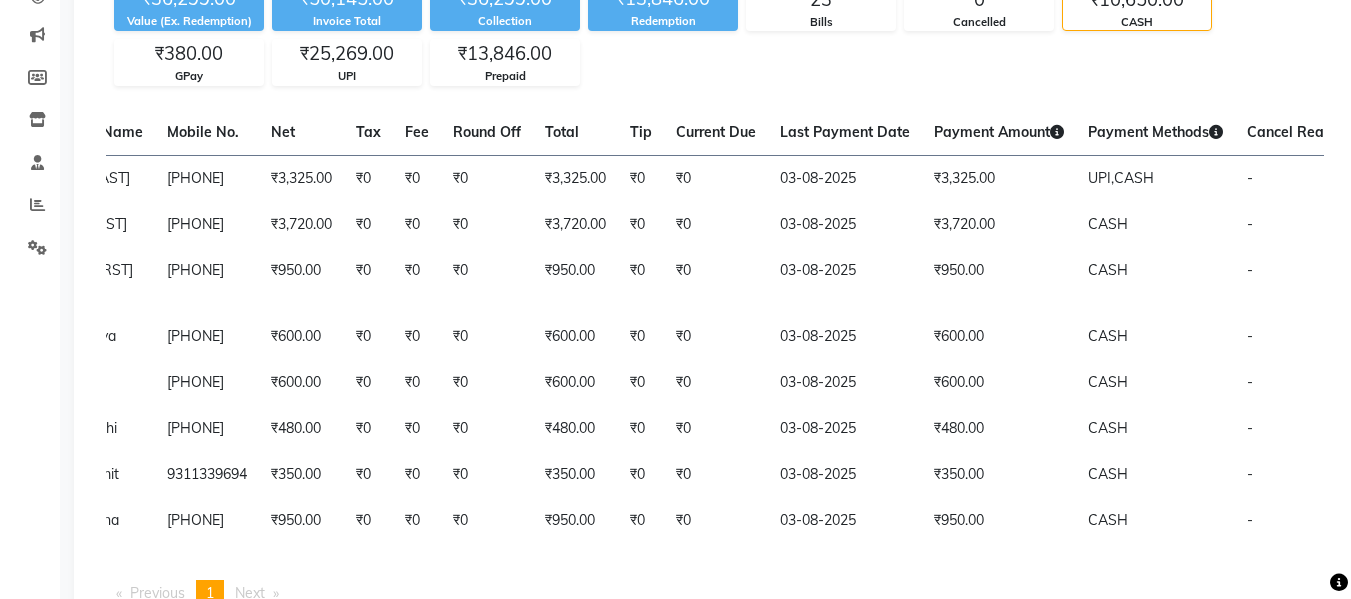 scroll, scrollTop: 327, scrollLeft: 0, axis: vertical 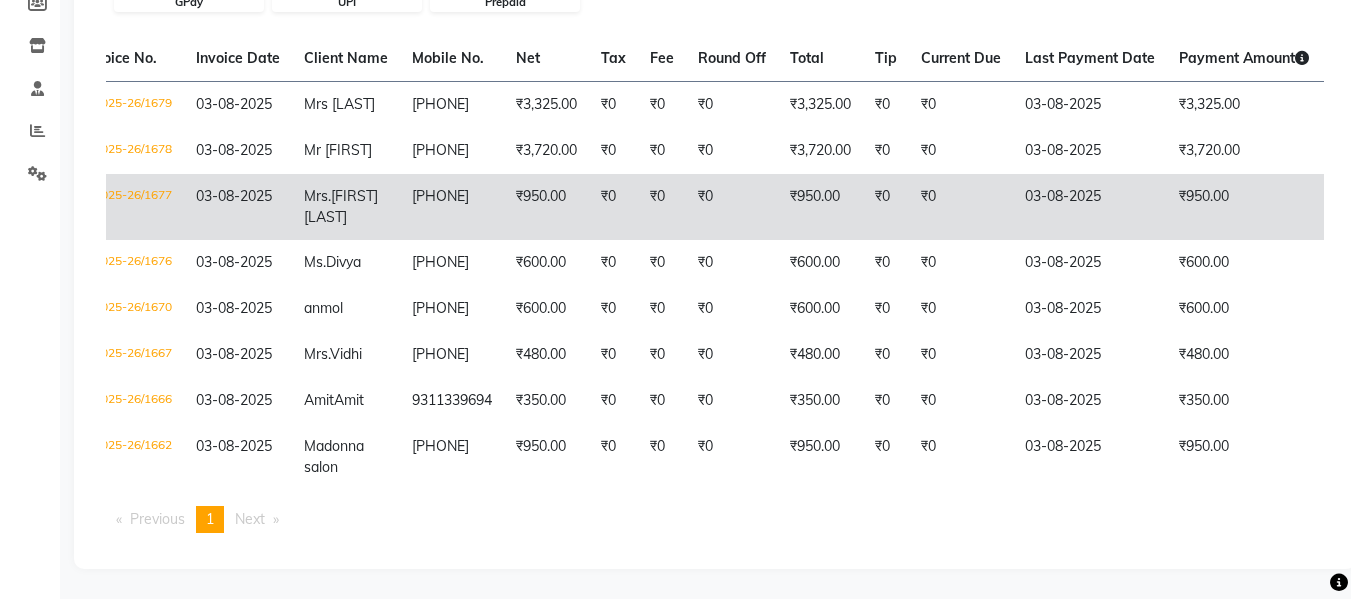 click on "₹0" 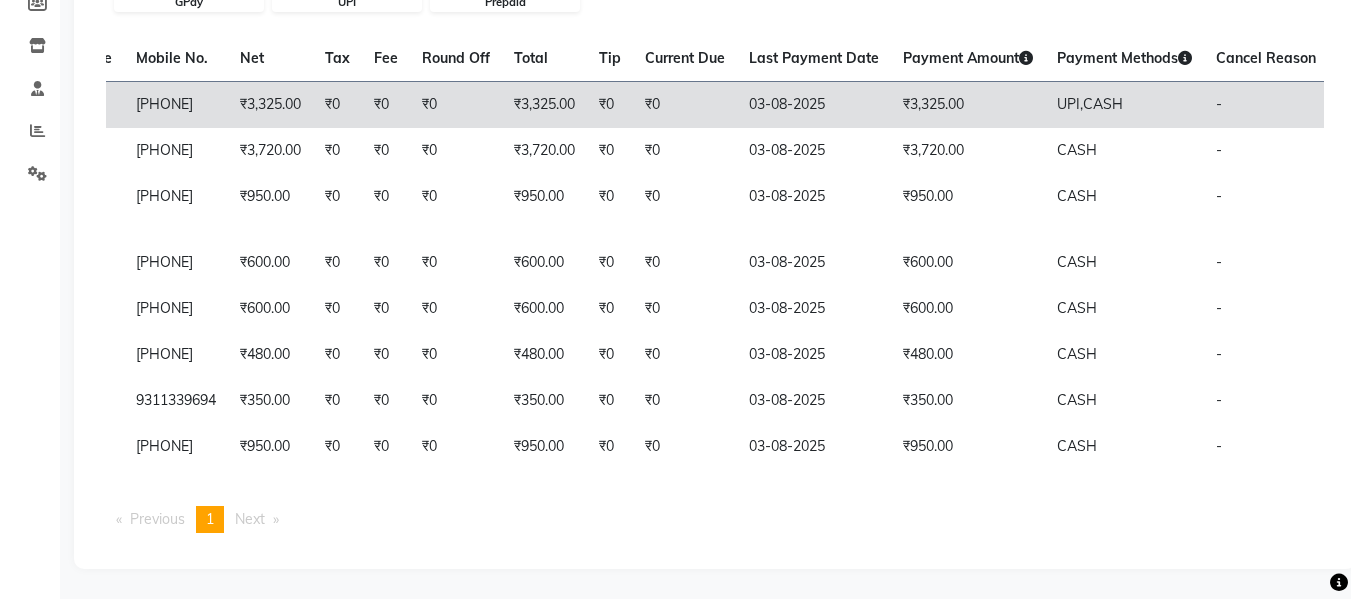 scroll, scrollTop: 0, scrollLeft: 312, axis: horizontal 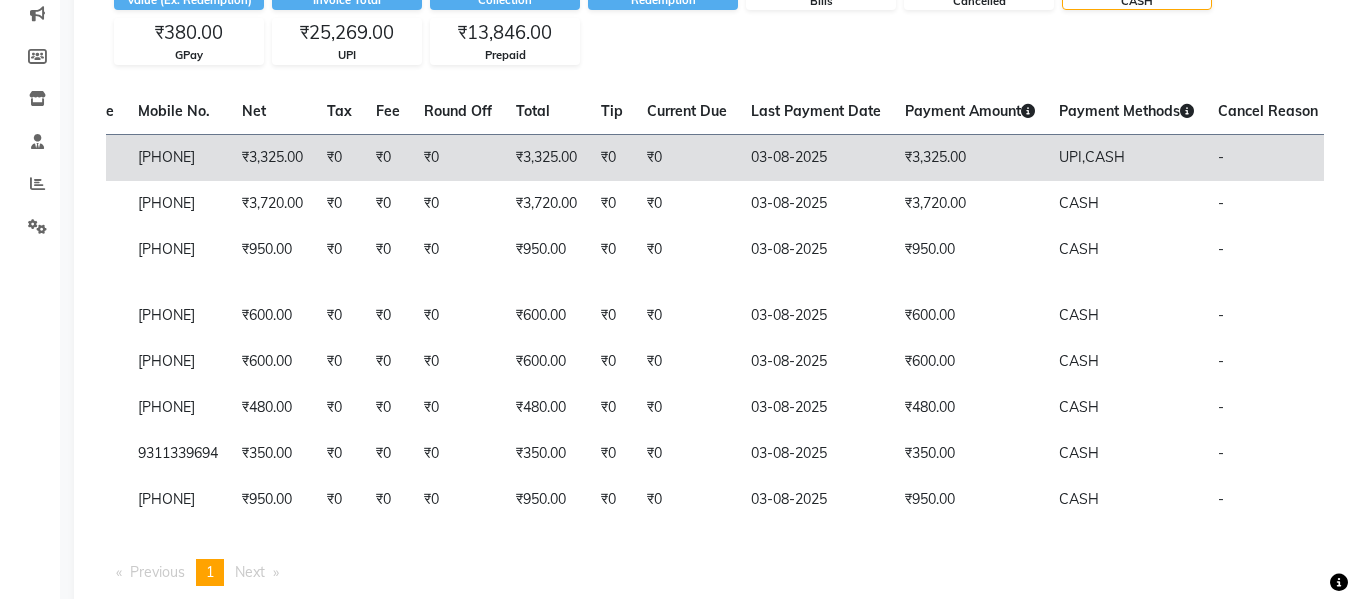 click on "03-08-2025" 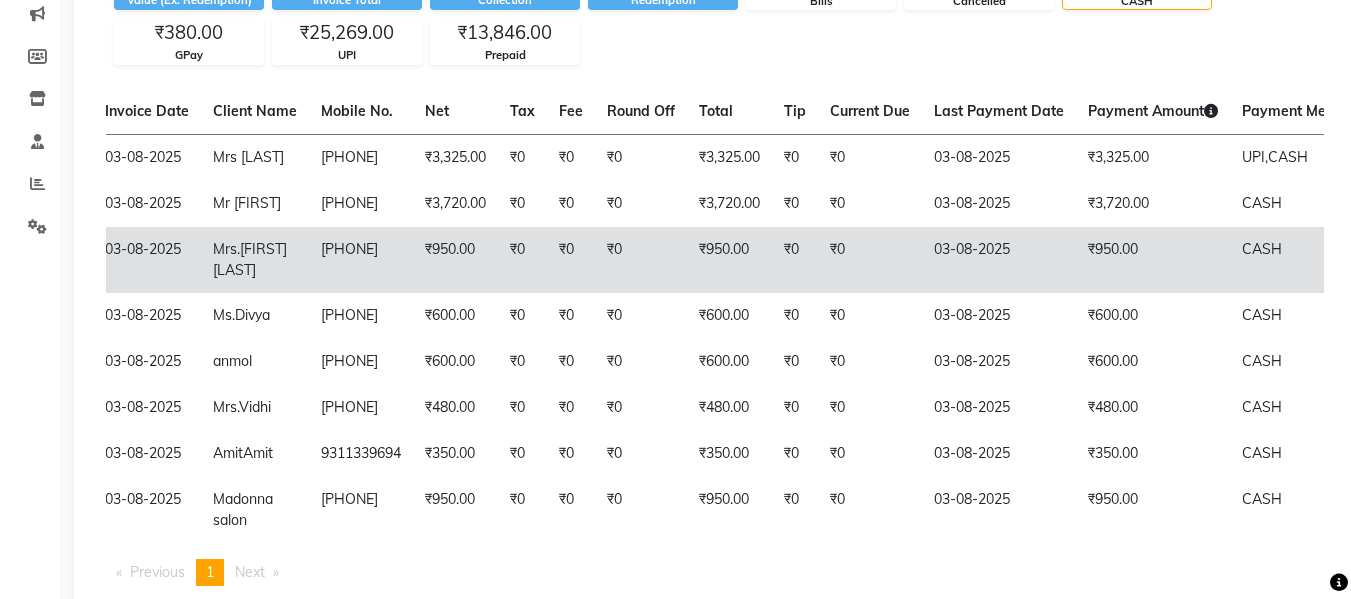 scroll, scrollTop: 0, scrollLeft: 0, axis: both 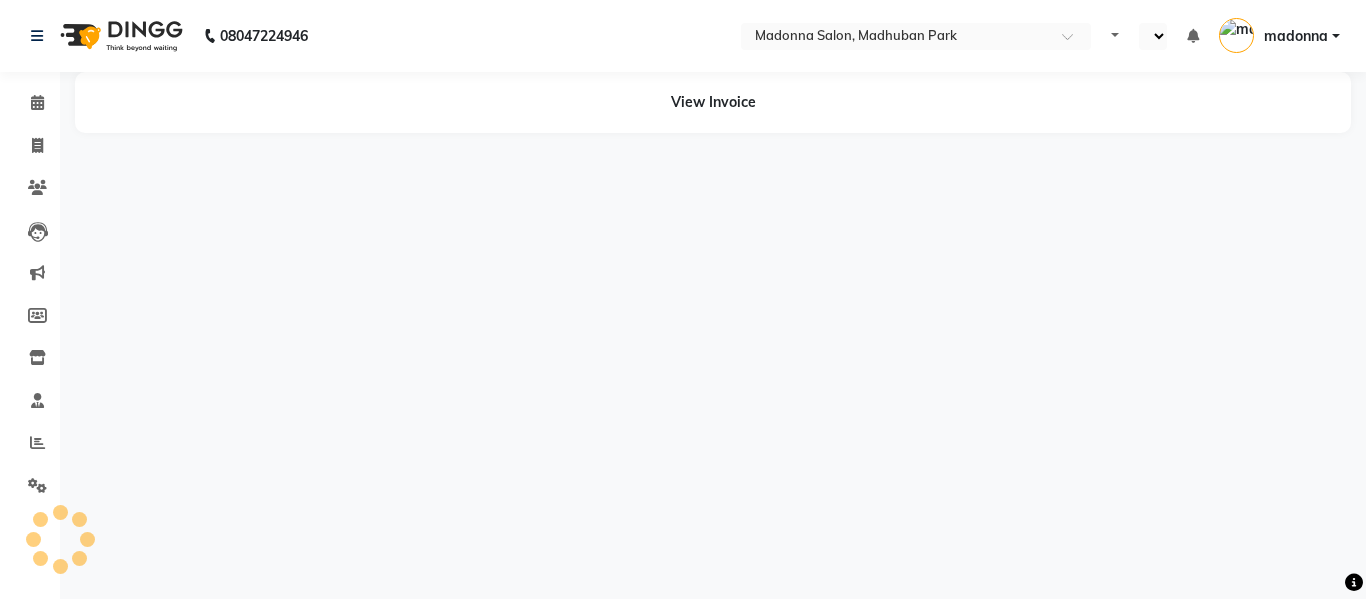 select on "en" 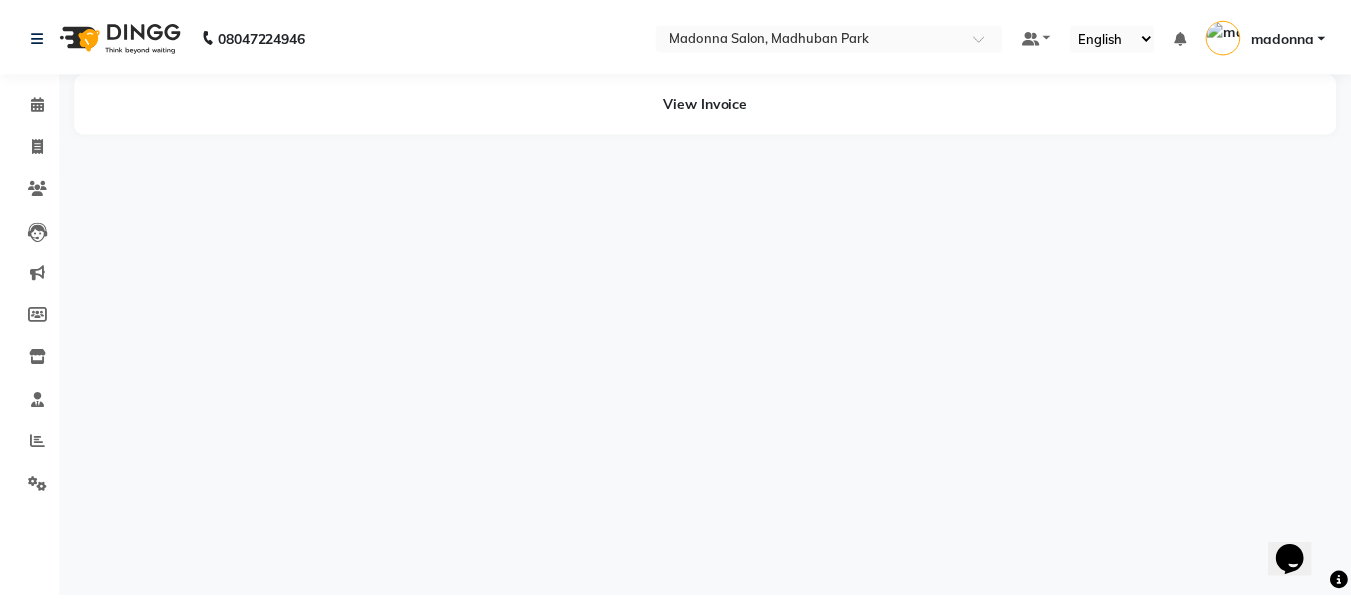 scroll, scrollTop: 0, scrollLeft: 0, axis: both 